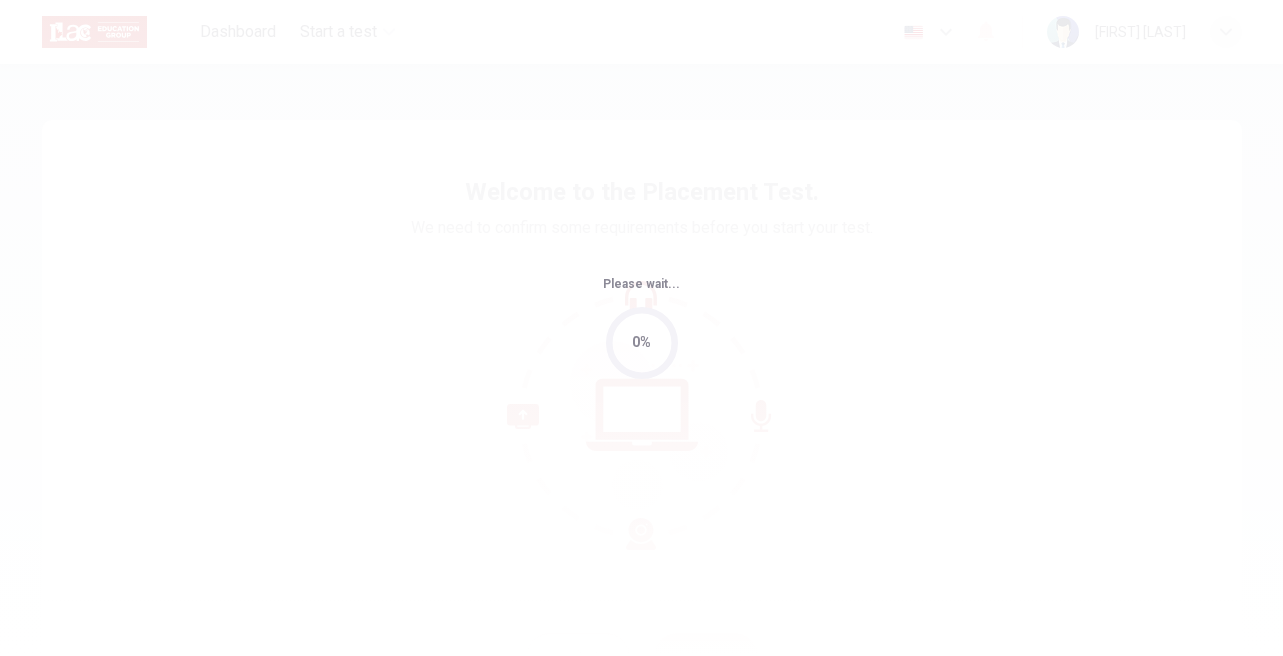 scroll, scrollTop: 0, scrollLeft: 0, axis: both 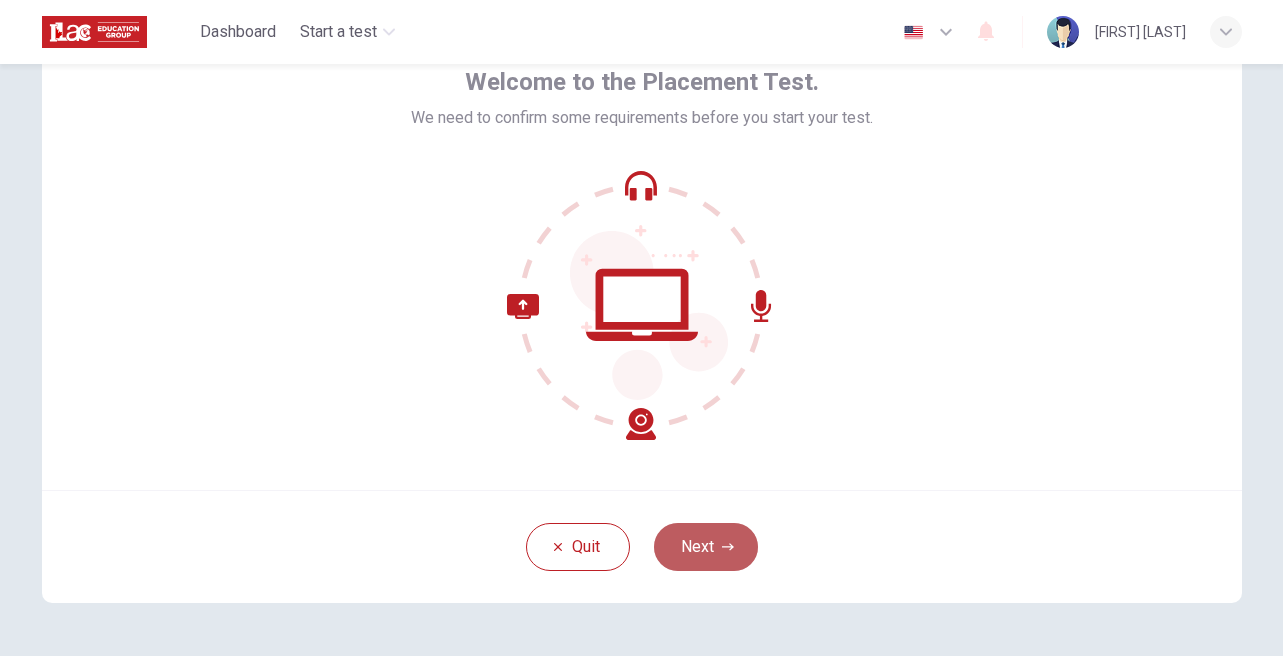 click 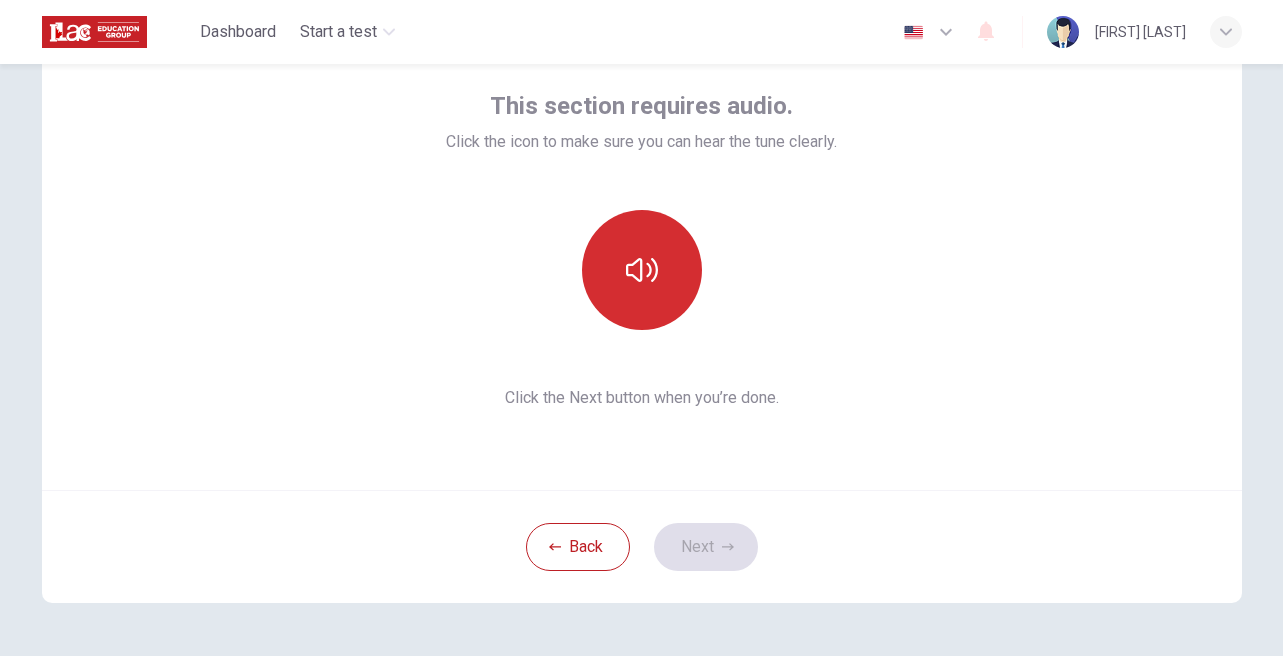 click 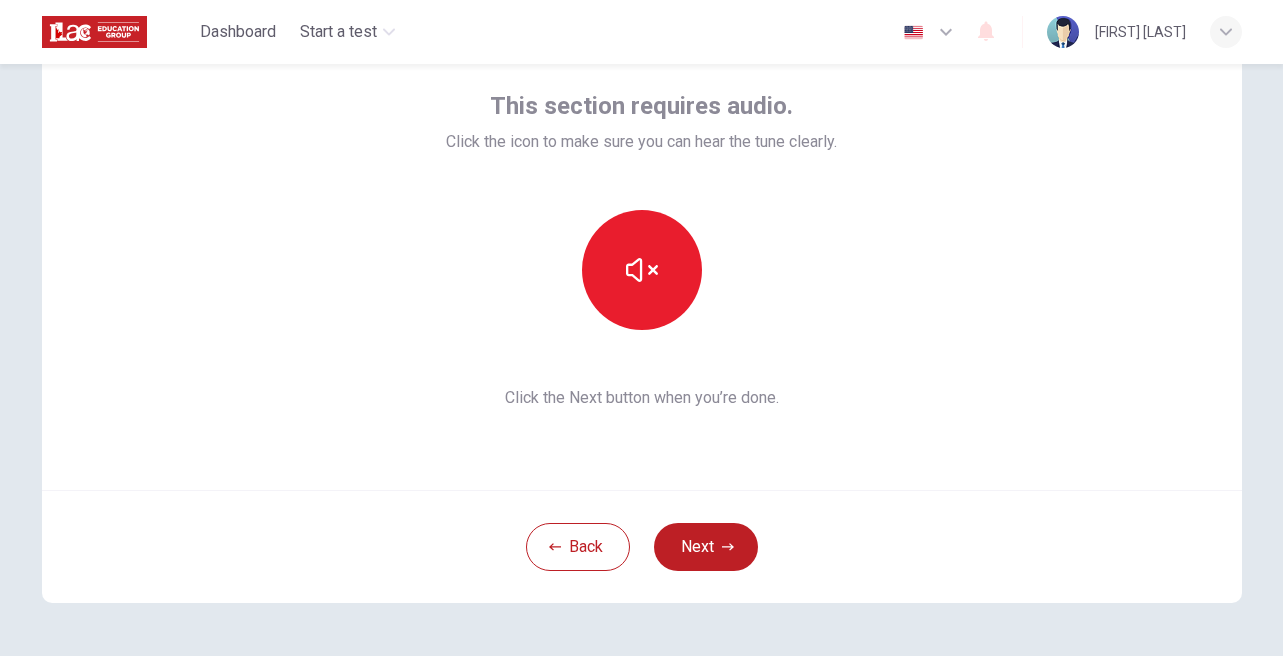 click on "Back Next" at bounding box center [642, 546] 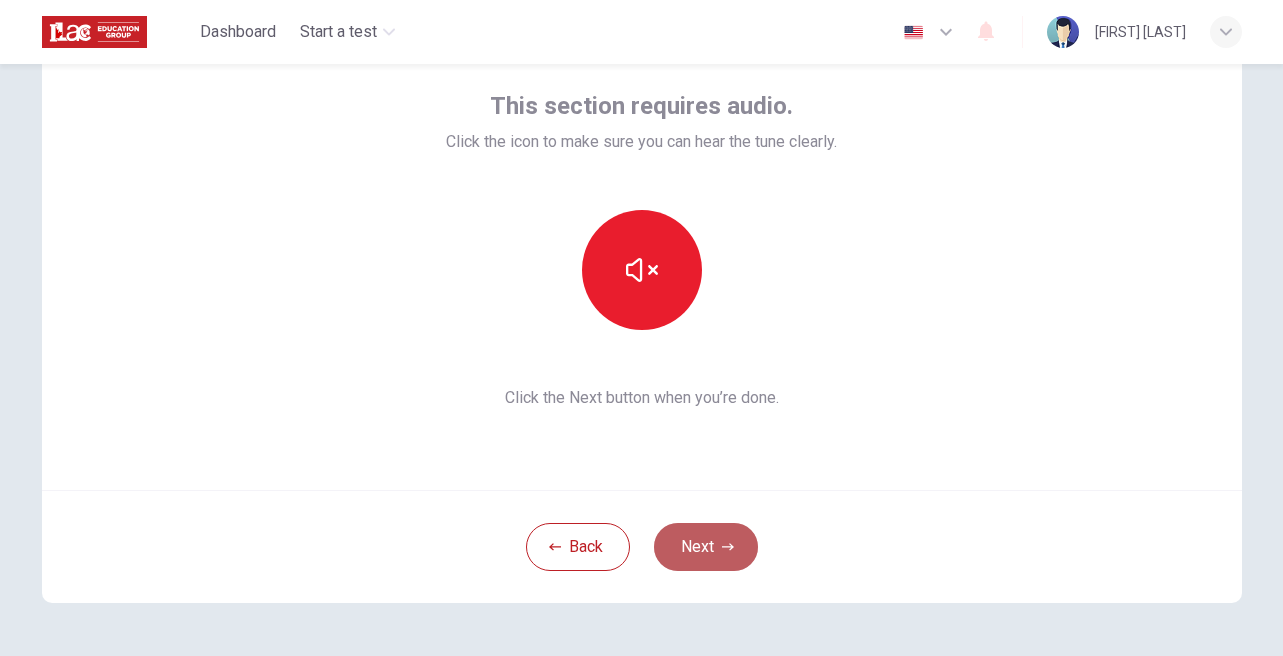 click on "Next" at bounding box center (706, 547) 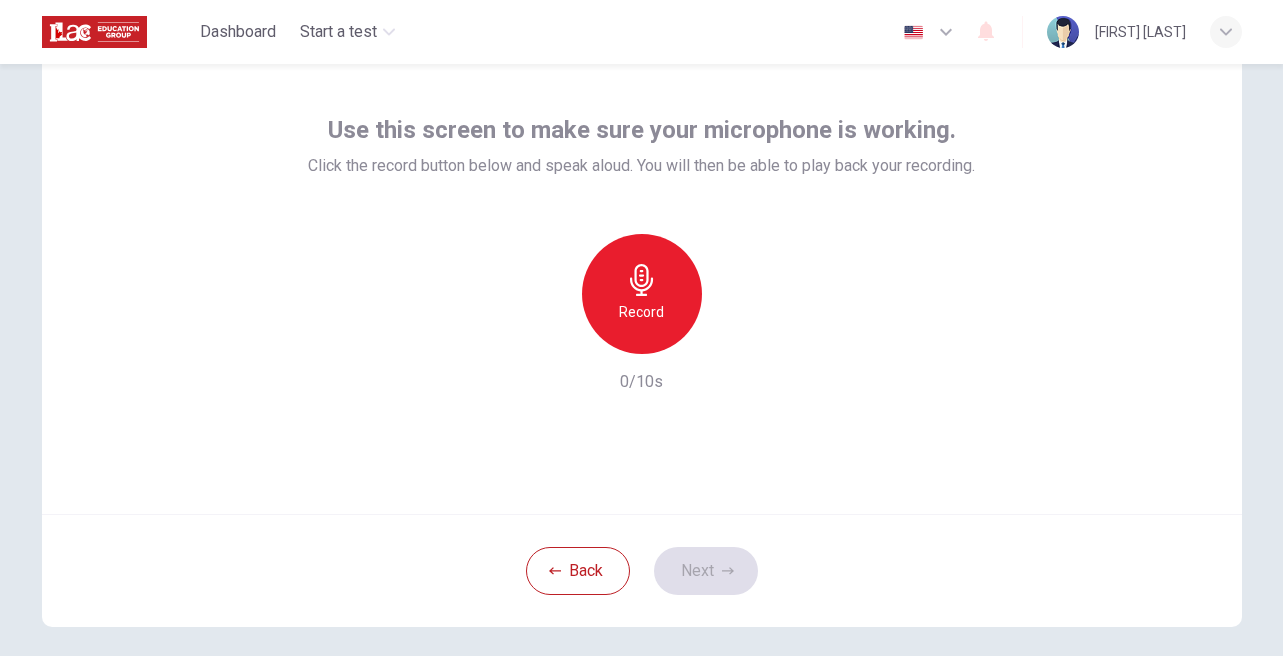 scroll, scrollTop: 80, scrollLeft: 0, axis: vertical 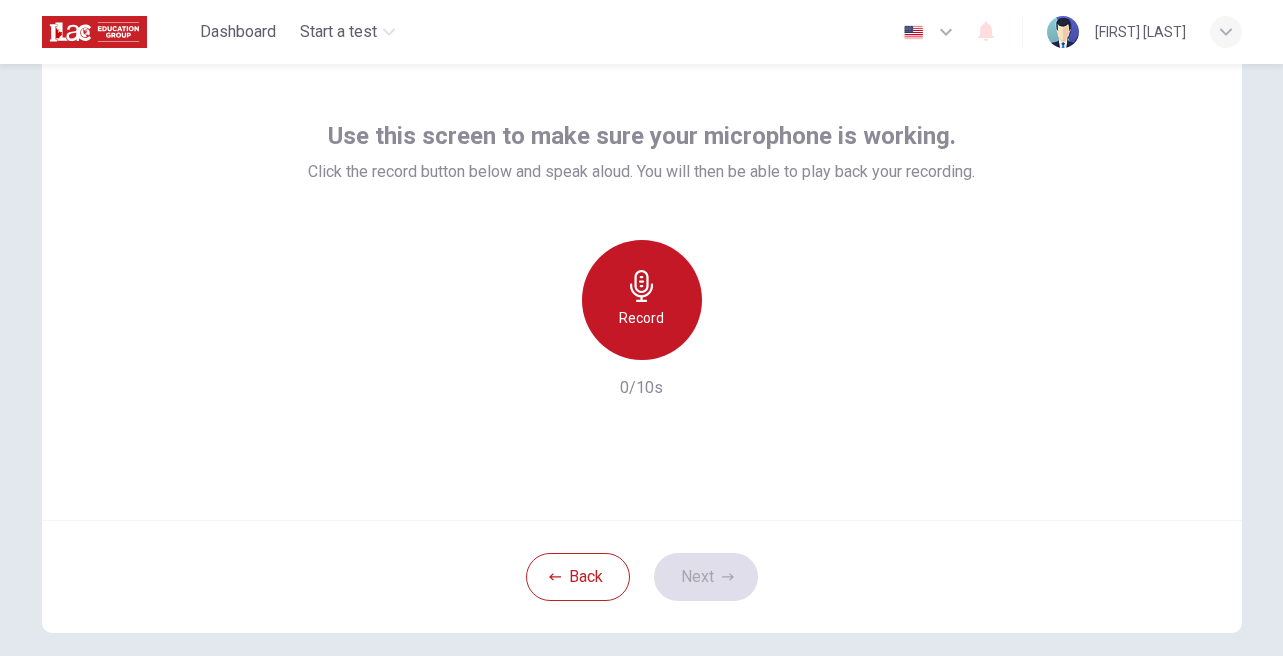click on "Record" at bounding box center (641, 318) 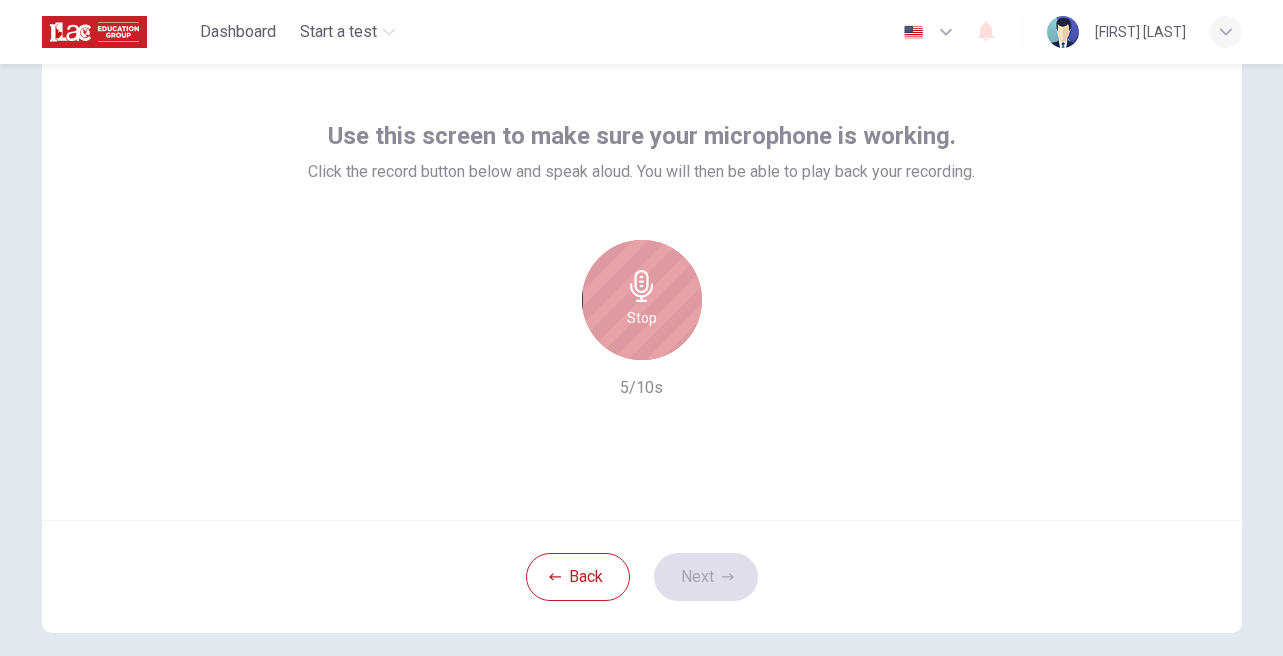 click on "Stop" at bounding box center (642, 300) 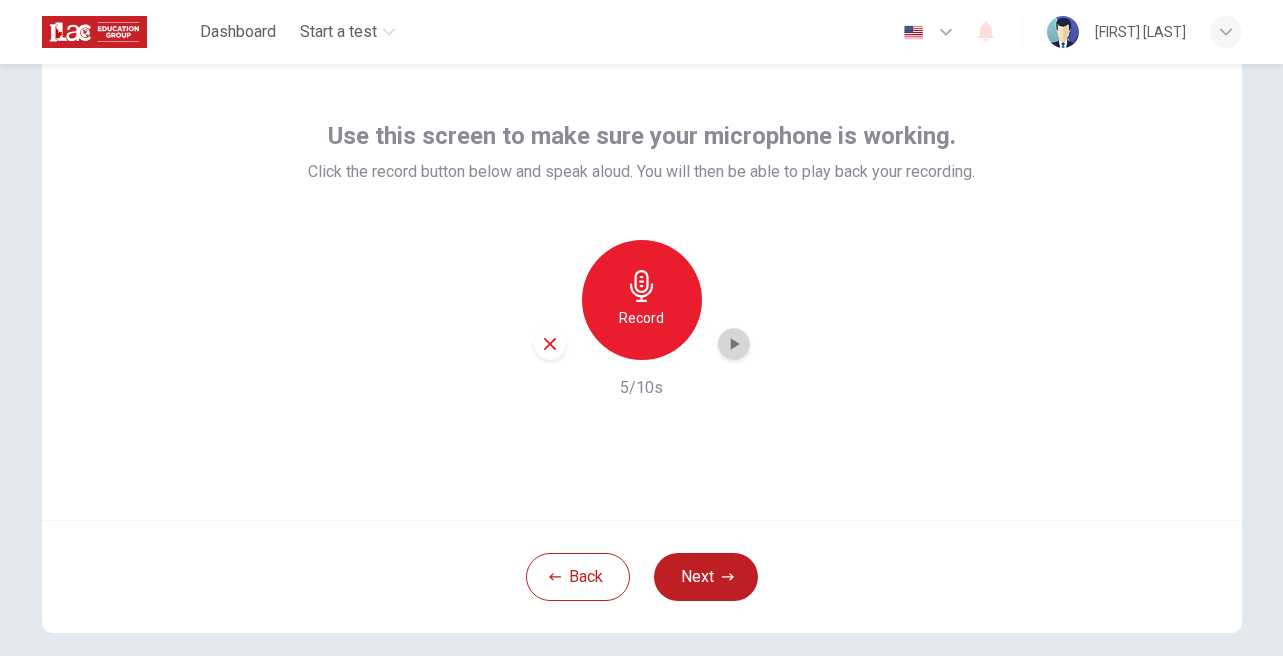 click 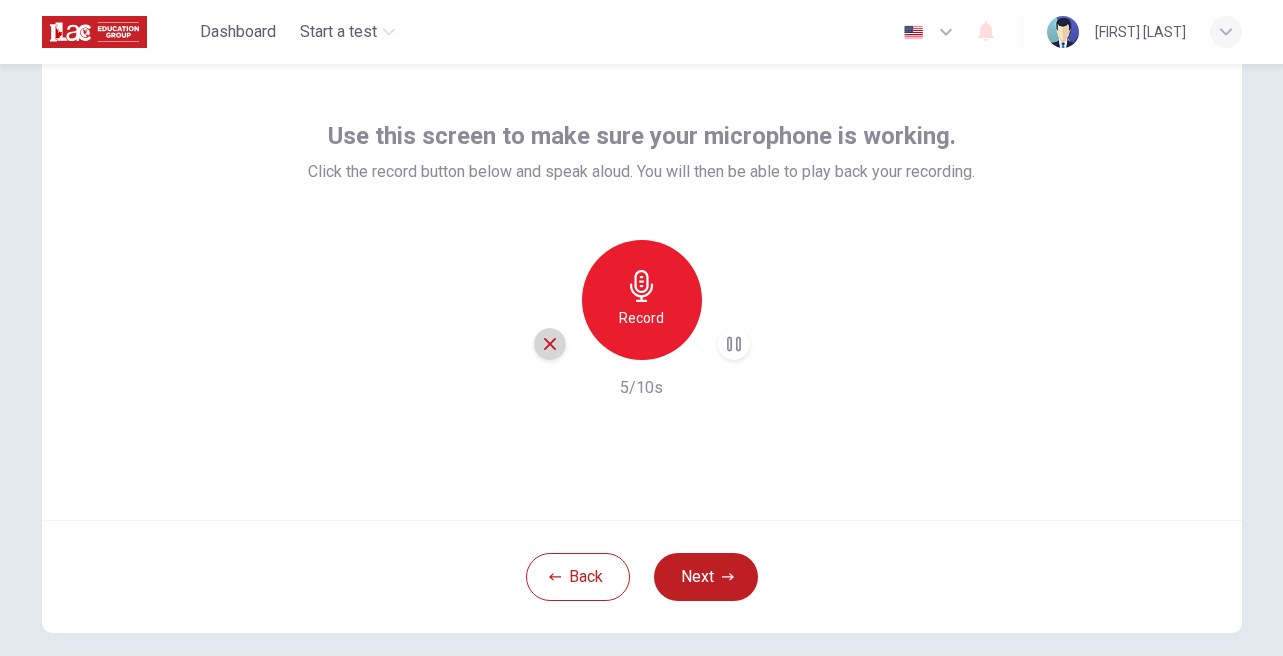 click at bounding box center [550, 344] 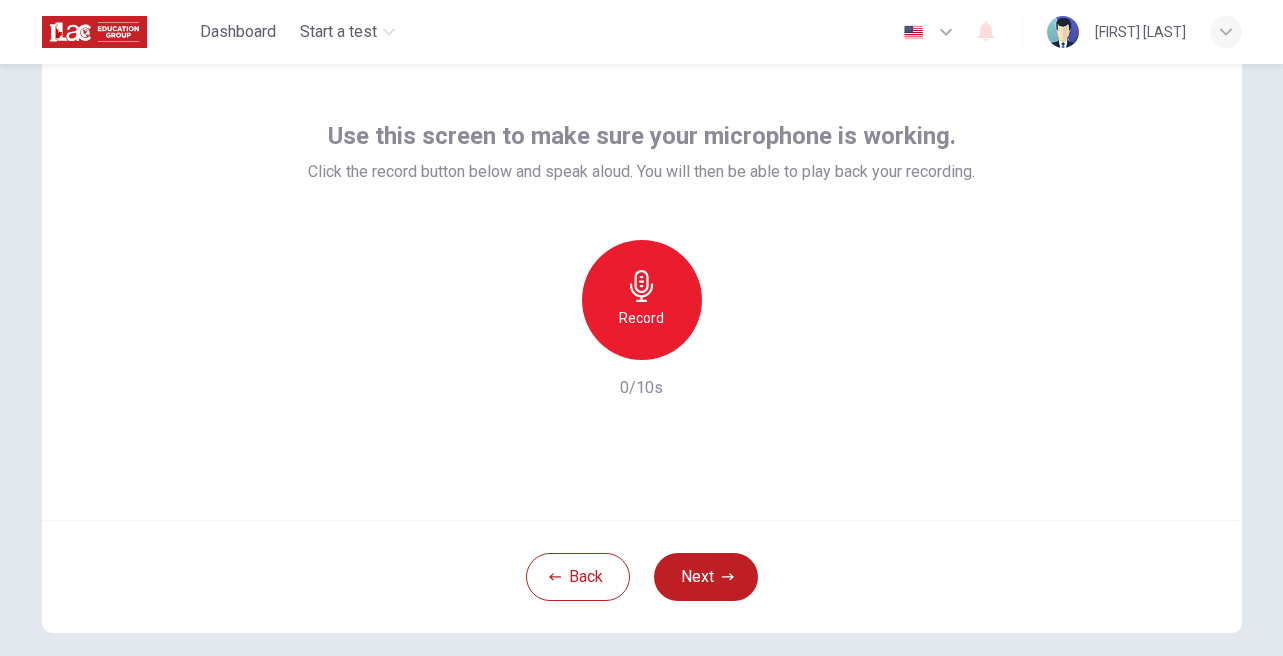 click on "Record" at bounding box center (642, 300) 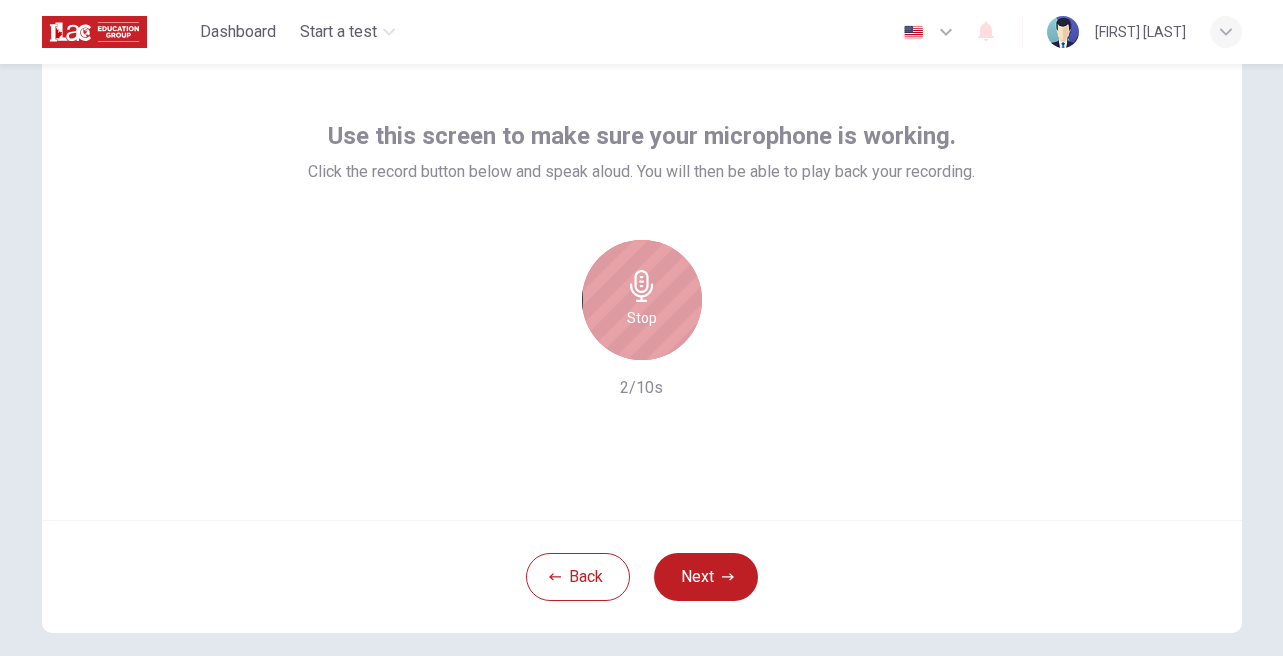 click on "Stop" at bounding box center [642, 300] 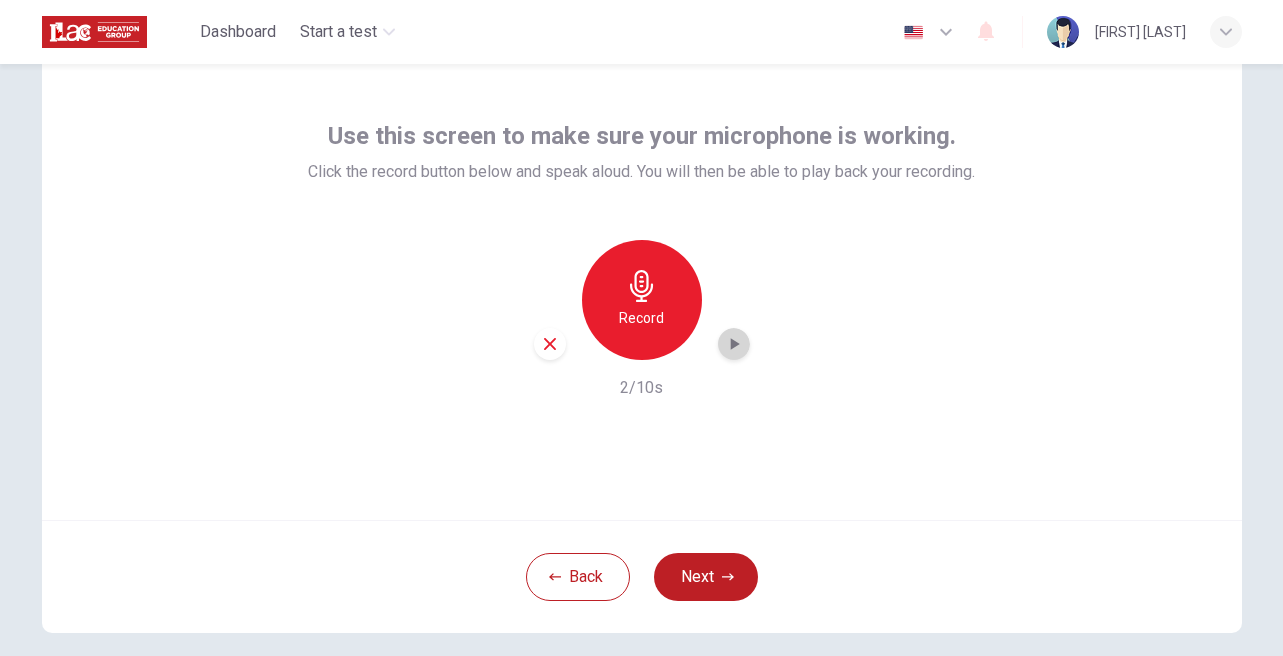 click 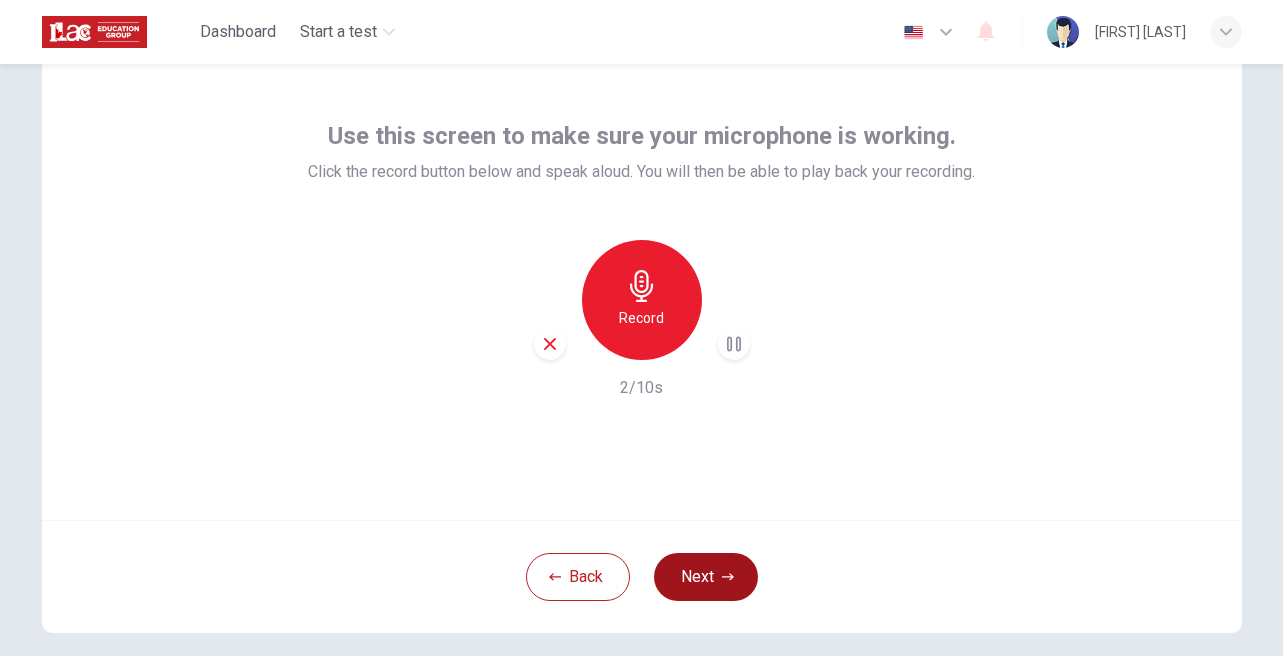 click on "Next" at bounding box center [706, 577] 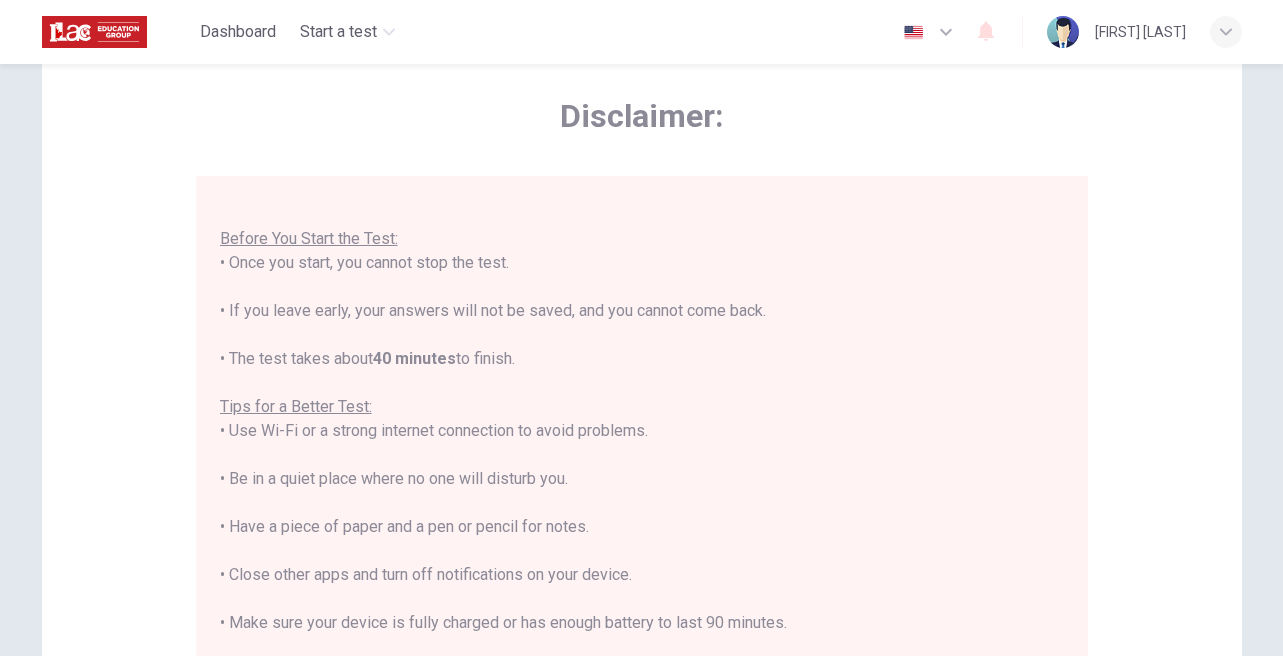 scroll, scrollTop: 23, scrollLeft: 0, axis: vertical 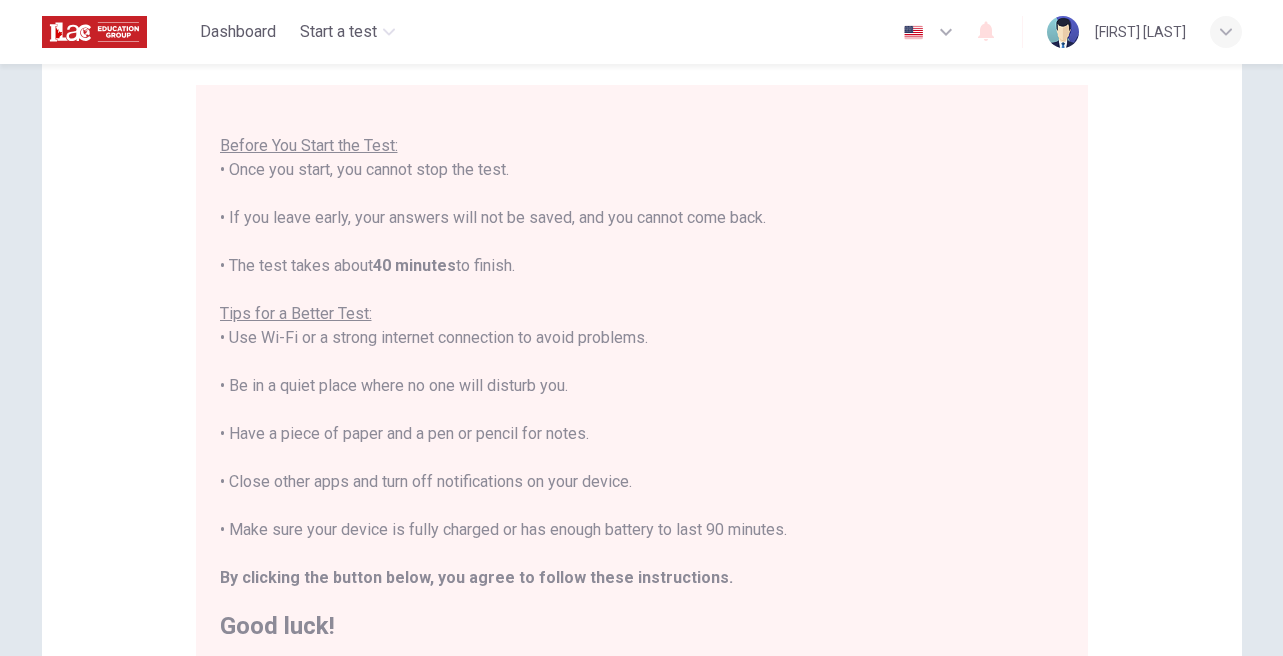 click 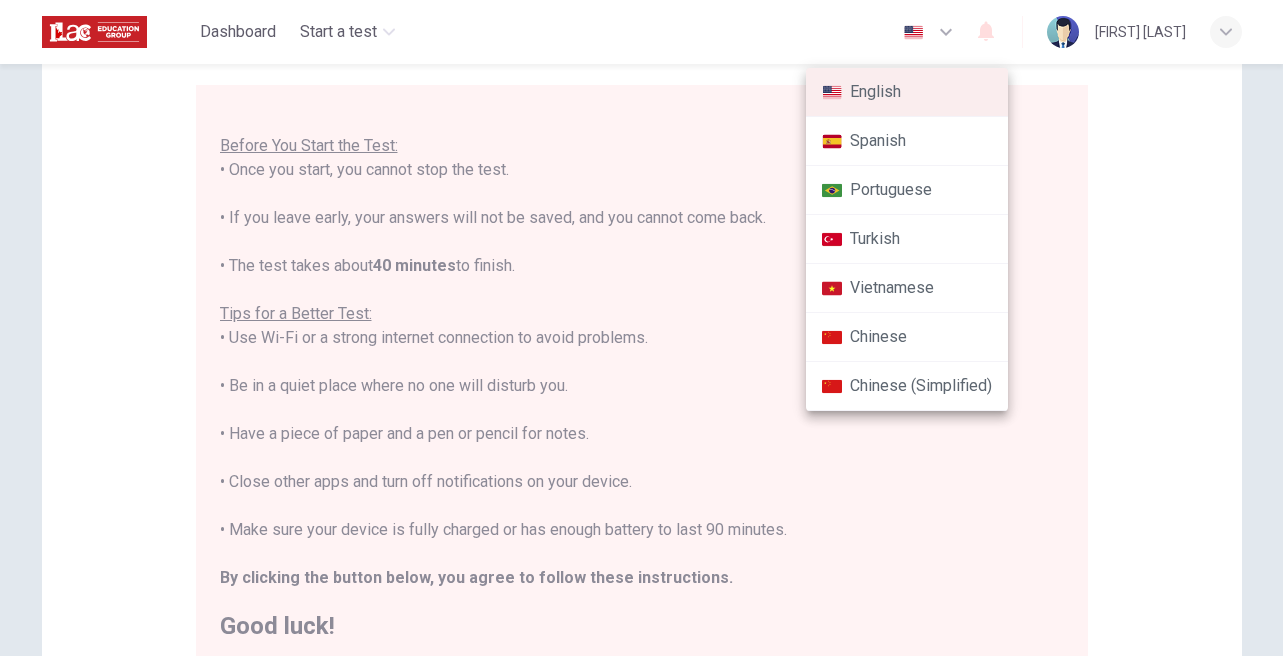 click at bounding box center (641, 328) 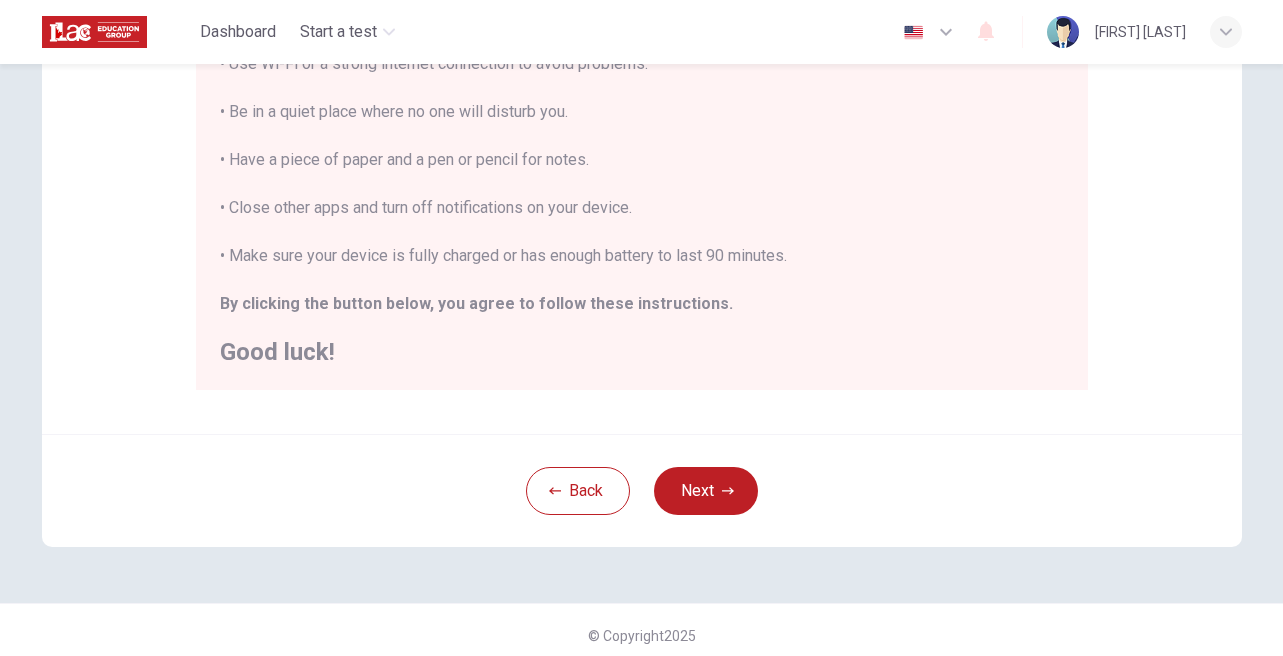 scroll, scrollTop: 452, scrollLeft: 0, axis: vertical 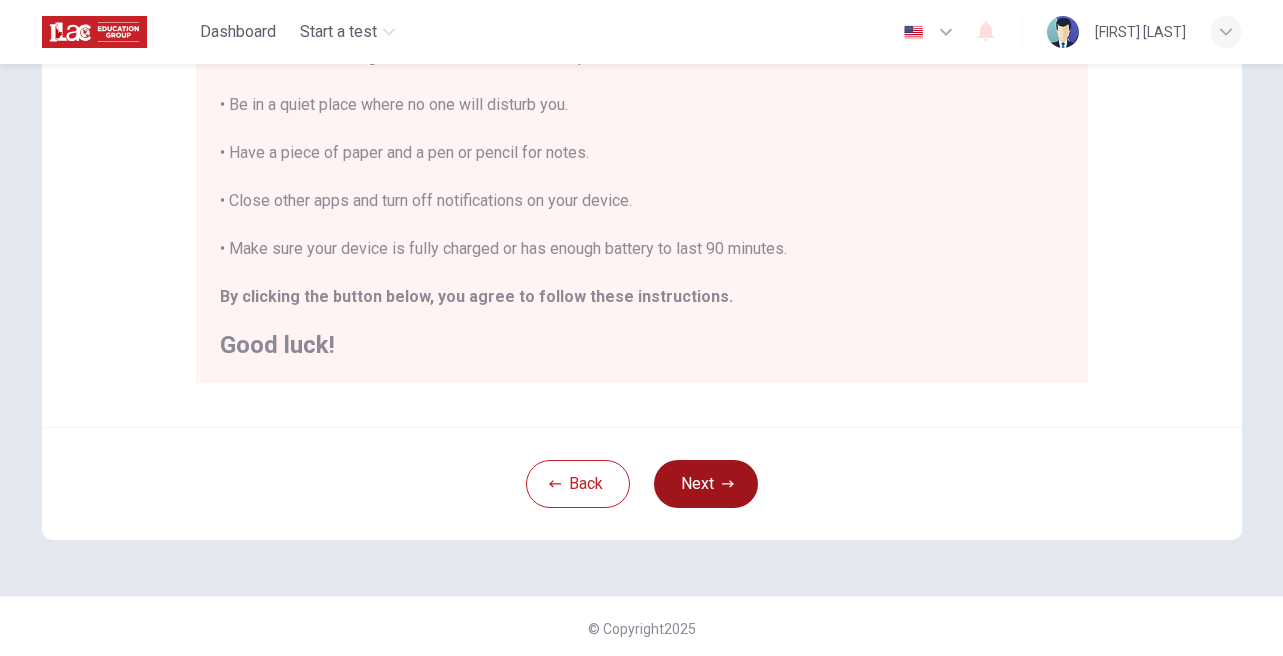 click on "Next" at bounding box center [706, 484] 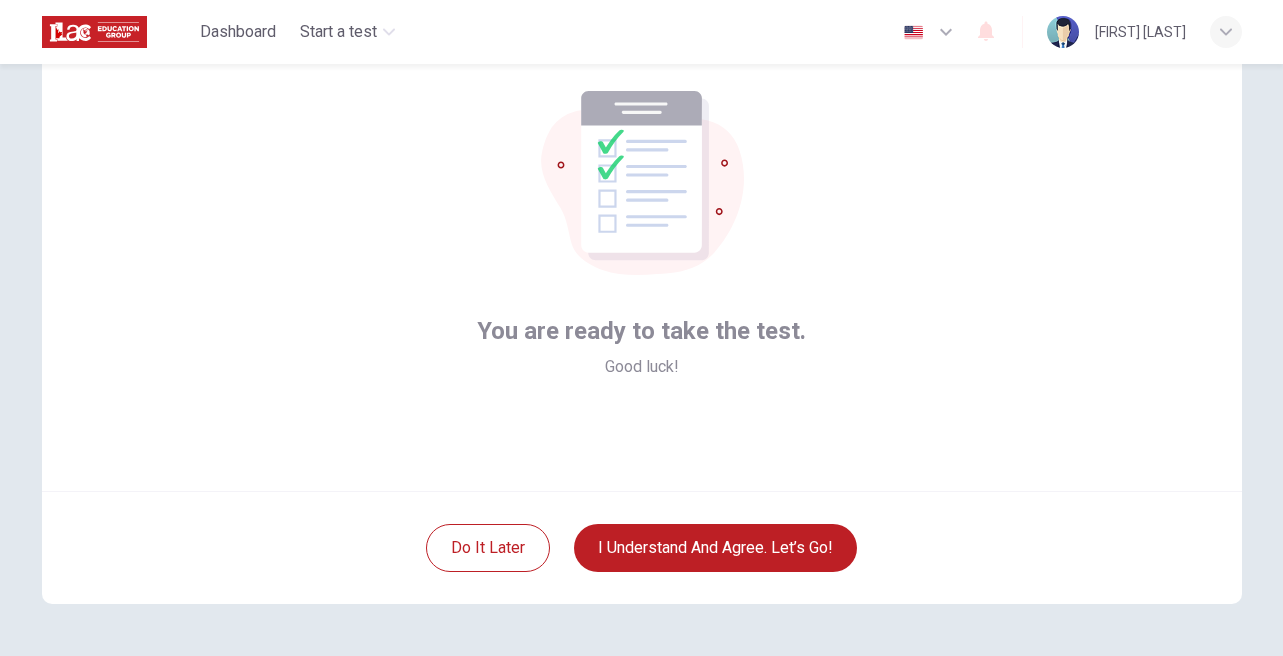 scroll, scrollTop: 71, scrollLeft: 0, axis: vertical 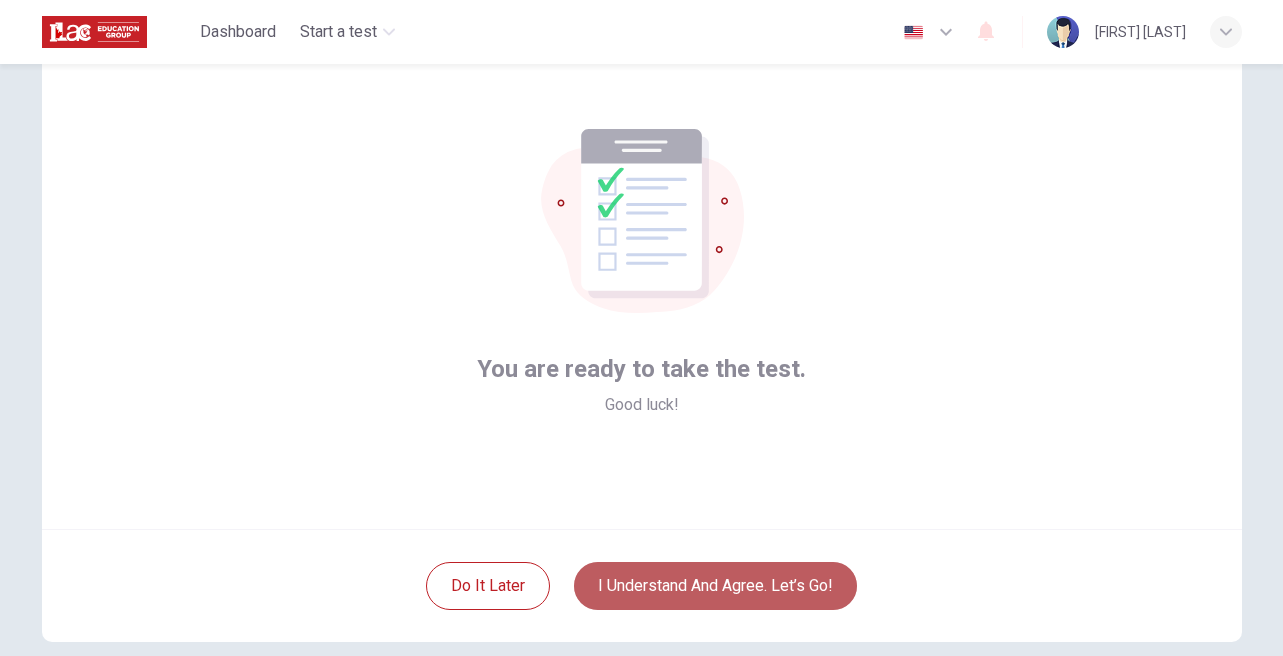 click on "I understand and agree. Let’s go!" at bounding box center [715, 586] 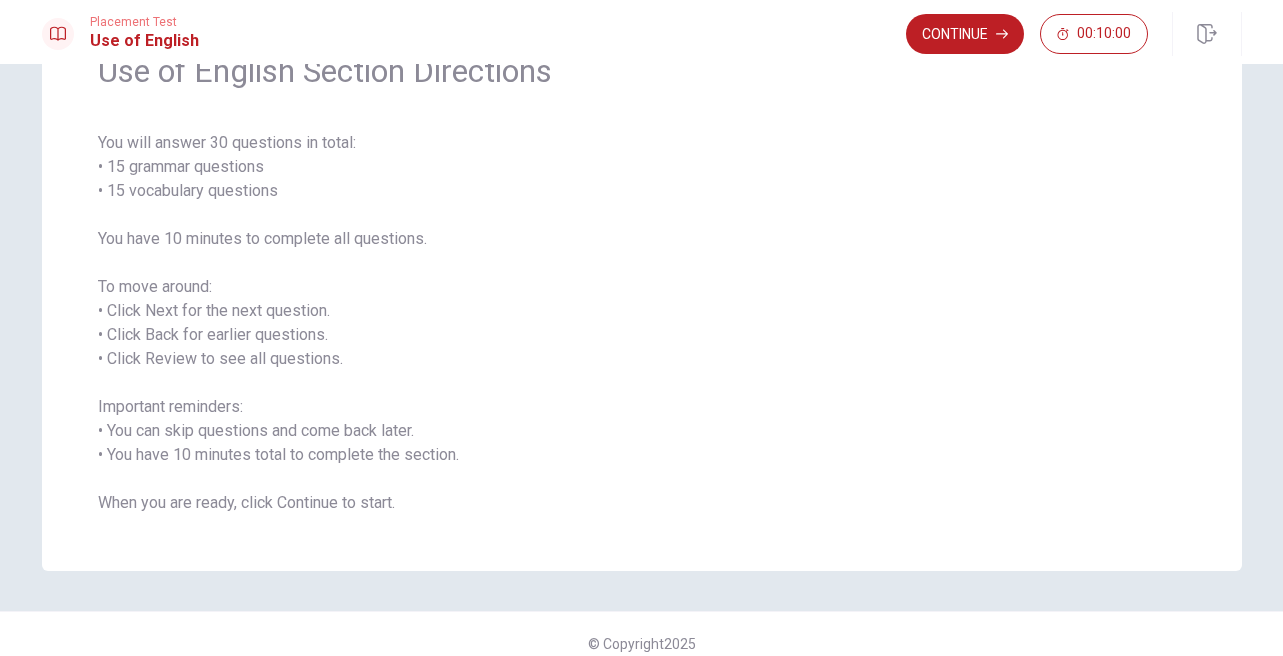 scroll, scrollTop: 128, scrollLeft: 0, axis: vertical 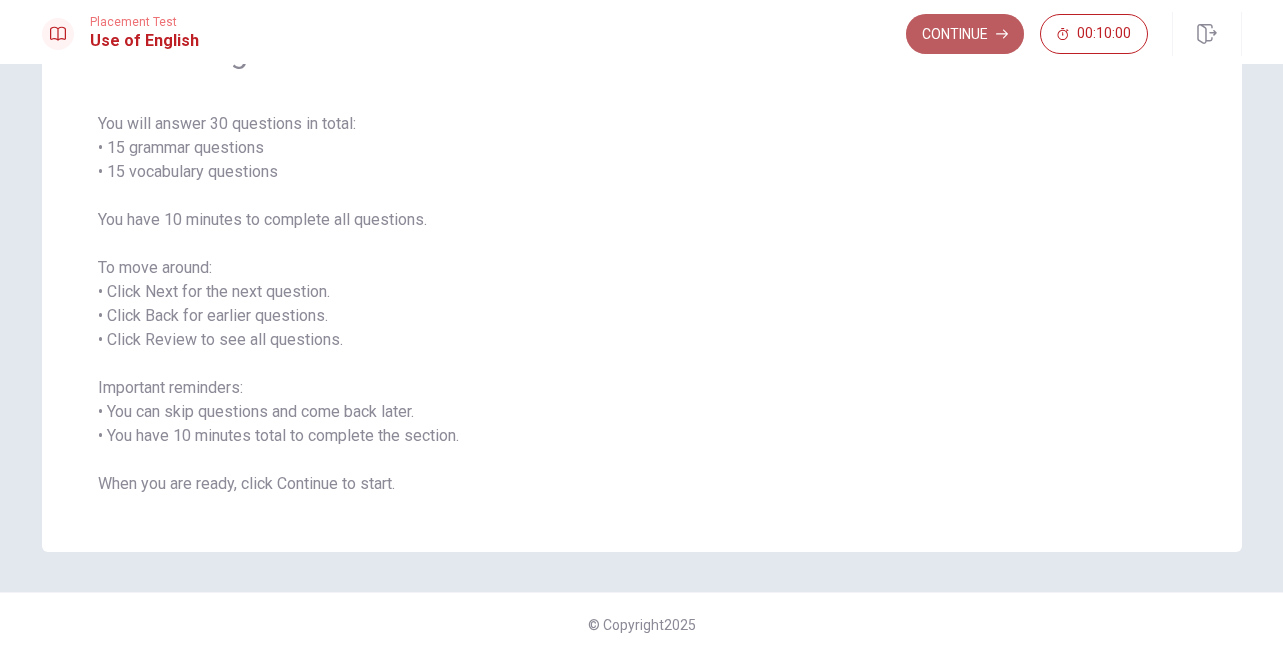 click on "Continue" at bounding box center (965, 34) 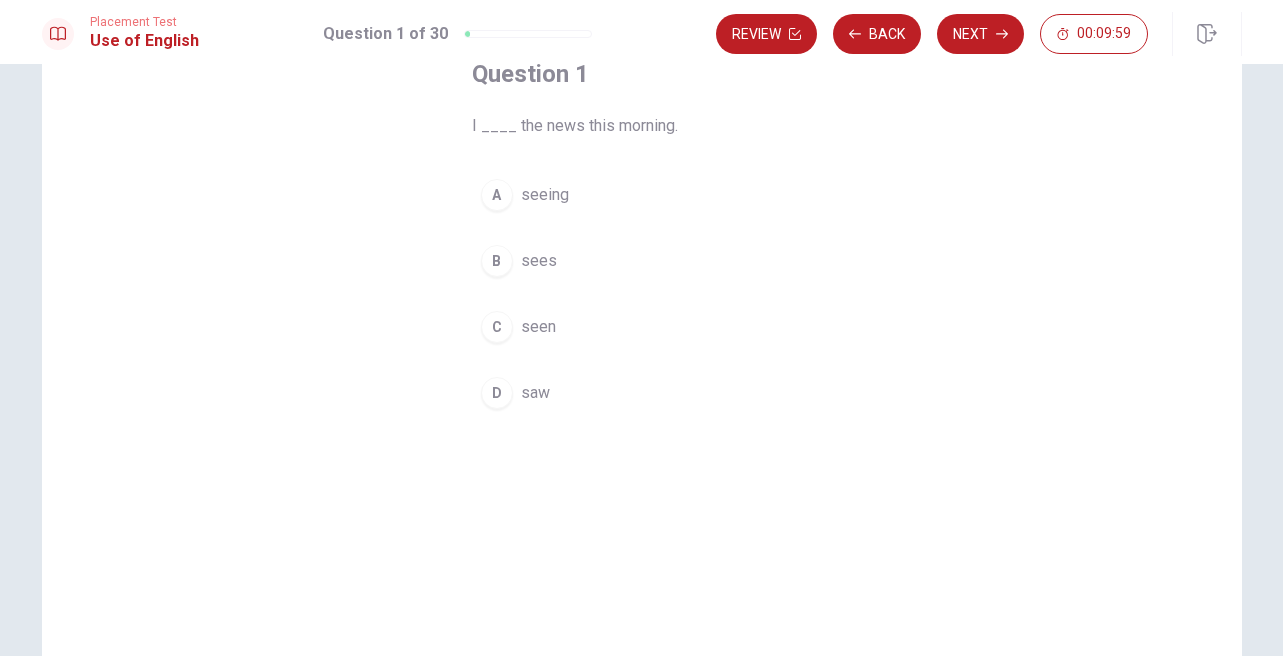 scroll, scrollTop: 95, scrollLeft: 0, axis: vertical 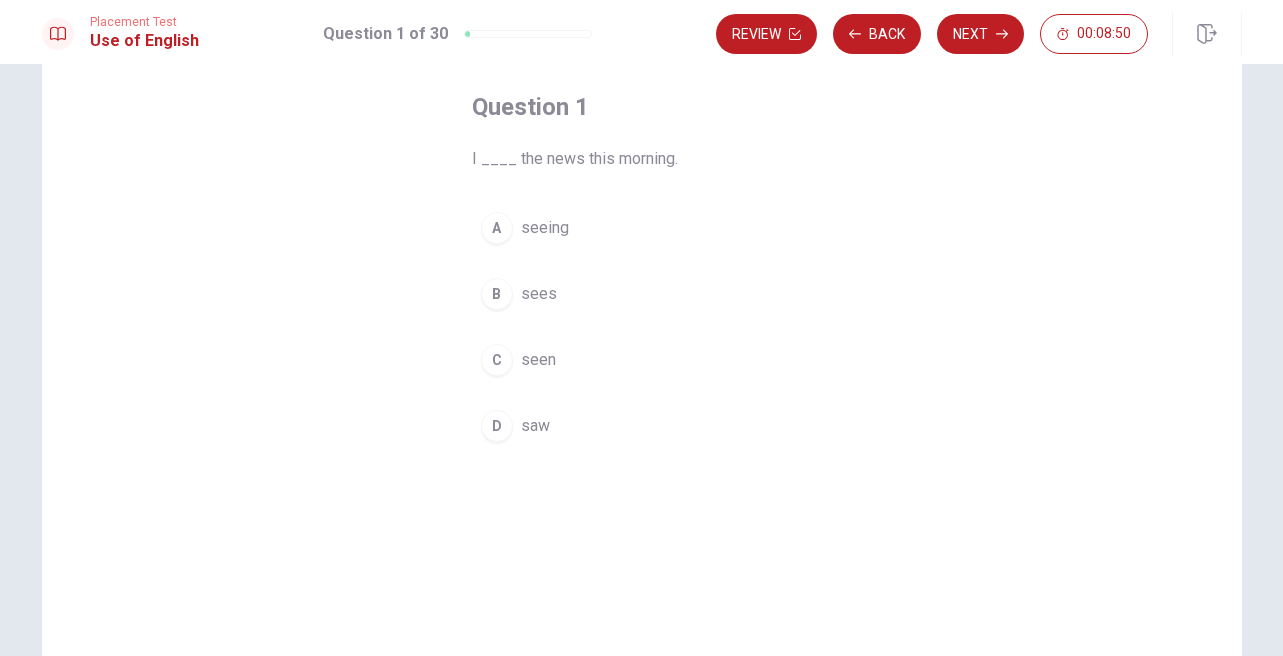 click on "D" at bounding box center (497, 426) 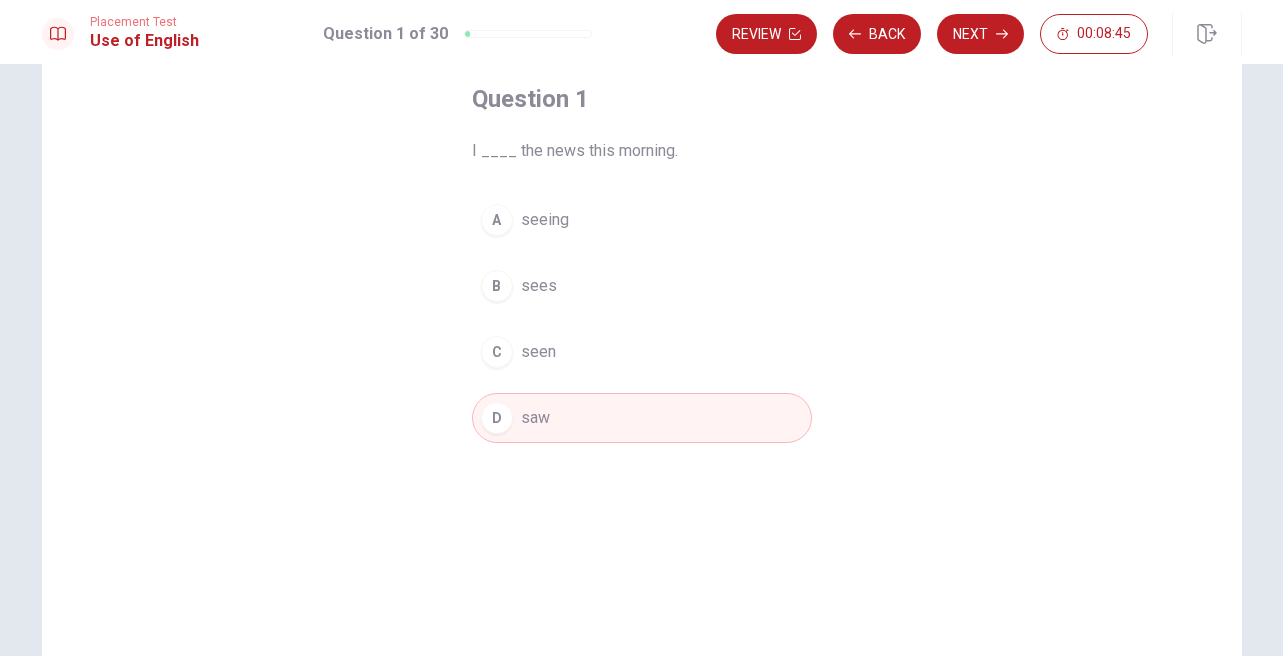 scroll, scrollTop: 93, scrollLeft: 0, axis: vertical 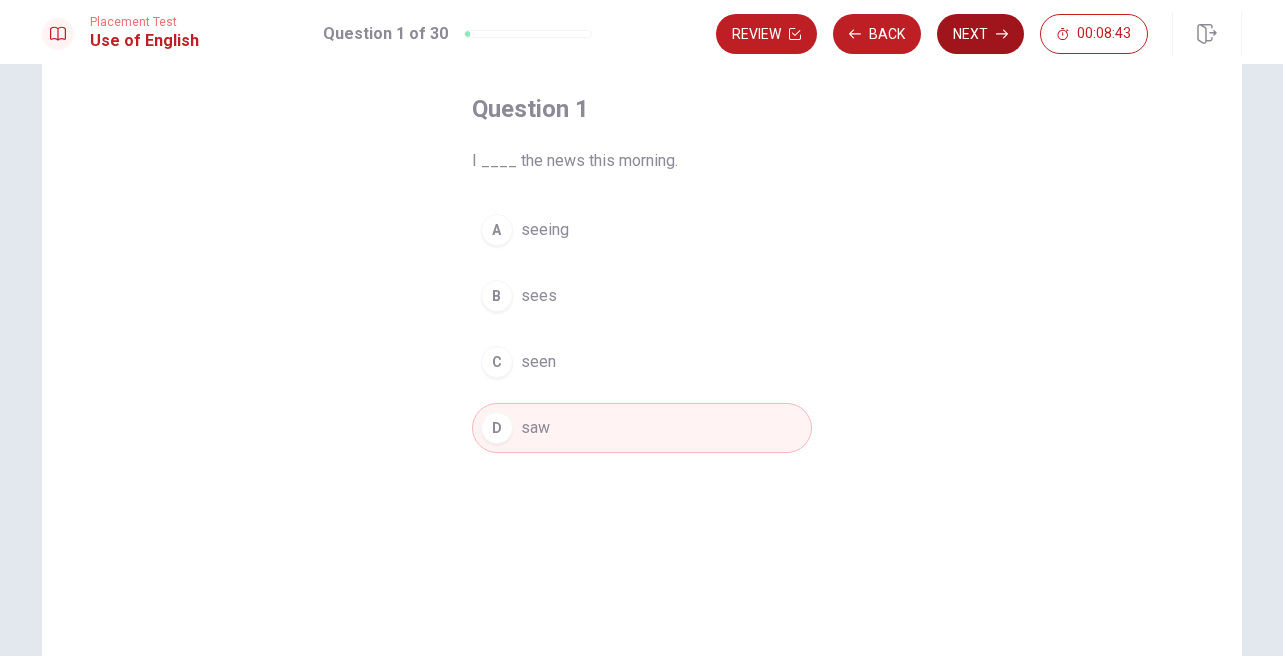 click on "Next" at bounding box center (980, 34) 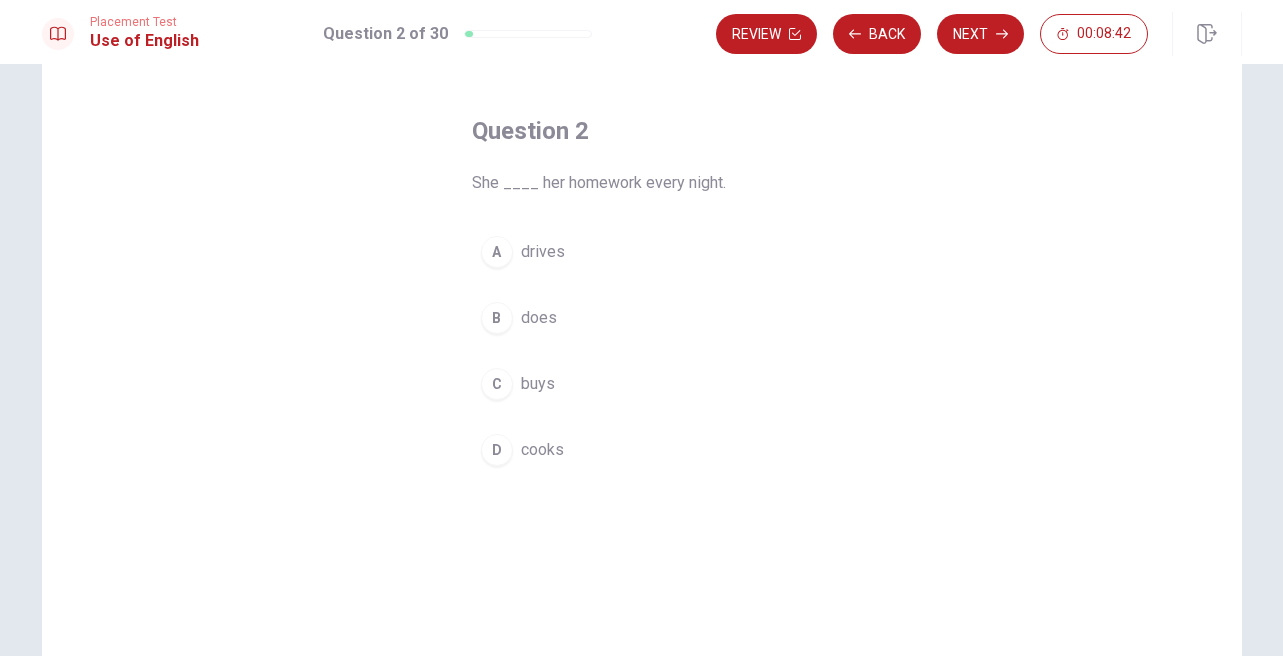 scroll, scrollTop: 66, scrollLeft: 0, axis: vertical 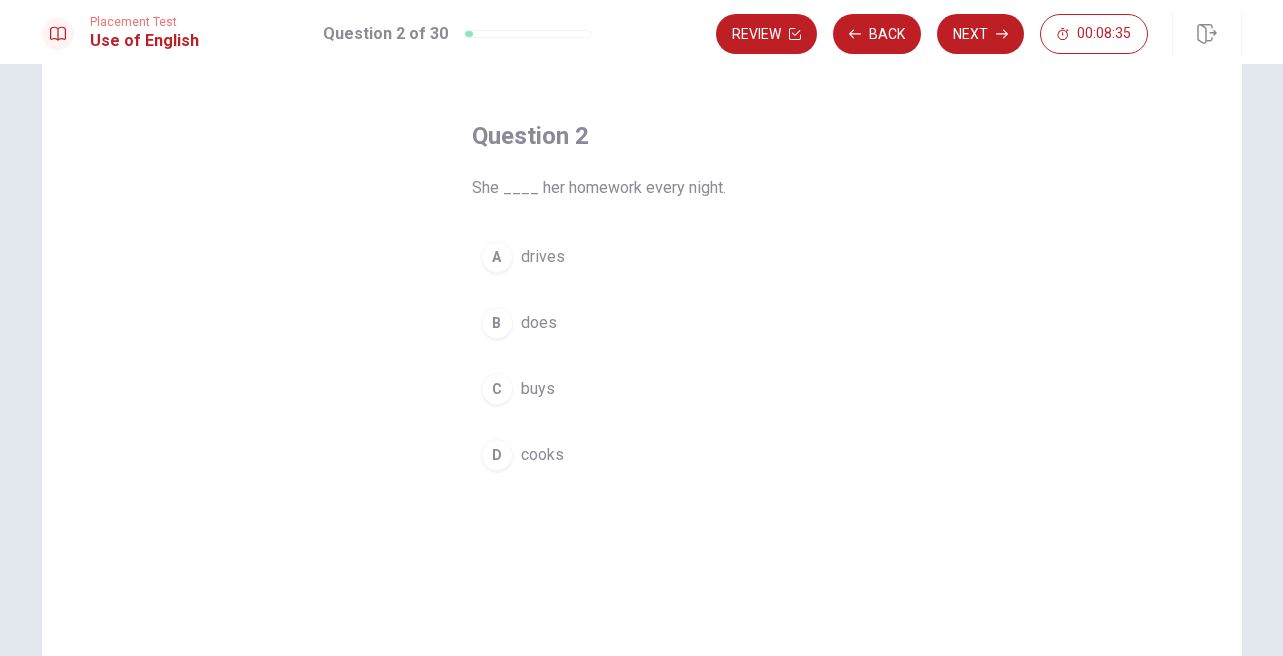 click on "does" at bounding box center [539, 323] 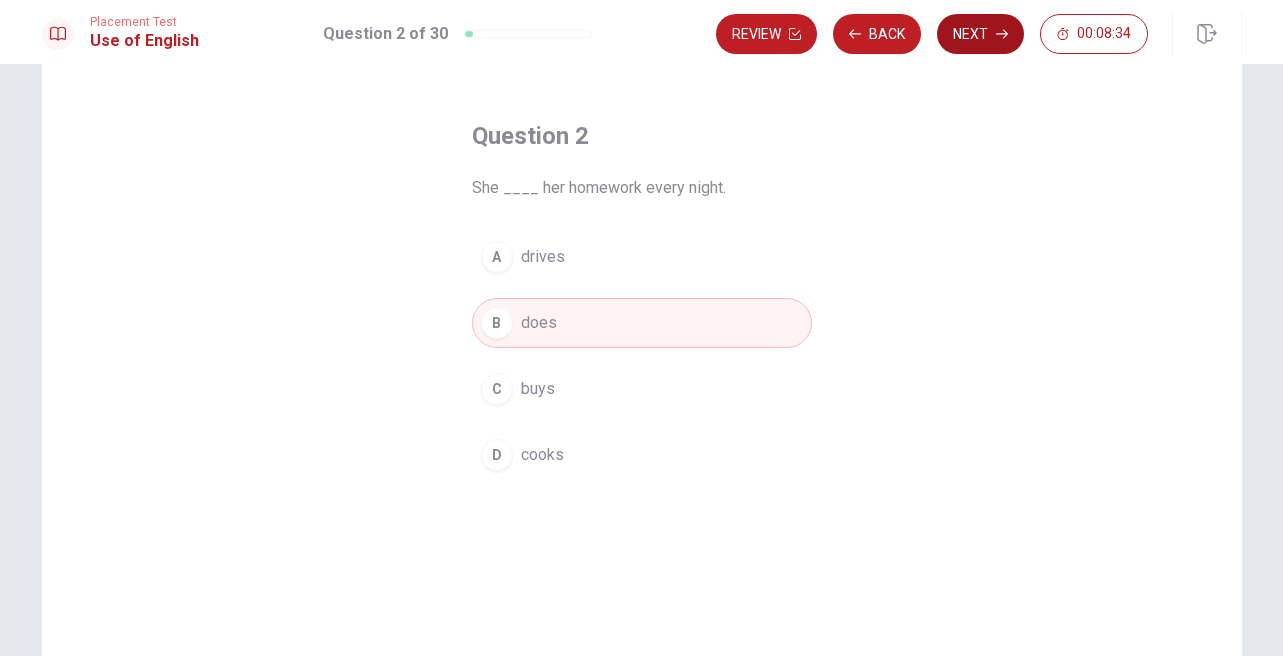 click 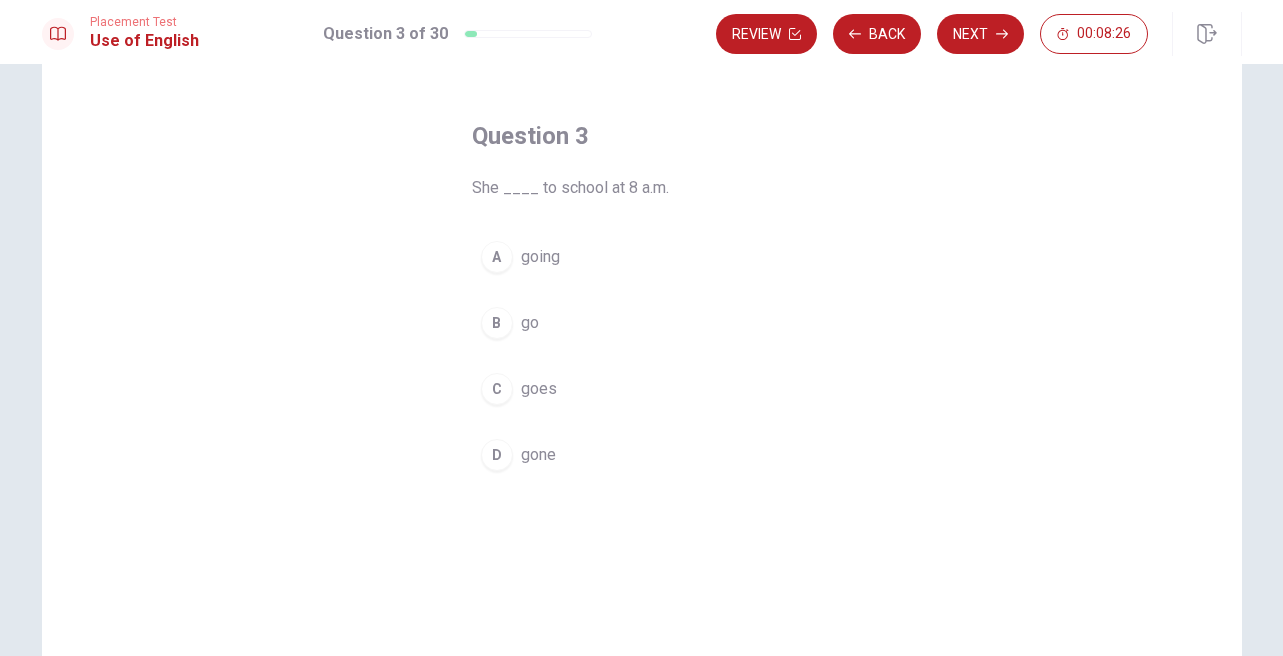 click on "goes" at bounding box center [539, 389] 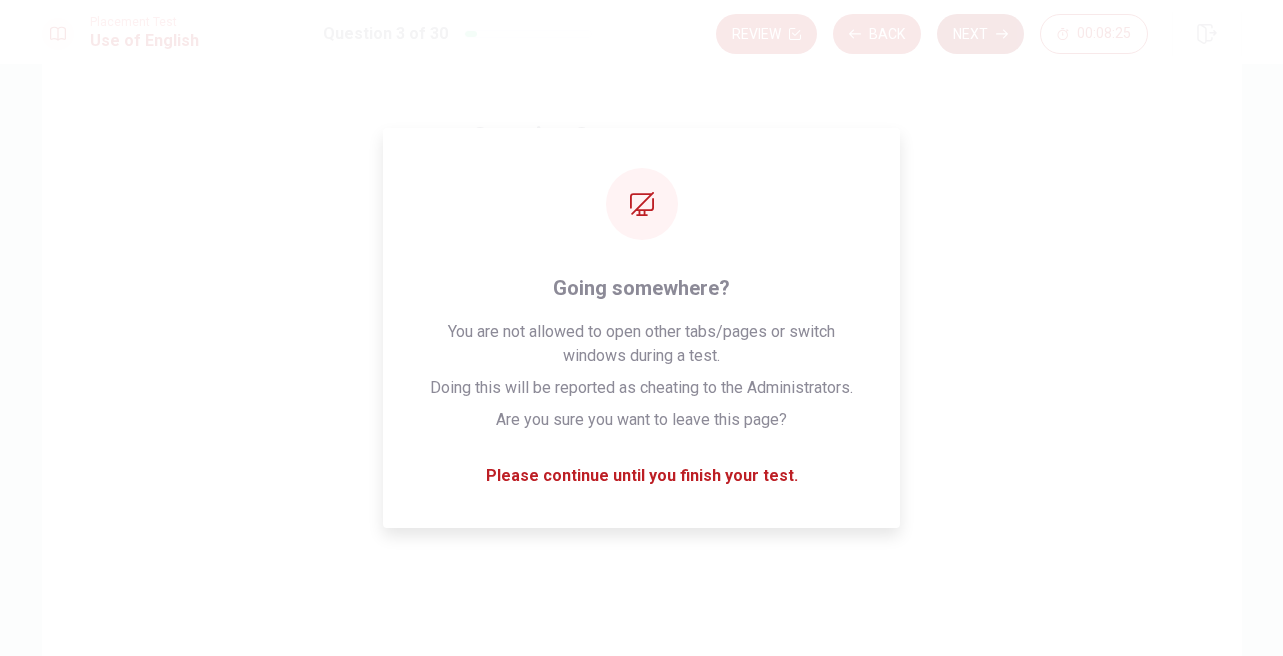 click on "Next" at bounding box center (980, 34) 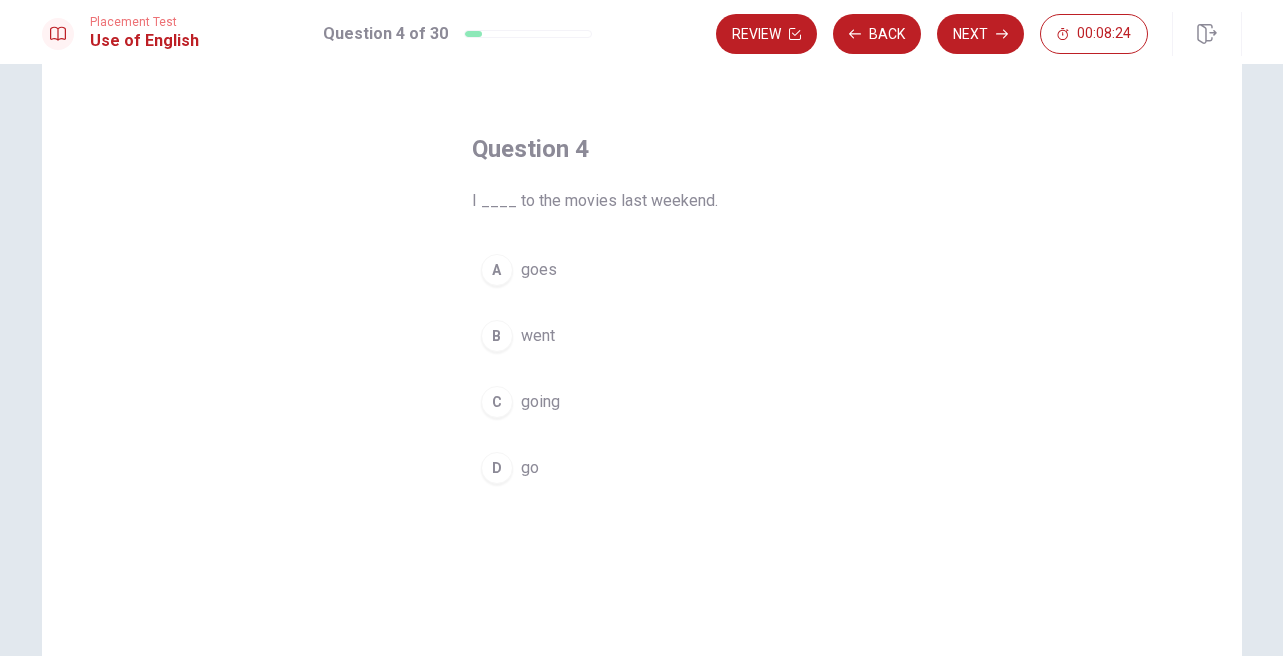 scroll, scrollTop: 48, scrollLeft: 0, axis: vertical 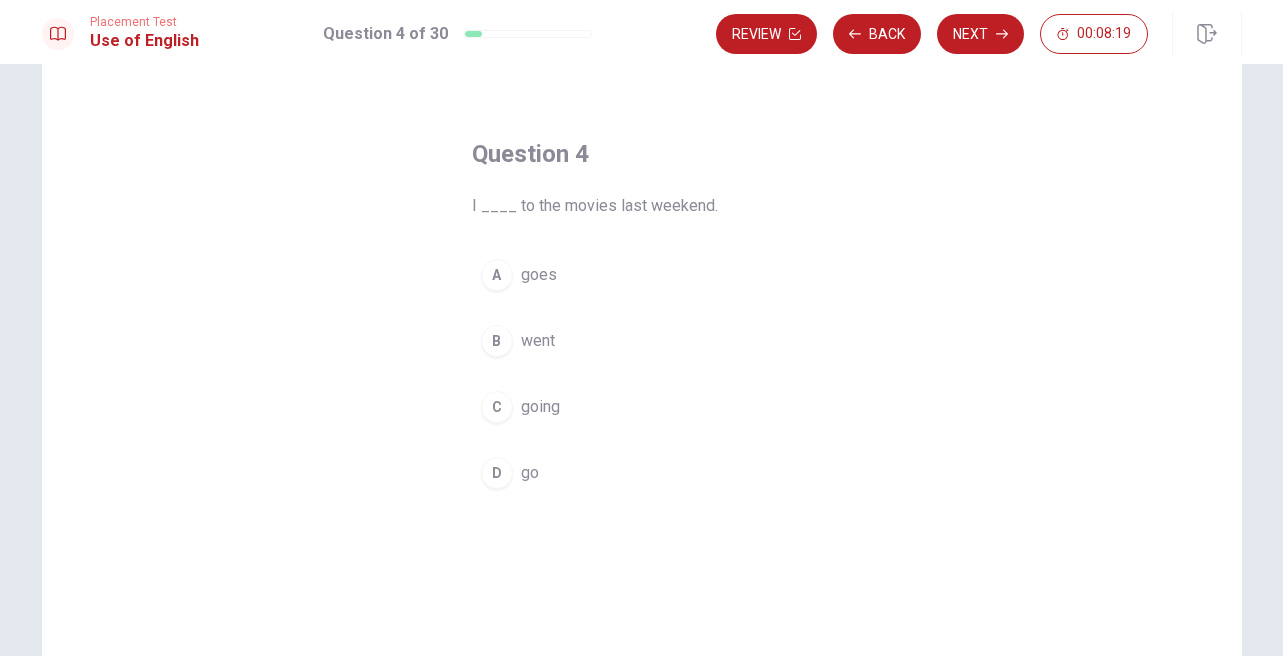 click on "B went" at bounding box center (642, 341) 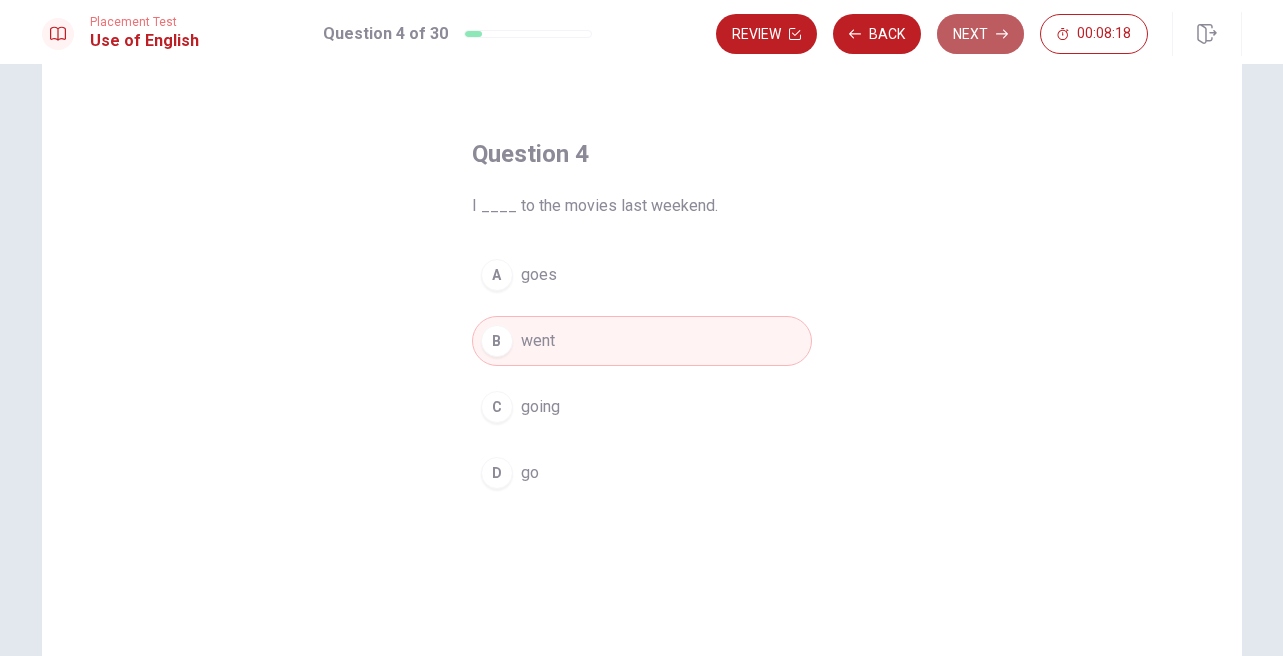 click on "Next" at bounding box center (980, 34) 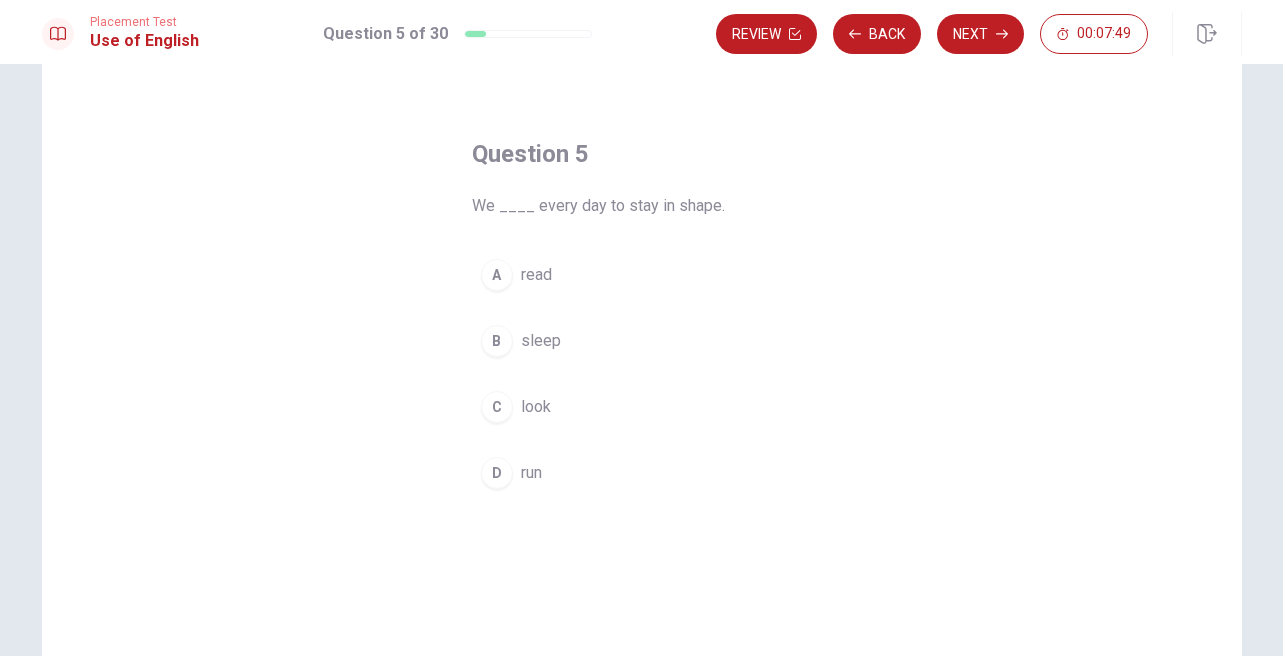click on "D run" at bounding box center [642, 473] 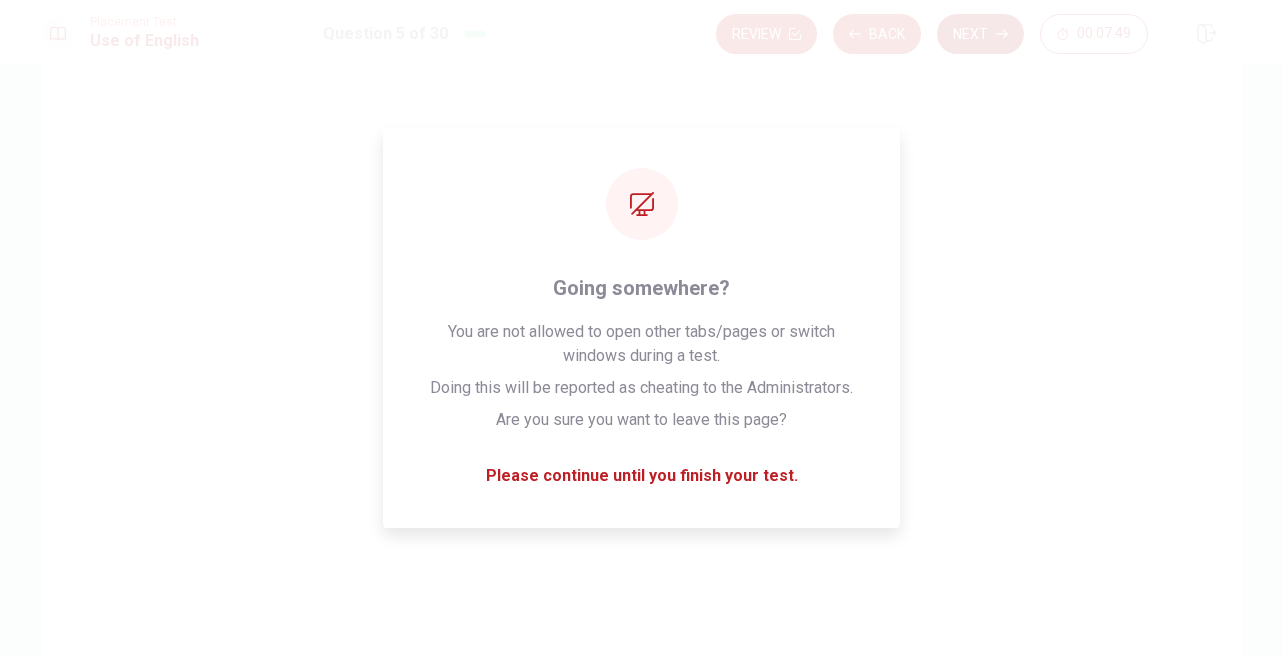click on "Next" at bounding box center [980, 34] 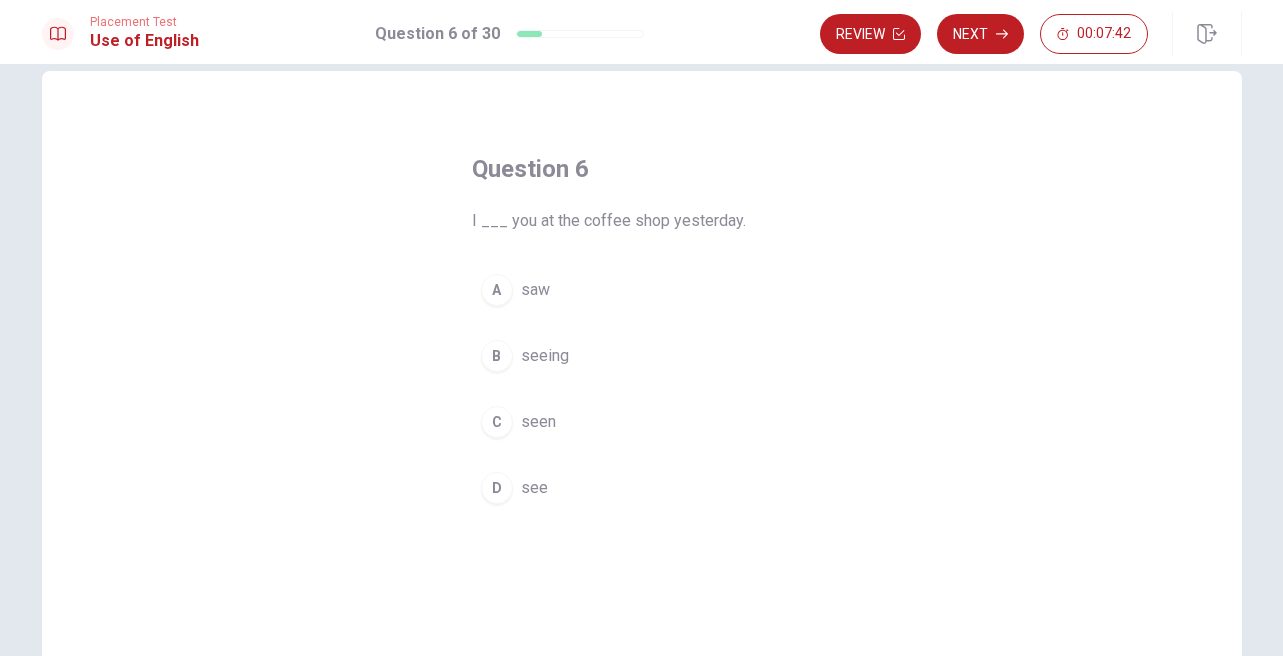 scroll, scrollTop: 41, scrollLeft: 0, axis: vertical 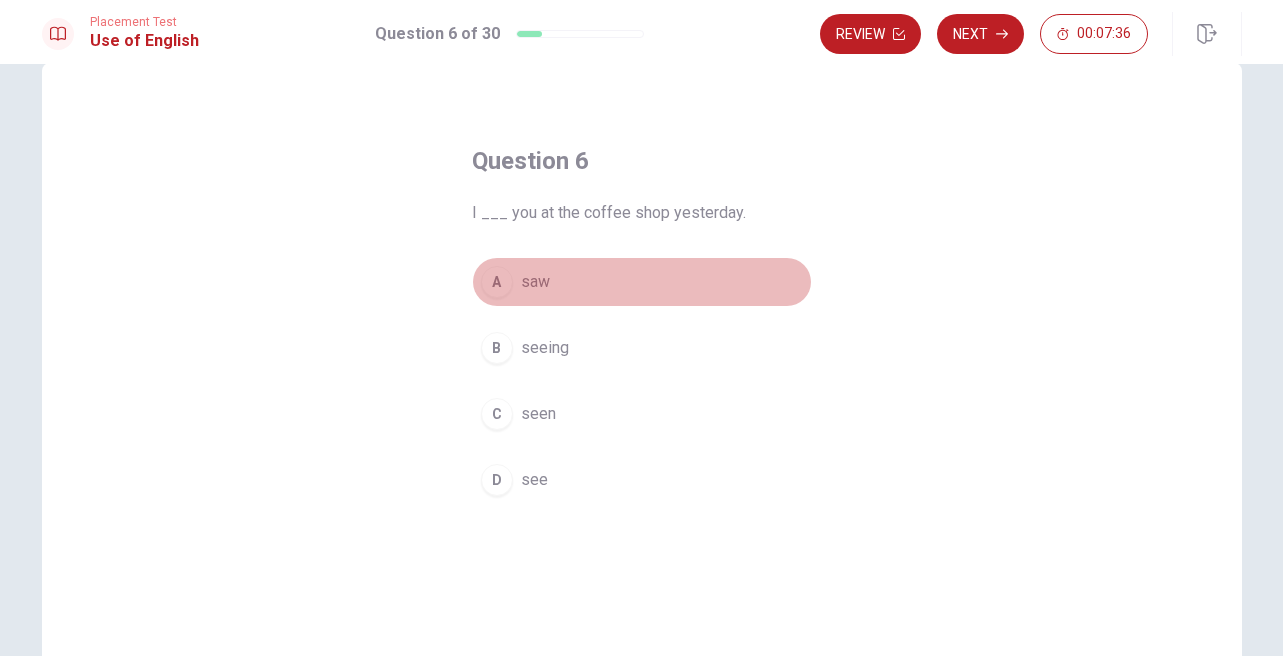 click on "A" at bounding box center [497, 282] 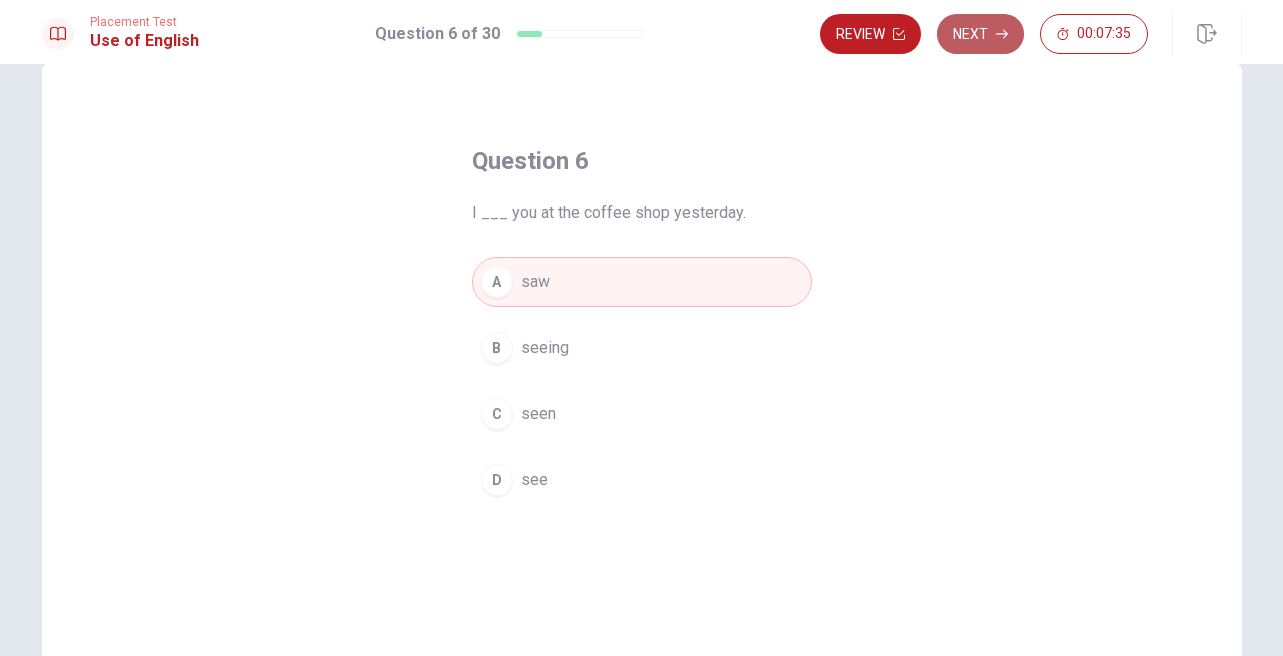 click on "Next" at bounding box center (980, 34) 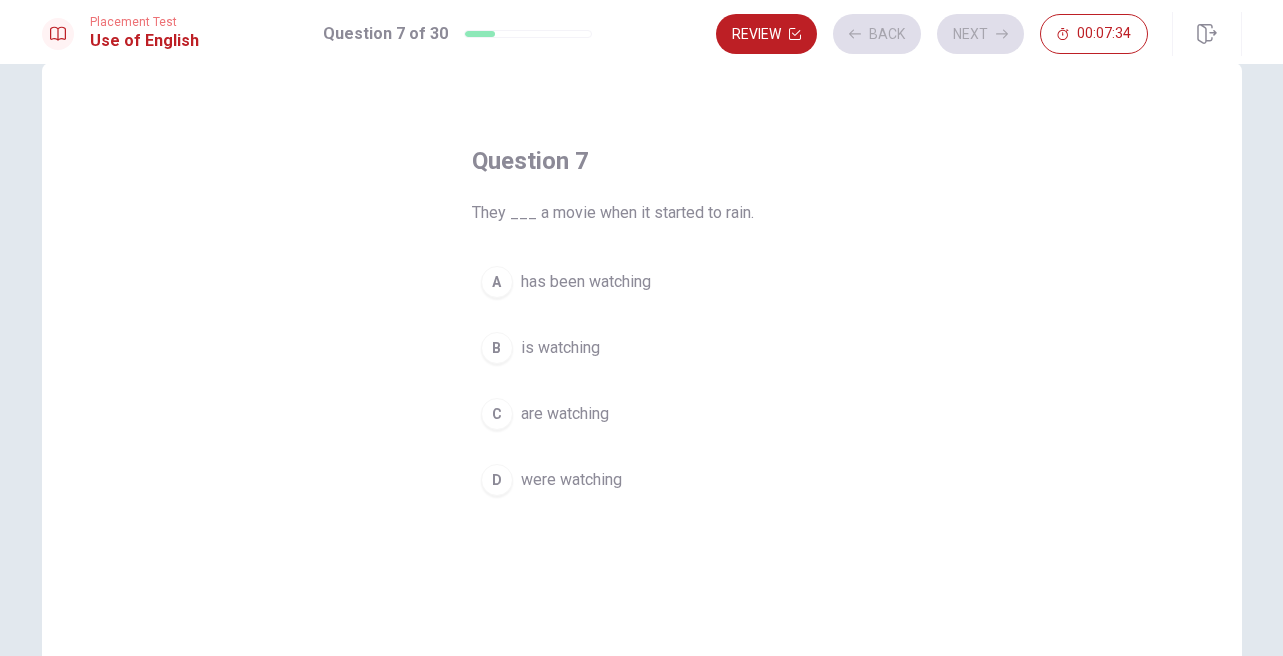 scroll, scrollTop: 56, scrollLeft: 0, axis: vertical 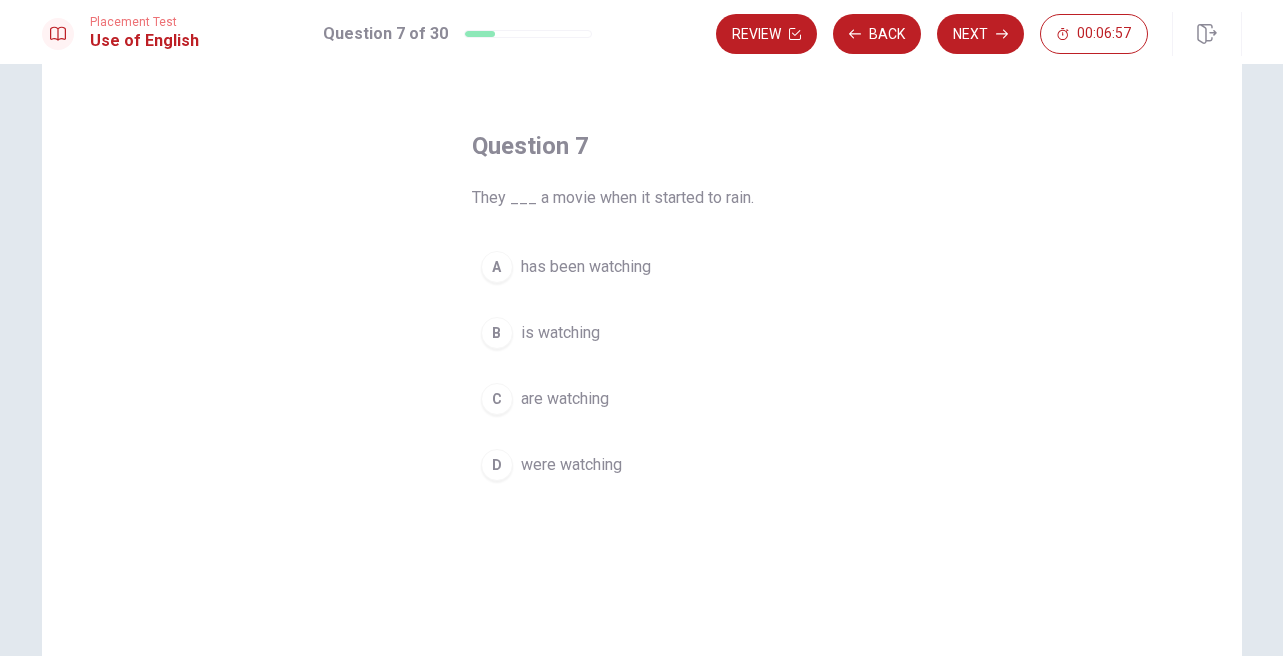 click on "has been watching" at bounding box center [586, 267] 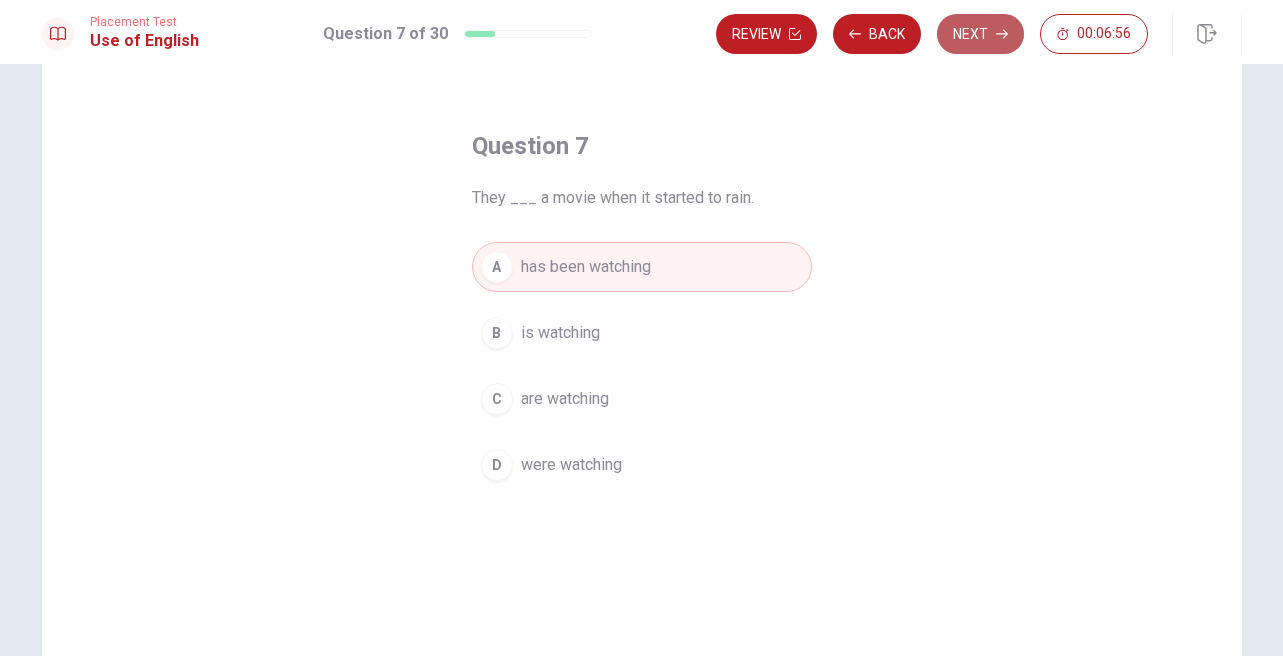 click on "Next" at bounding box center [980, 34] 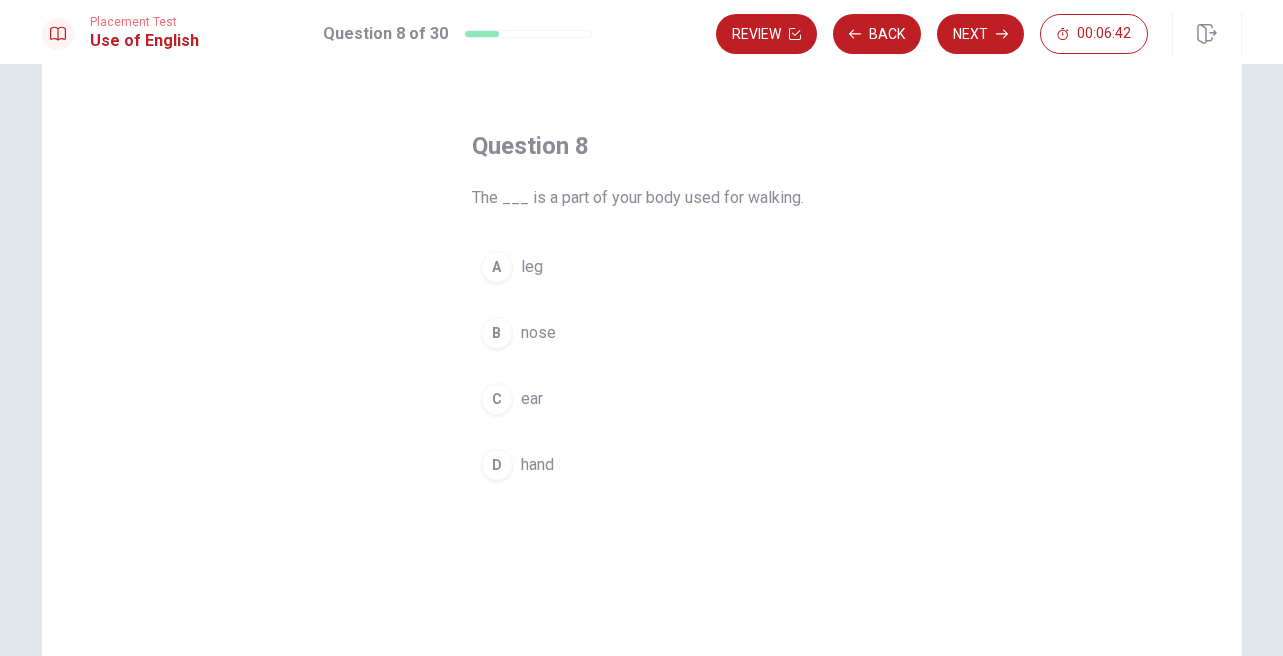 click on "leg" at bounding box center (532, 267) 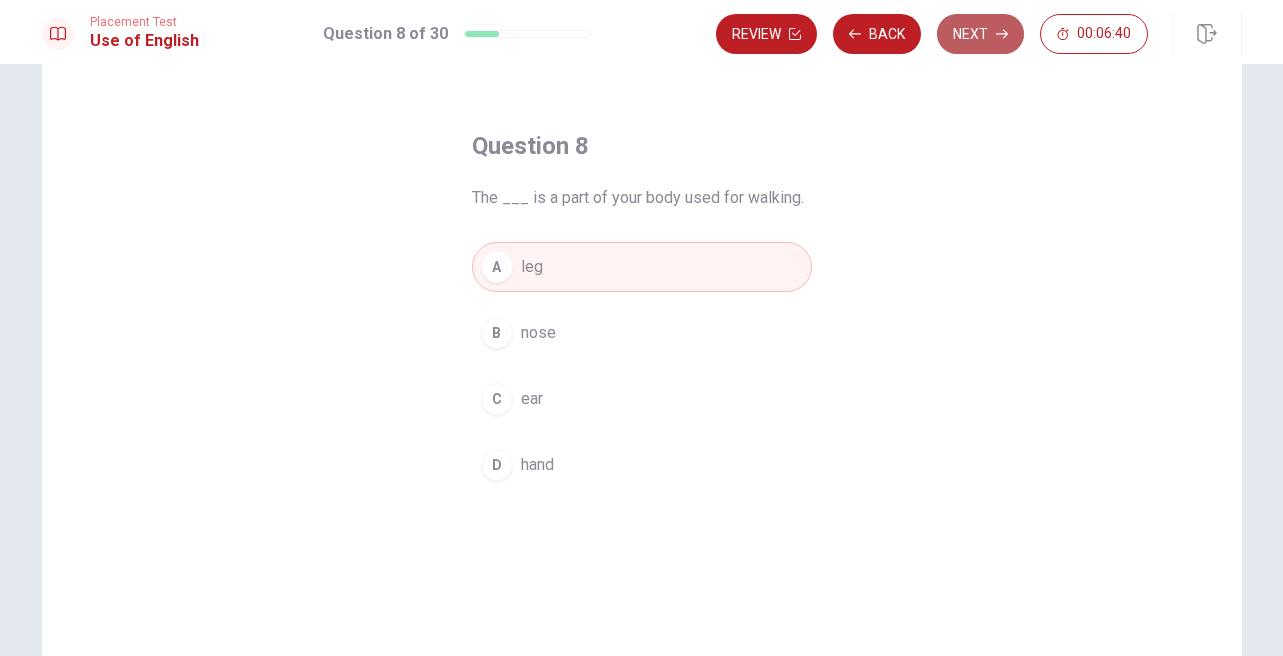click on "Next" at bounding box center (980, 34) 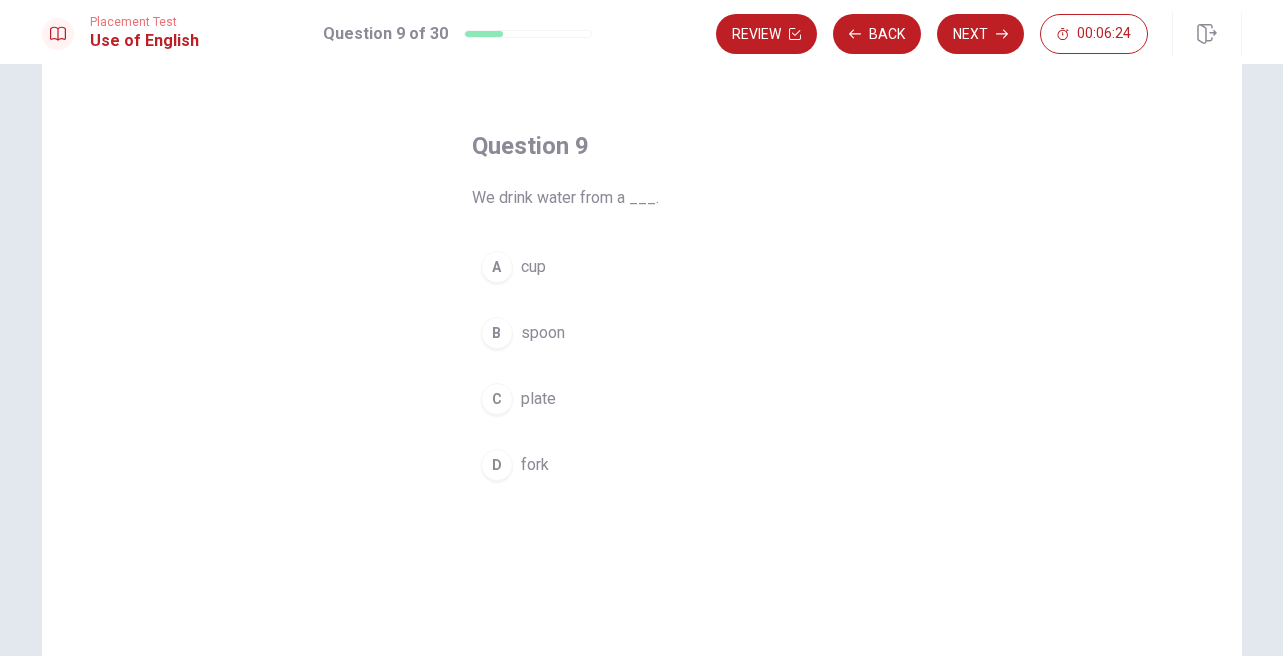 click on "A cup" at bounding box center [642, 267] 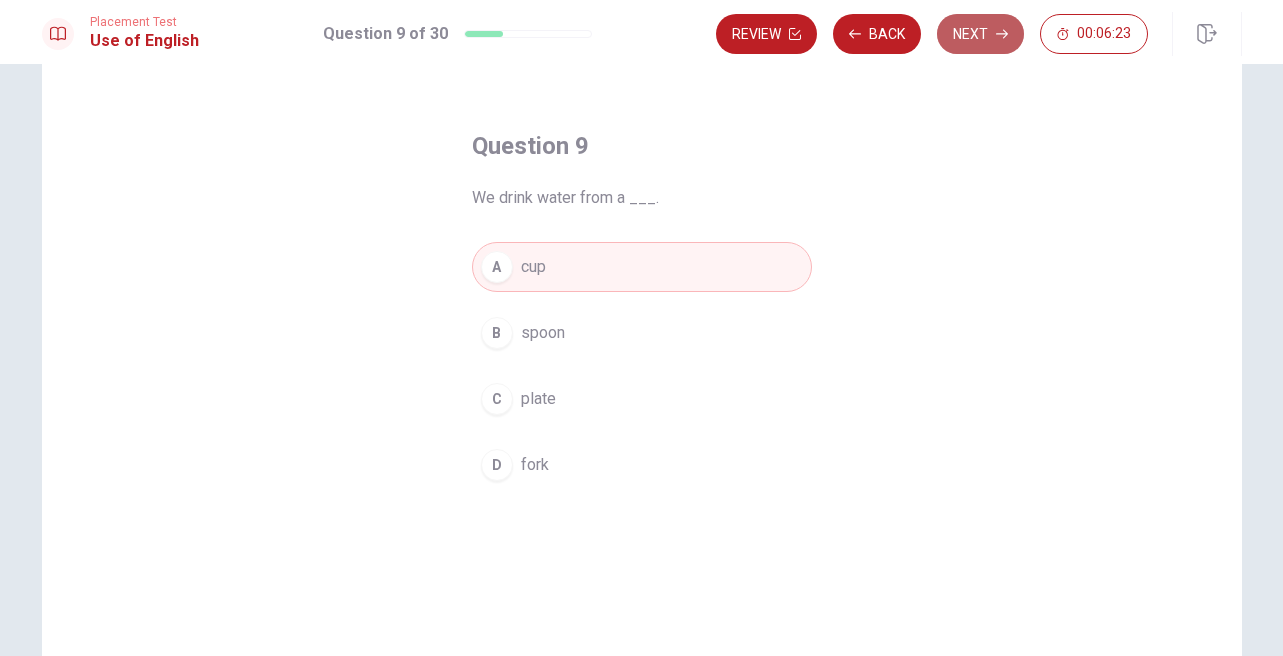 click 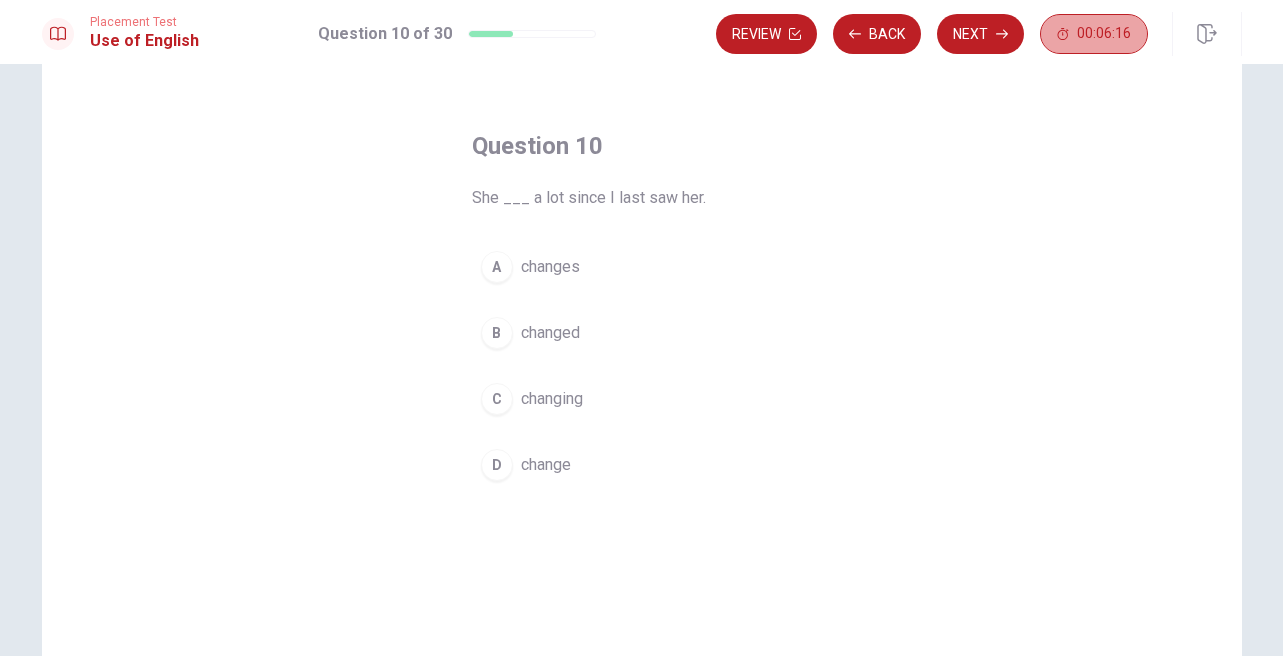click on "00:06:16" at bounding box center [1104, 34] 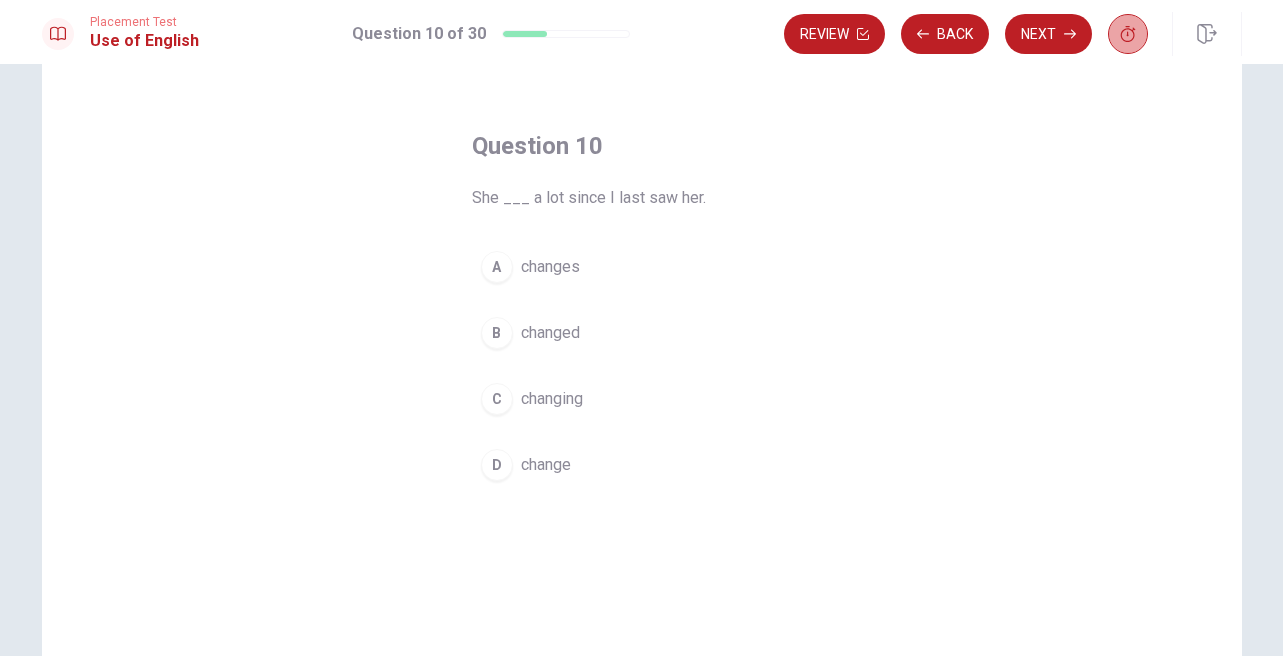 click at bounding box center (1128, 34) 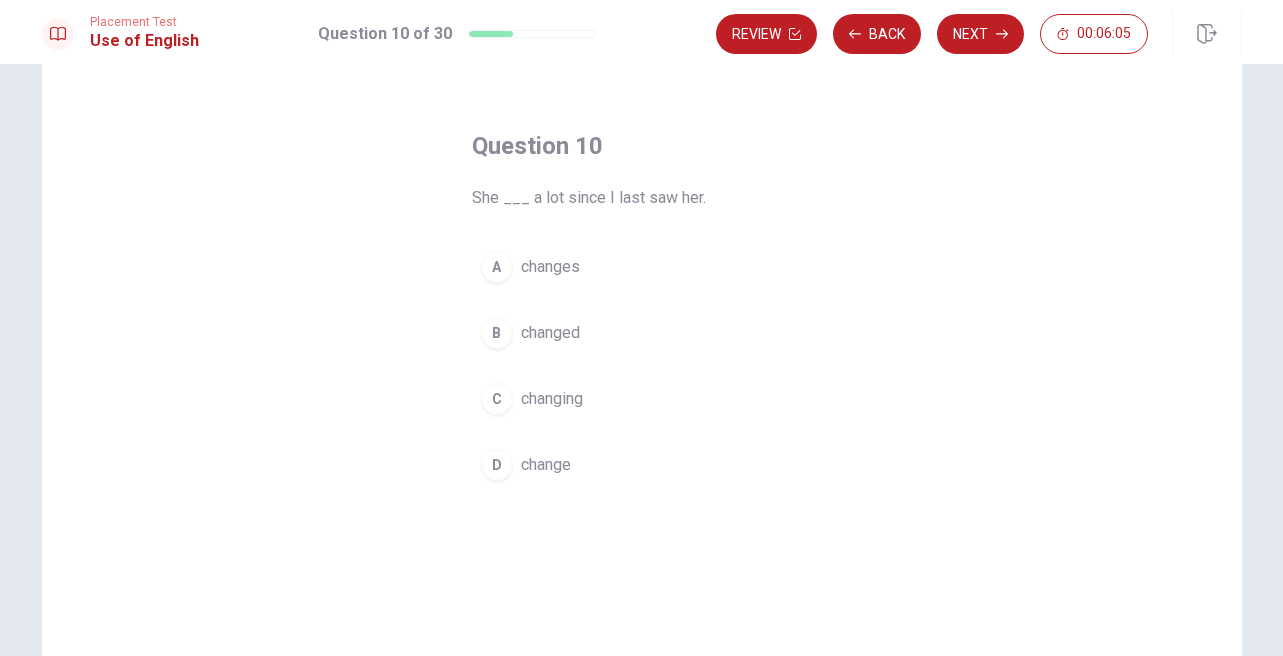 click on "changed" at bounding box center (550, 333) 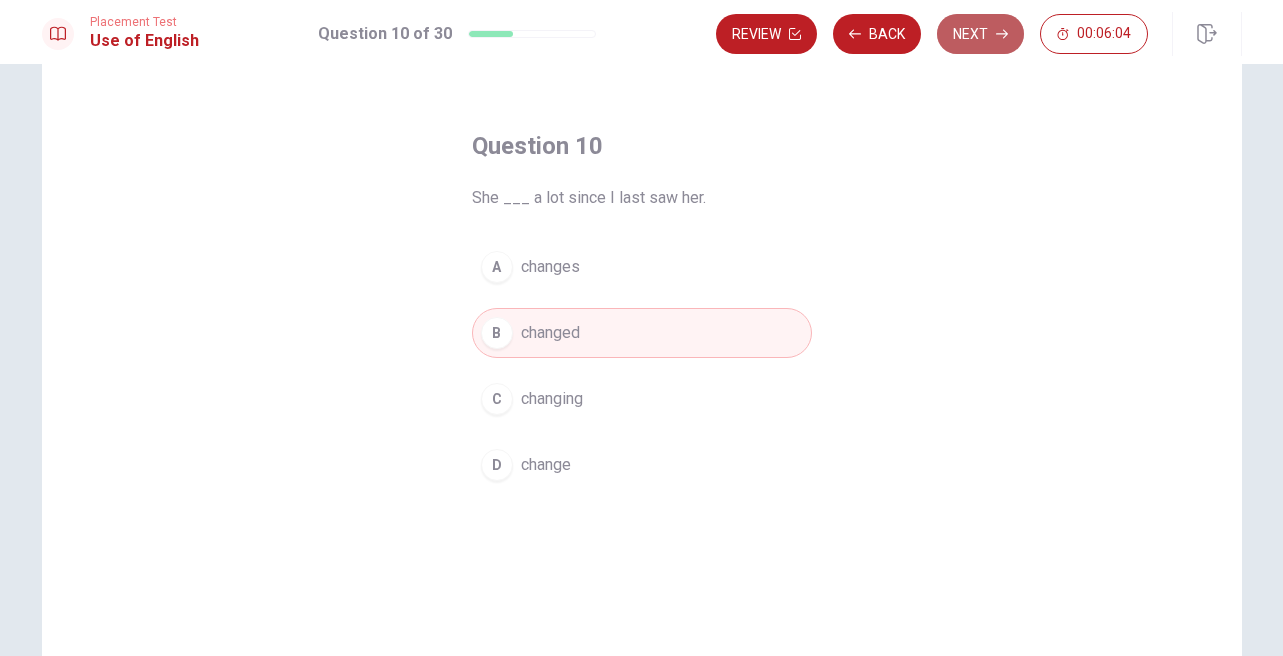 click on "Next" at bounding box center [980, 34] 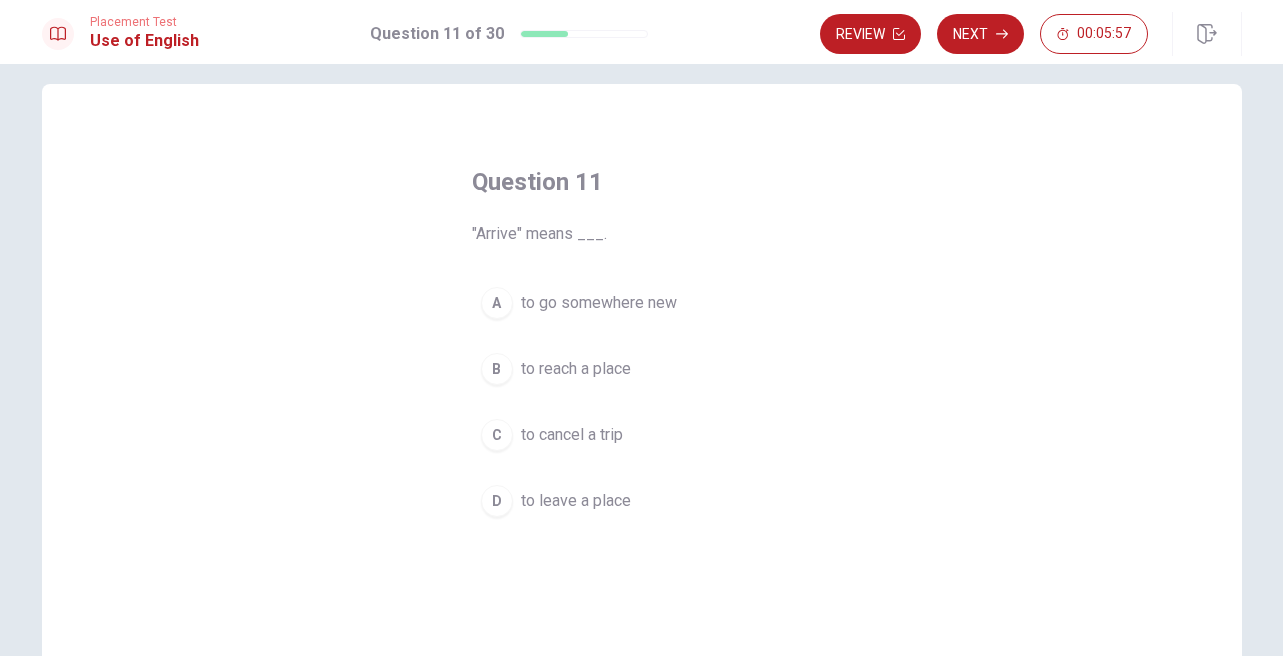 scroll, scrollTop: 26, scrollLeft: 0, axis: vertical 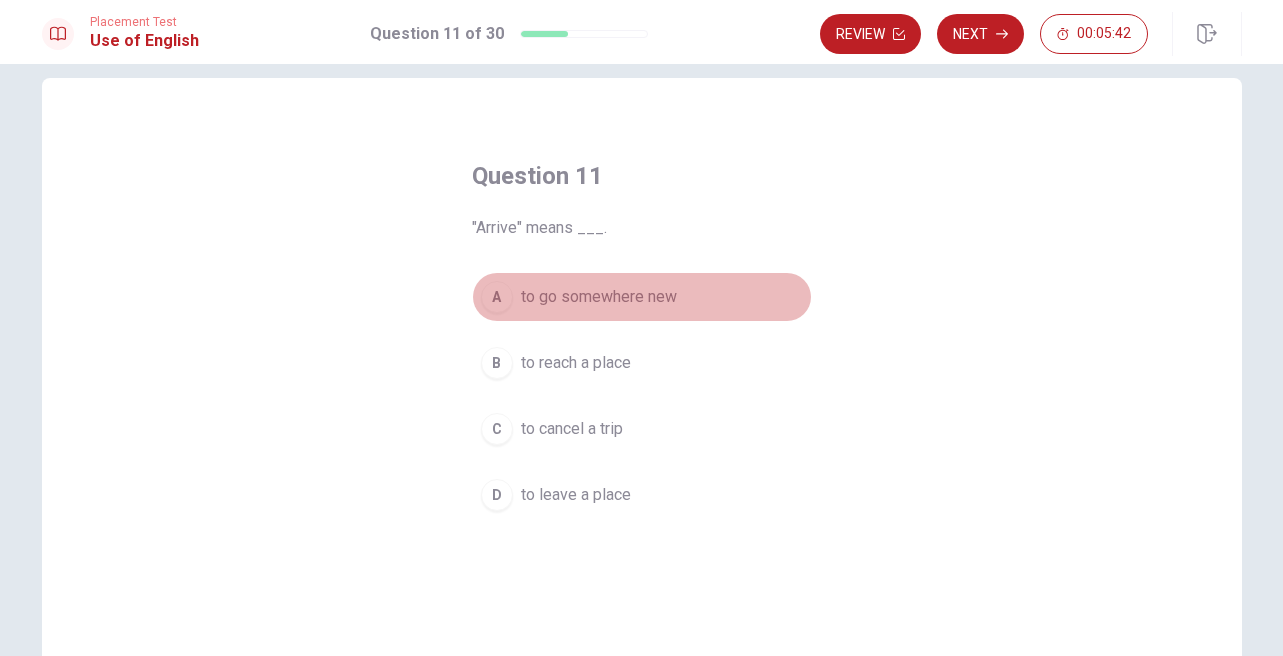 click on "to go somewhere new" at bounding box center [599, 297] 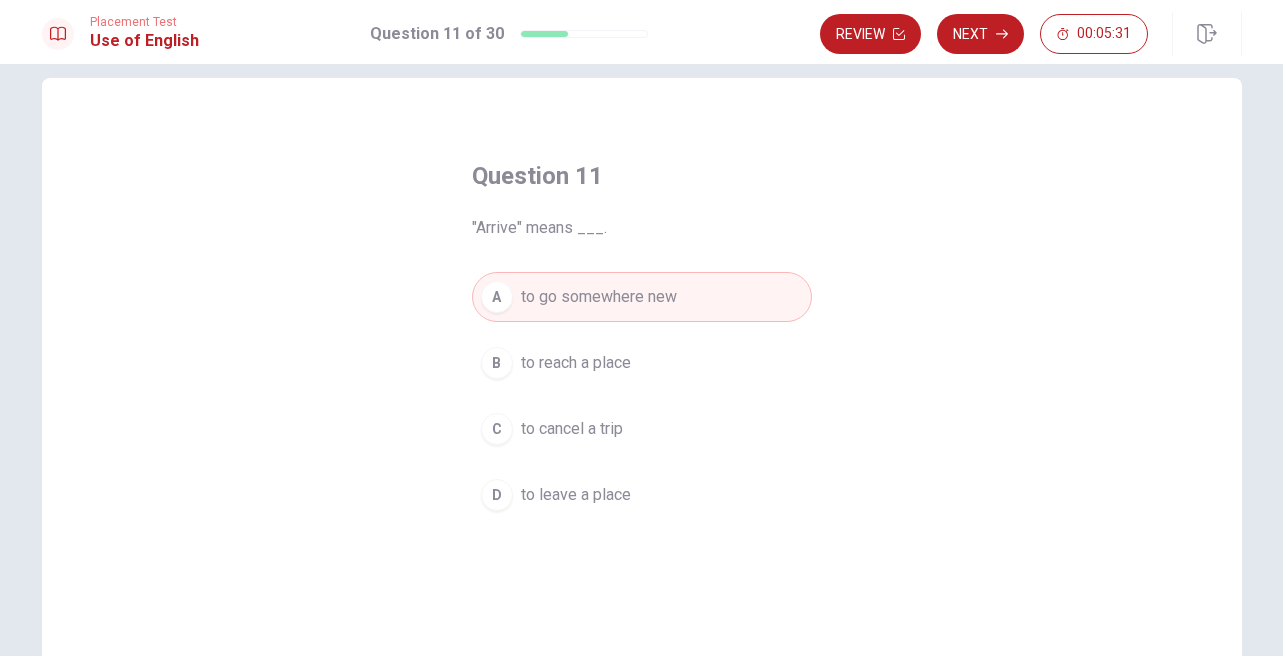 click on "to reach a place" at bounding box center (576, 363) 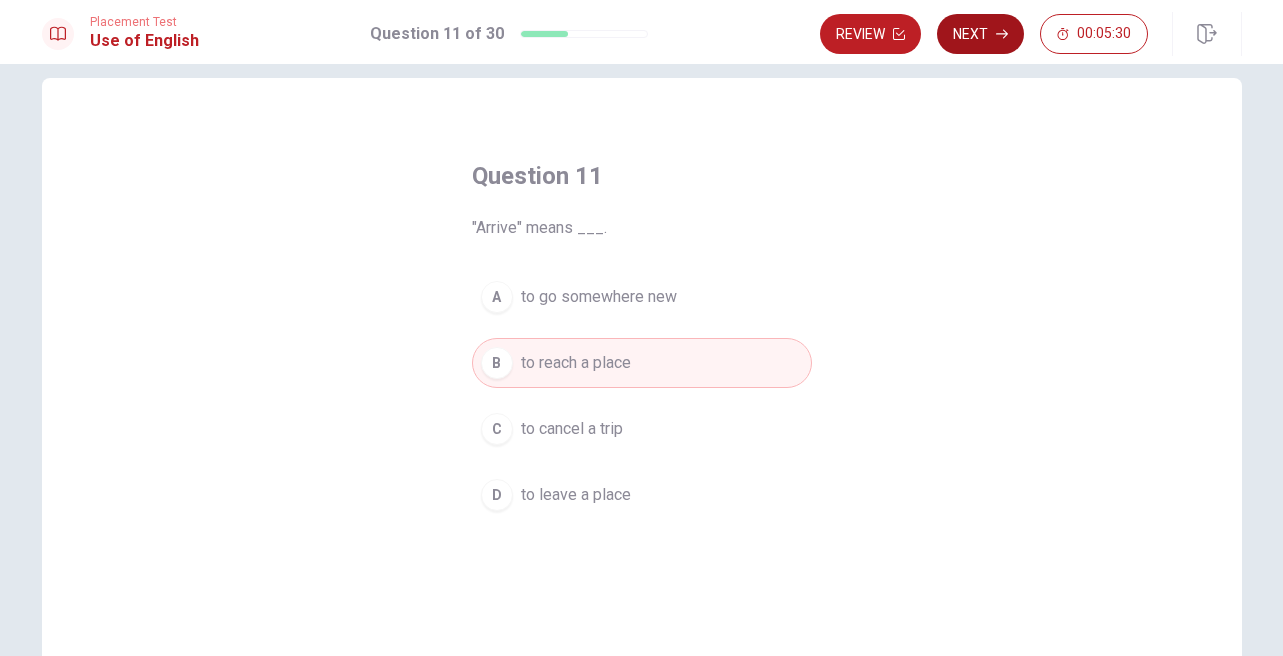 click on "Next" at bounding box center [980, 34] 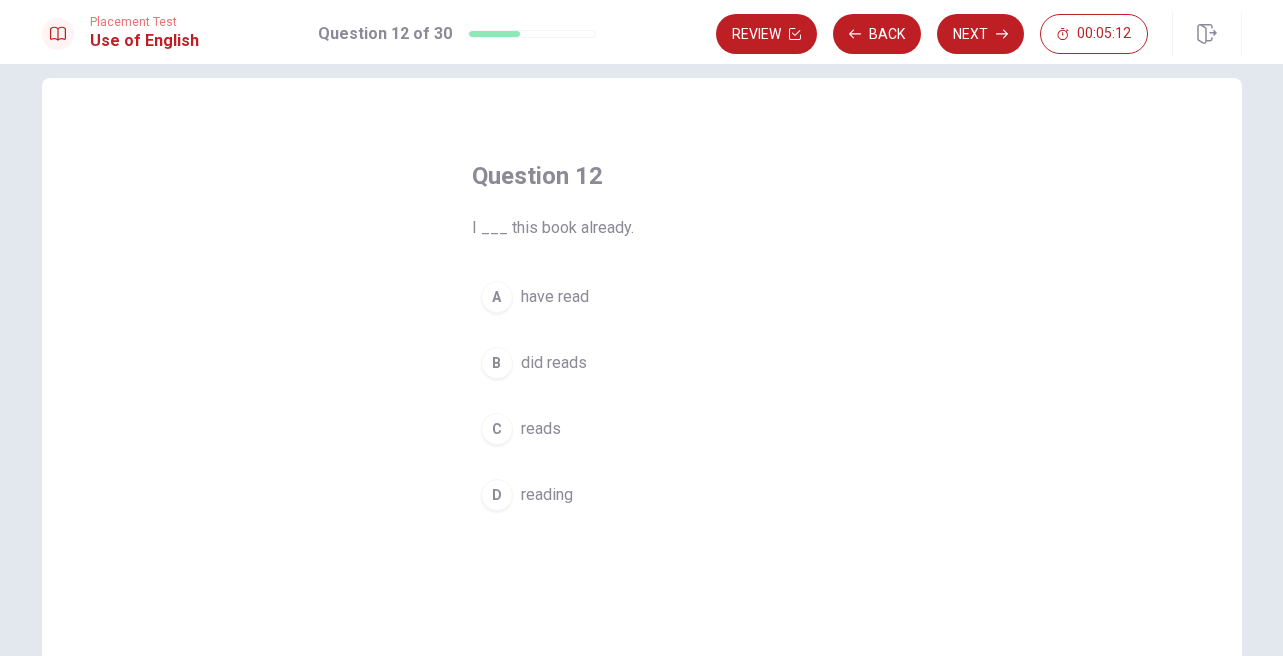 click on "have read" at bounding box center (555, 297) 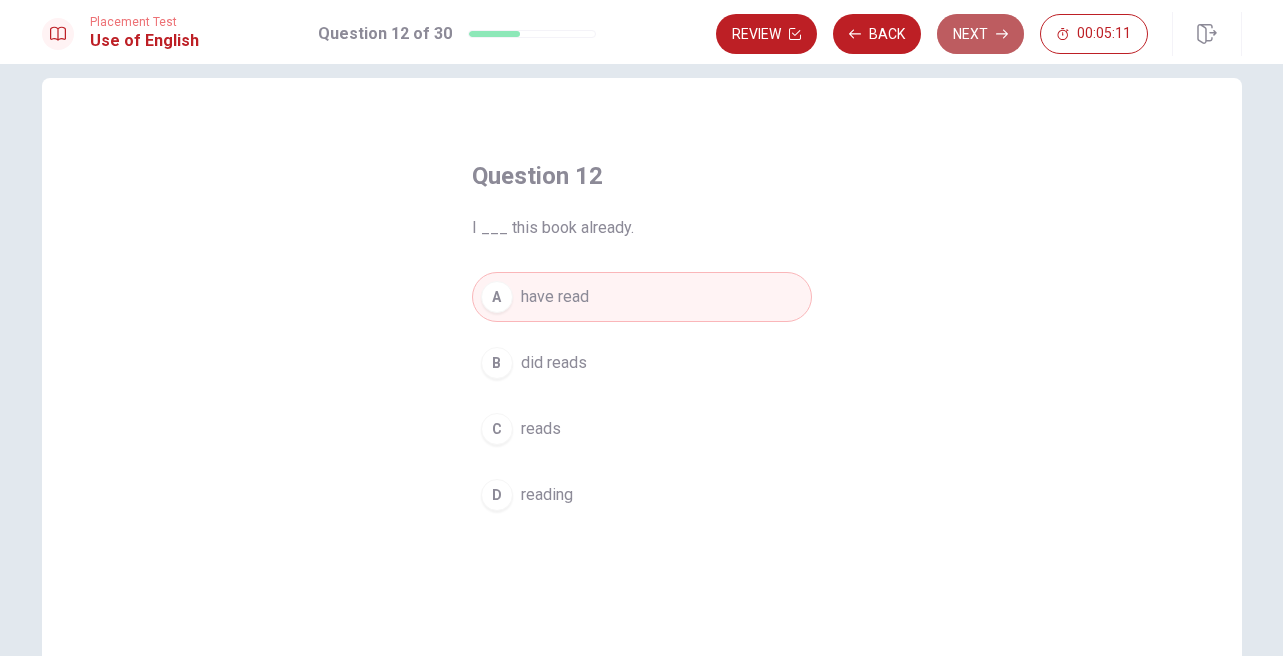click on "Next" at bounding box center (980, 34) 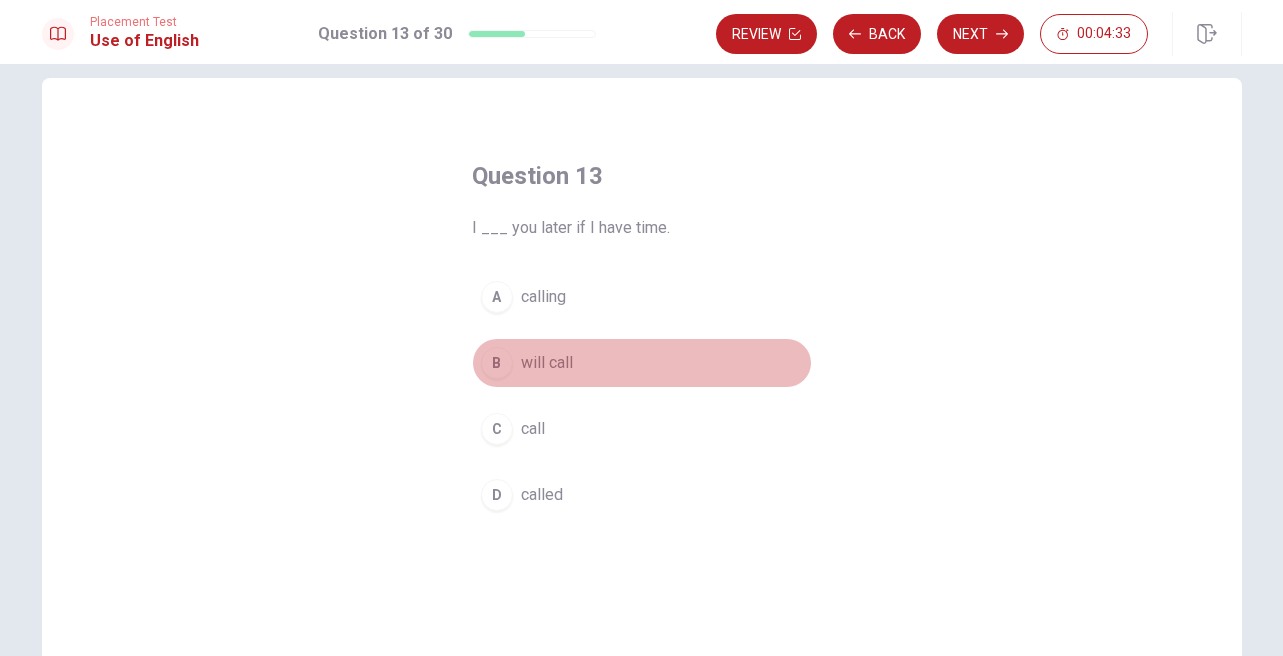 click on "will call" at bounding box center [547, 363] 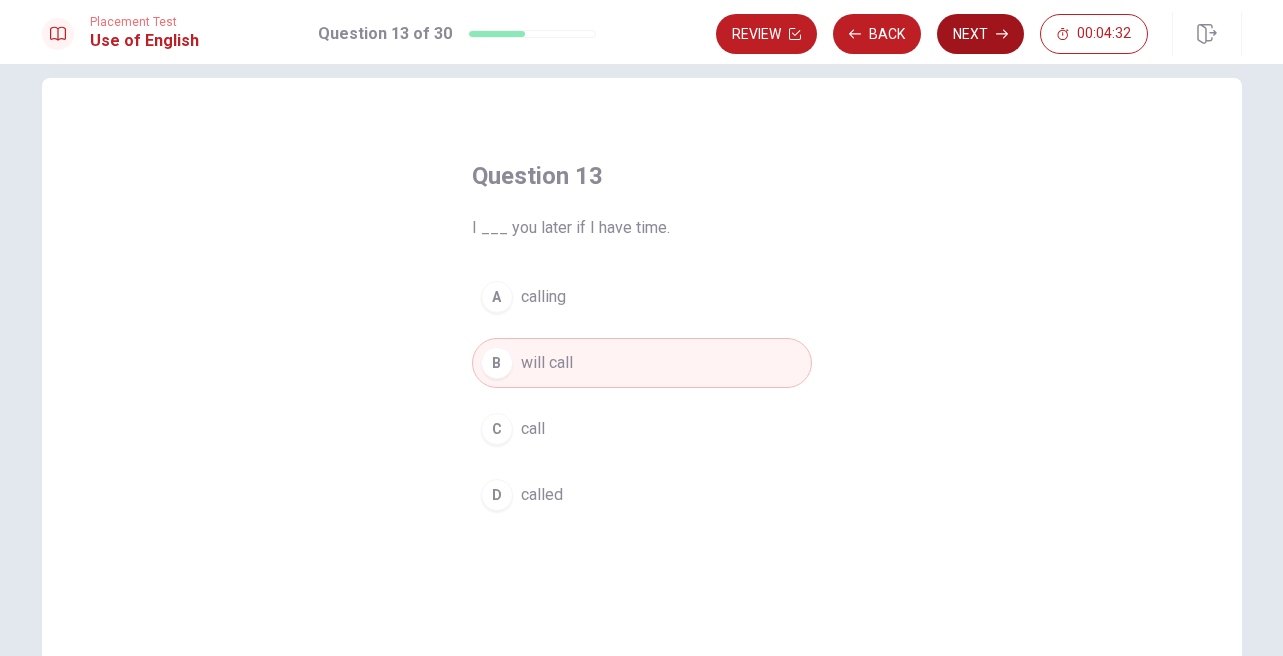 click on "Next" at bounding box center (980, 34) 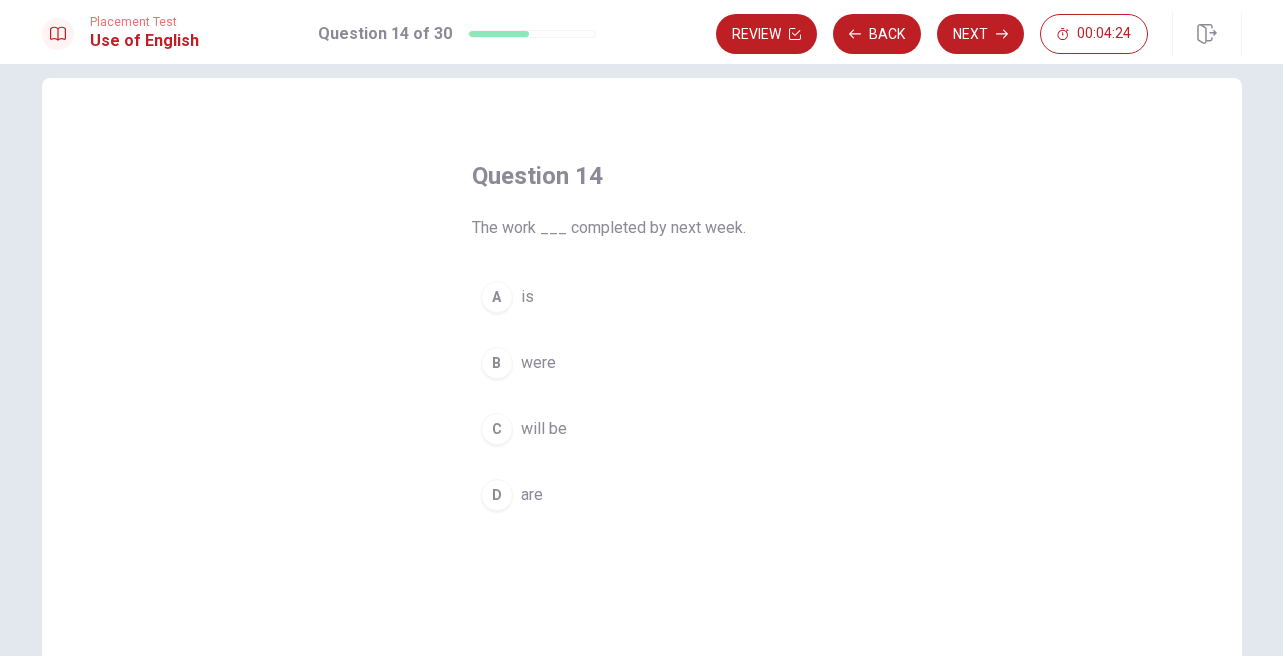 click on "will be" at bounding box center [544, 429] 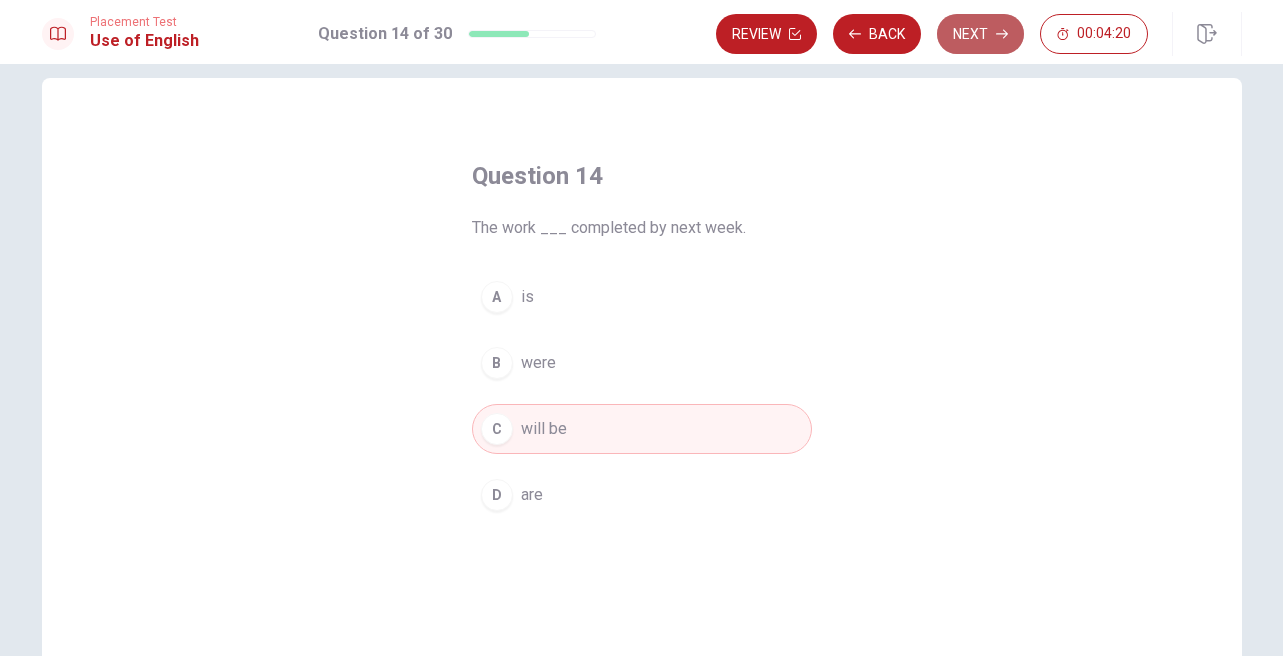 click 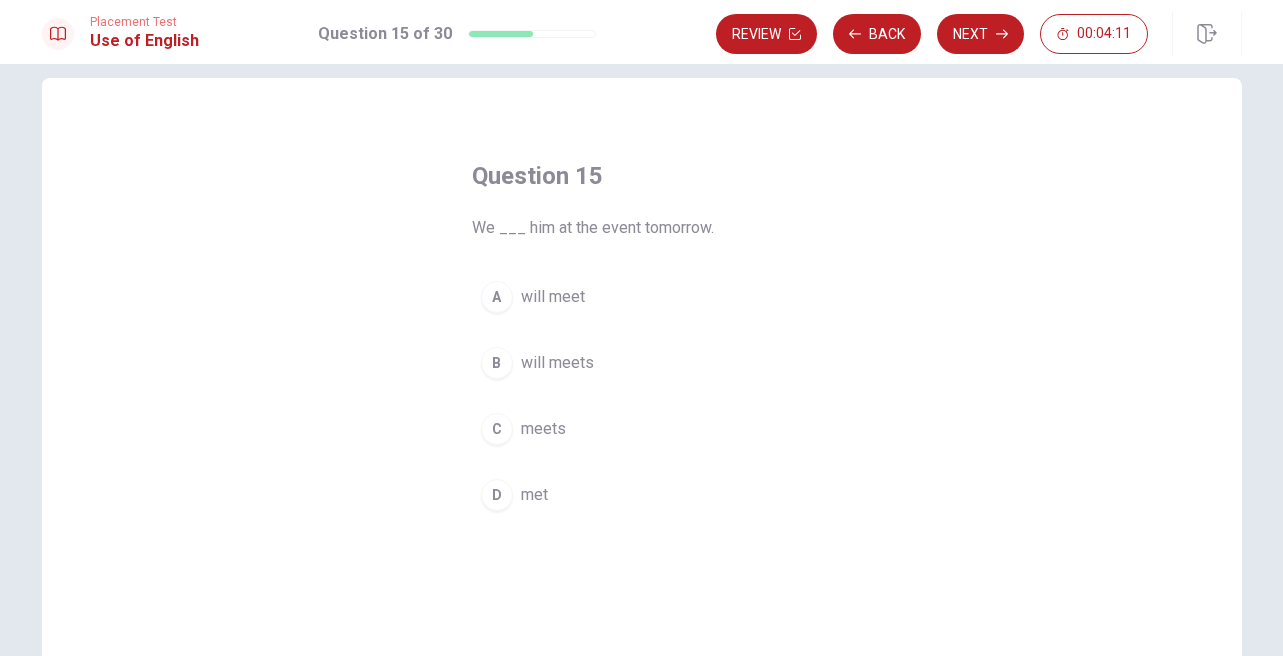 click on "will meet" at bounding box center [553, 297] 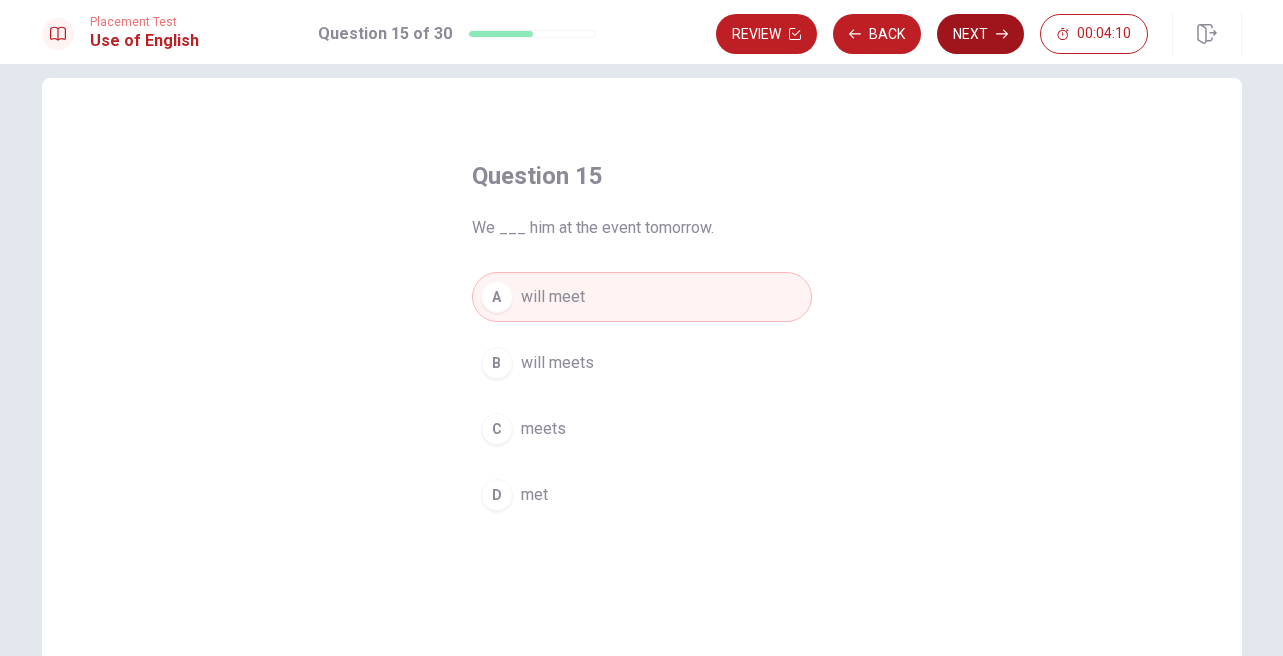 click on "Next" at bounding box center [980, 34] 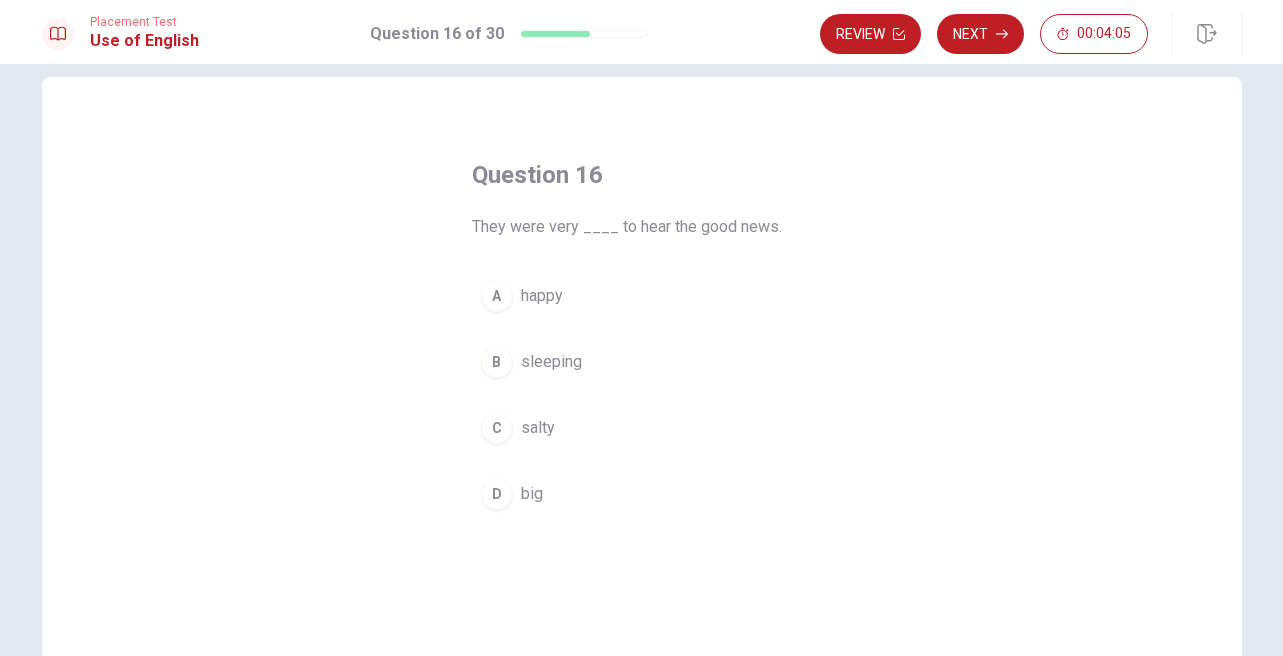 scroll, scrollTop: 32, scrollLeft: 0, axis: vertical 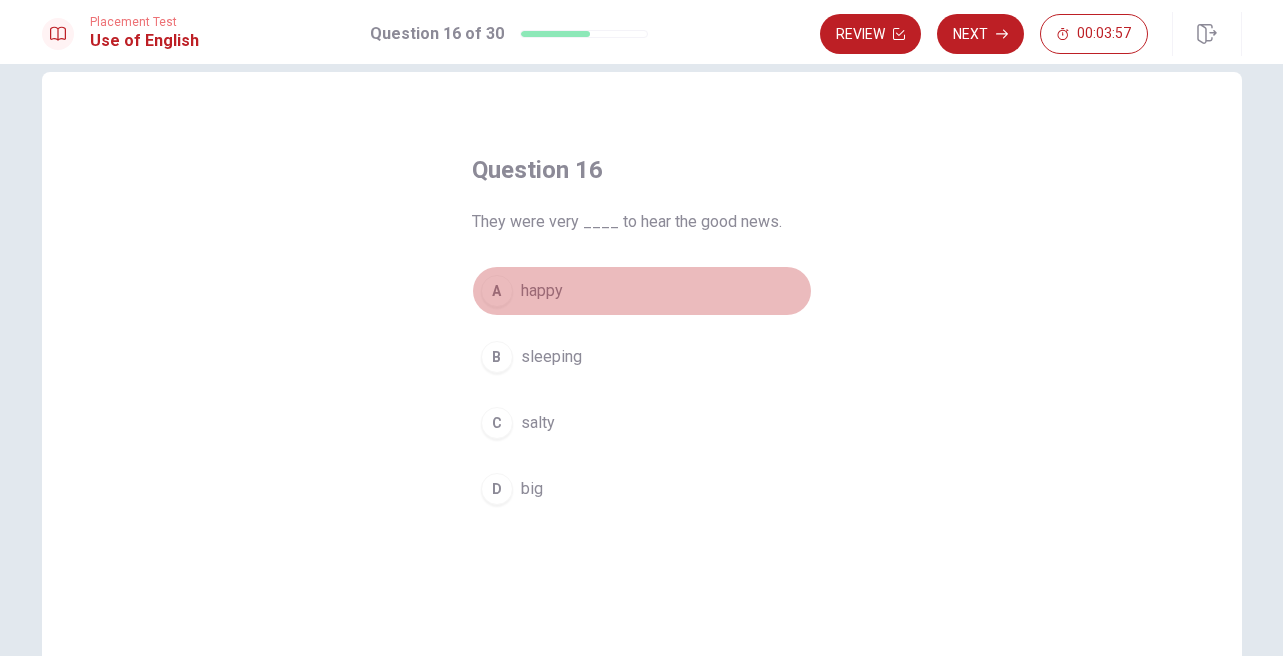 click on "happy" at bounding box center [542, 291] 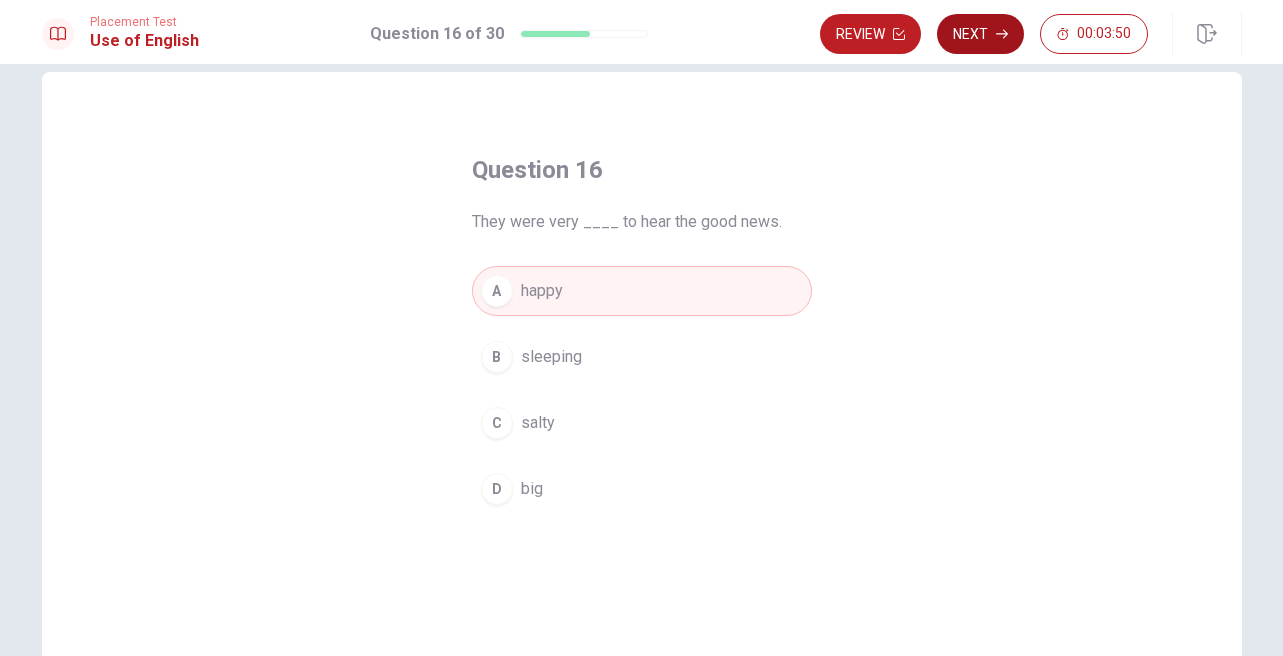 click on "Next" at bounding box center [980, 34] 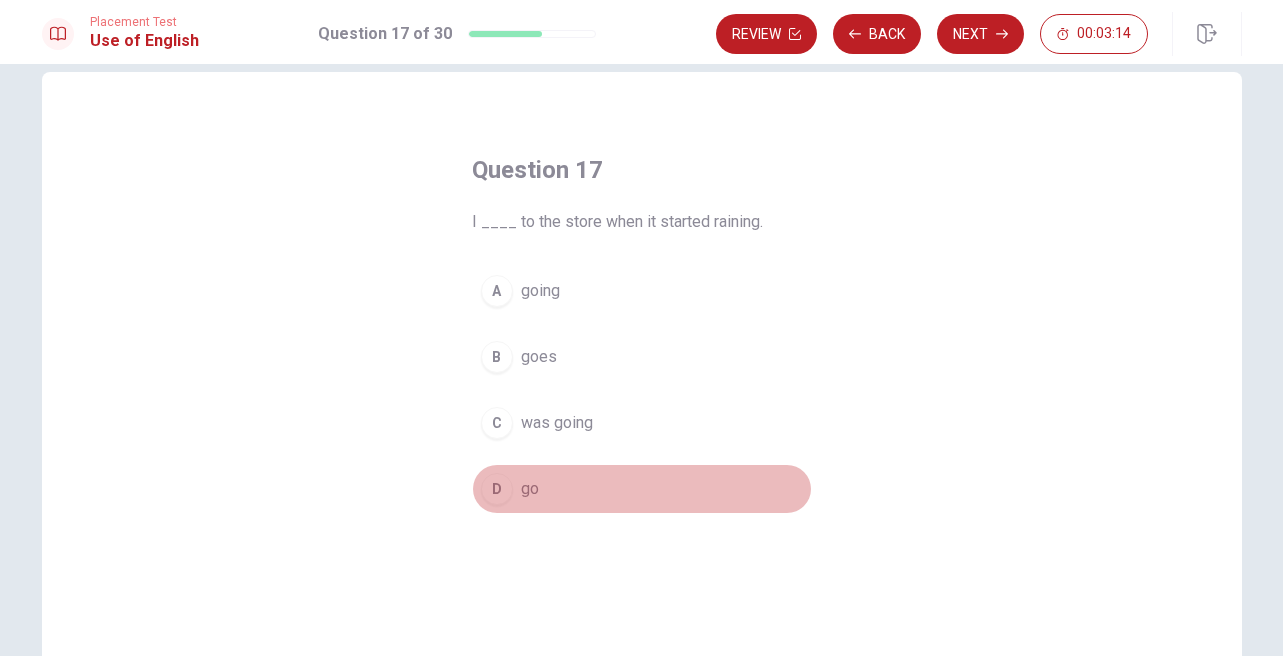 click on "go" at bounding box center (530, 489) 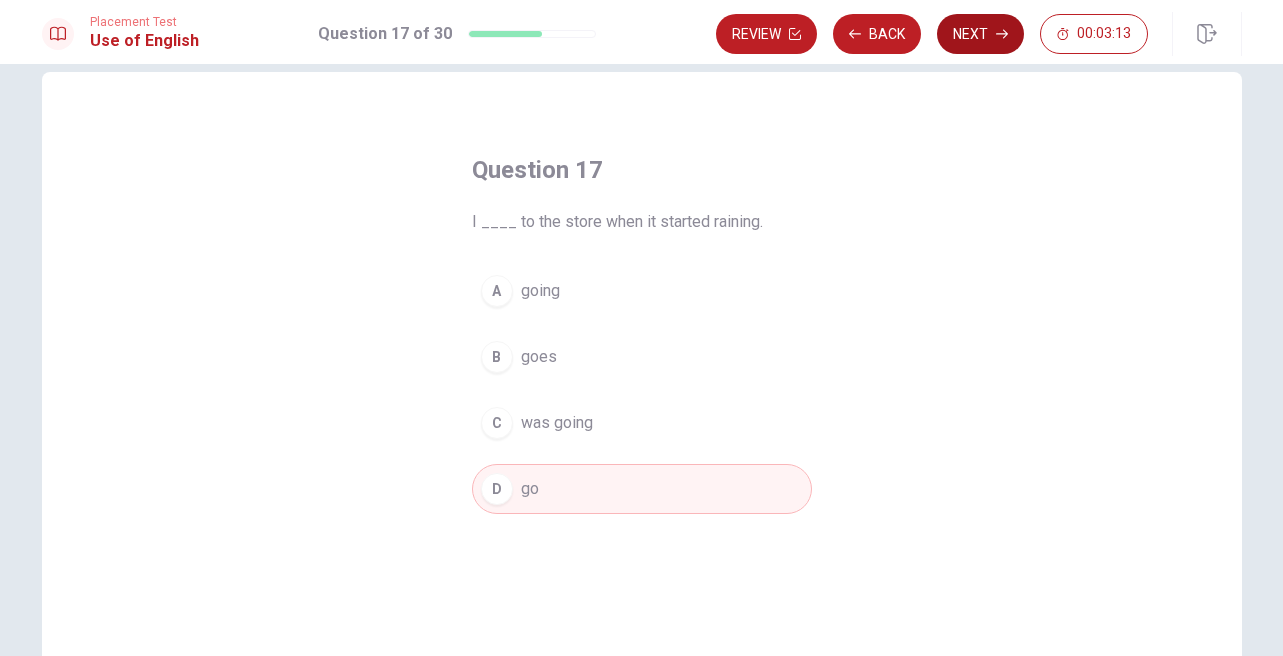 click on "Next" at bounding box center [980, 34] 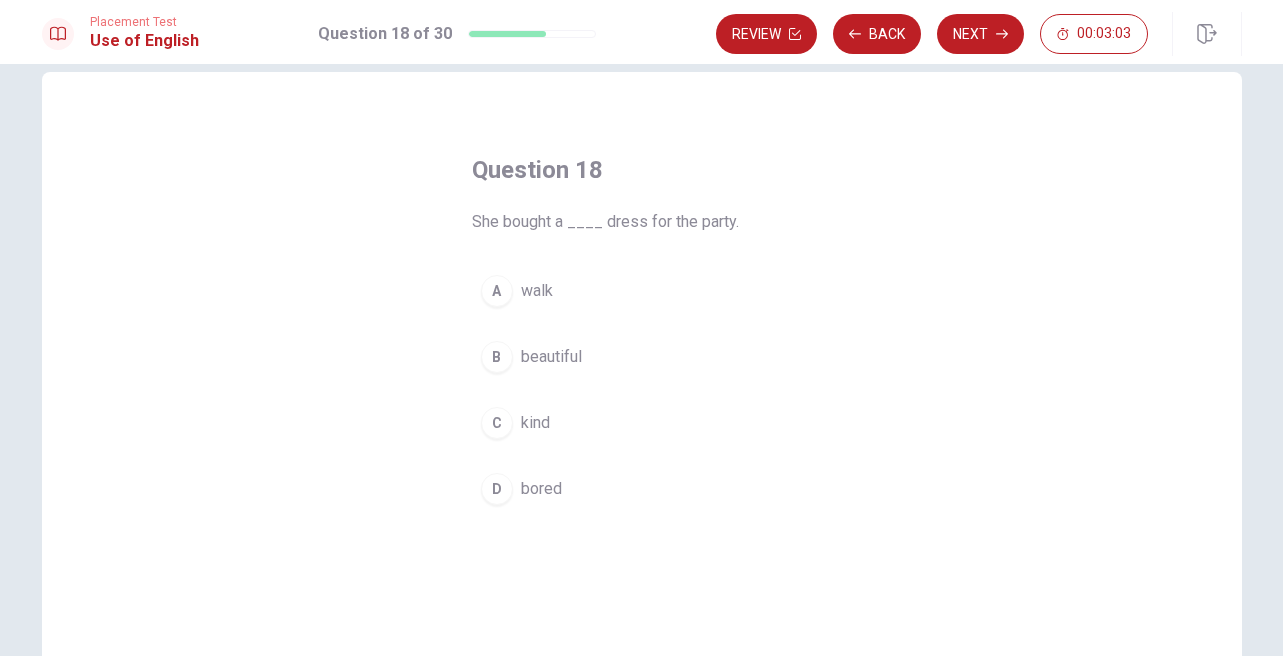 click on "beautiful" at bounding box center [551, 357] 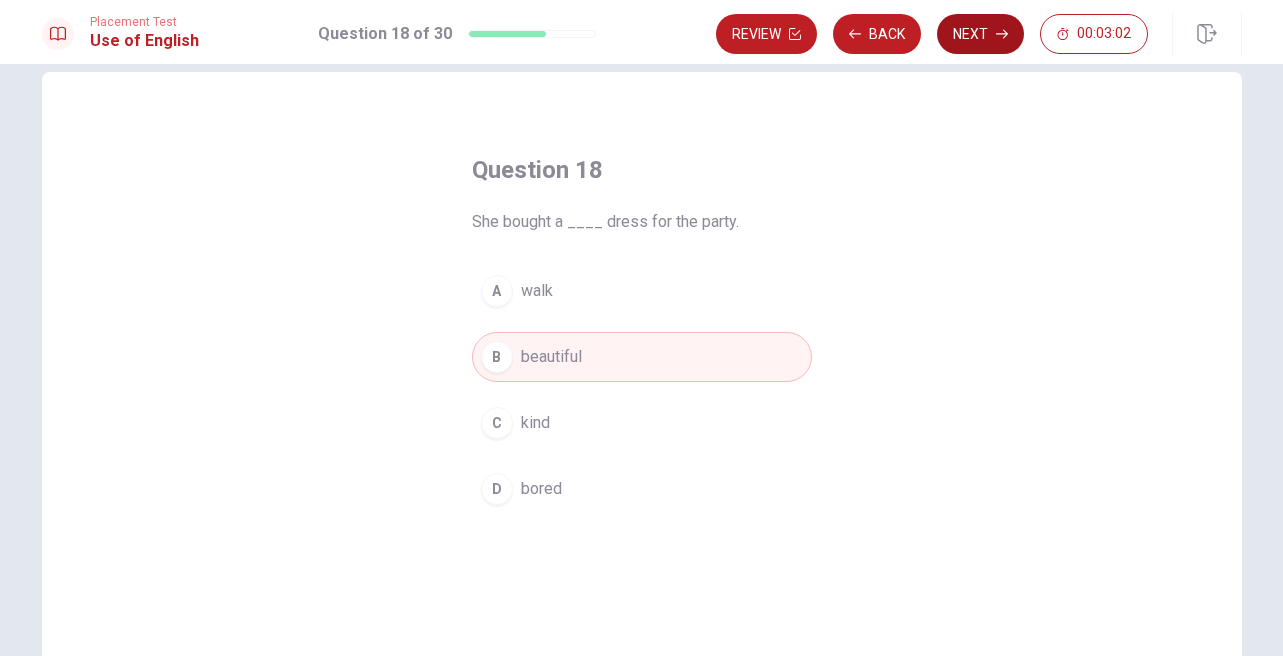 click 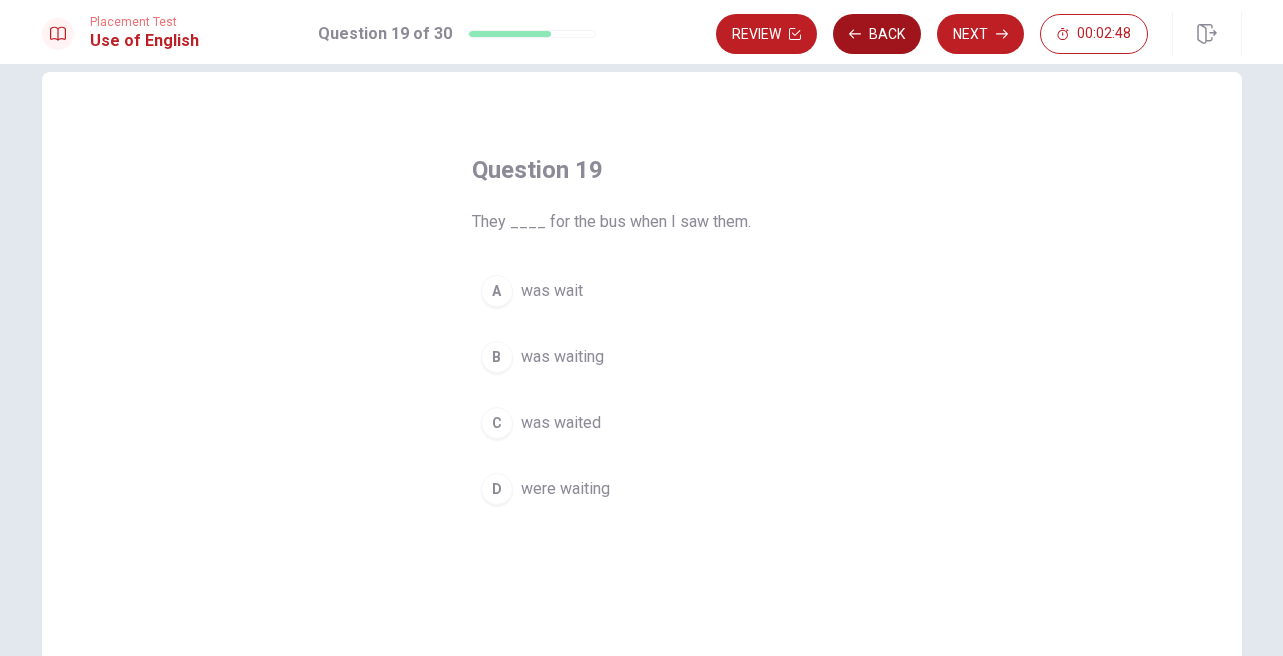 click on "Back" at bounding box center [877, 34] 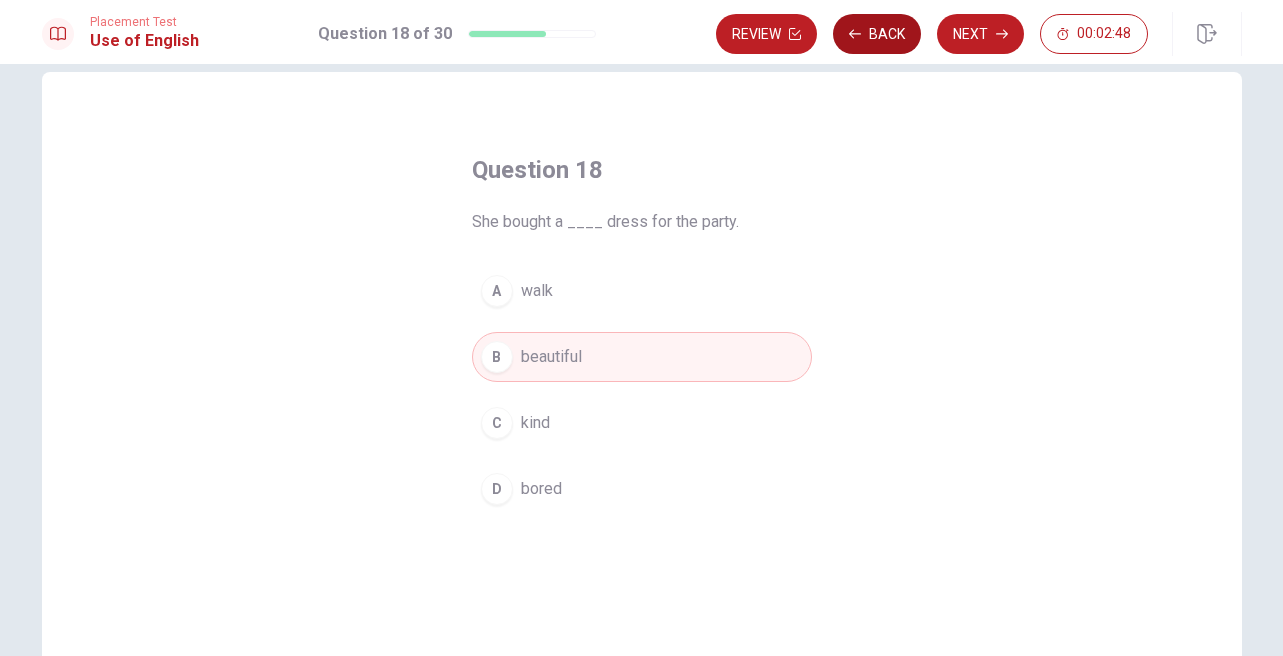 click on "Back" at bounding box center (877, 34) 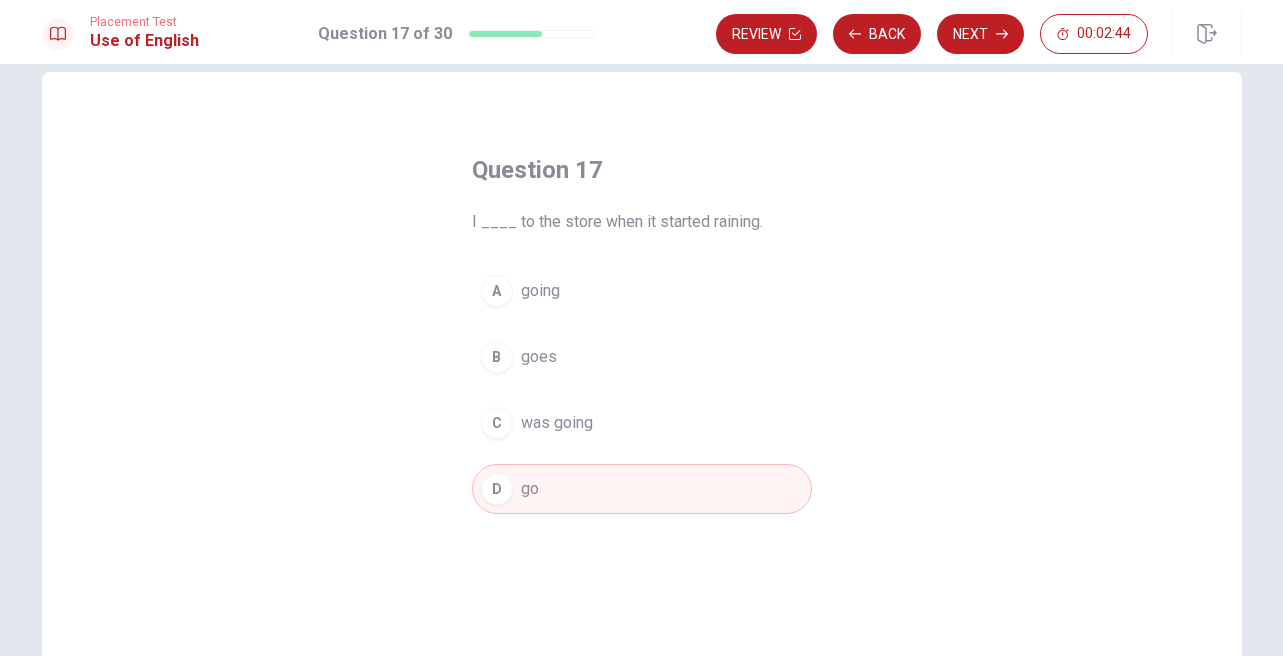 click on "C was going" at bounding box center (642, 423) 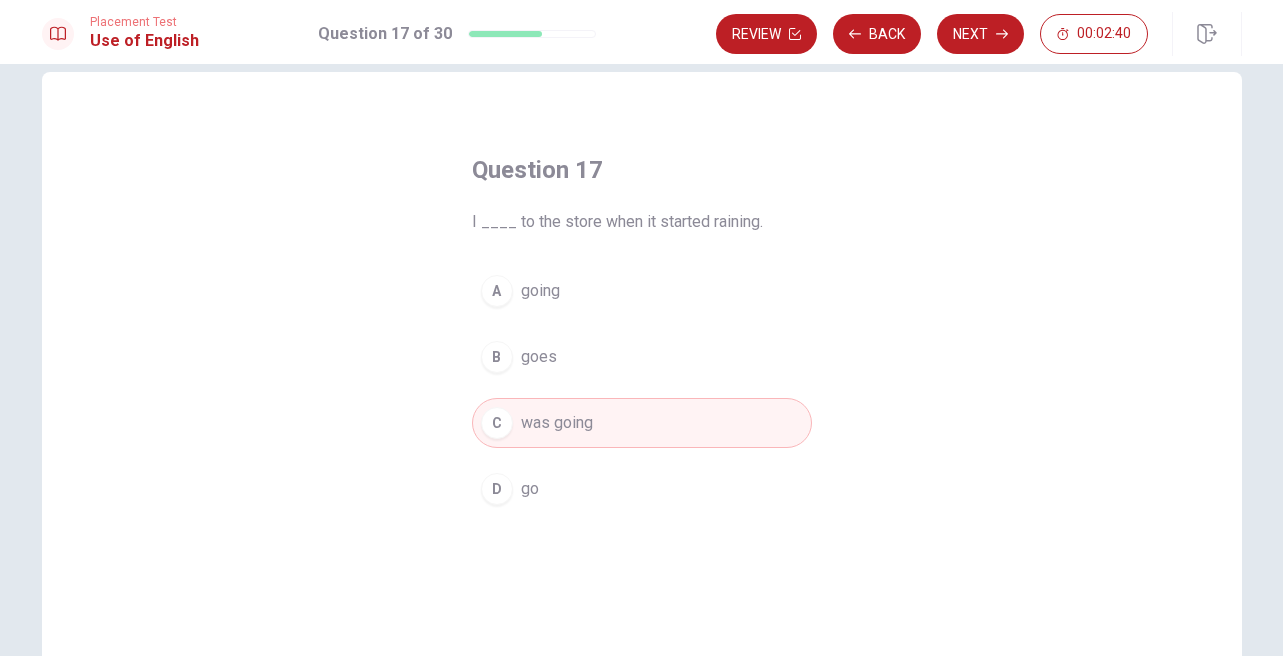 click on "go" at bounding box center (530, 489) 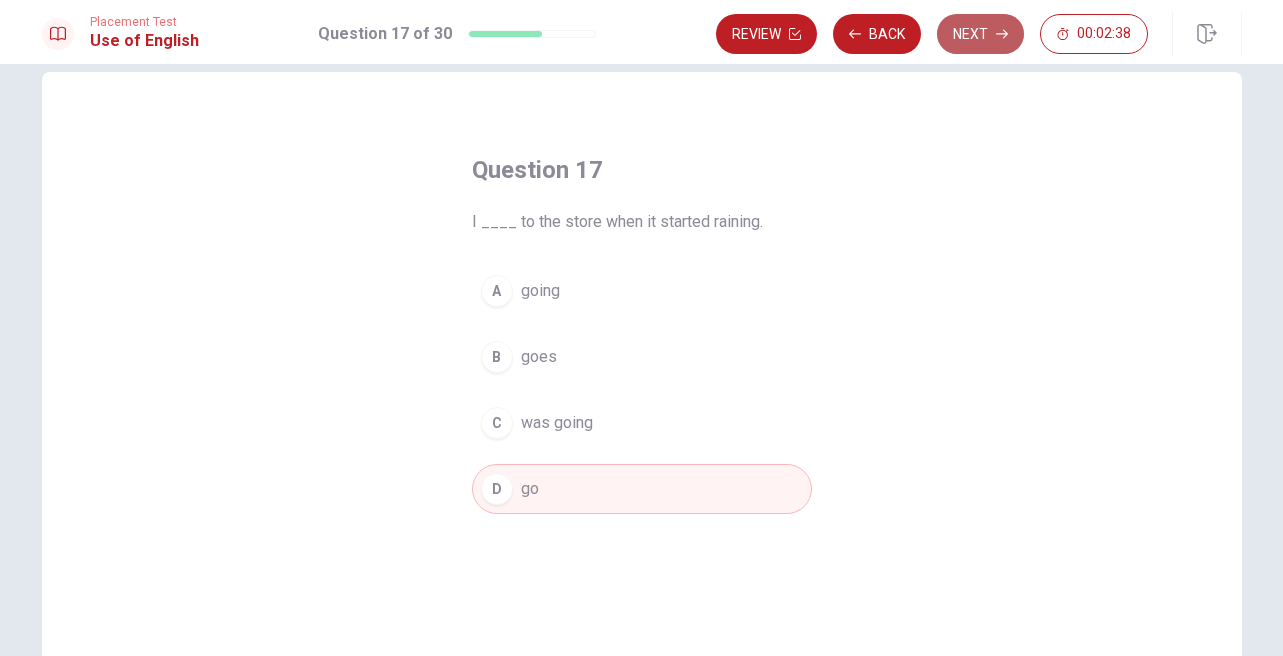 click on "Next" at bounding box center [980, 34] 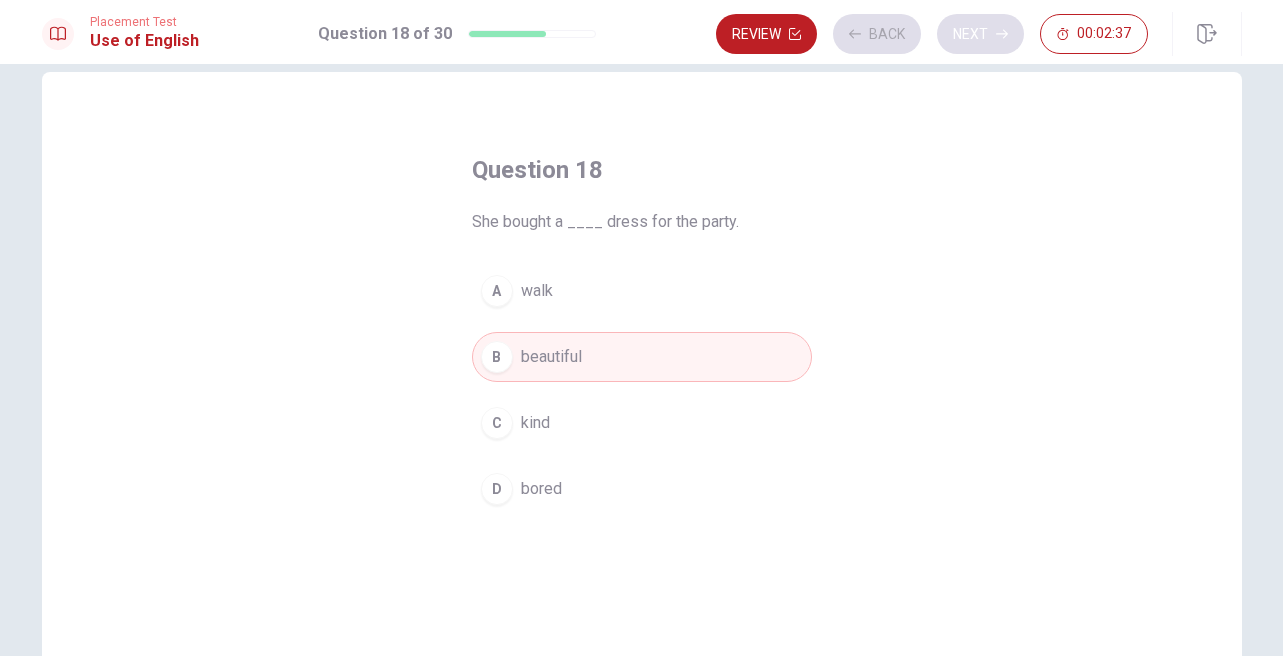 click on "Review Back Next 00:02:37" at bounding box center [932, 34] 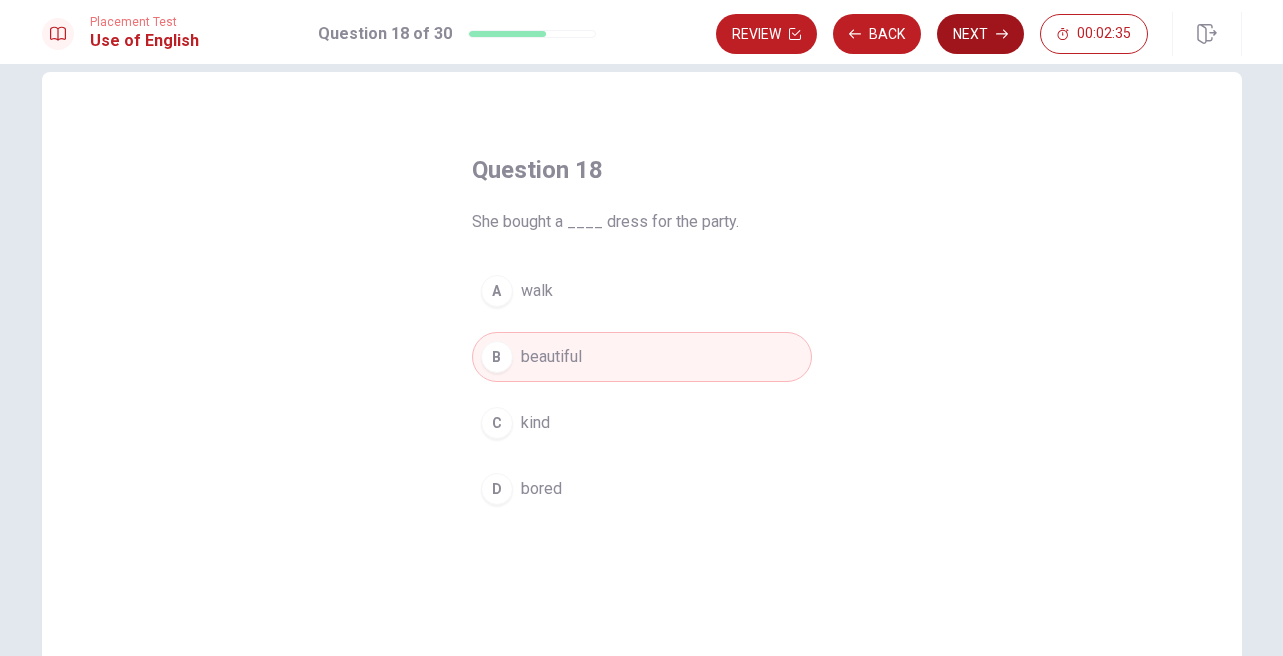 click on "Next" at bounding box center (980, 34) 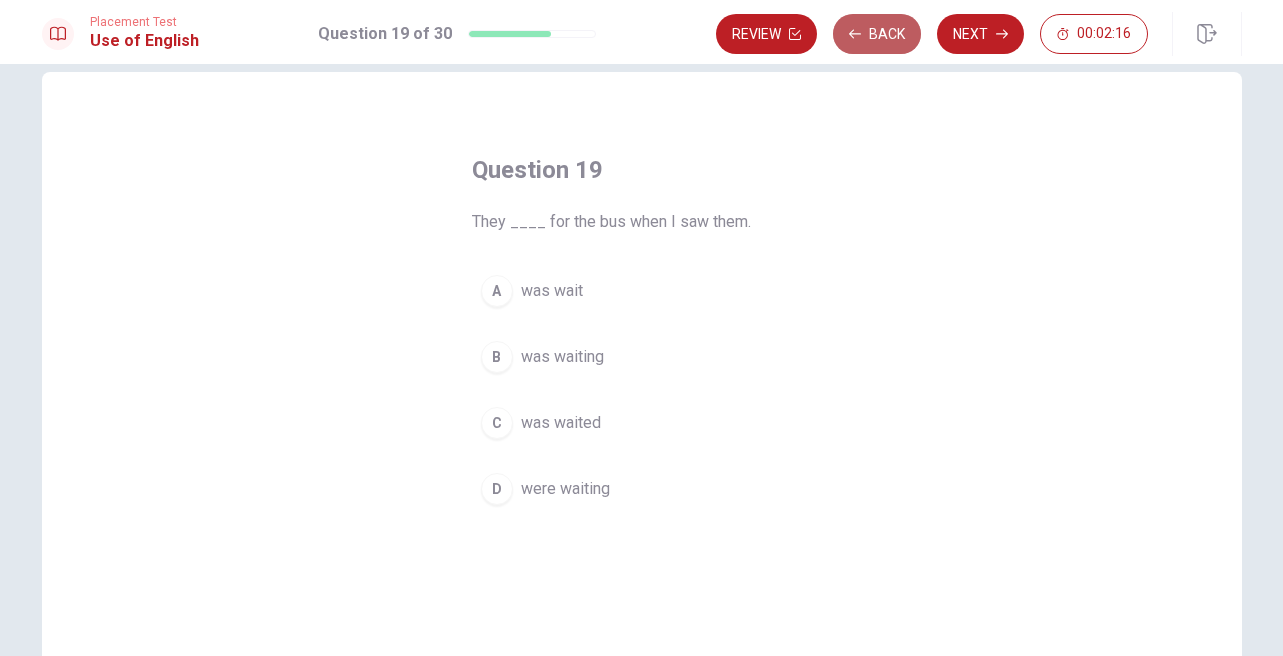 click on "Back" at bounding box center (877, 34) 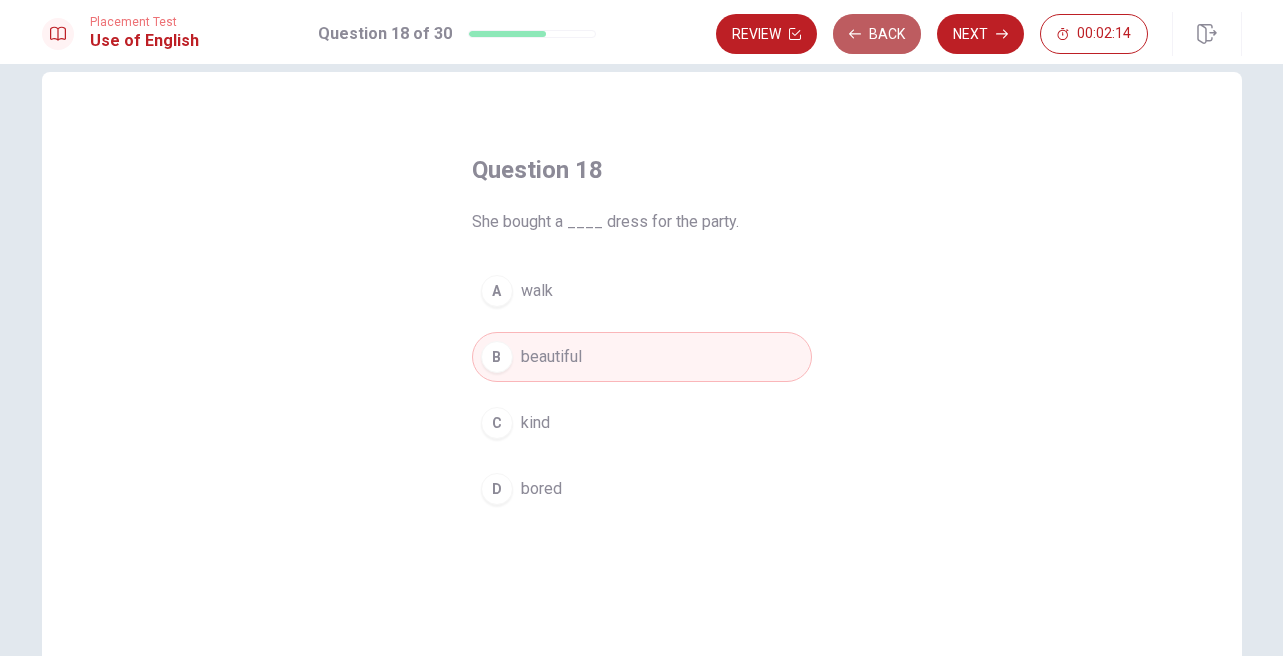 click on "Back" at bounding box center (877, 34) 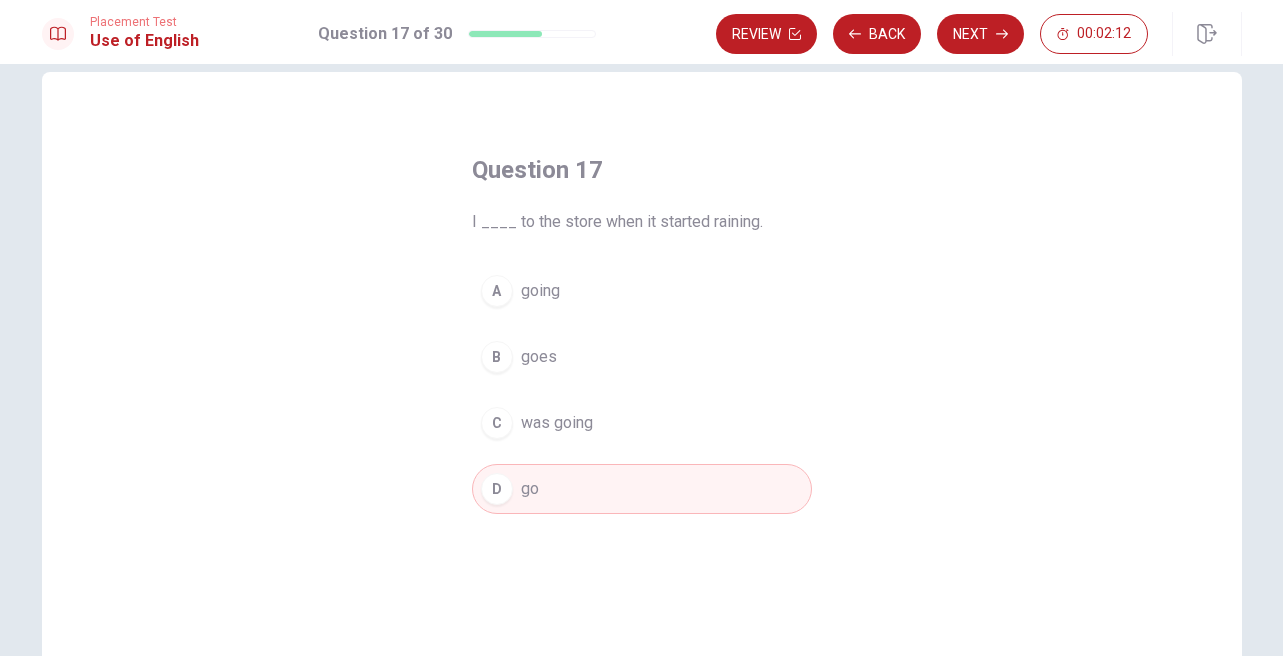 click on "C was going" at bounding box center [642, 423] 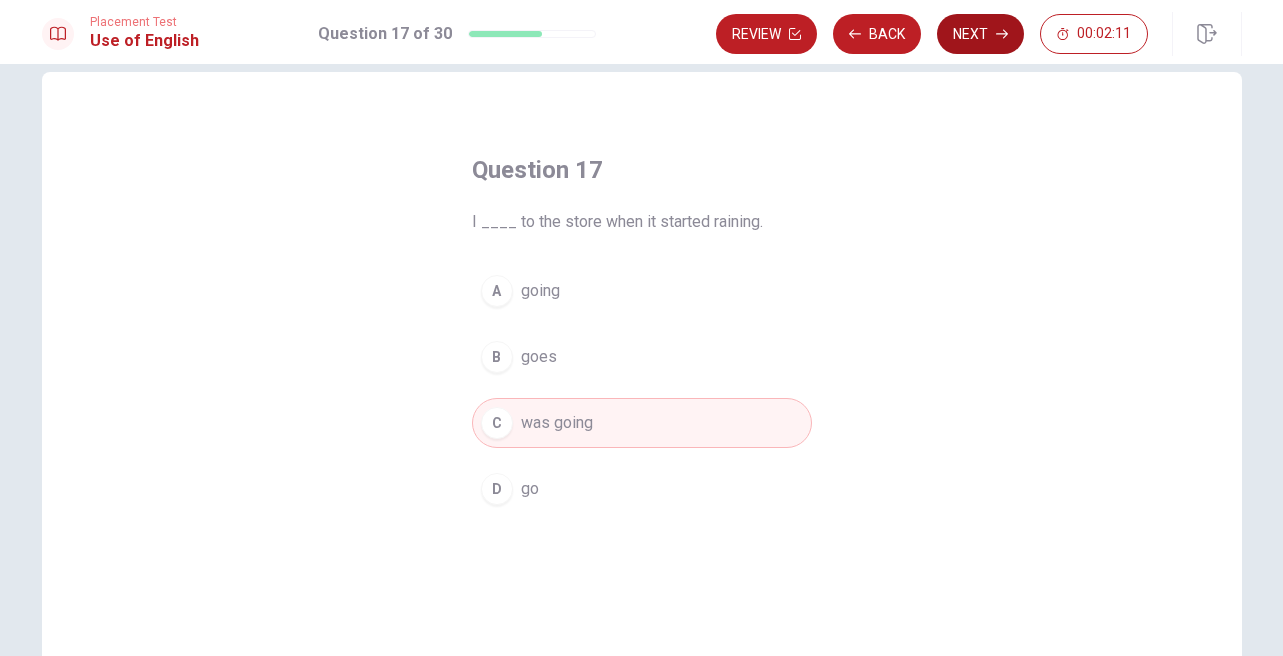 click on "Next" at bounding box center (980, 34) 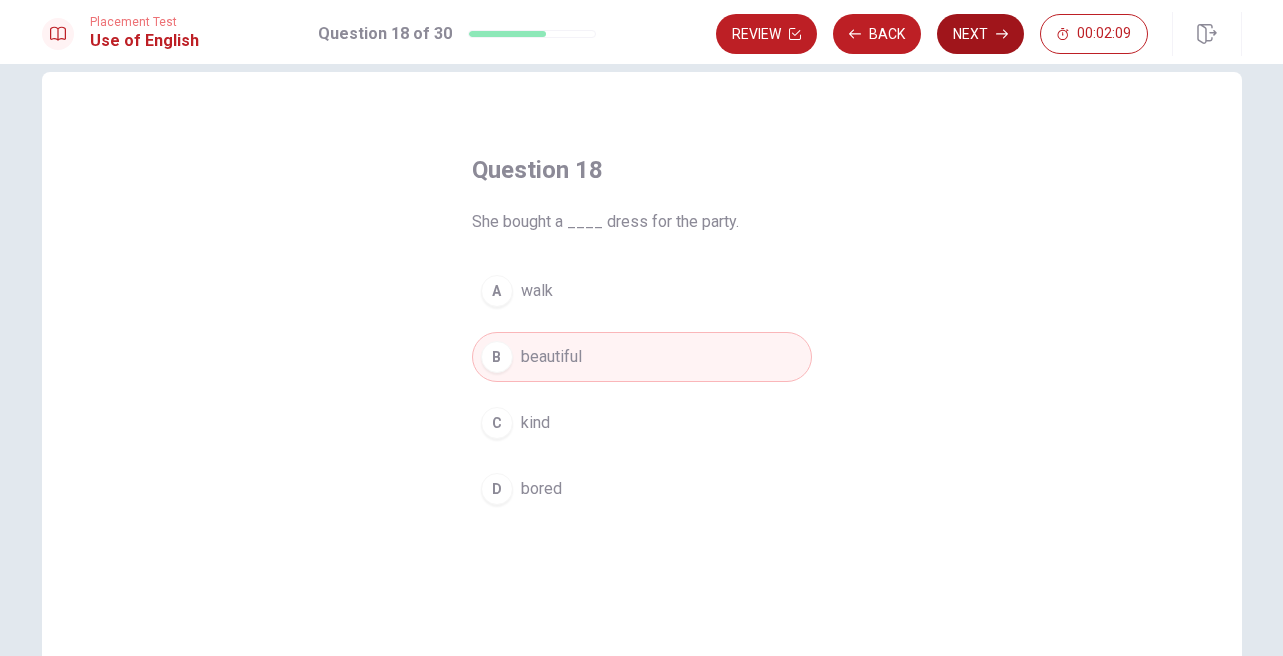 click on "Next" at bounding box center (980, 34) 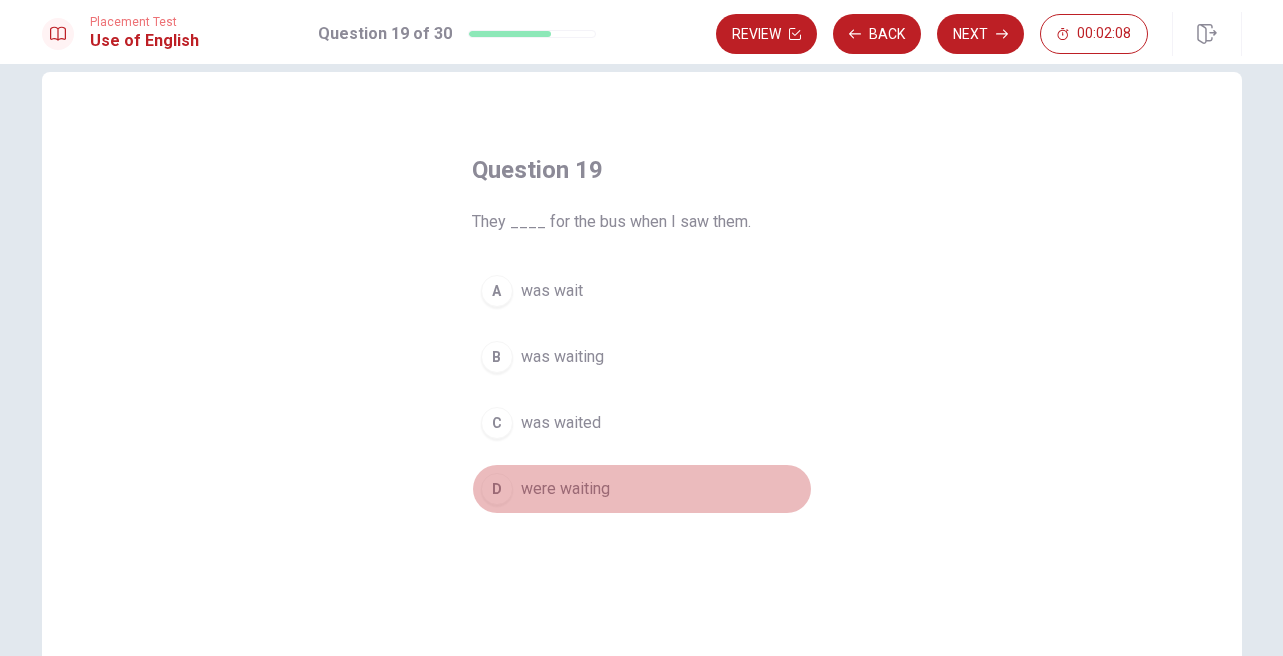 click on "were waiting" at bounding box center [565, 489] 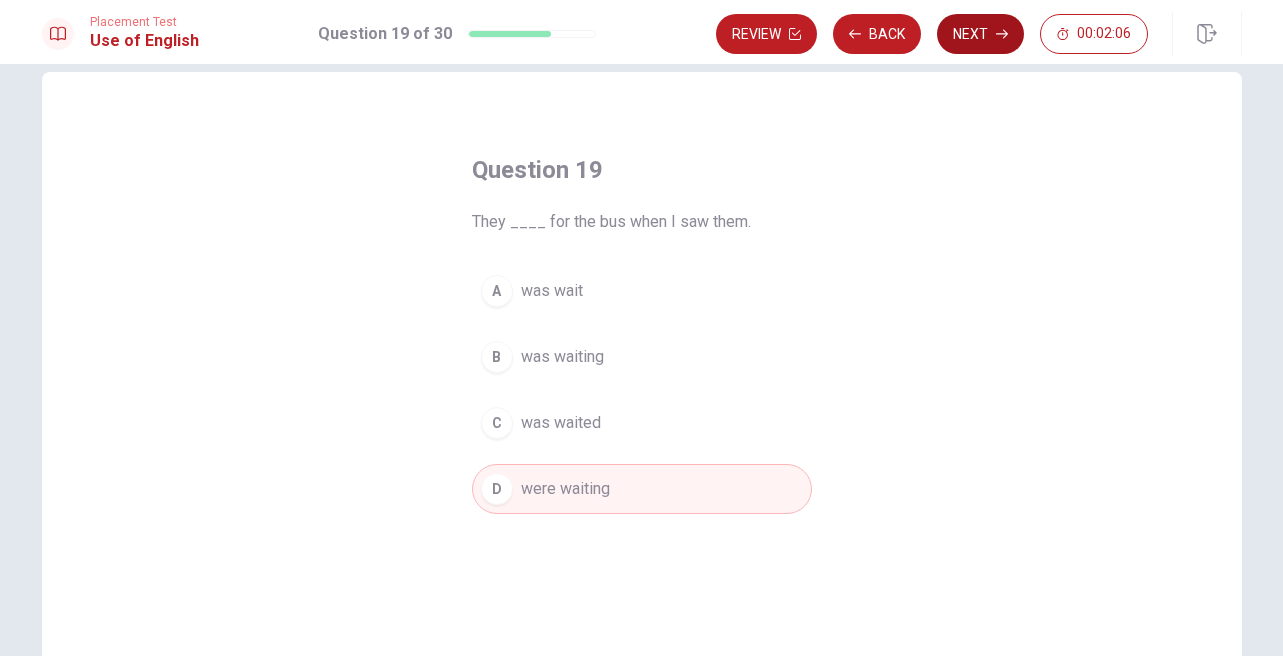 click on "Next" at bounding box center (980, 34) 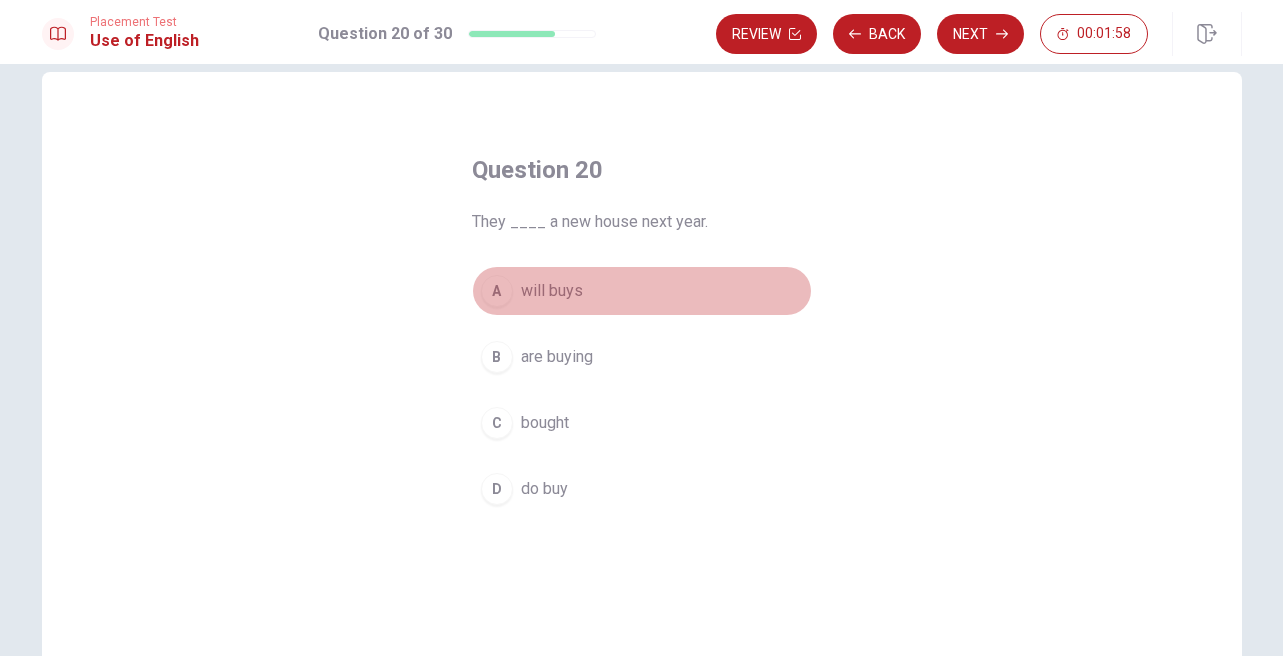 click on "will buys" at bounding box center [552, 291] 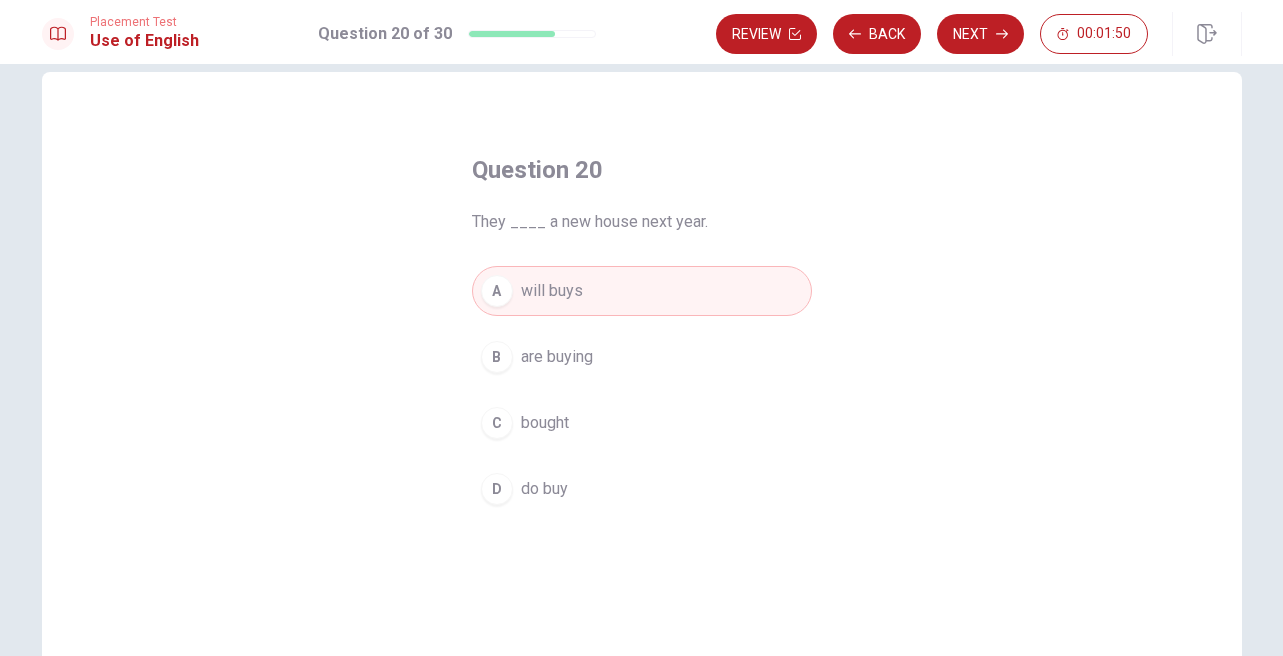 click on "B are buying" at bounding box center (642, 357) 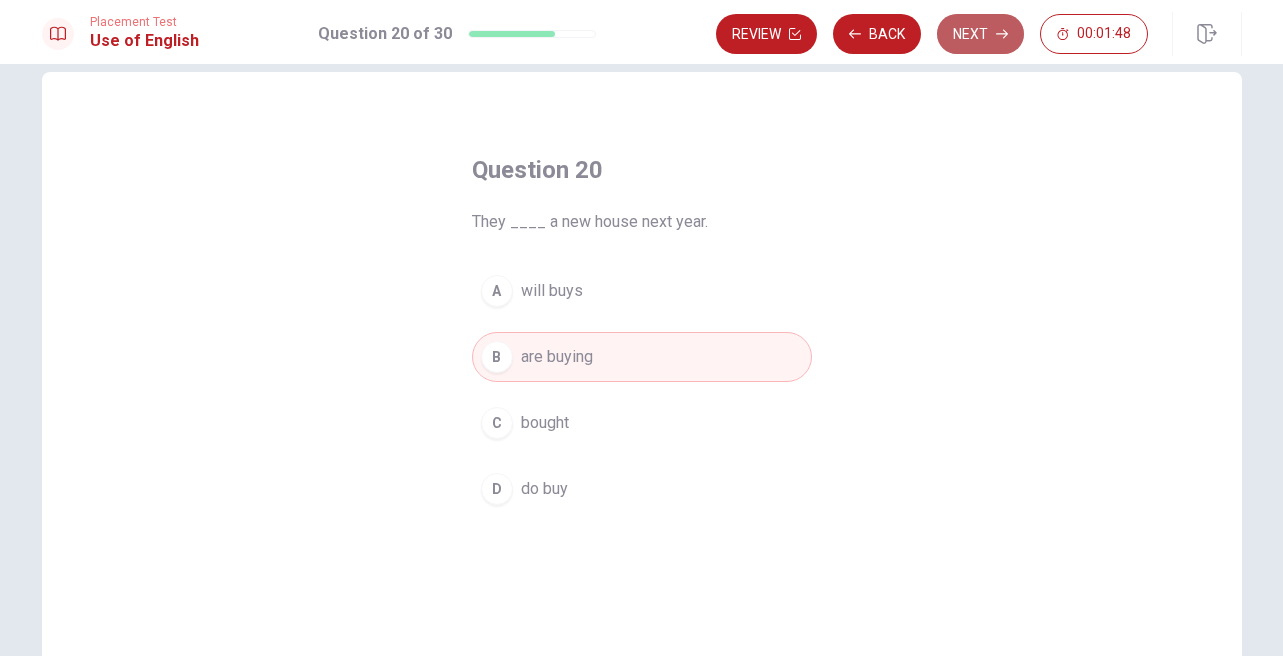 click on "Next" at bounding box center (980, 34) 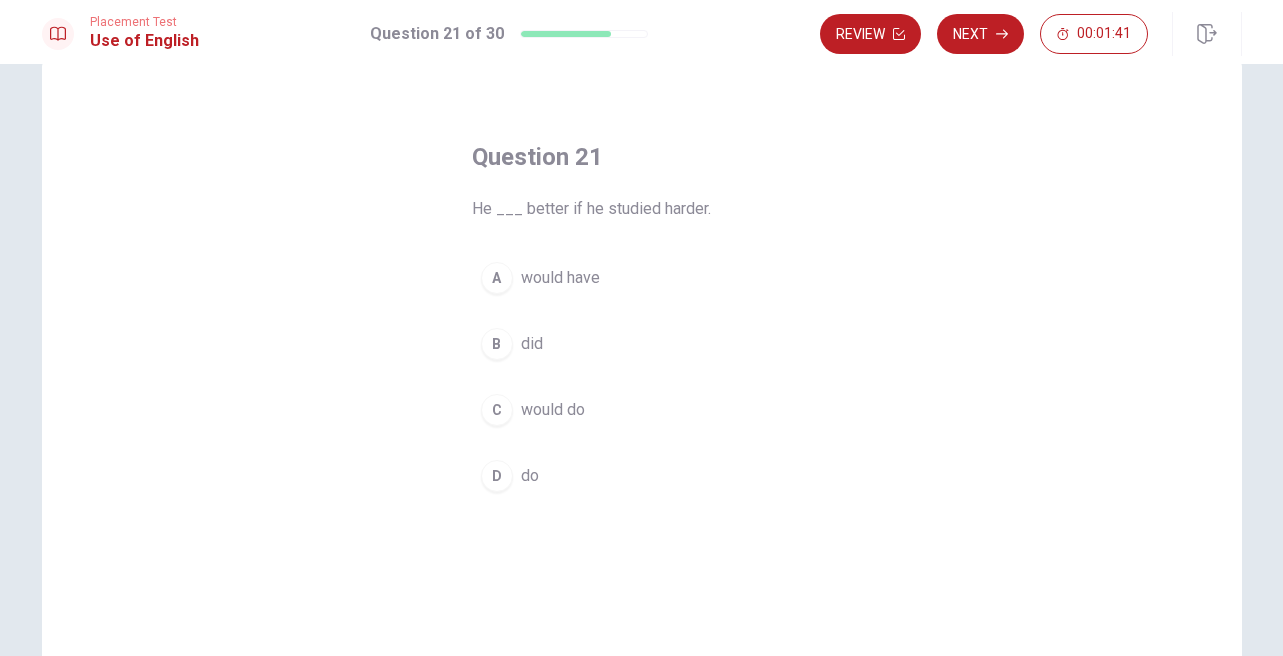 scroll, scrollTop: 49, scrollLeft: 0, axis: vertical 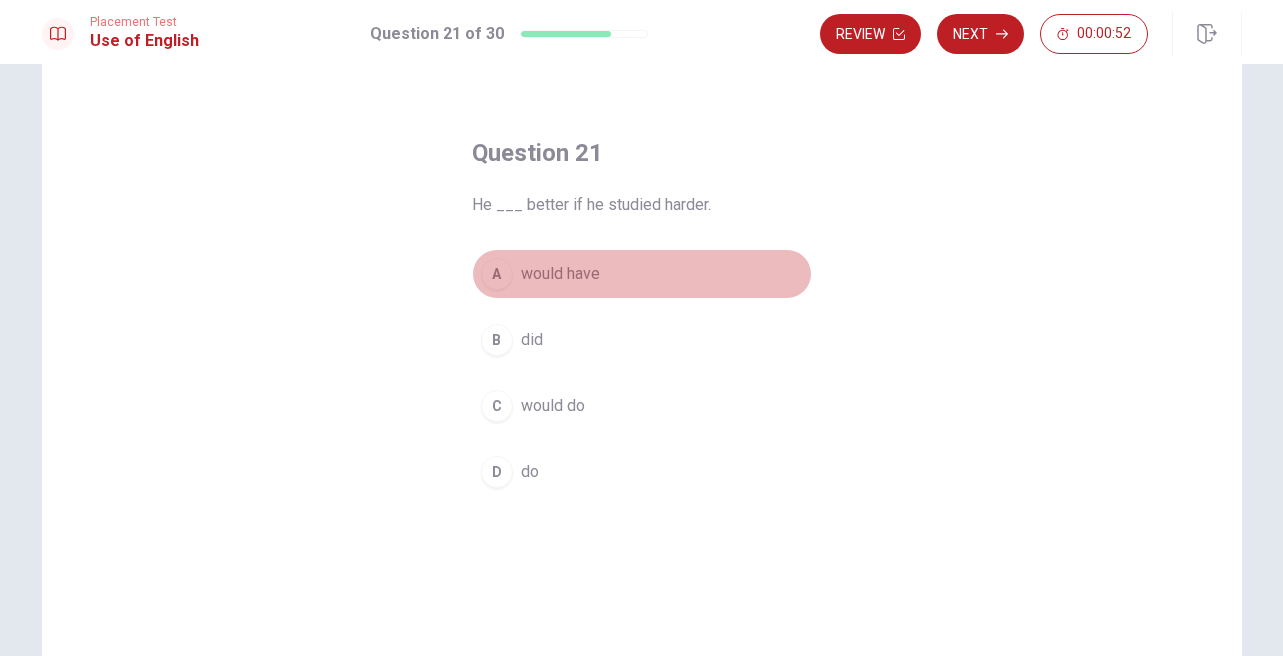 click on "would have" at bounding box center [560, 274] 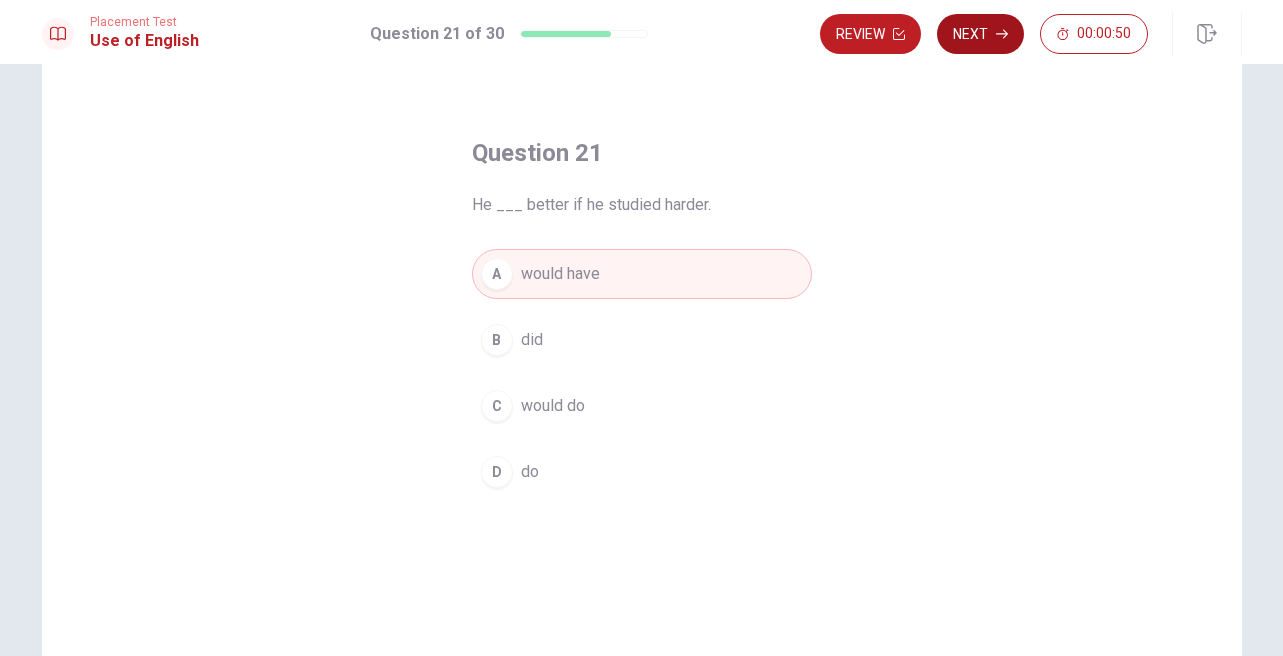 click on "Next" at bounding box center (980, 34) 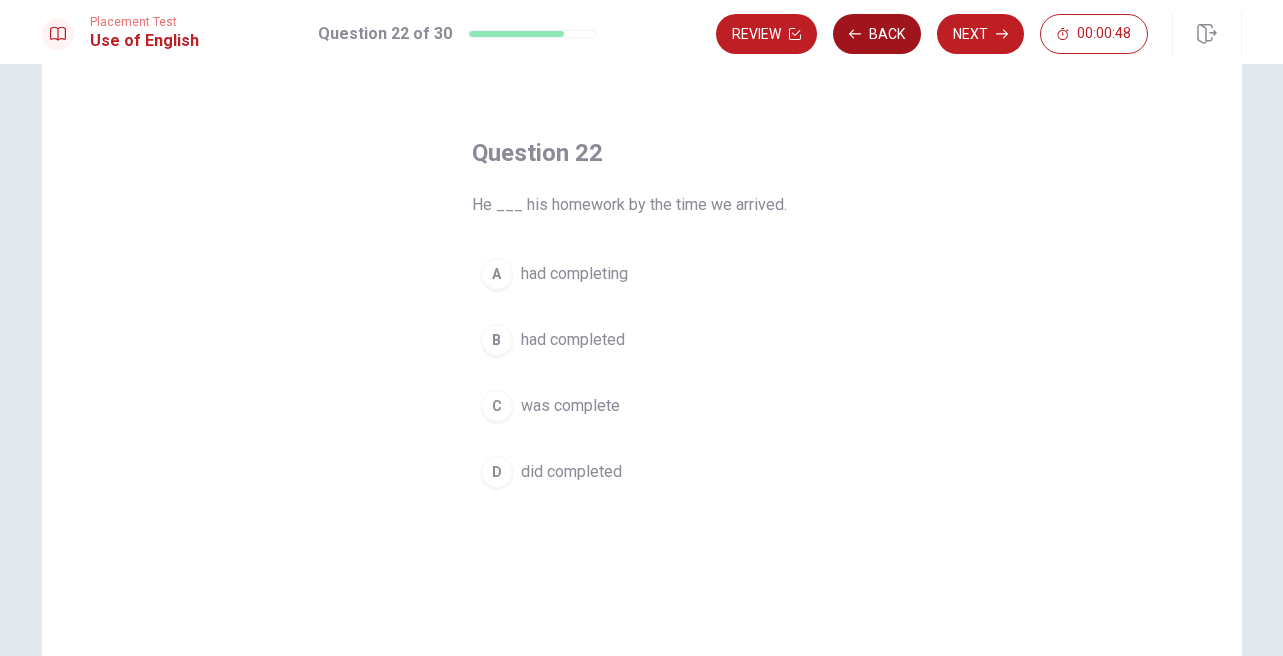 click on "Back" at bounding box center [877, 34] 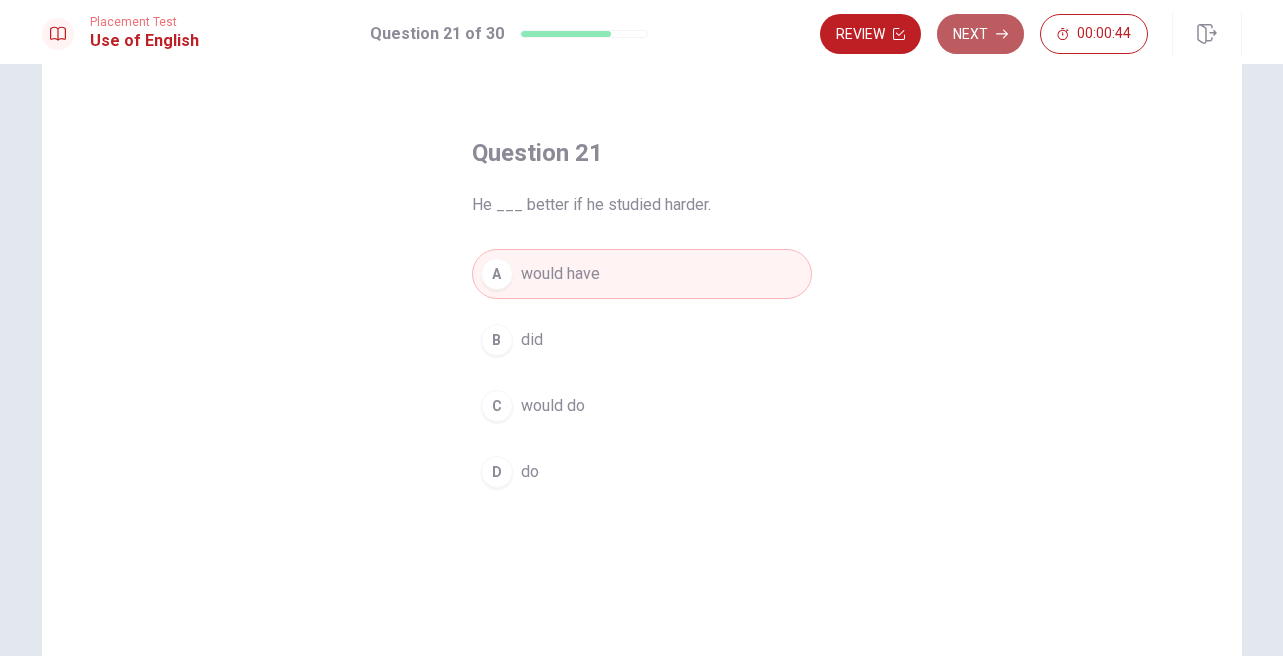 click on "Next" at bounding box center (980, 34) 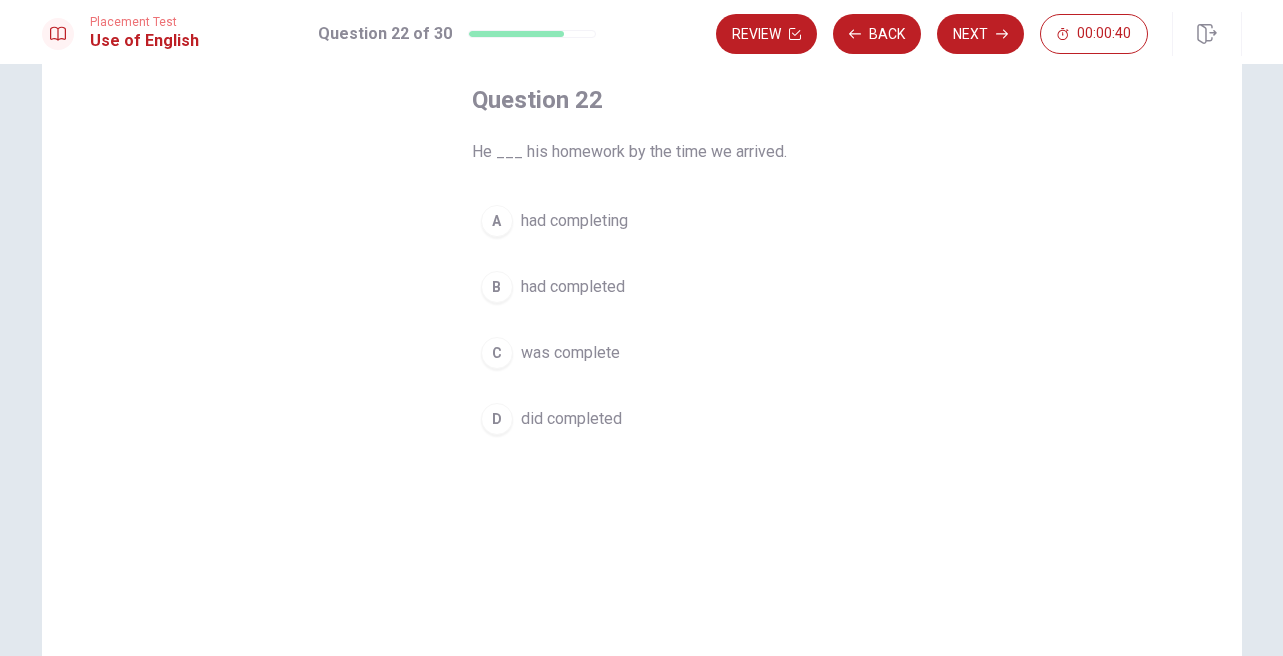 scroll, scrollTop: 94, scrollLeft: 0, axis: vertical 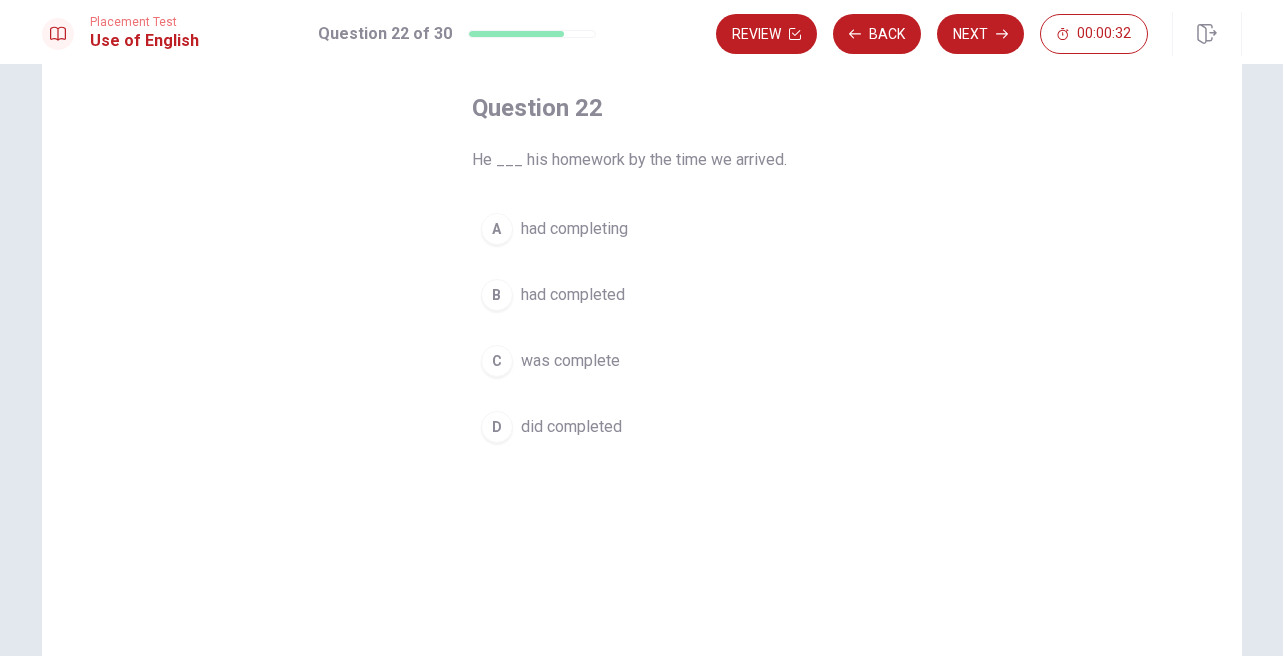 click on "had completed" at bounding box center (573, 295) 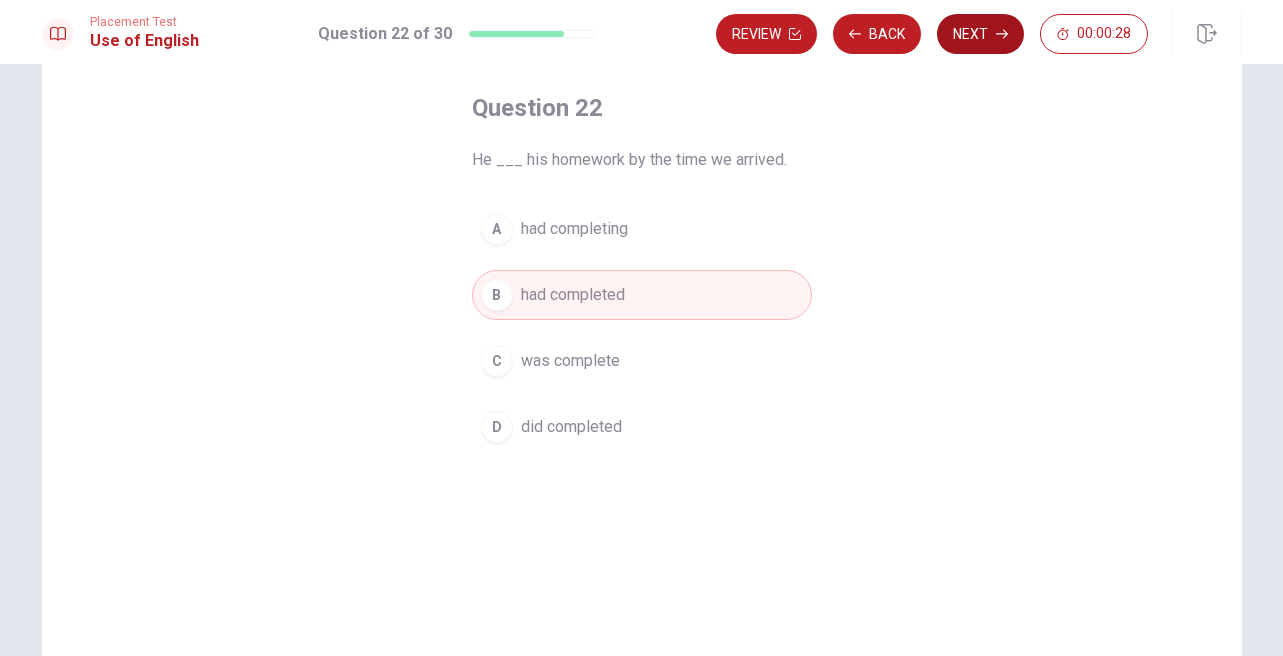 click on "Next" at bounding box center [980, 34] 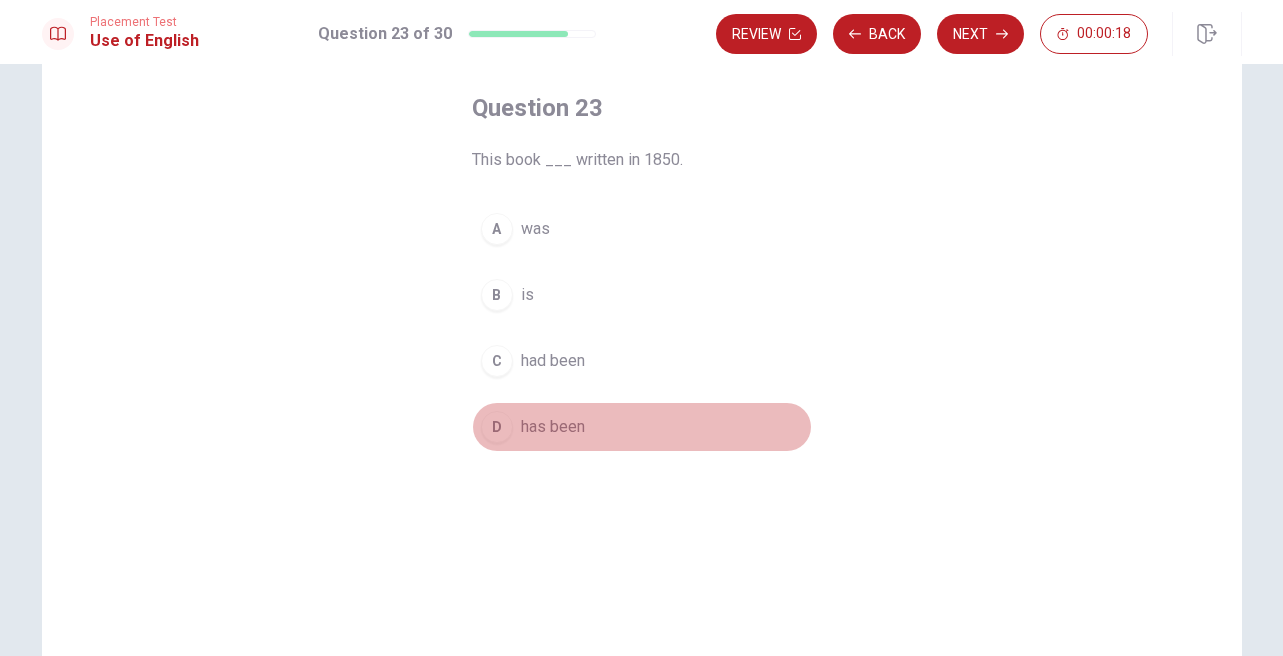click on "has been" at bounding box center [553, 427] 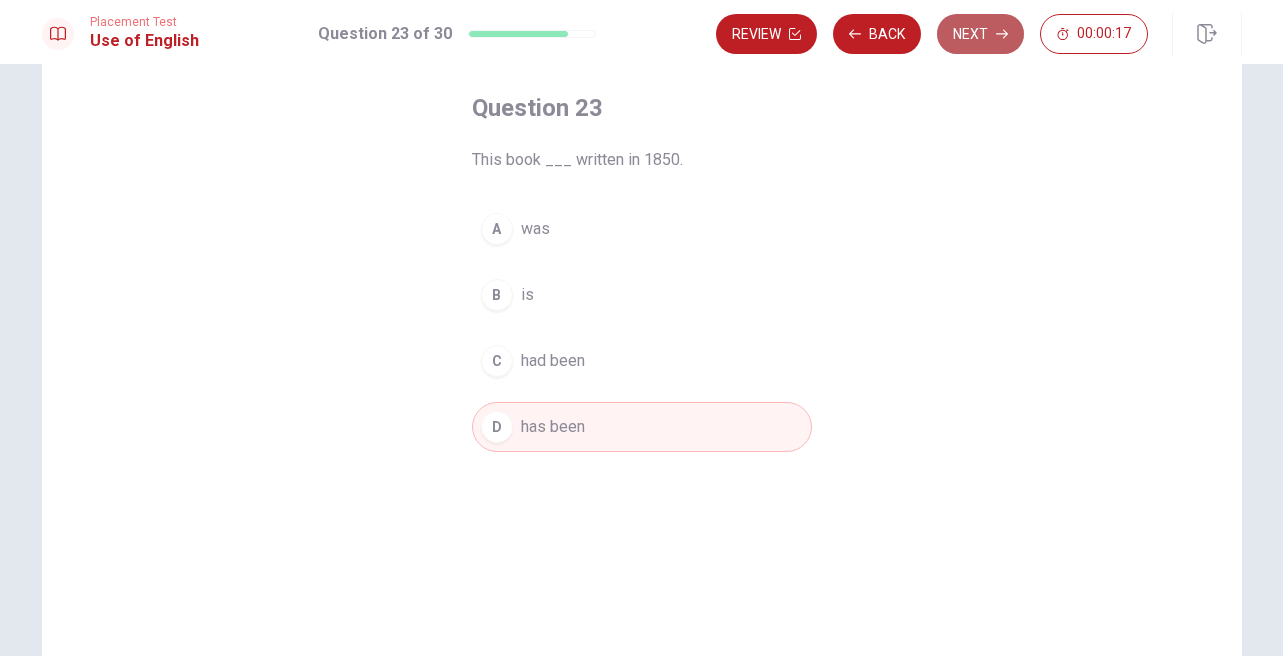 click 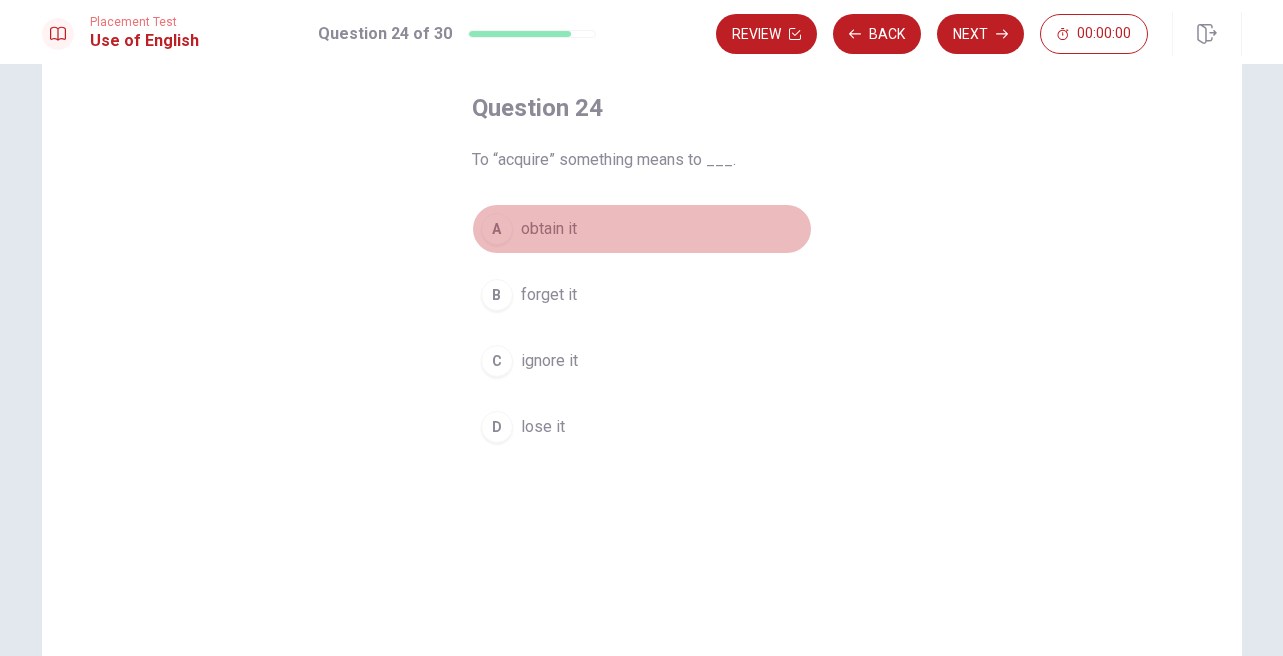 click on "obtain it" at bounding box center [549, 229] 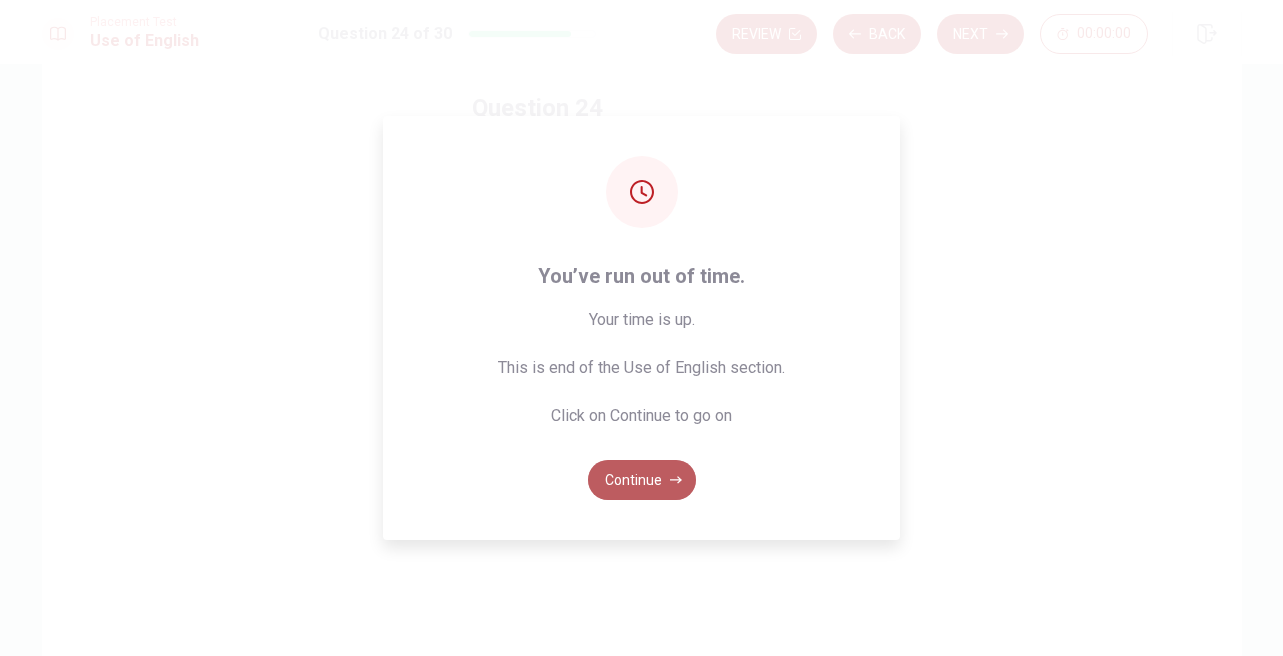 click on "Continue" at bounding box center [642, 480] 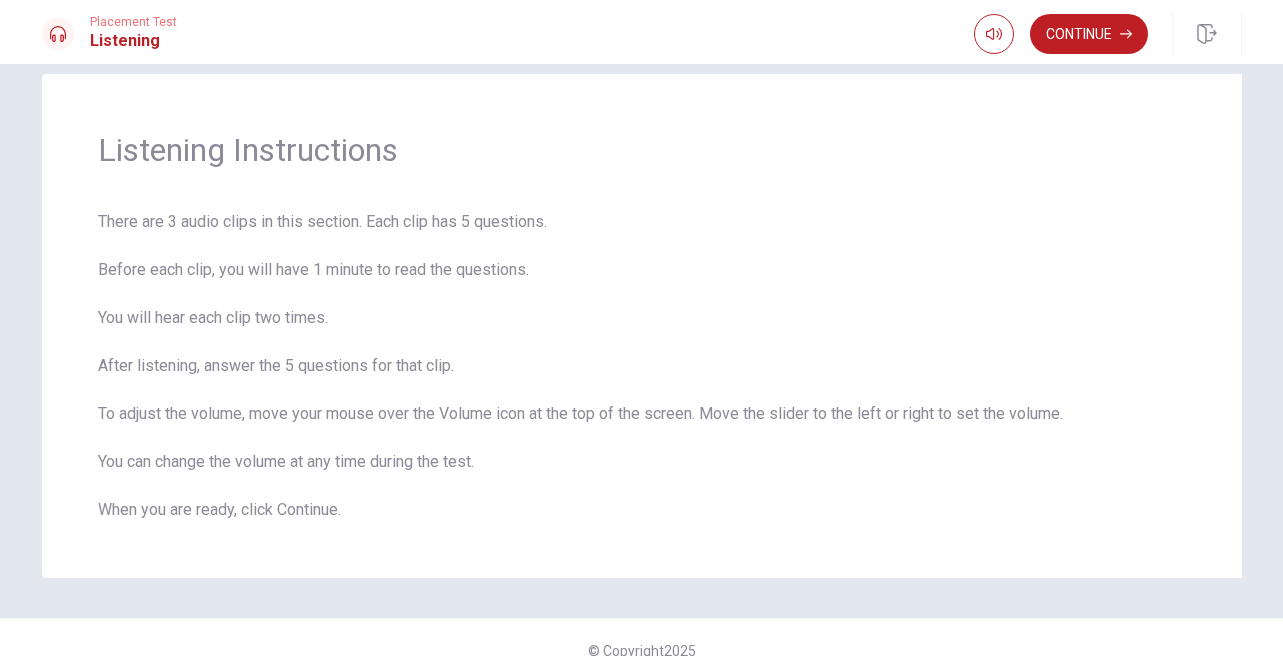 scroll, scrollTop: 56, scrollLeft: 0, axis: vertical 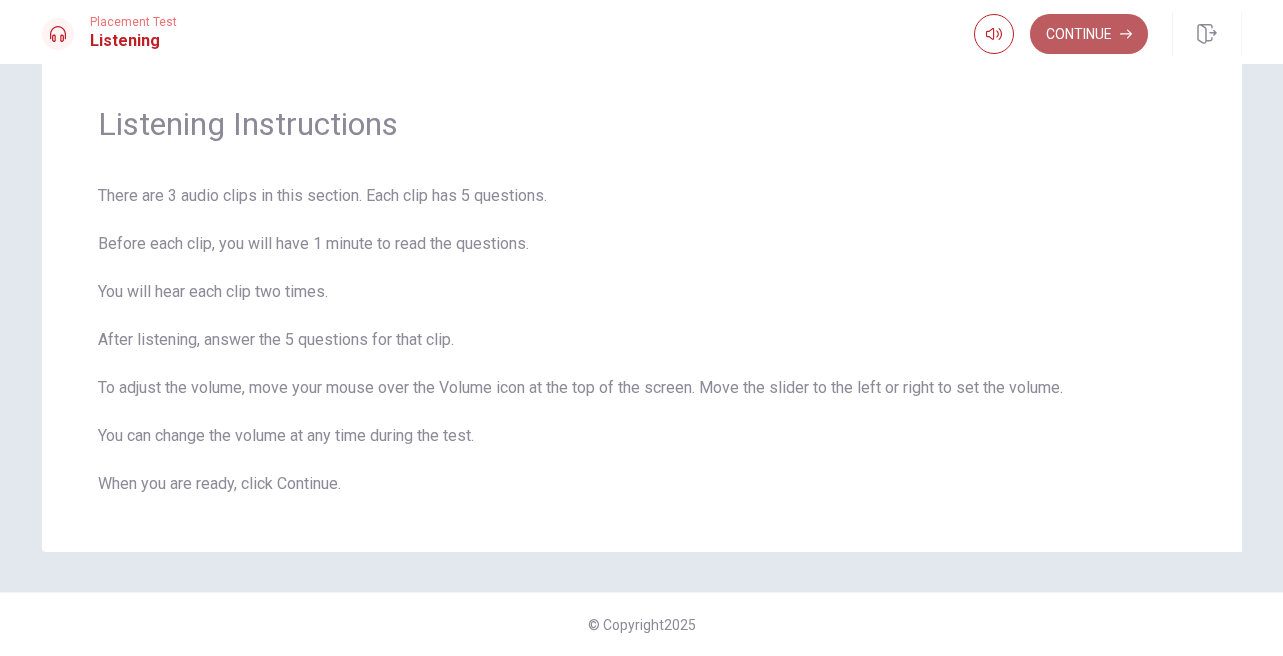 click on "Continue" at bounding box center [1089, 34] 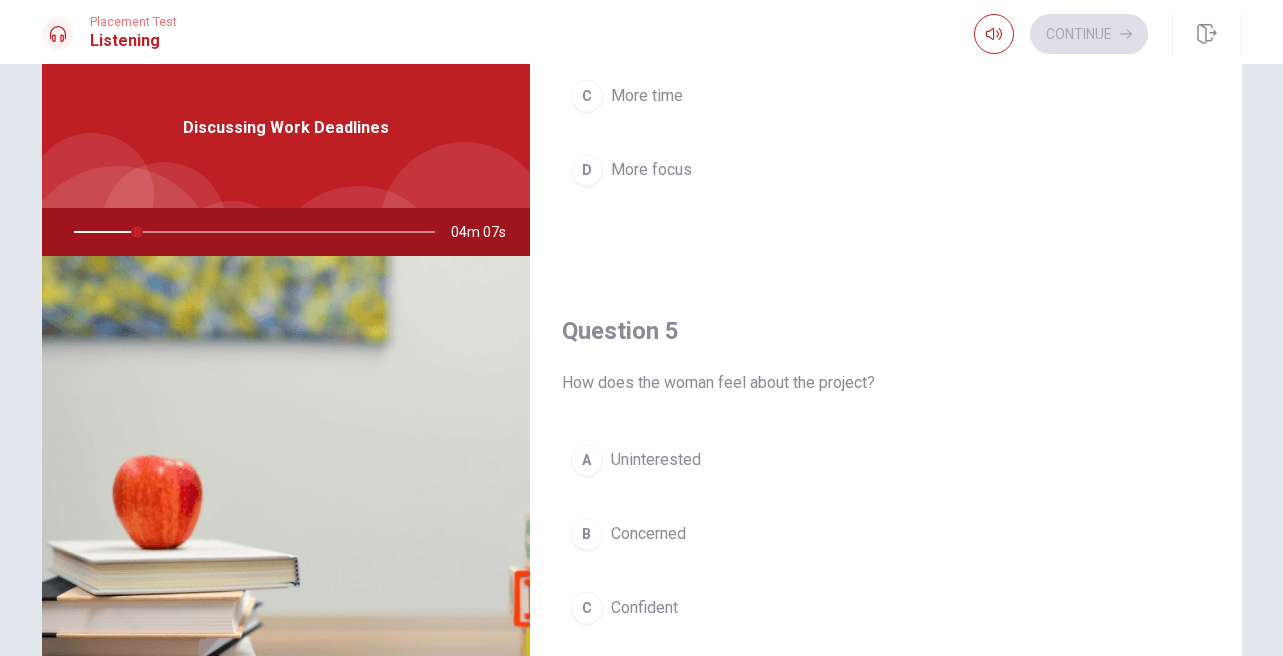 scroll, scrollTop: 1865, scrollLeft: 0, axis: vertical 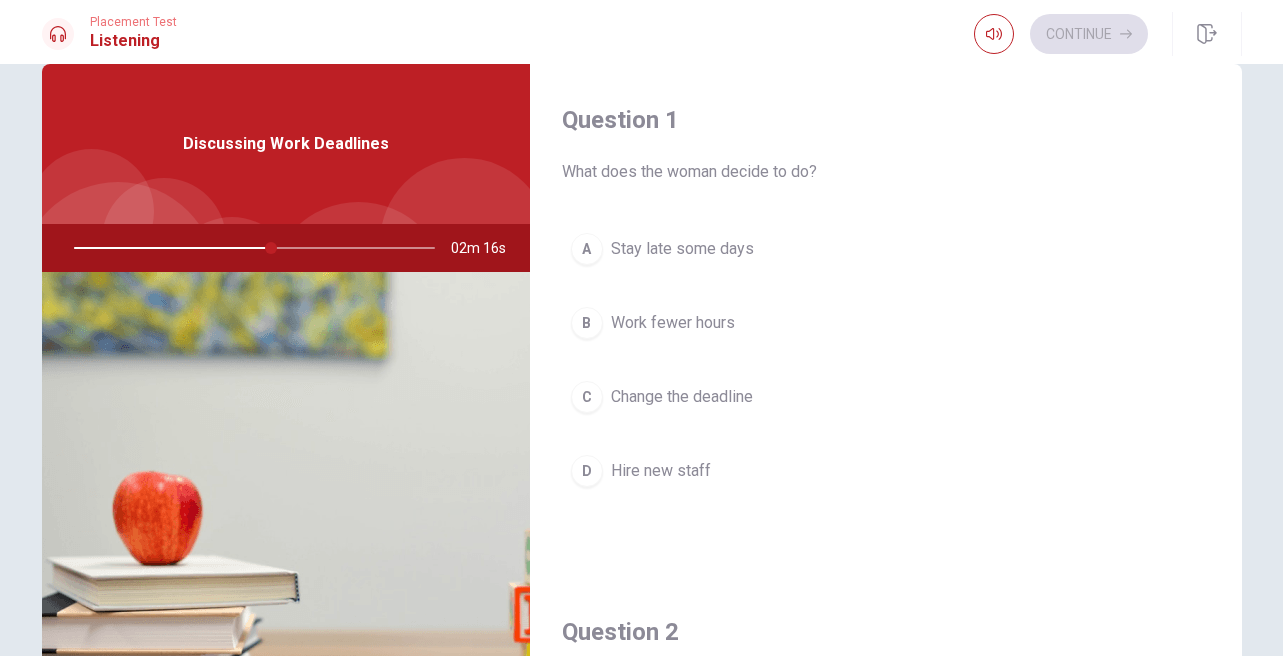 drag, startPoint x: 268, startPoint y: 249, endPoint x: 254, endPoint y: 249, distance: 14 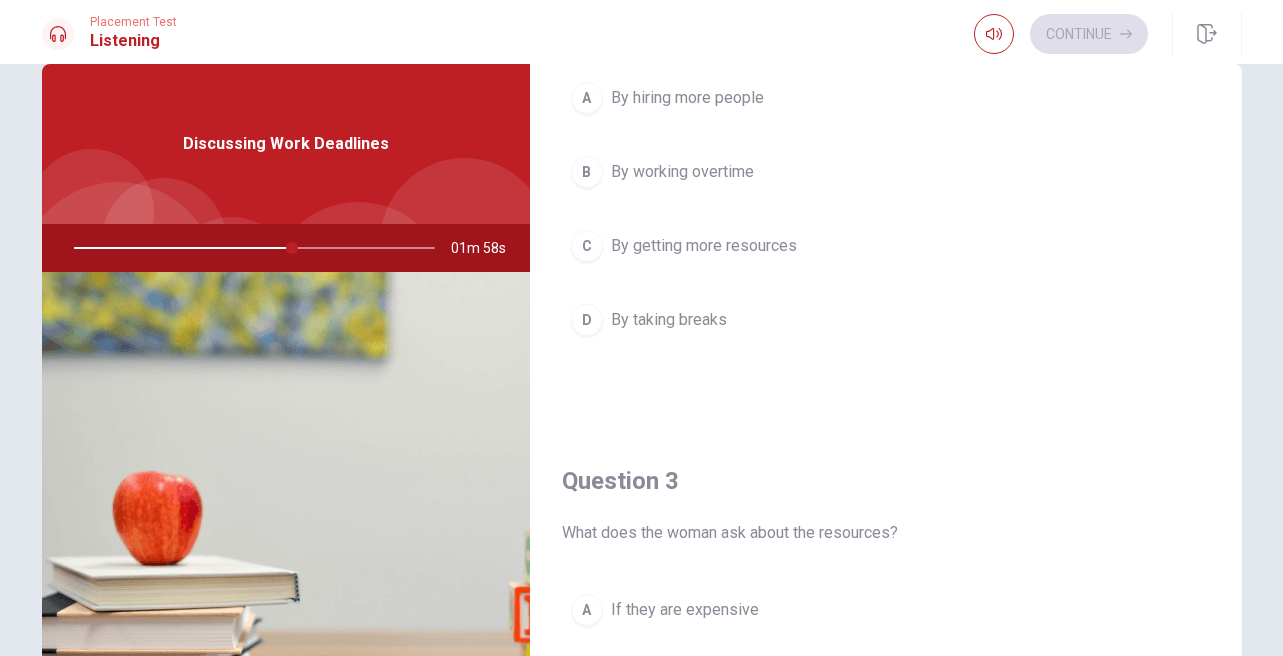 scroll, scrollTop: 664, scrollLeft: 0, axis: vertical 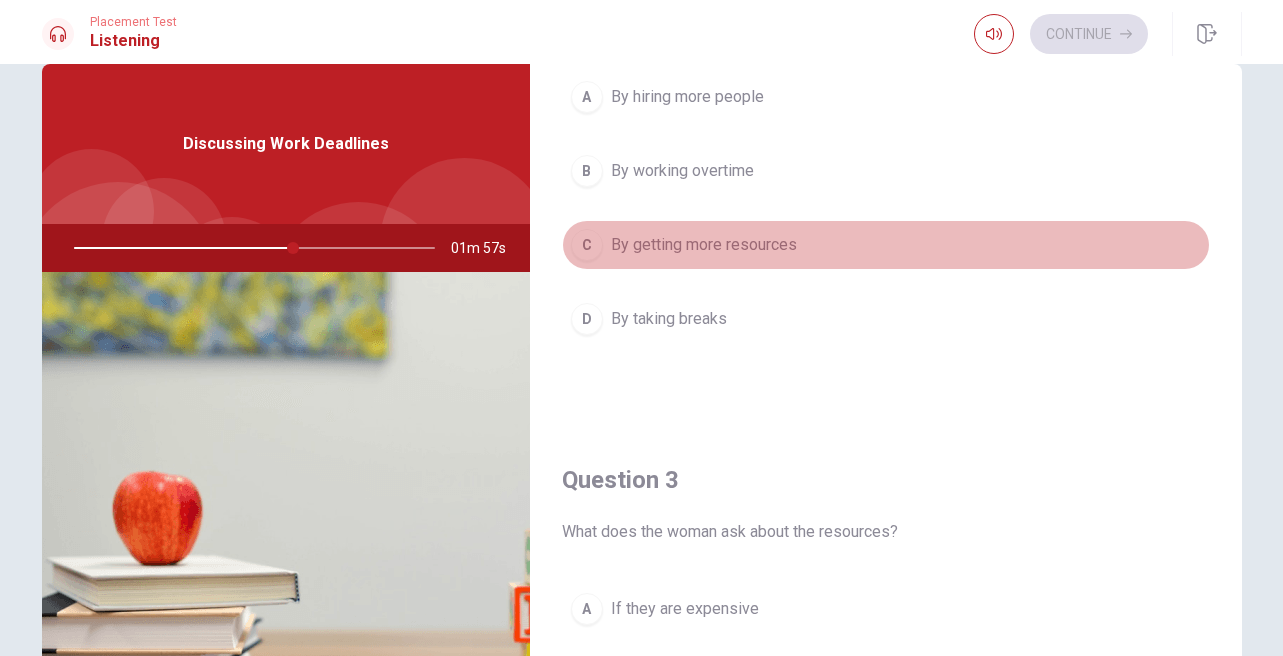 click on "By getting more resources" at bounding box center [704, 245] 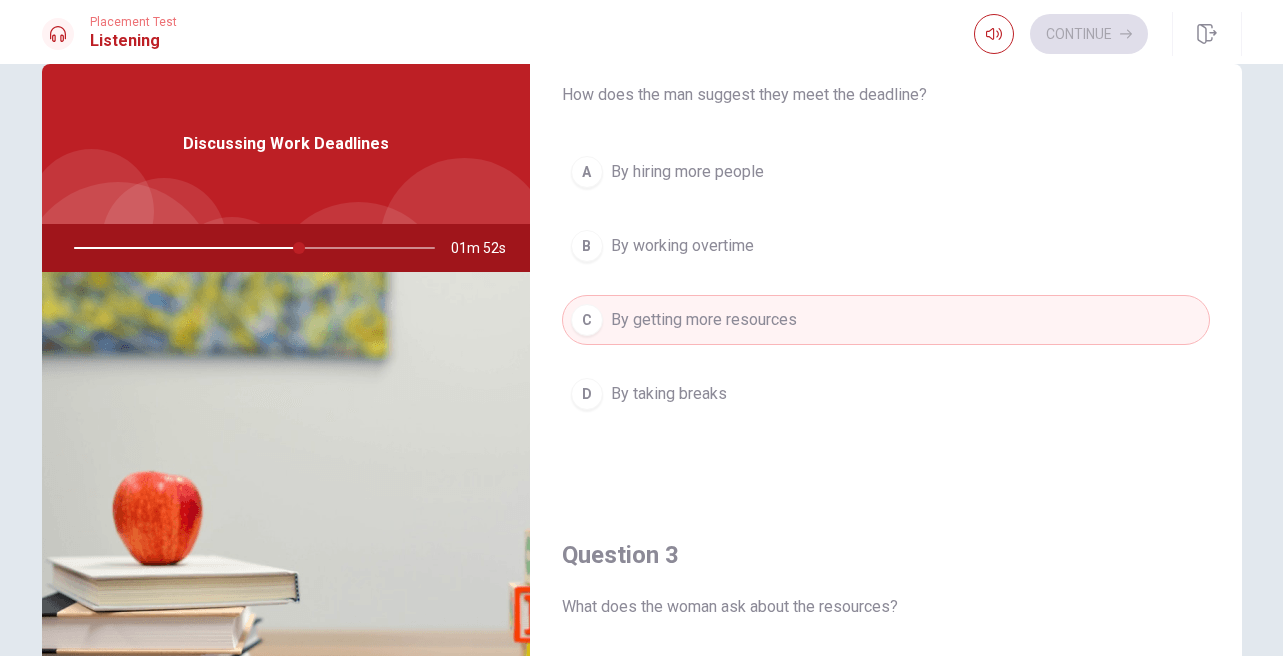 scroll, scrollTop: 563, scrollLeft: 0, axis: vertical 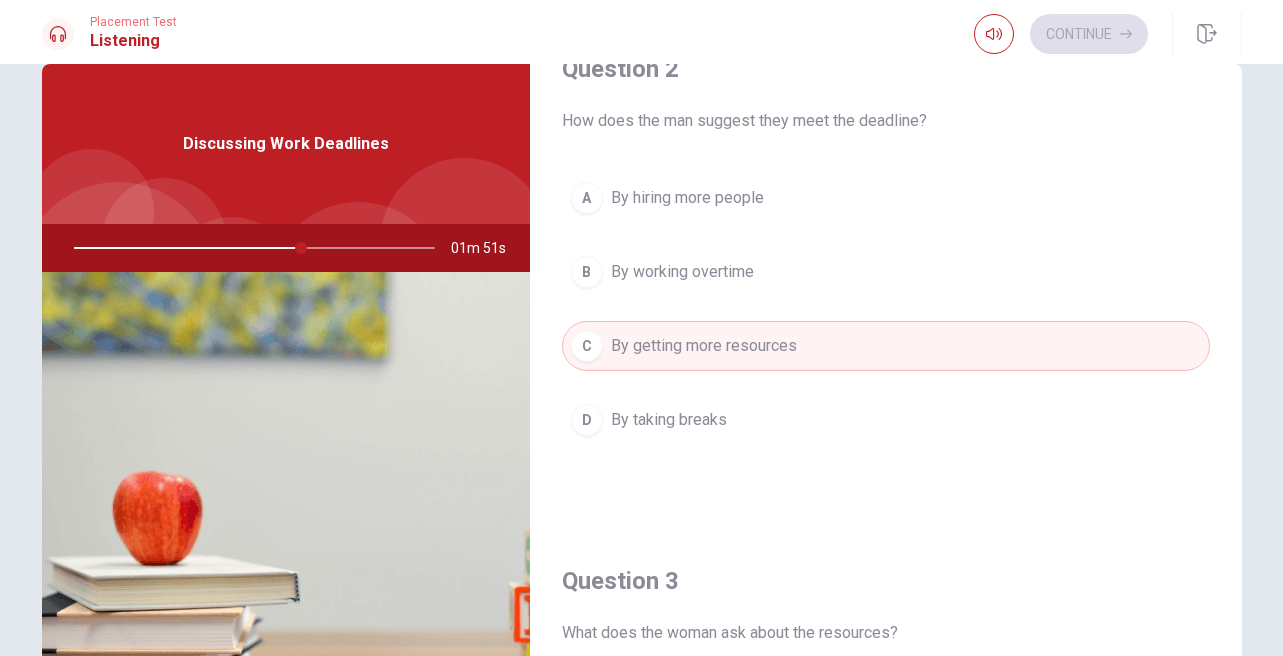 click on "By working overtime" at bounding box center (682, 272) 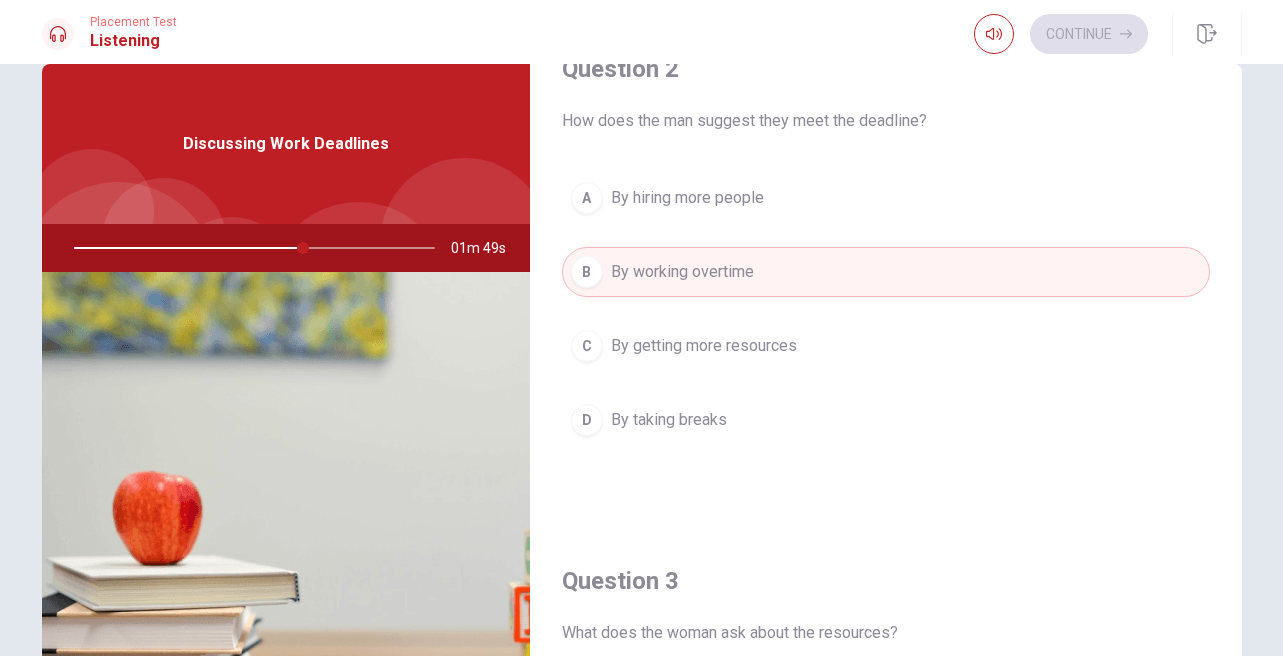 click on "B By working overtime" at bounding box center (886, 272) 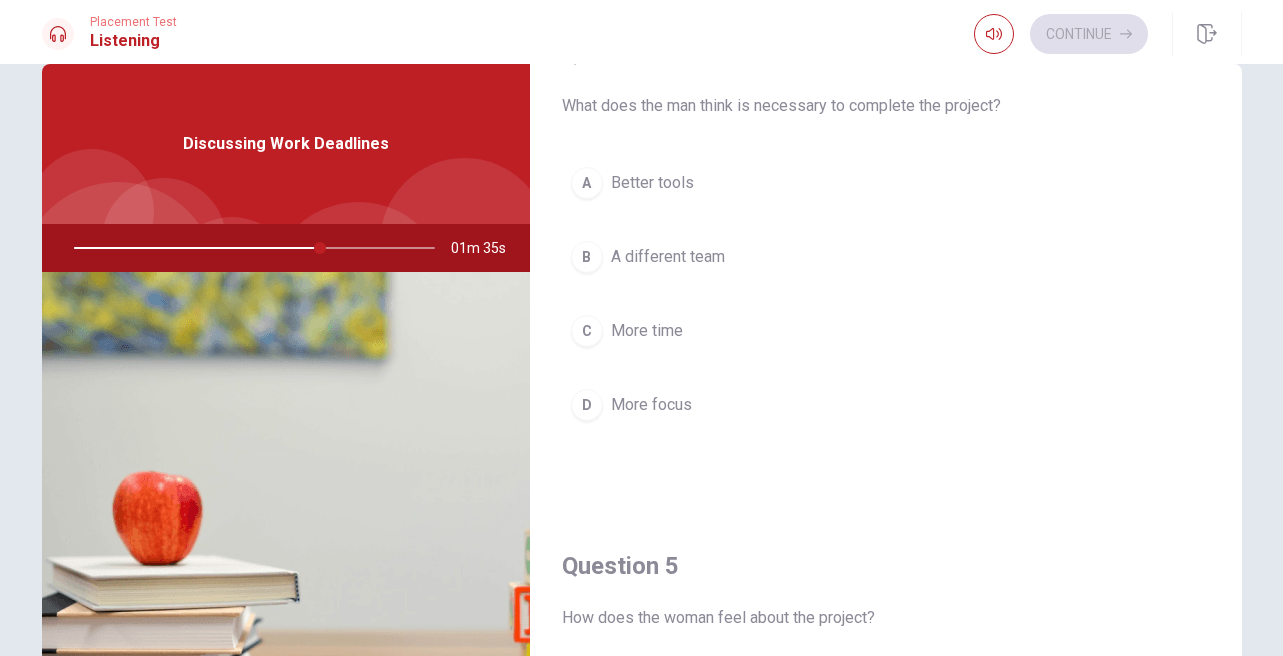 scroll, scrollTop: 1601, scrollLeft: 0, axis: vertical 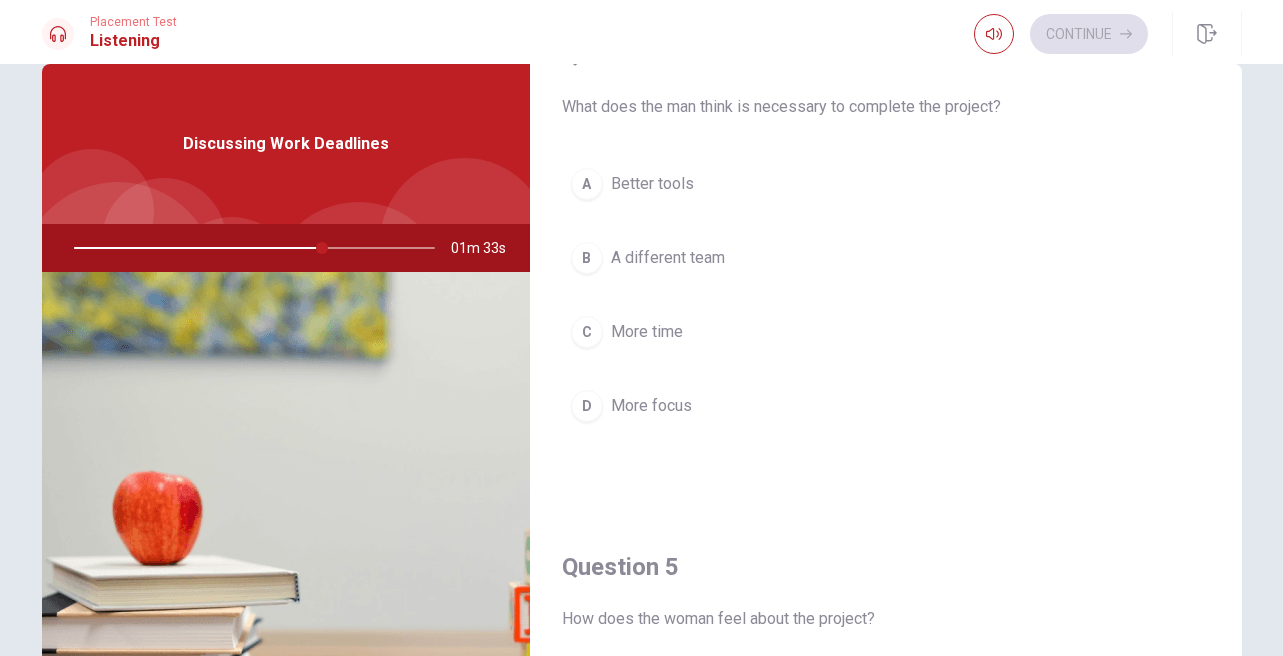 click on "More time" at bounding box center (647, 332) 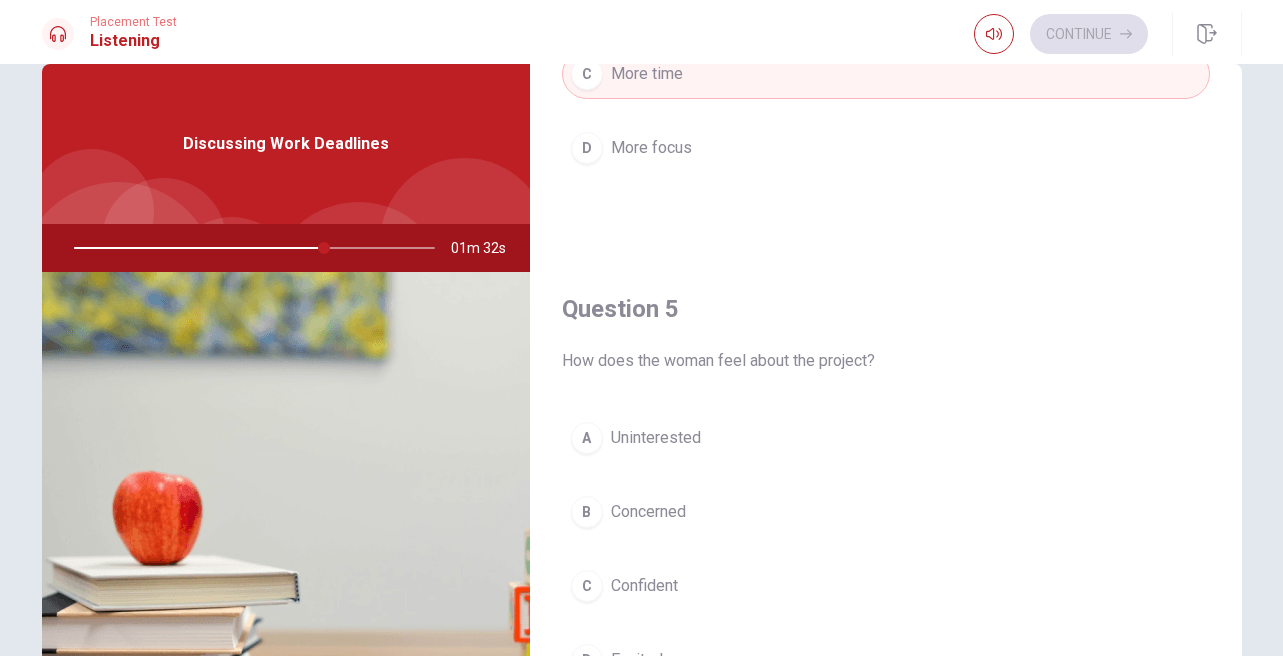 scroll, scrollTop: 1865, scrollLeft: 0, axis: vertical 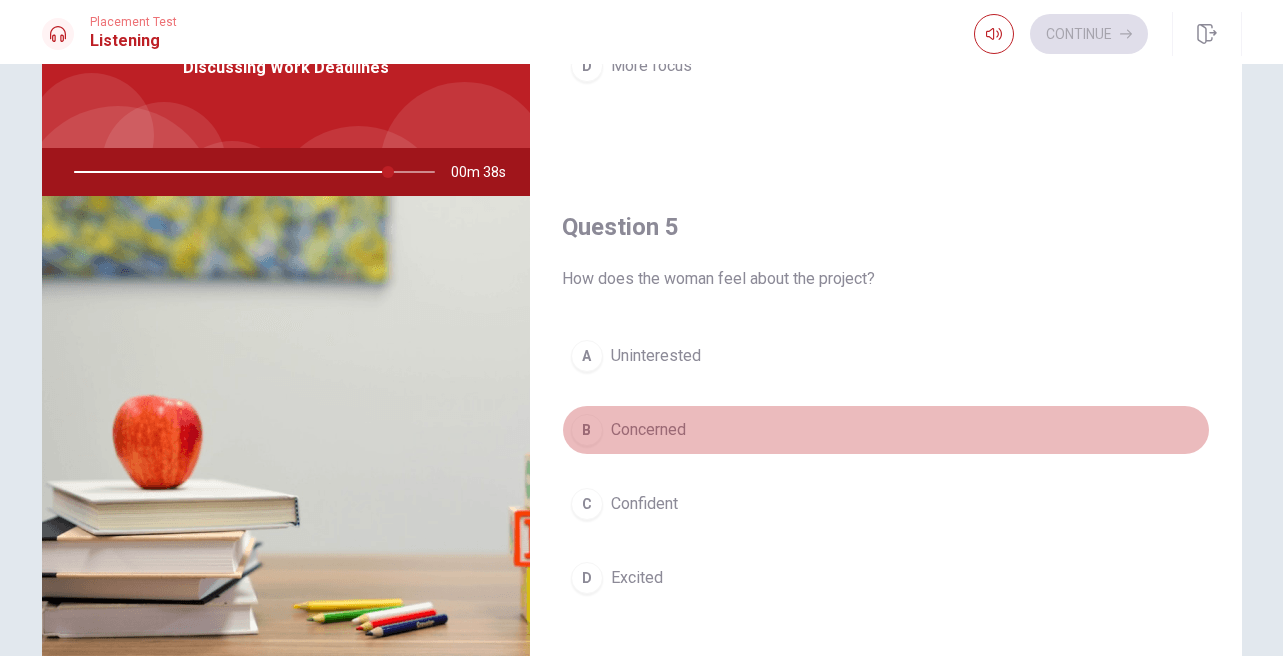 click on "Concerned" at bounding box center [648, 430] 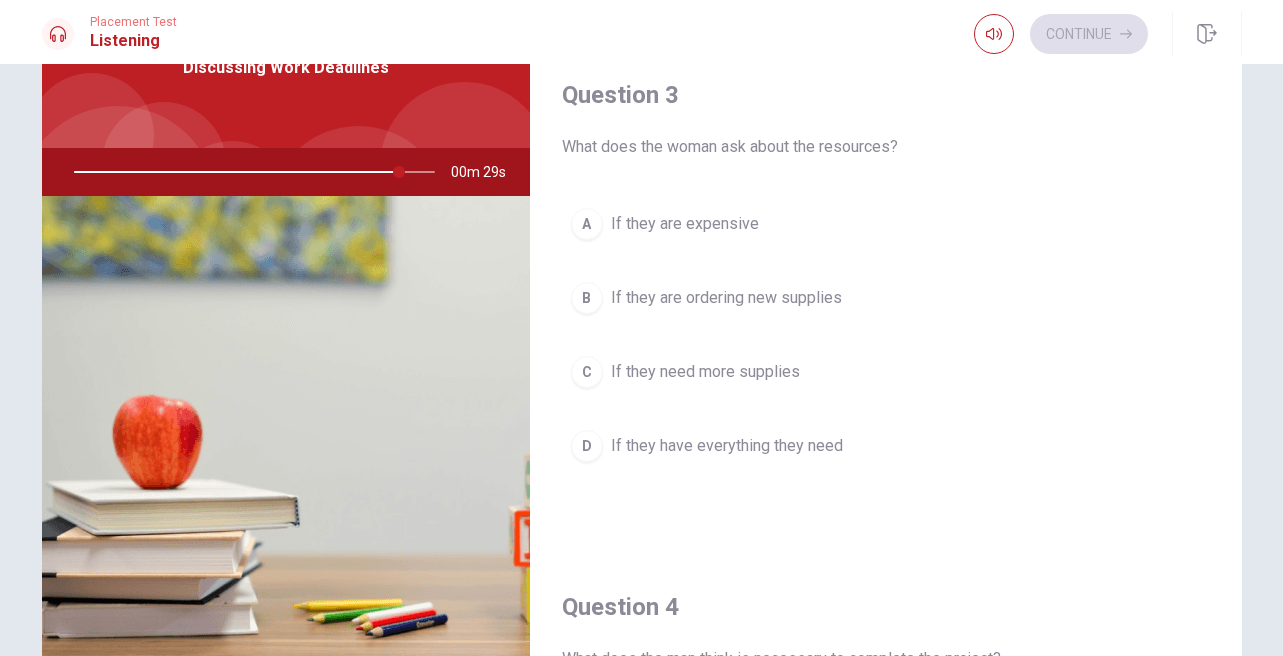 scroll, scrollTop: 896, scrollLeft: 0, axis: vertical 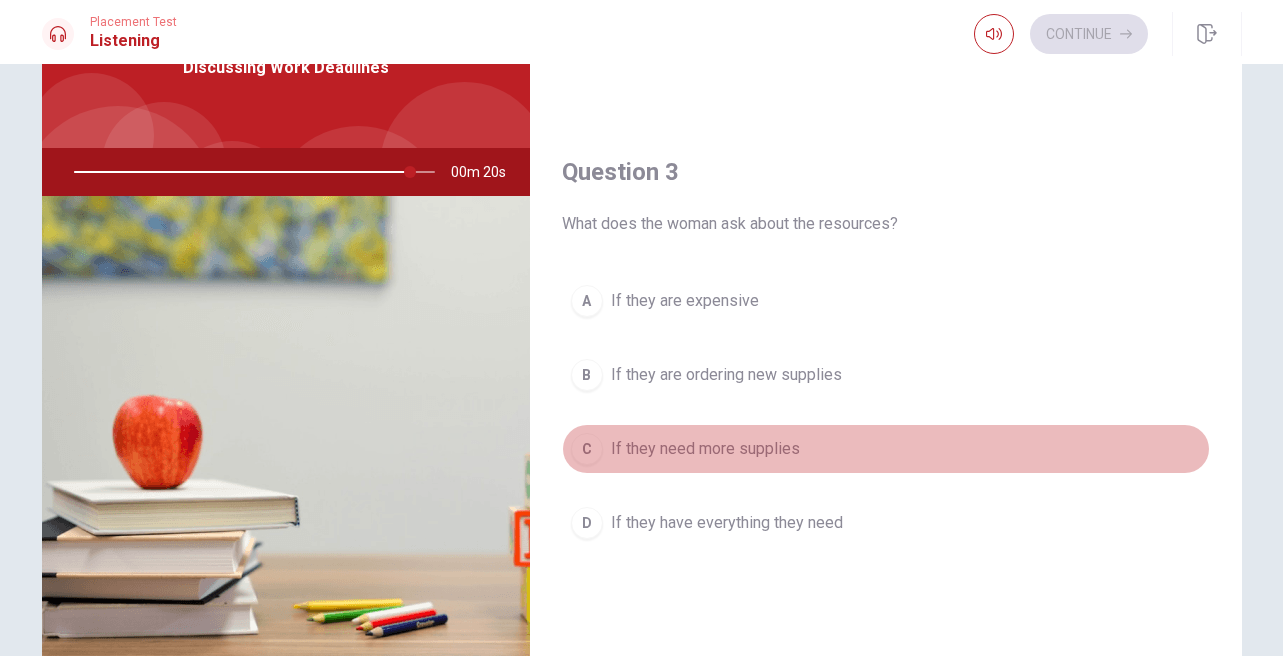 click on "If they need more supplies" at bounding box center (705, 449) 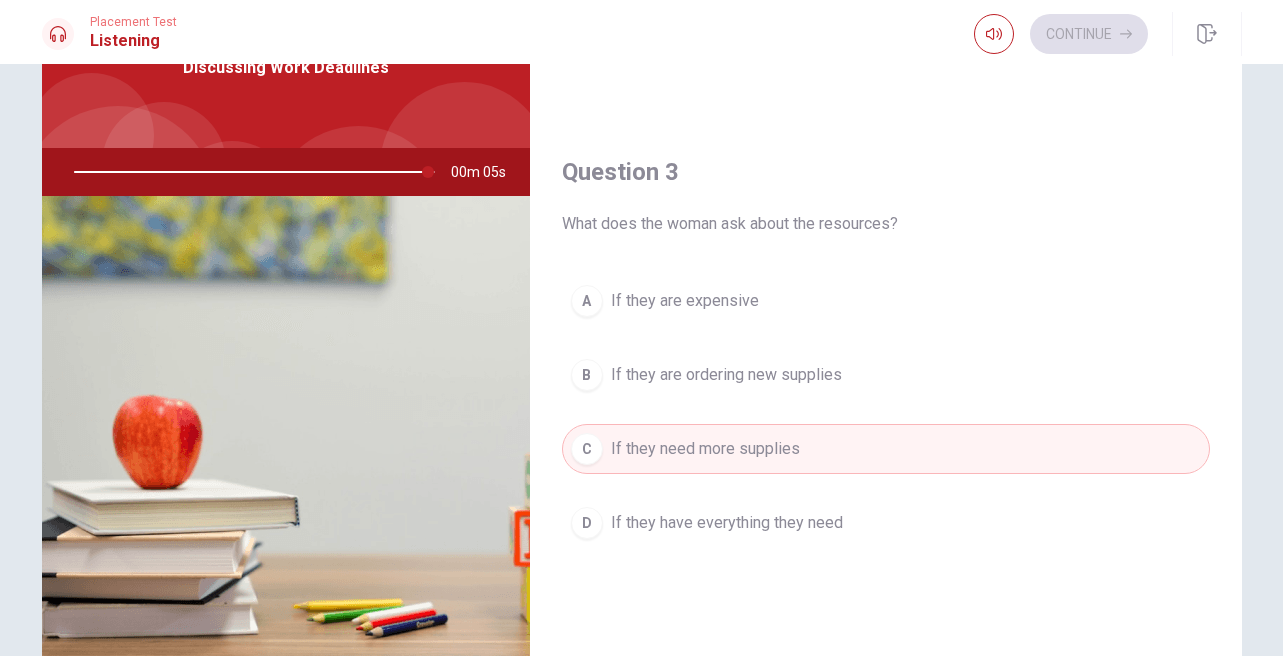 click on "If they have everything they need" at bounding box center [727, 523] 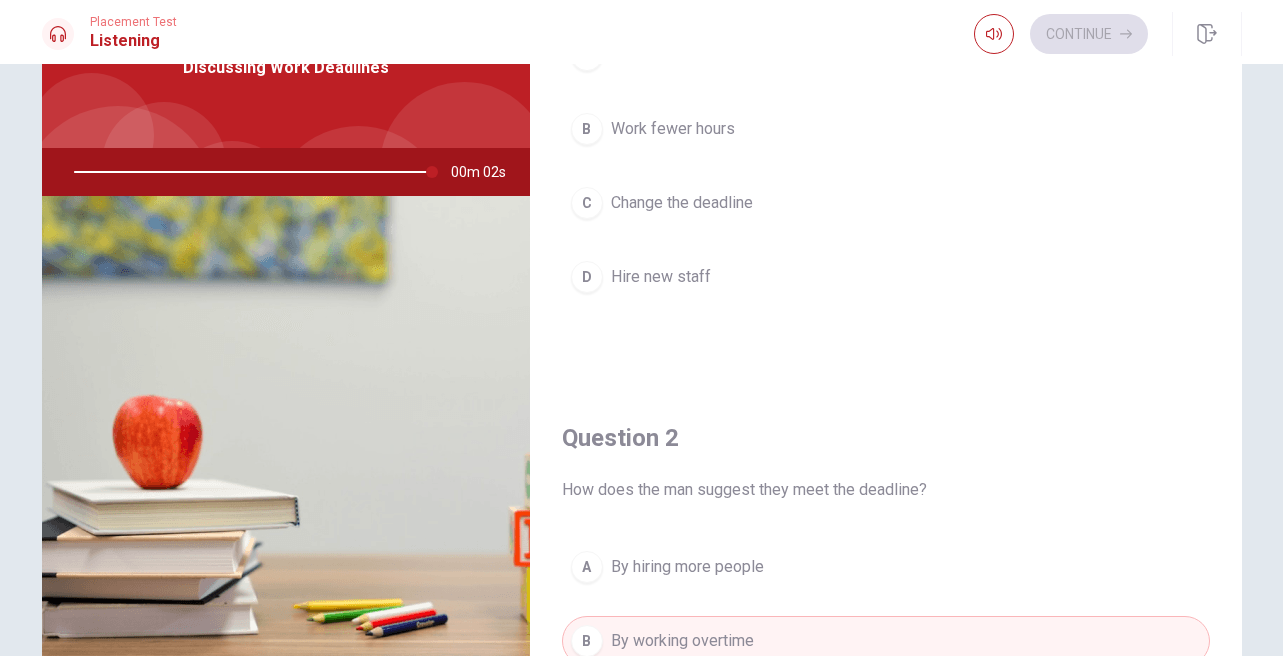 scroll, scrollTop: 0, scrollLeft: 0, axis: both 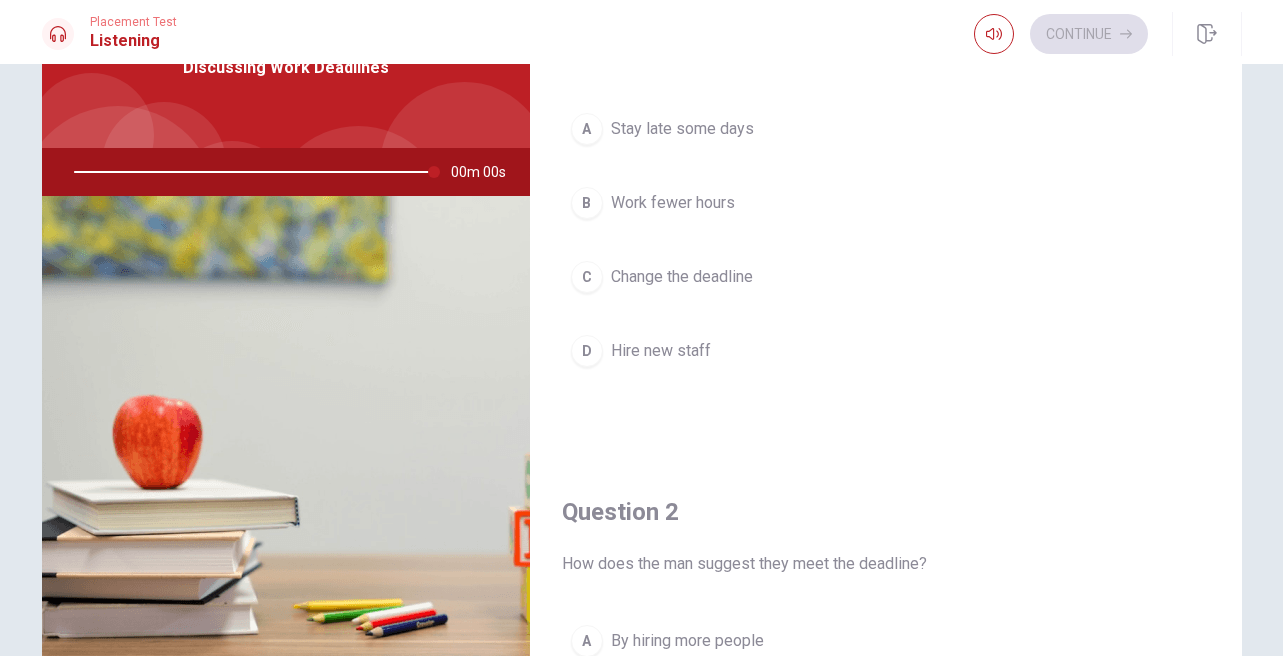 type on "0" 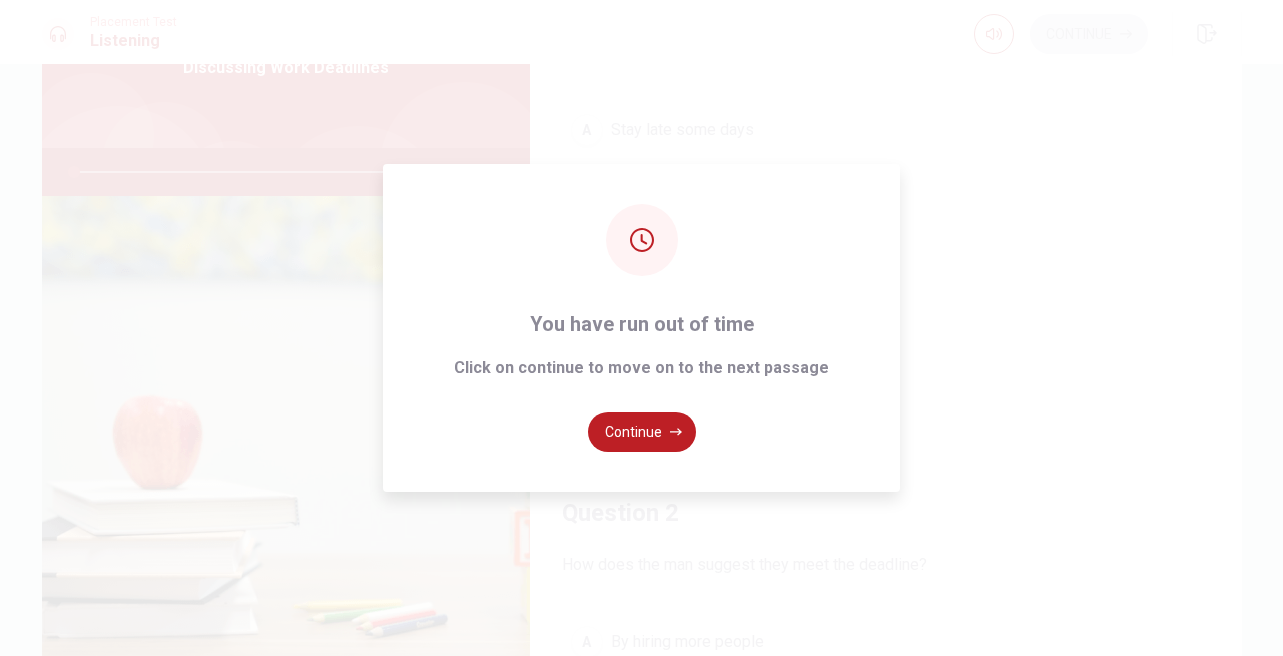 scroll, scrollTop: 40, scrollLeft: 0, axis: vertical 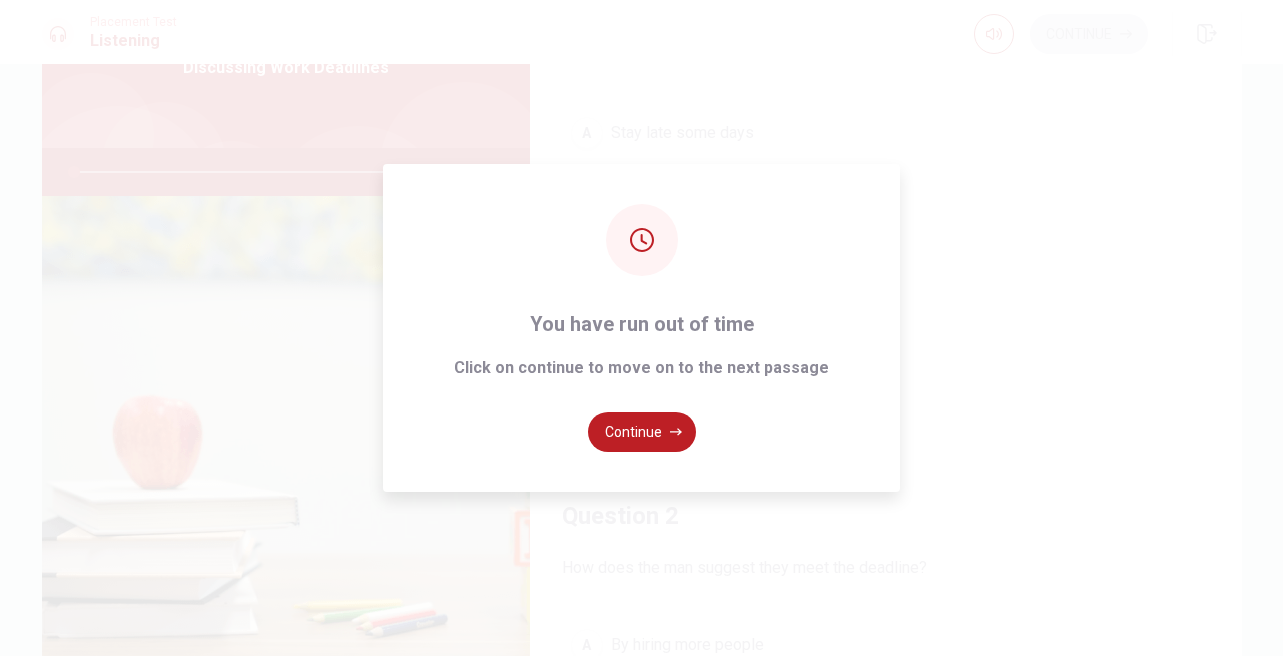 click on "You have run out of time Click on continue to move on to the next passage Continue" at bounding box center (641, 328) 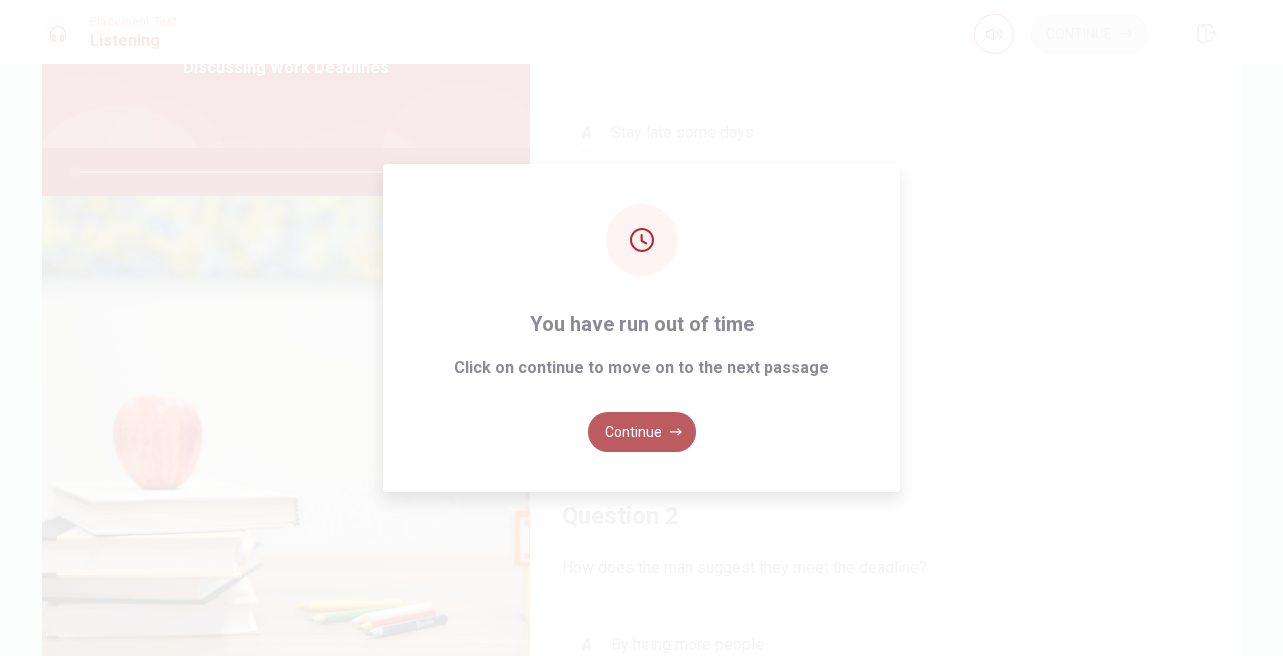 click on "Continue" at bounding box center [642, 432] 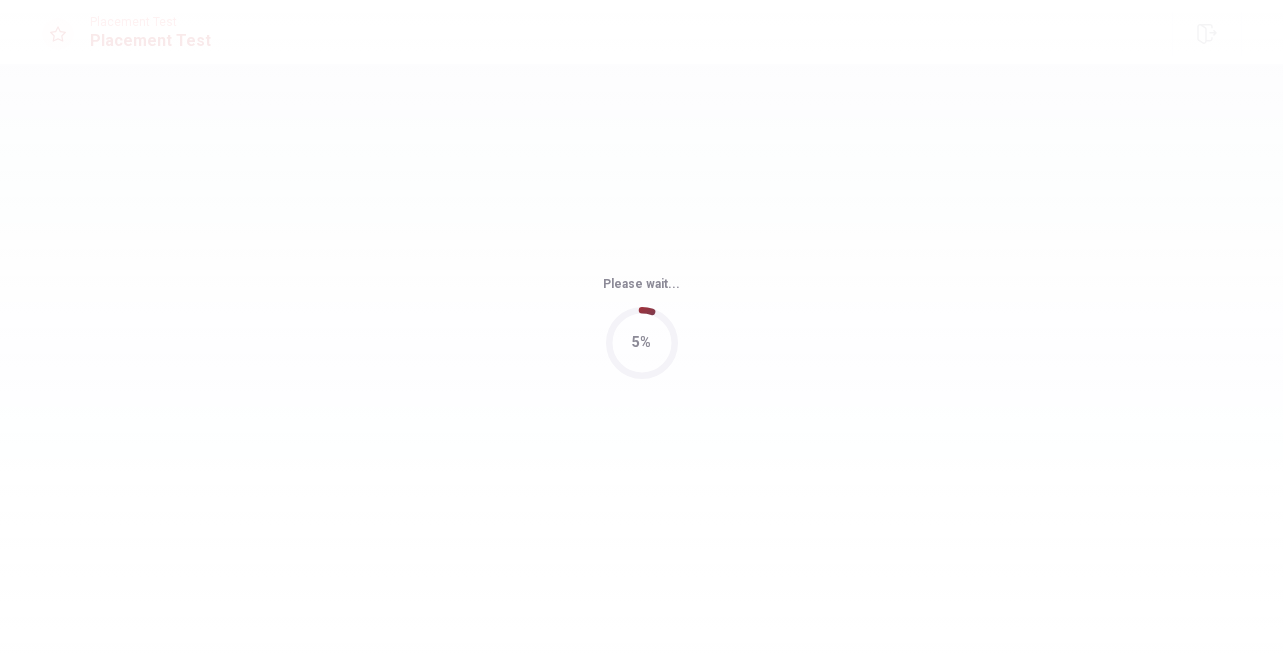 scroll, scrollTop: 0, scrollLeft: 0, axis: both 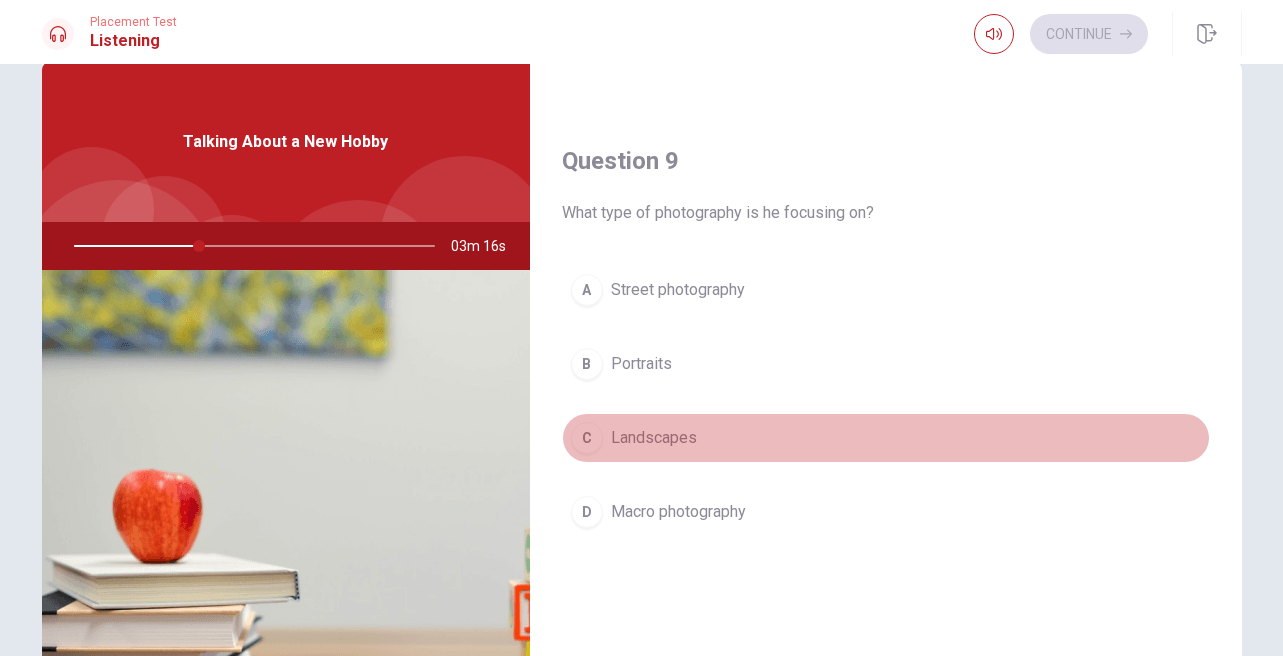 click on "Landscapes" at bounding box center [654, 438] 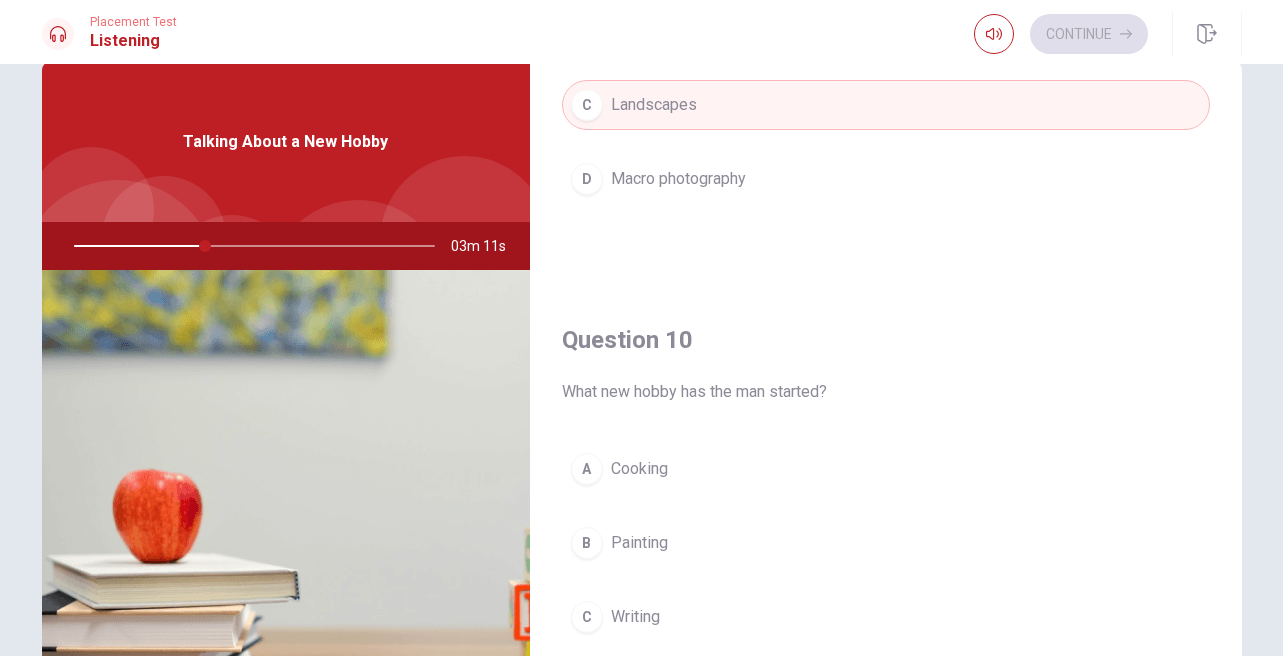 scroll, scrollTop: 1865, scrollLeft: 0, axis: vertical 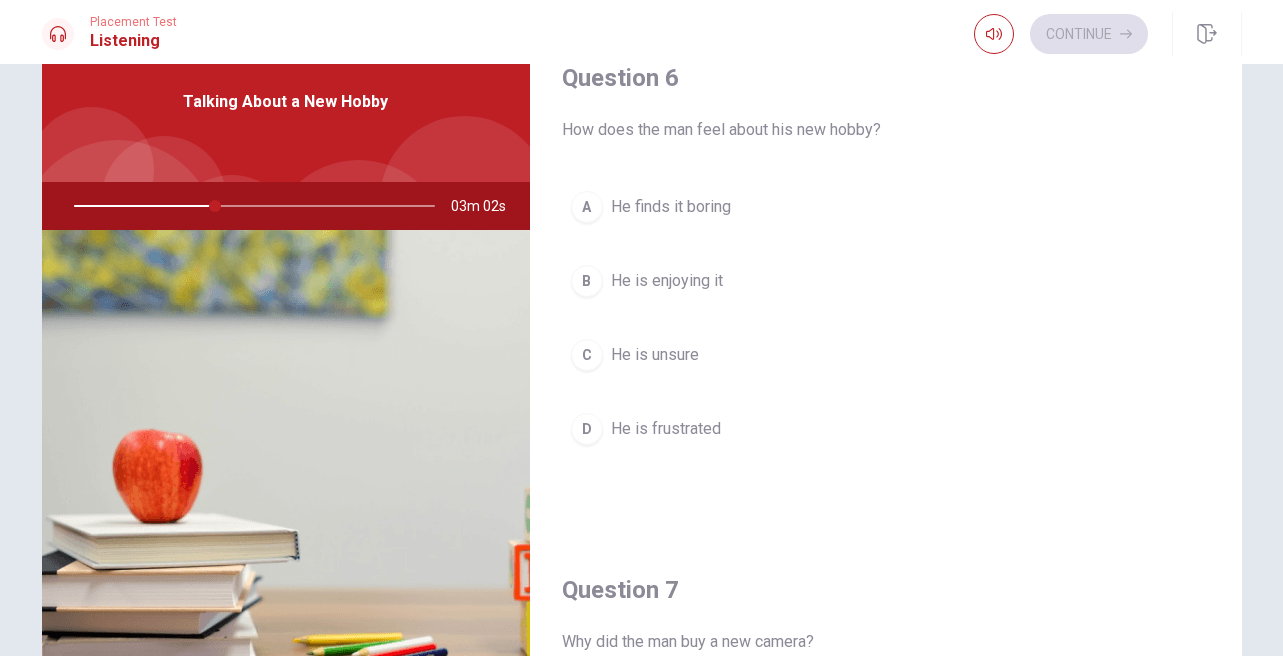 click on "He is enjoying it" at bounding box center (667, 281) 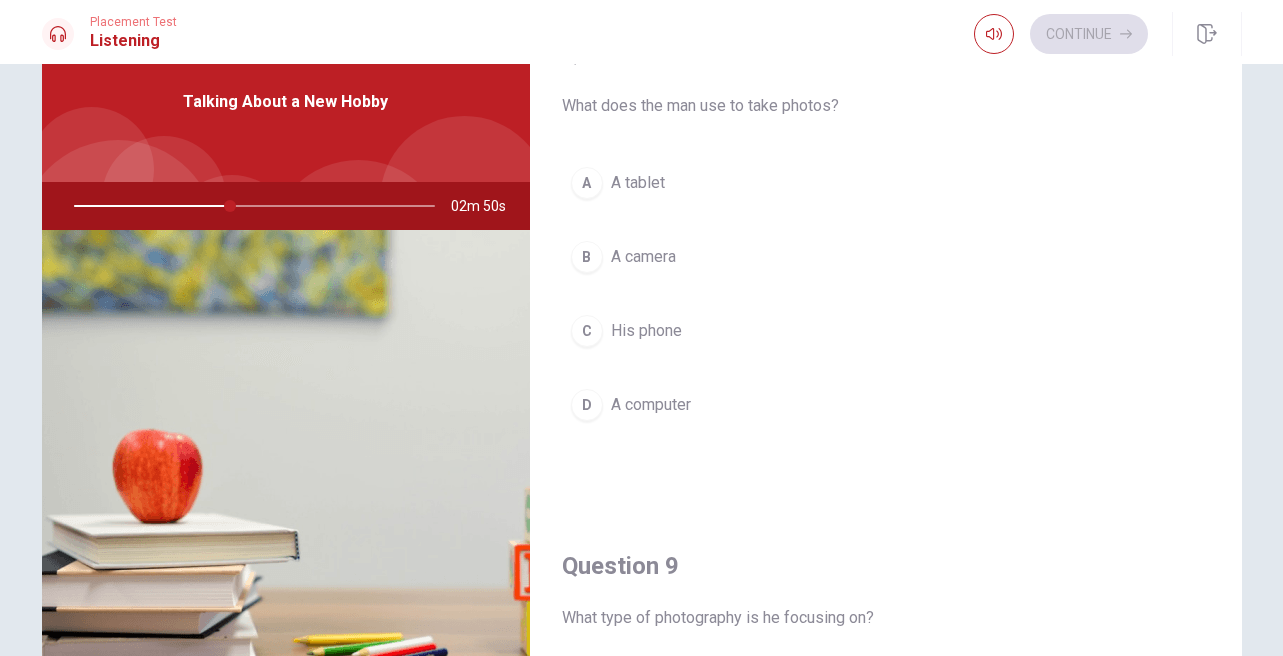 scroll, scrollTop: 1013, scrollLeft: 0, axis: vertical 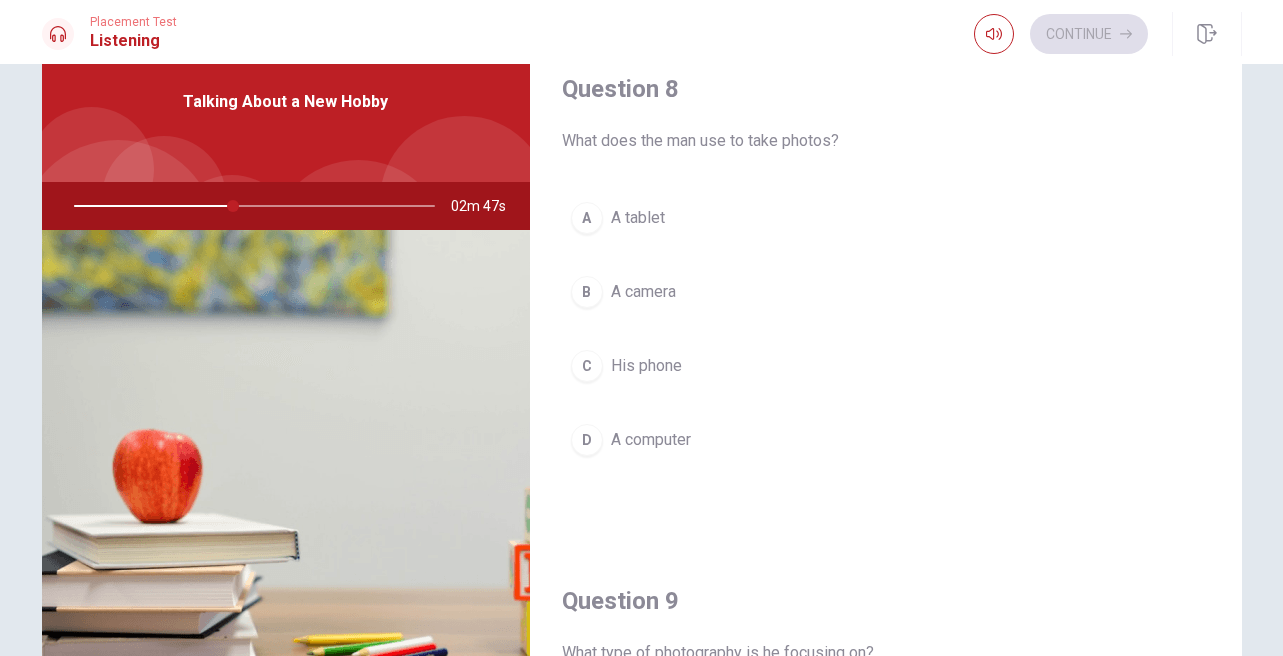 click on "A camera" at bounding box center (643, 292) 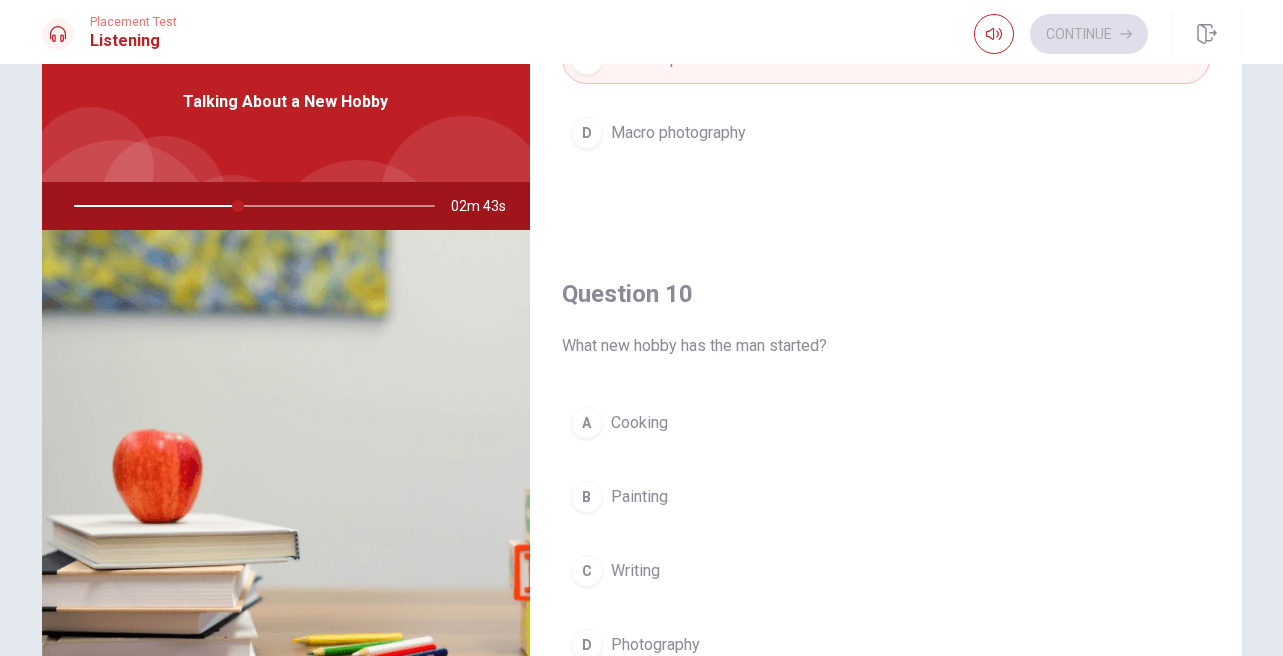 scroll, scrollTop: 1865, scrollLeft: 0, axis: vertical 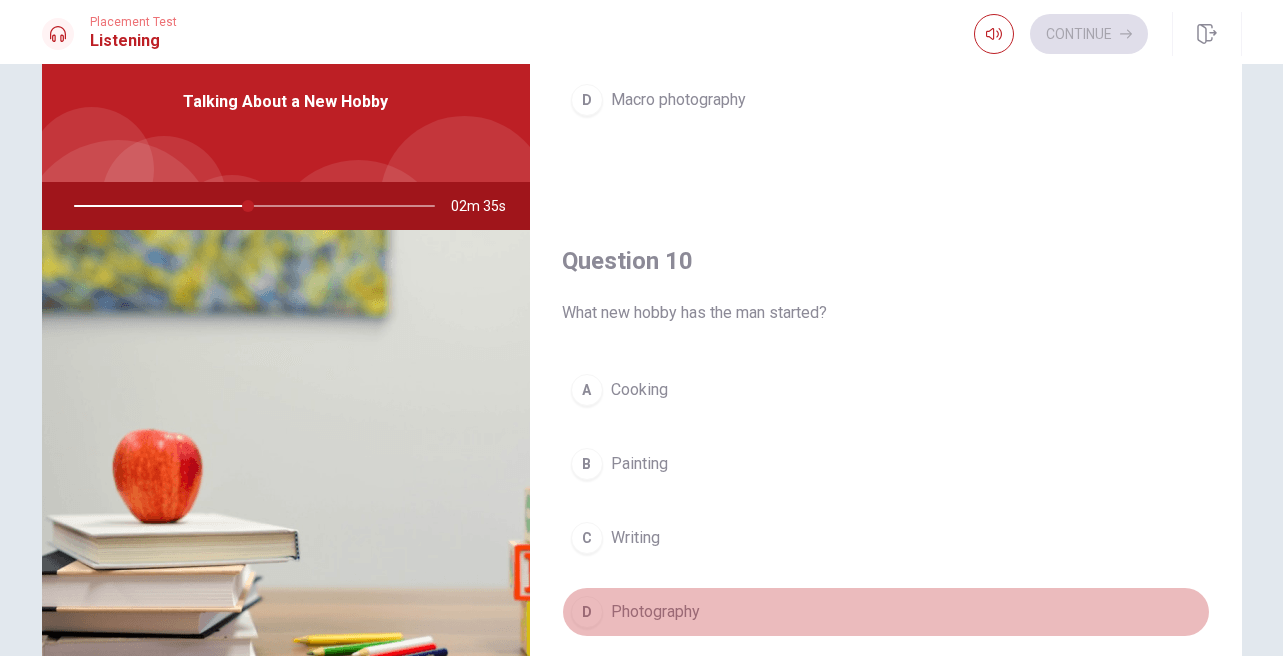 click on "Photography" at bounding box center [655, 612] 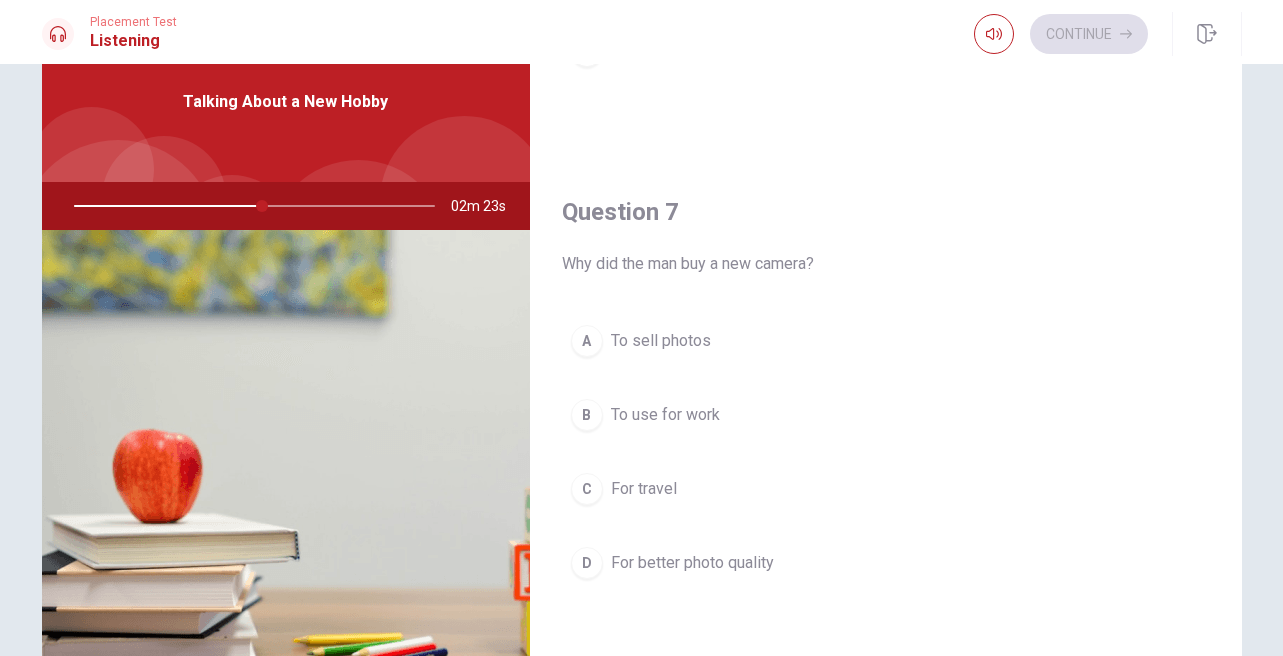scroll, scrollTop: 449, scrollLeft: 0, axis: vertical 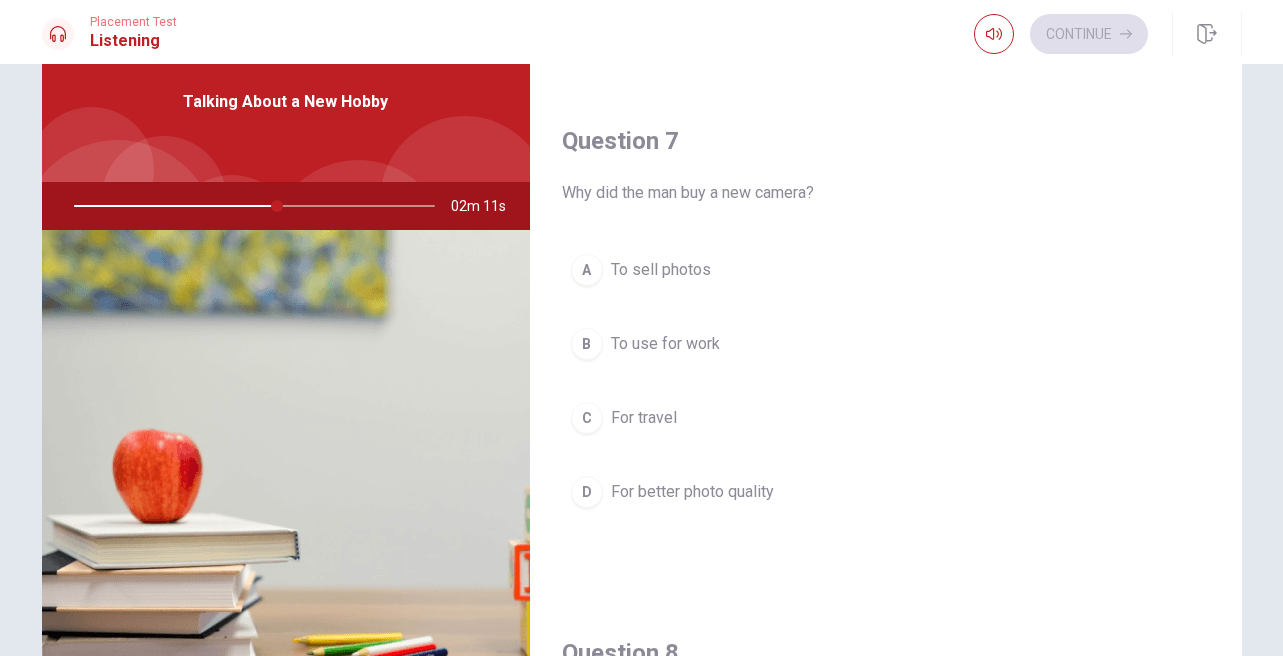 click on "For better photo quality" at bounding box center [692, 492] 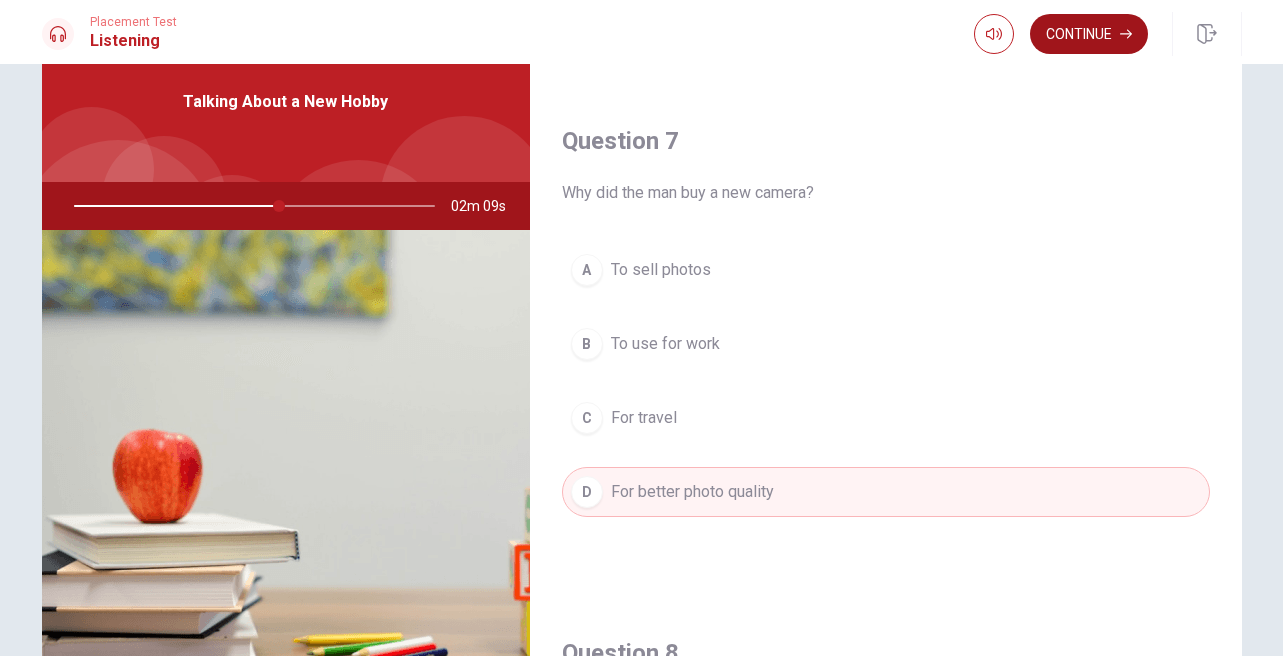 click on "Continue" at bounding box center [1089, 34] 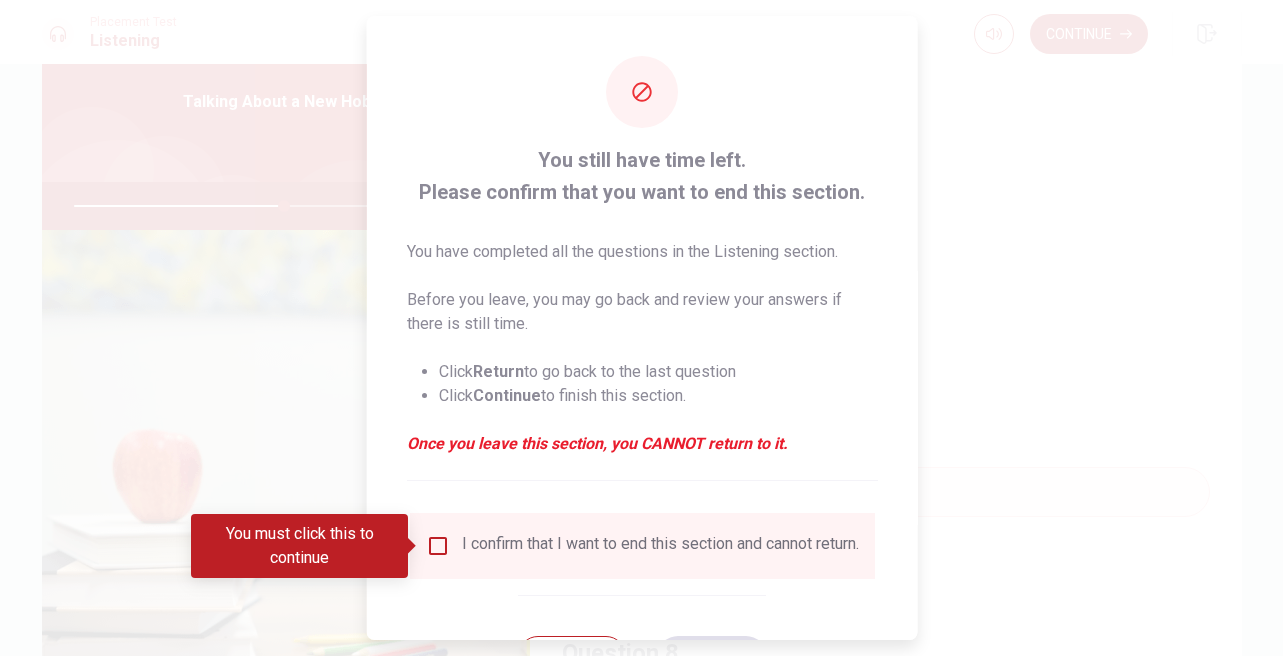 click at bounding box center [437, 546] 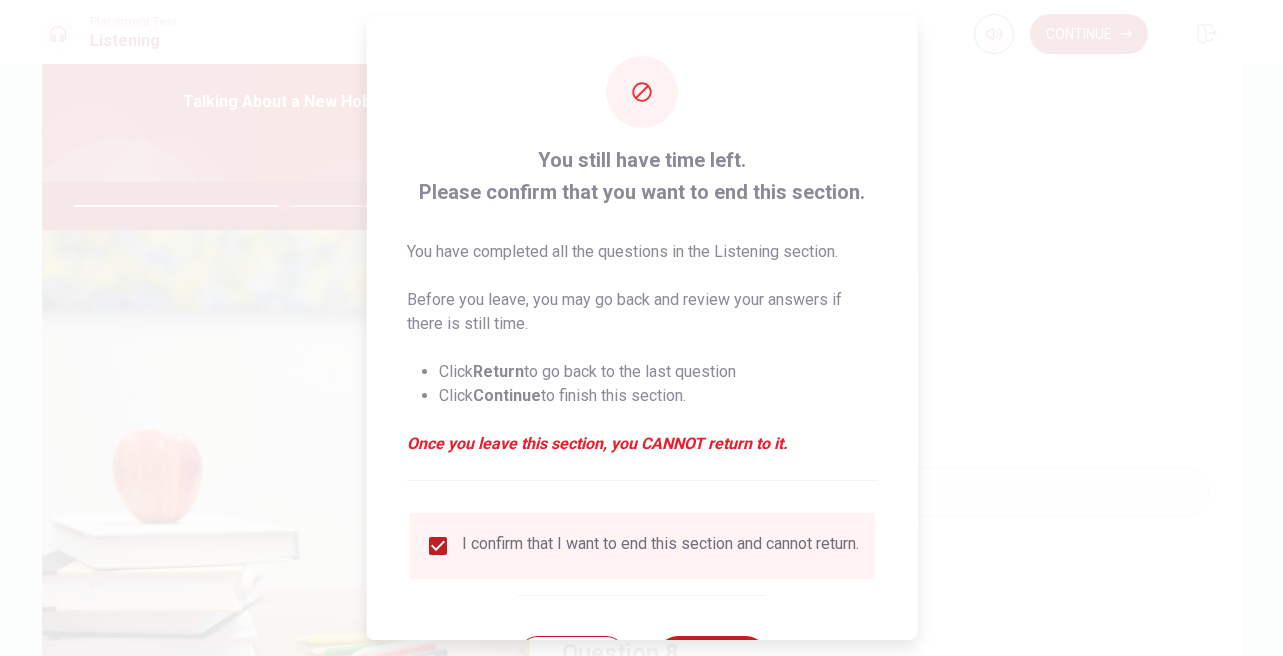 scroll, scrollTop: 90, scrollLeft: 0, axis: vertical 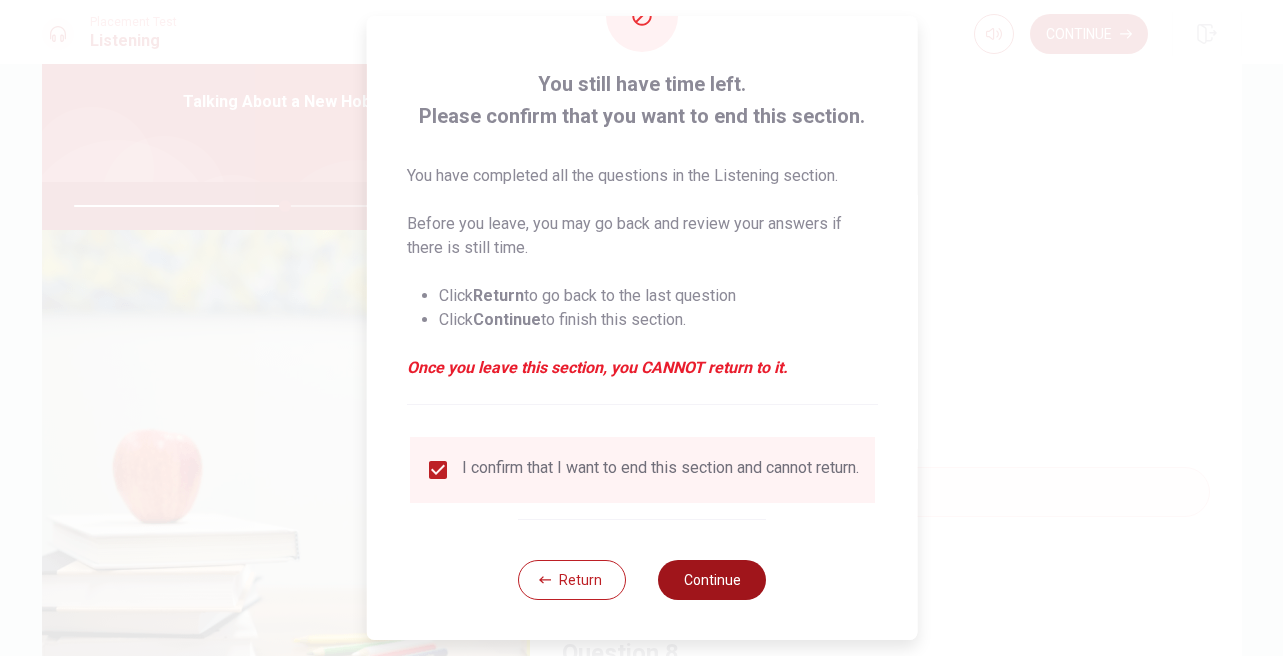 click on "Continue" at bounding box center [712, 580] 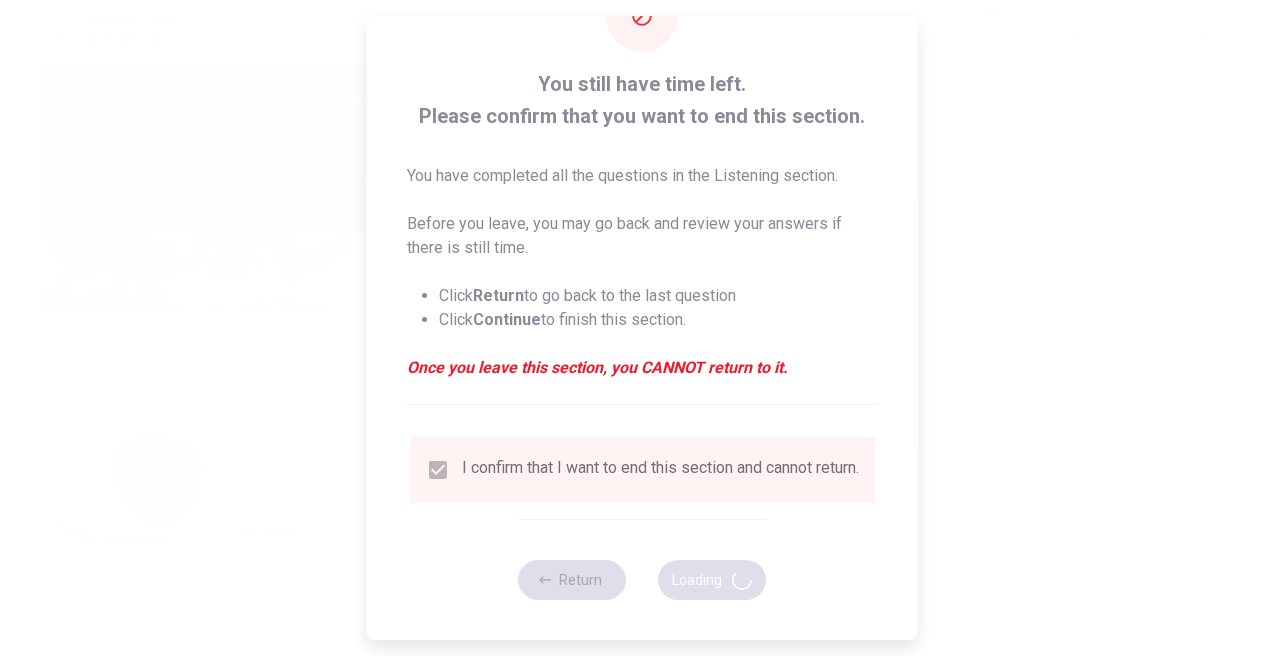 type on "59" 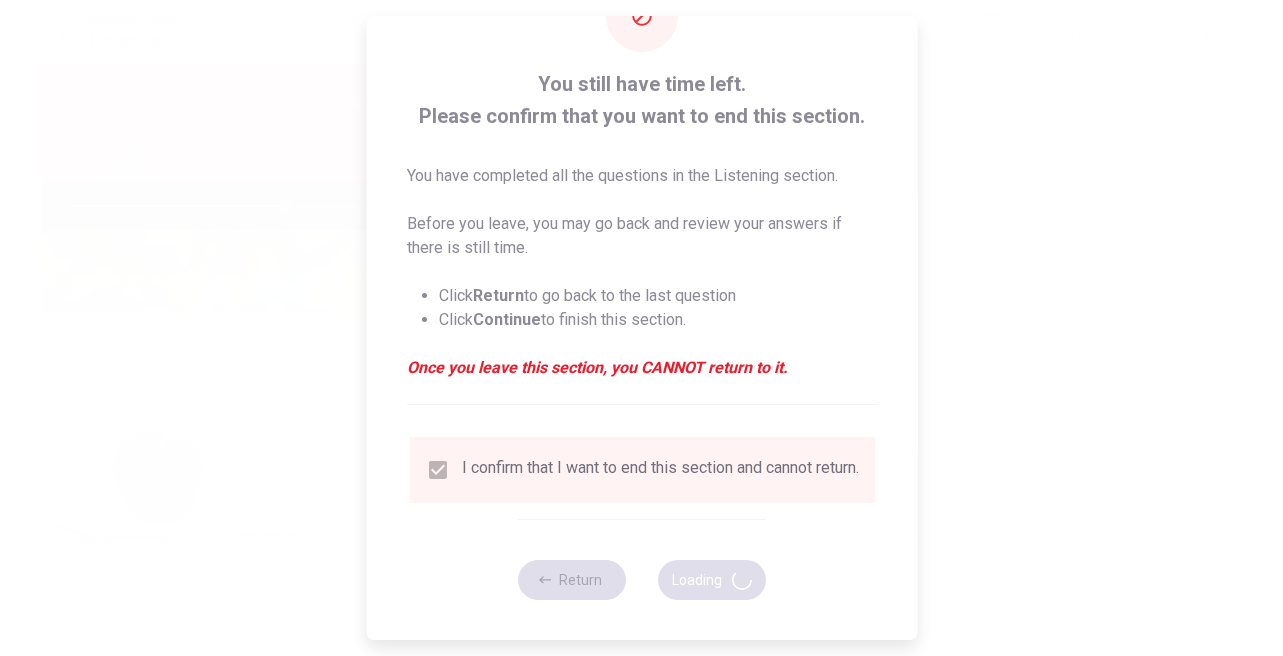 scroll, scrollTop: 0, scrollLeft: 0, axis: both 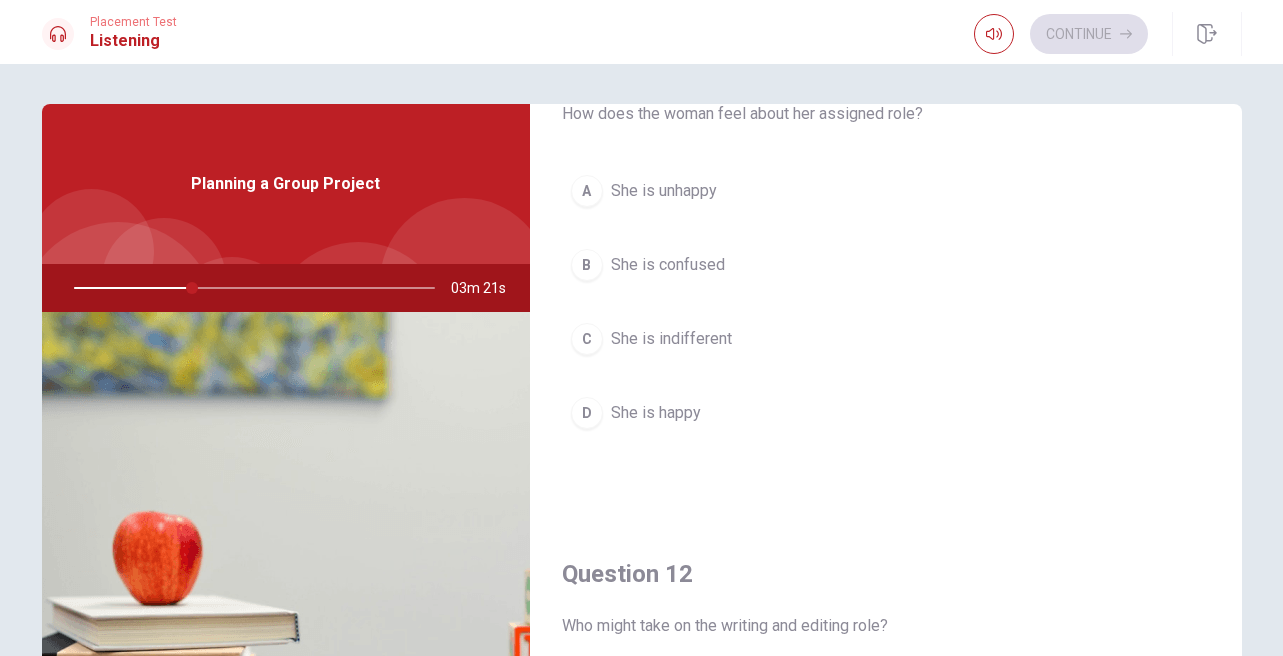 click on "She is happy" at bounding box center (656, 413) 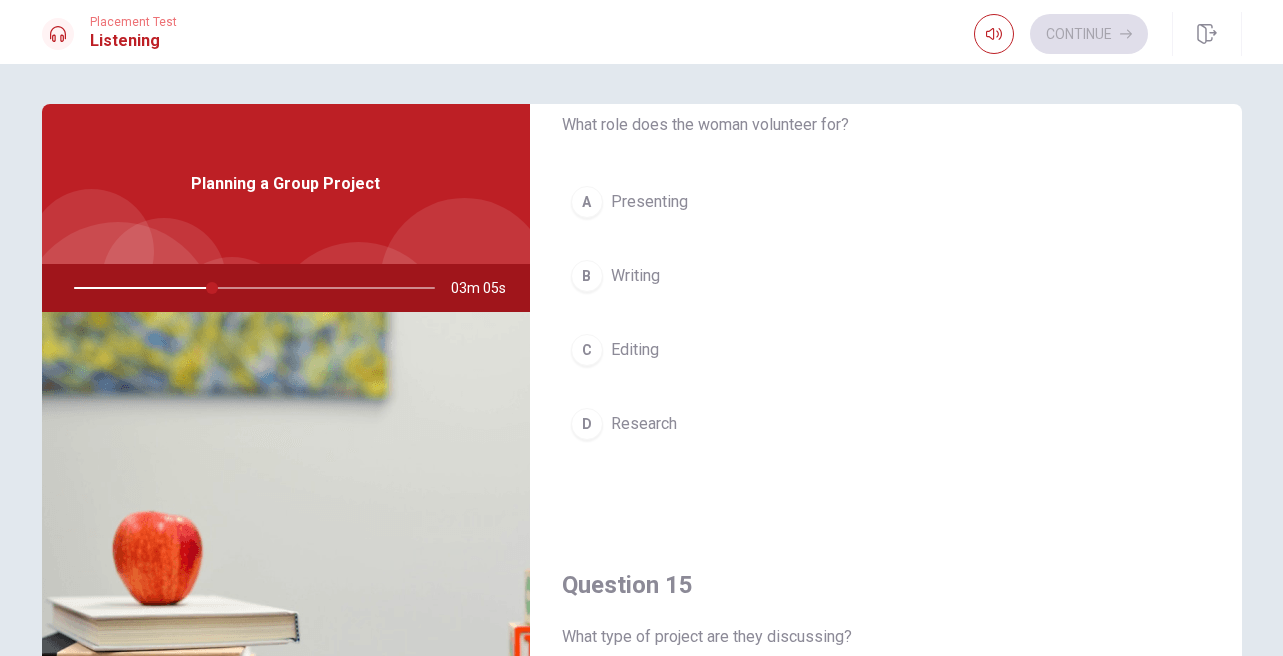 scroll, scrollTop: 1865, scrollLeft: 0, axis: vertical 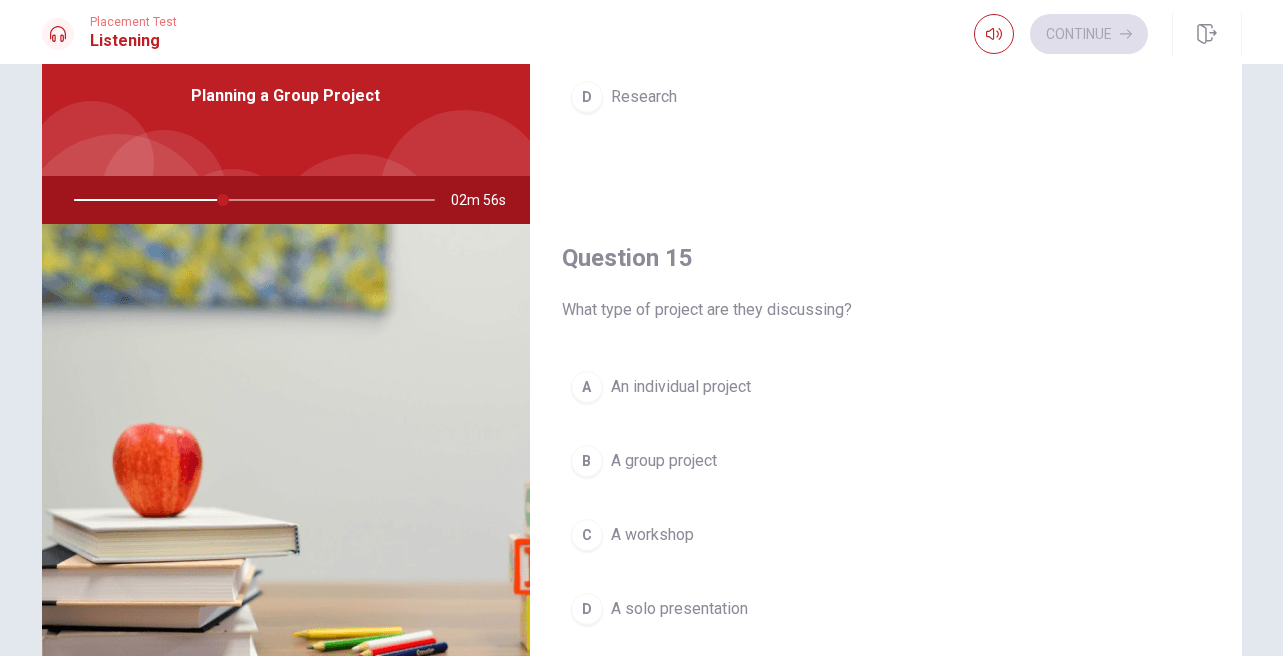 click on "A group project" at bounding box center (664, 461) 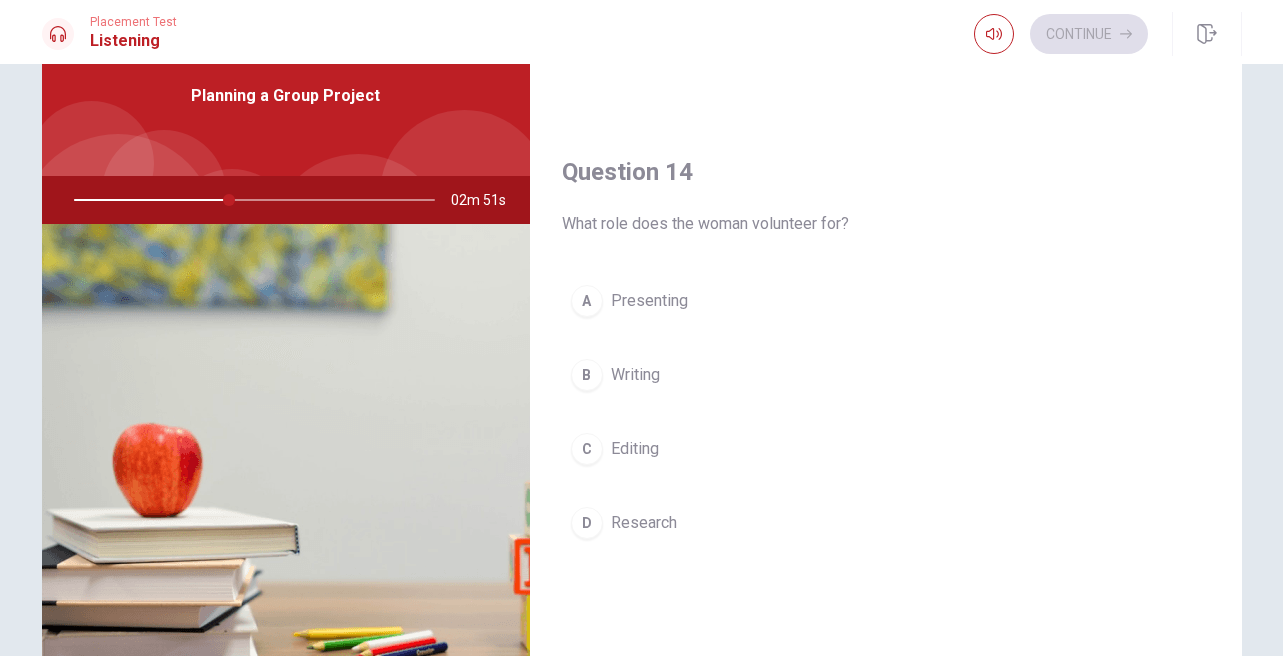 scroll, scrollTop: 1427, scrollLeft: 0, axis: vertical 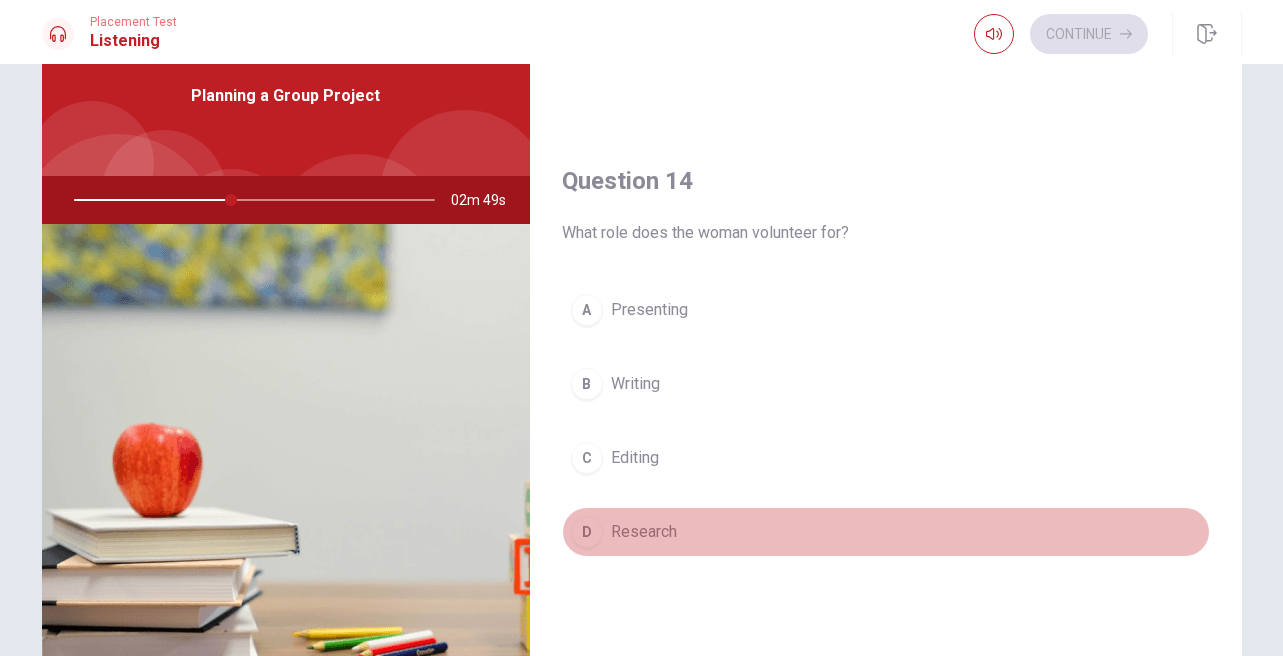 click on "D Research" at bounding box center (886, 532) 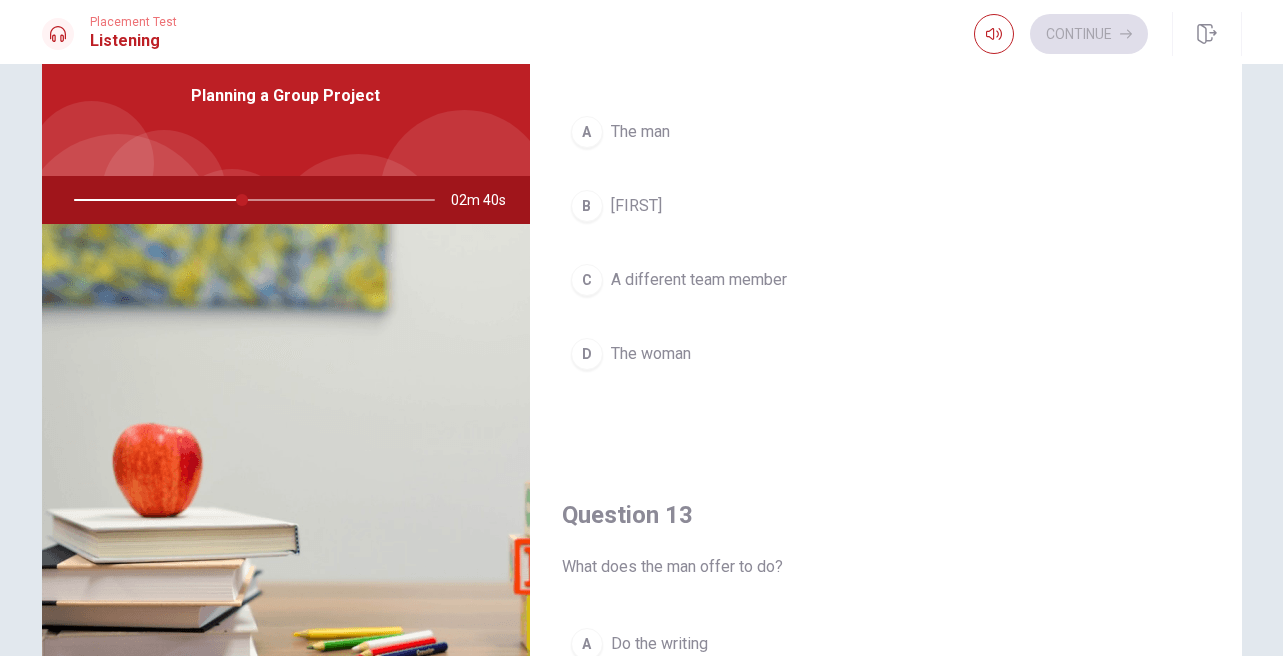 scroll, scrollTop: 520, scrollLeft: 0, axis: vertical 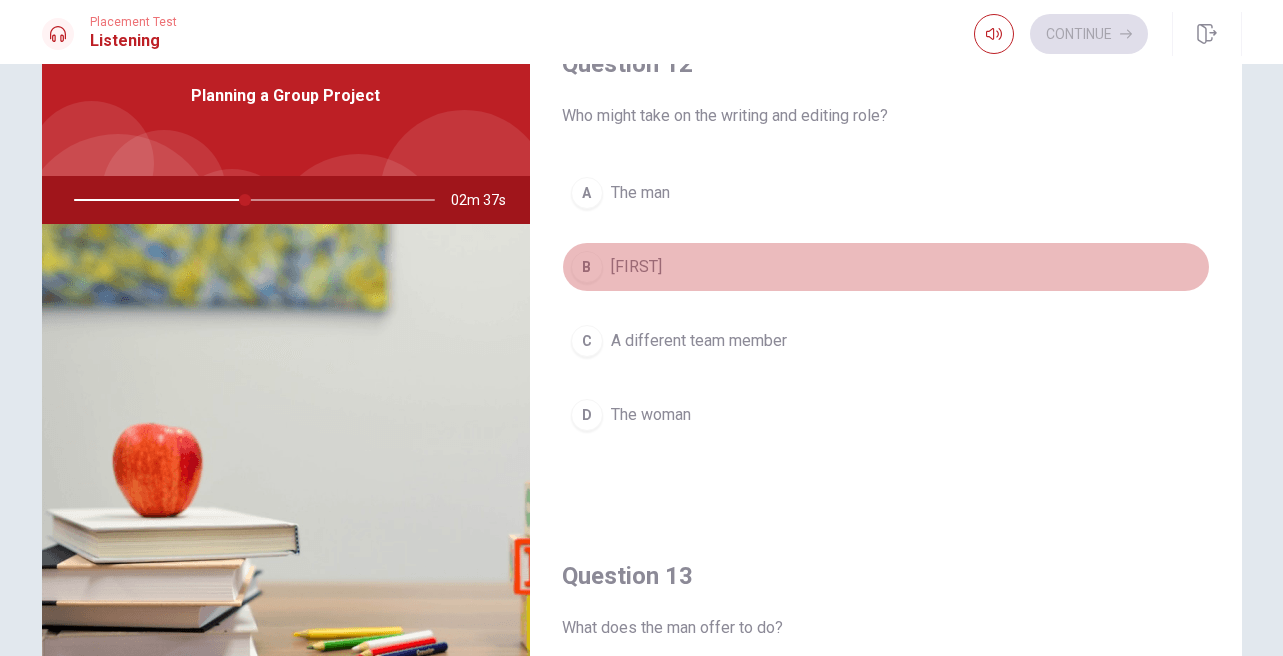 click on "[FIRST]" at bounding box center [636, 267] 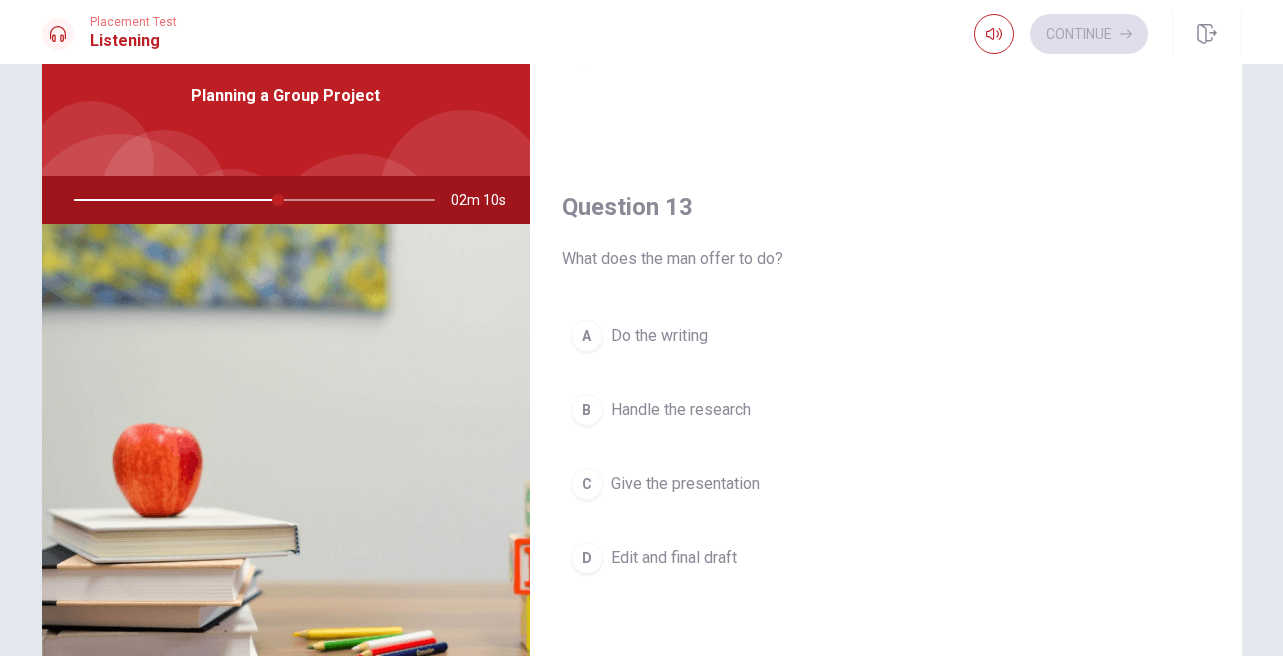 scroll, scrollTop: 896, scrollLeft: 0, axis: vertical 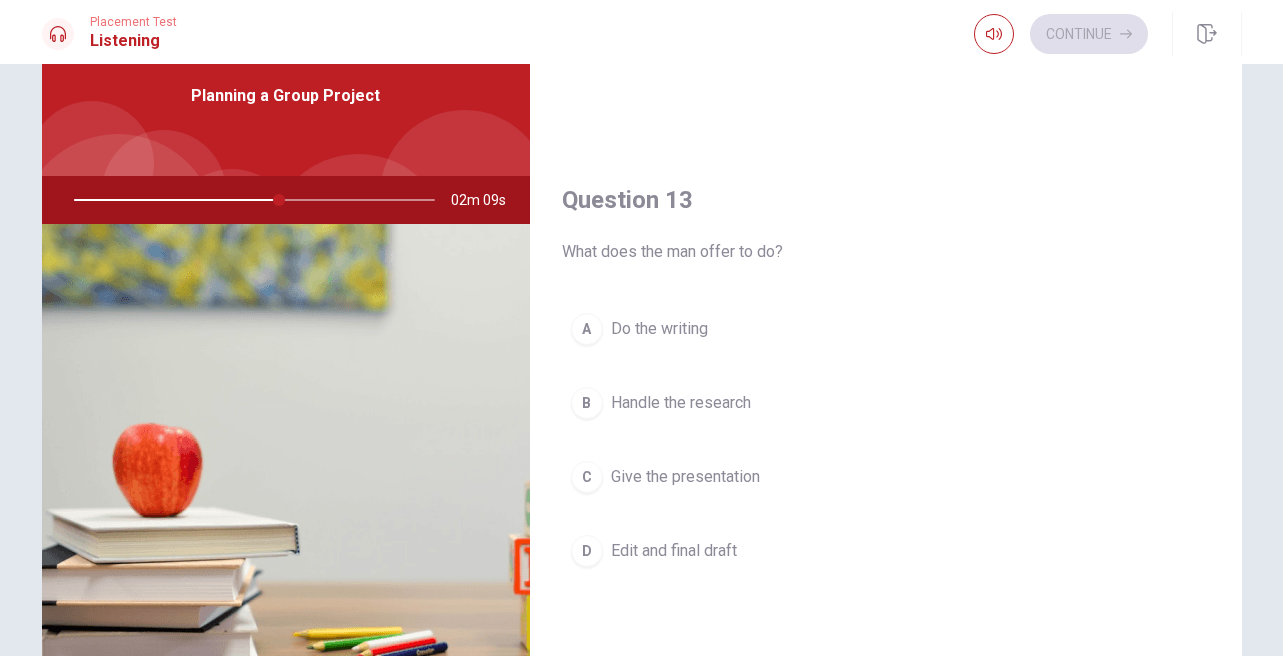 click on "Give the presentation" at bounding box center (685, 477) 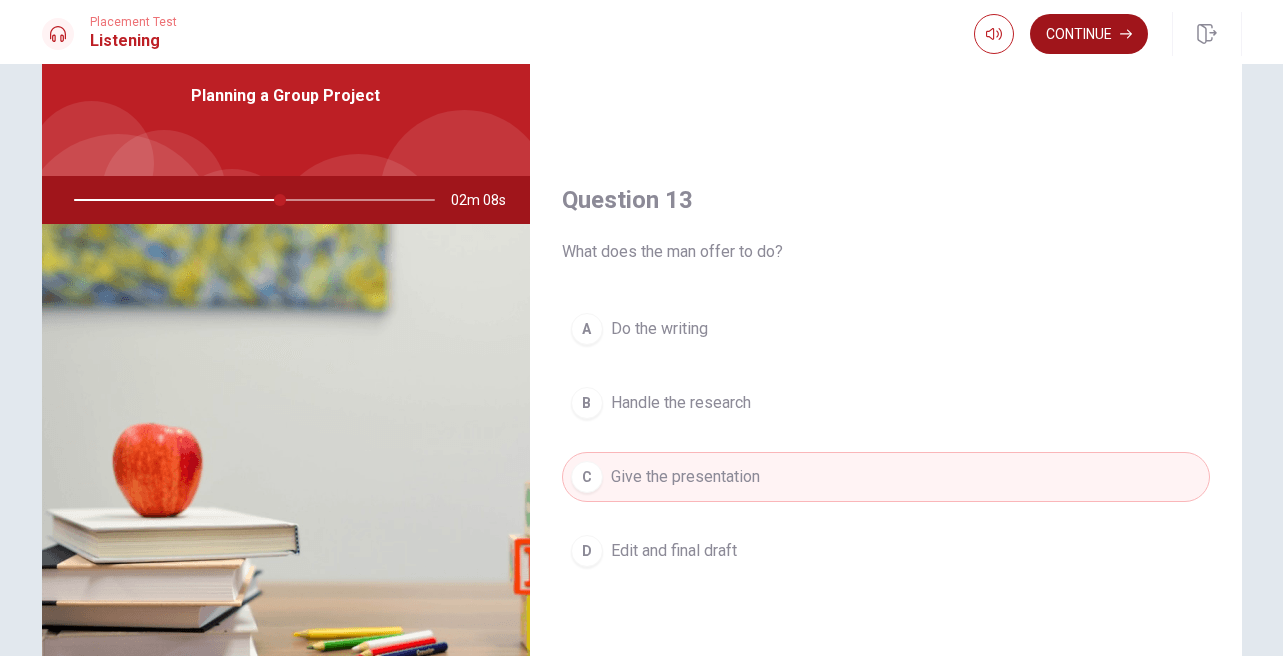 click on "Continue" at bounding box center [1089, 34] 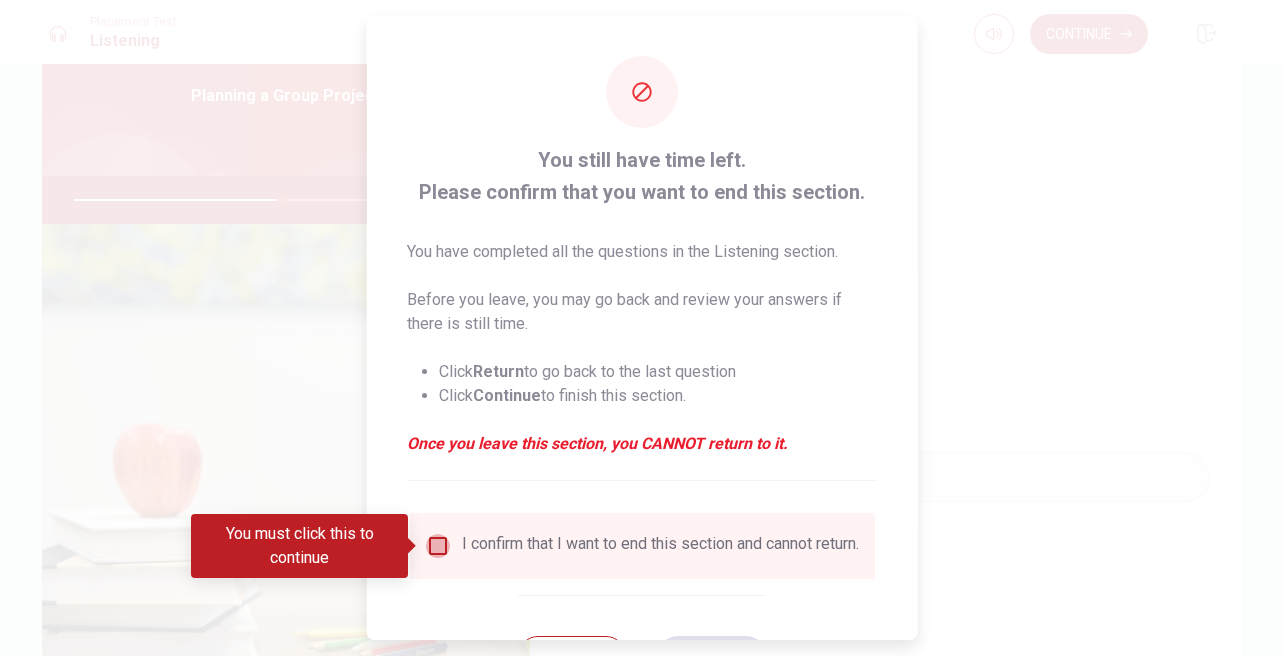 click at bounding box center [437, 546] 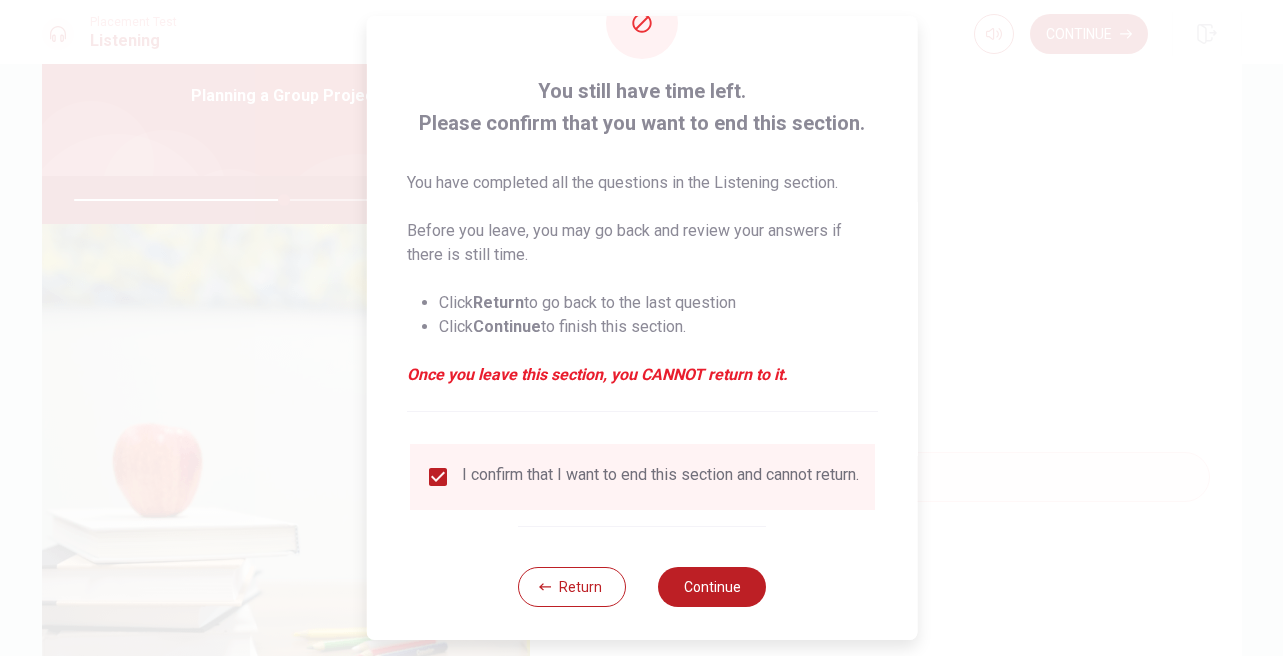 scroll, scrollTop: 90, scrollLeft: 0, axis: vertical 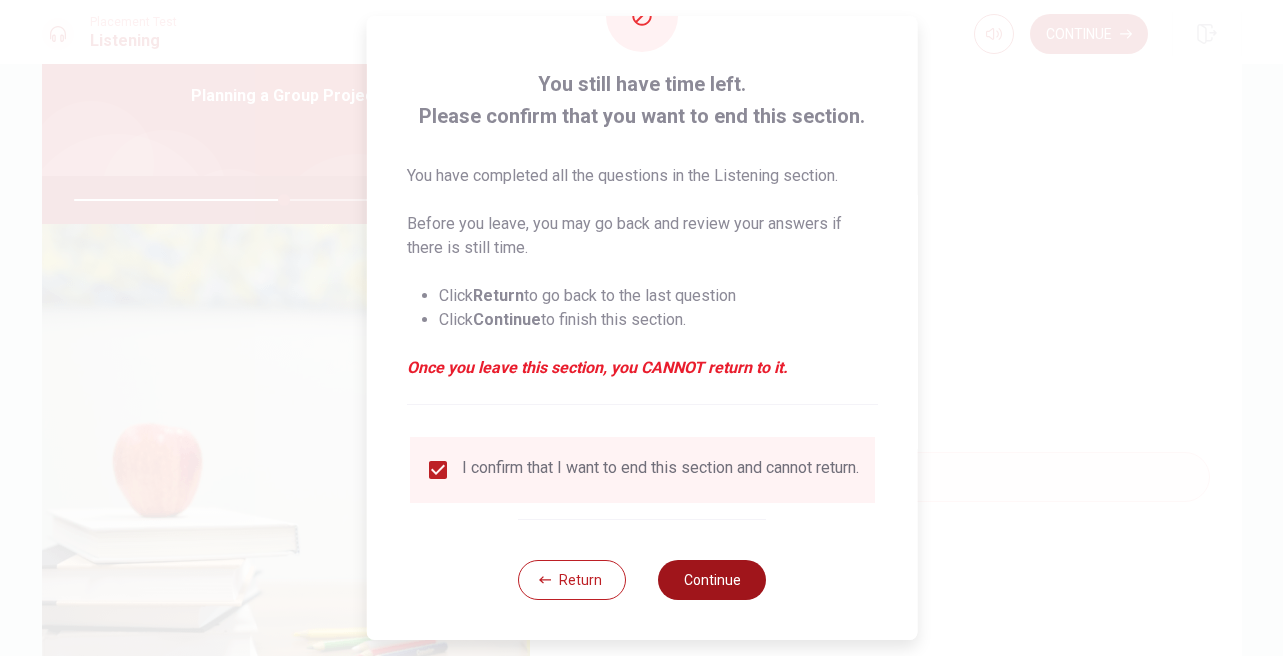 click on "Continue" at bounding box center [712, 580] 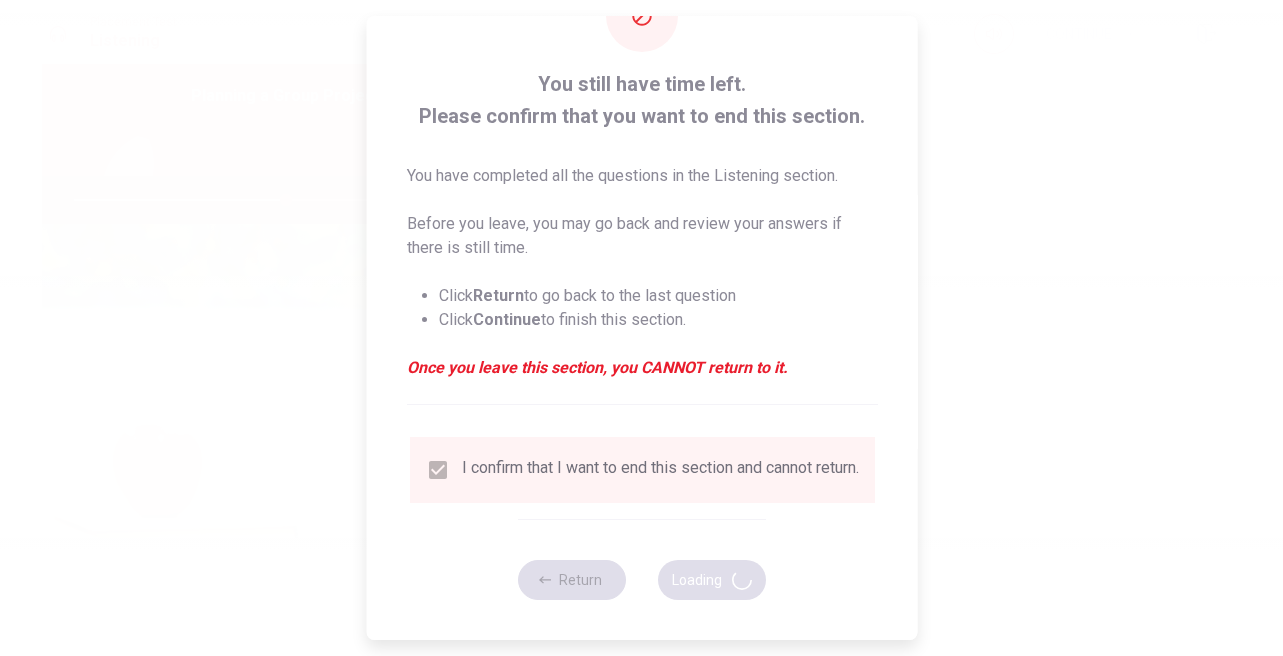 type on "59" 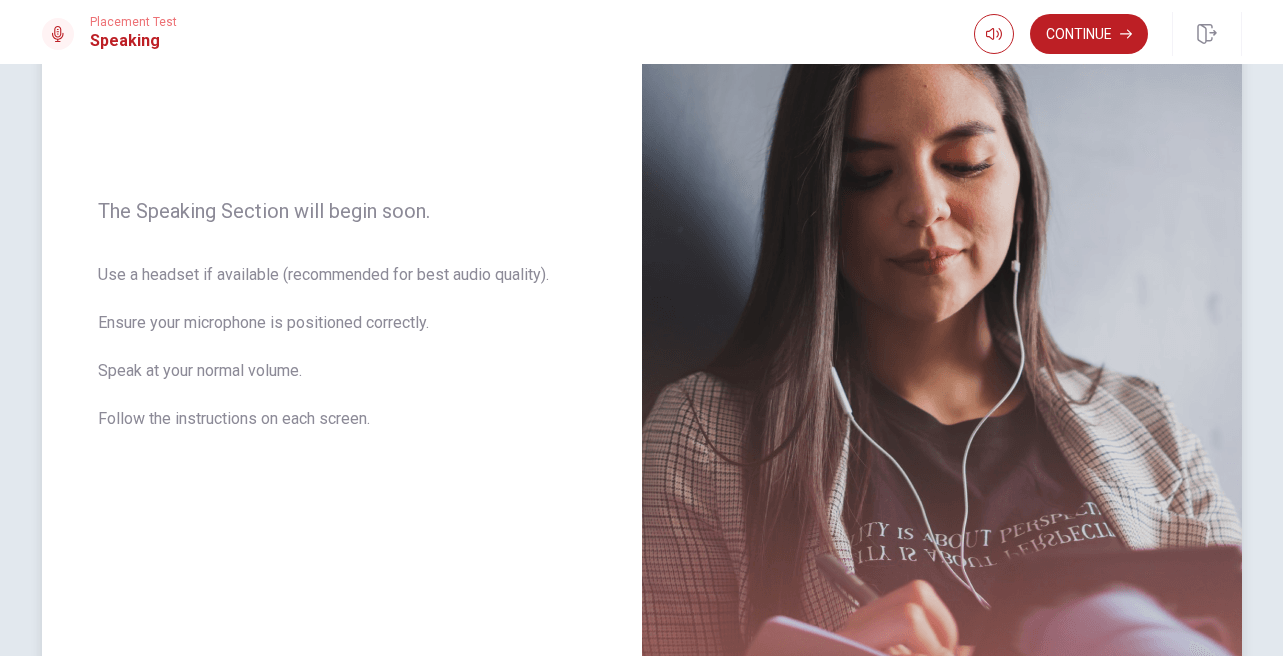scroll, scrollTop: 214, scrollLeft: 0, axis: vertical 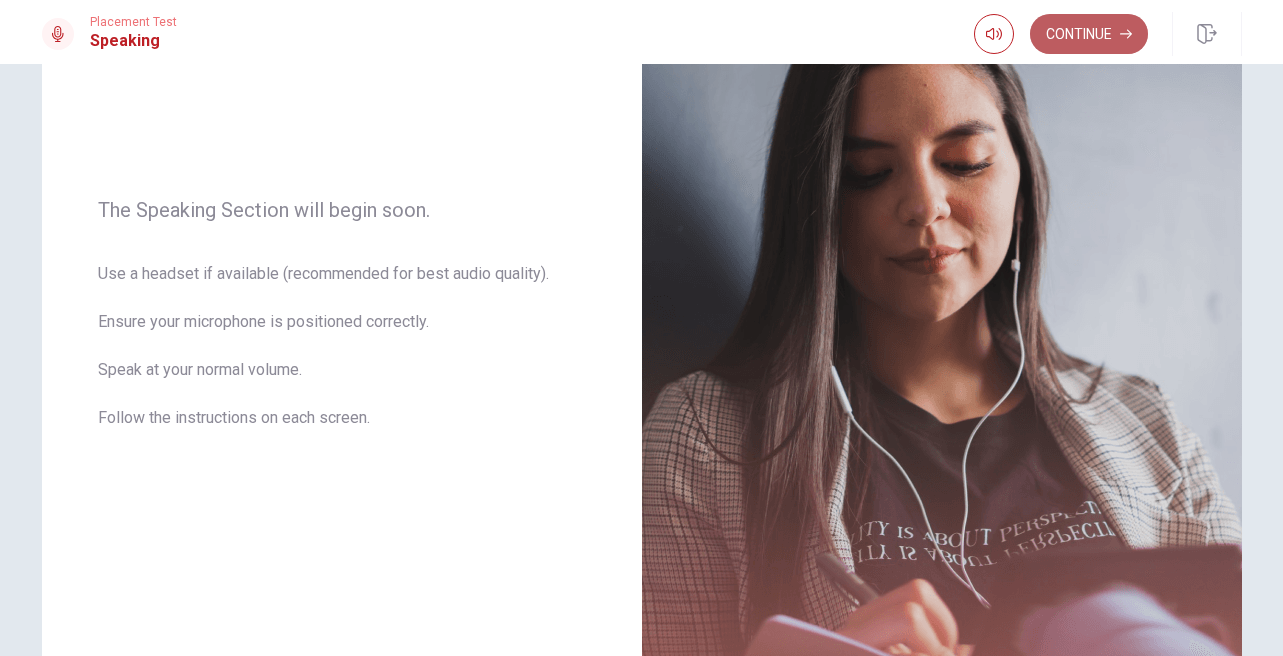 click on "Continue" at bounding box center (1089, 34) 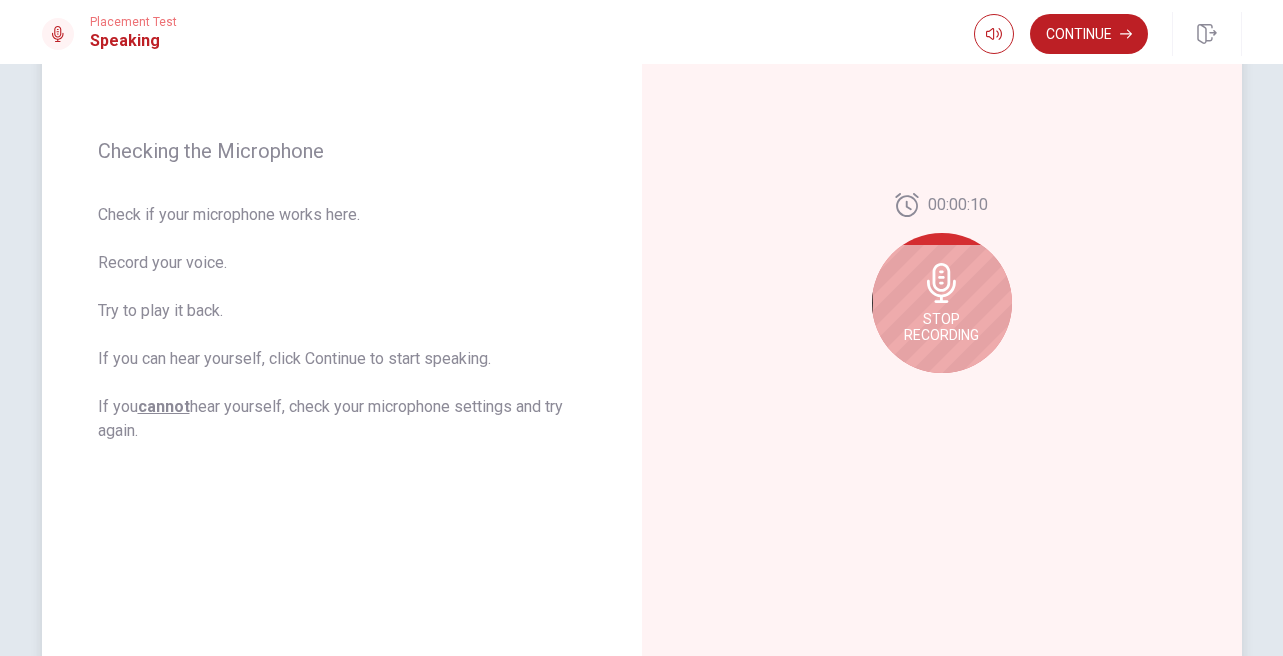 scroll, scrollTop: 262, scrollLeft: 0, axis: vertical 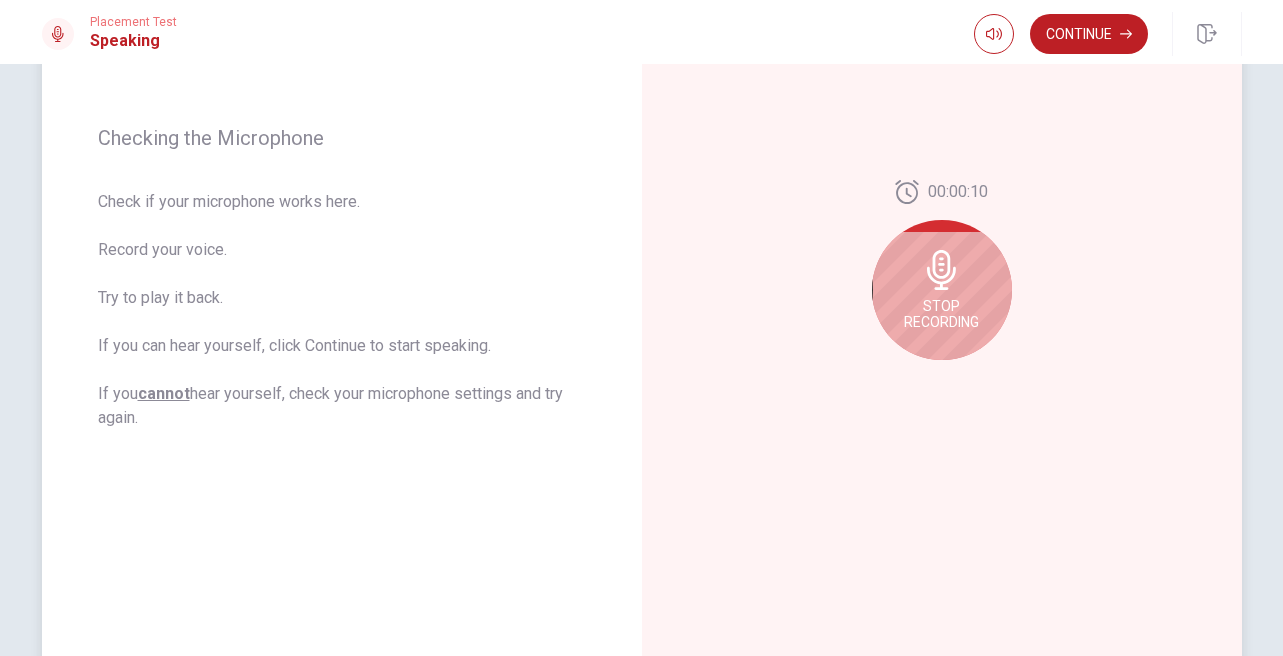 click on "Stop   Recording" at bounding box center (941, 314) 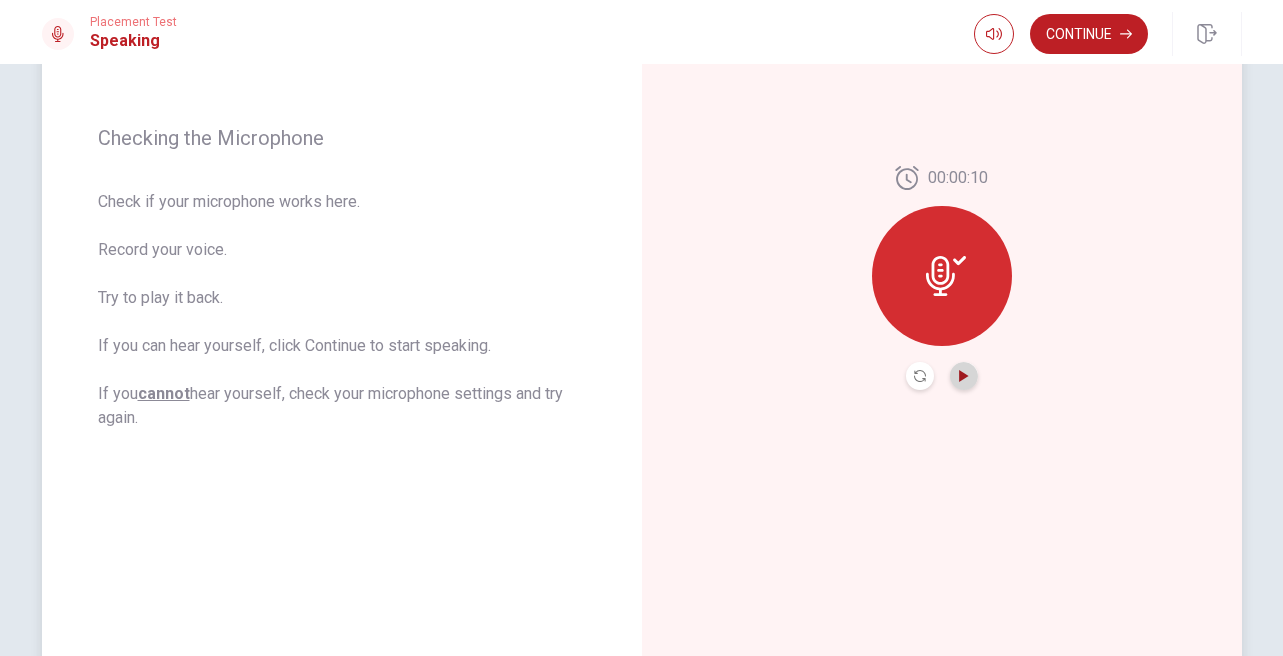 click 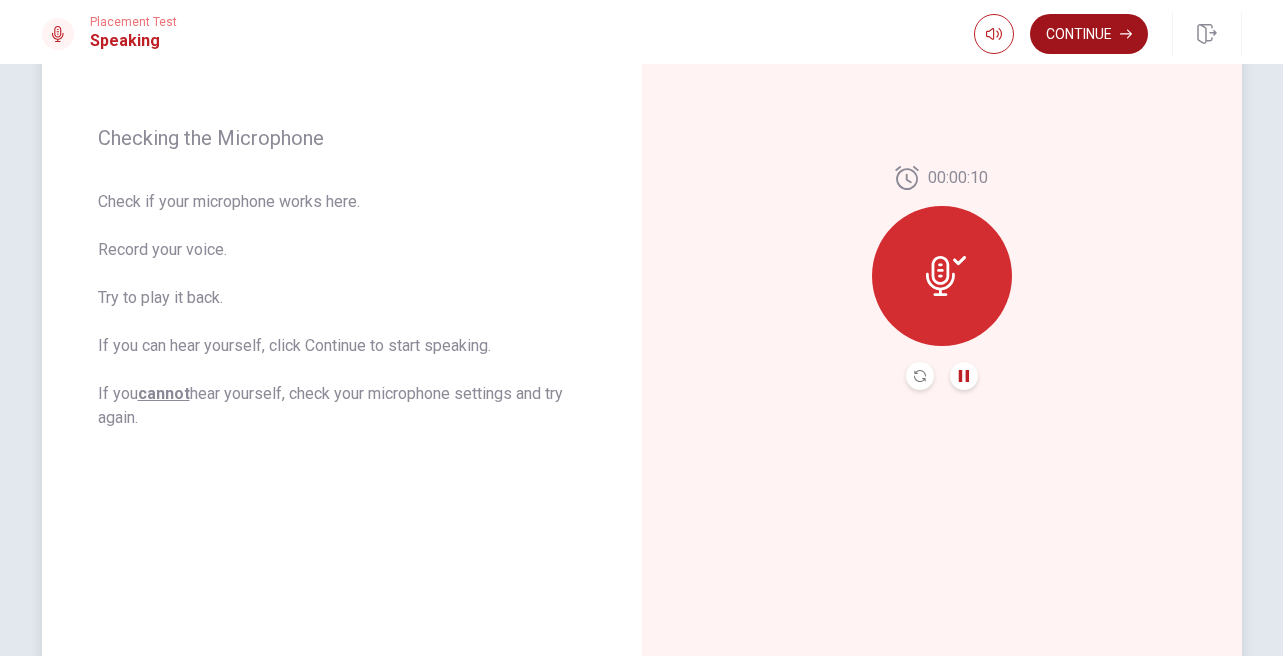 click on "Continue" at bounding box center [1089, 34] 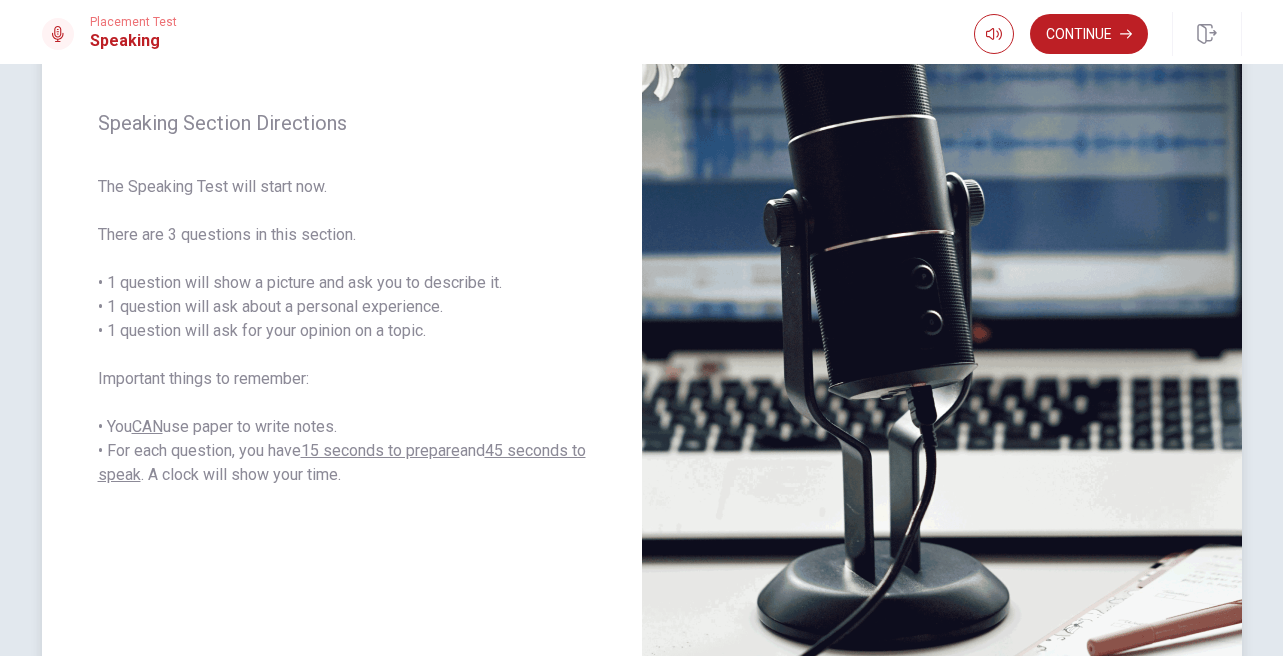 scroll, scrollTop: 240, scrollLeft: 0, axis: vertical 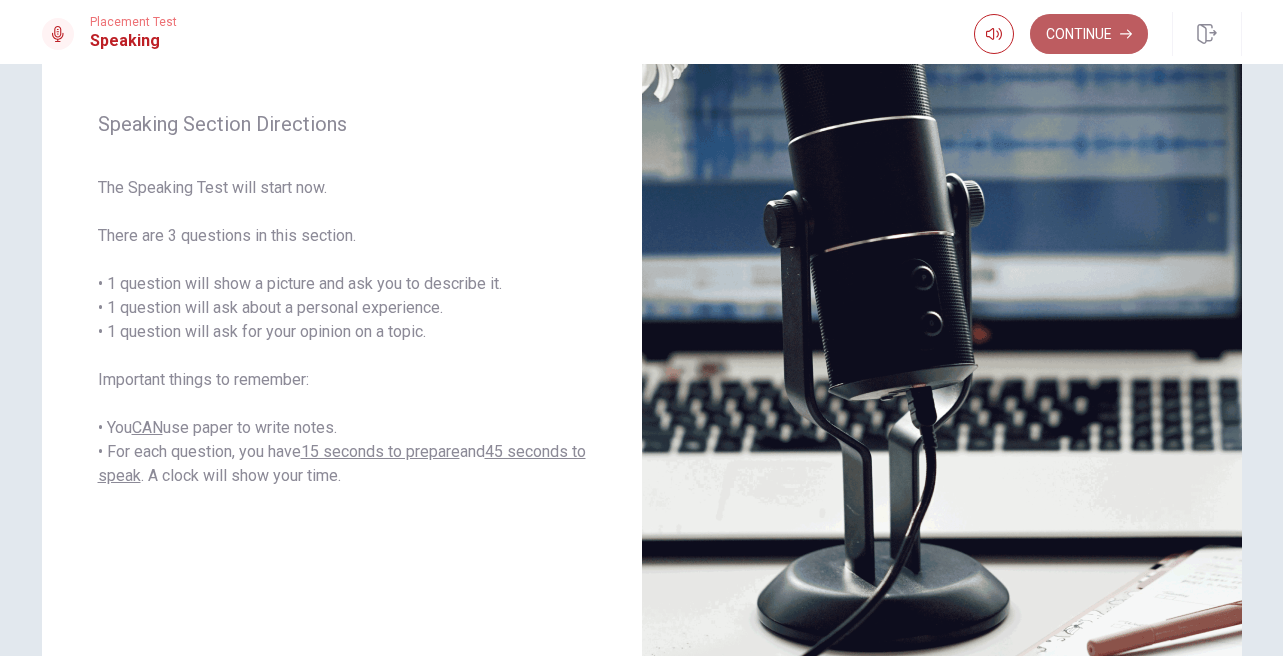 click on "Continue" at bounding box center (1089, 34) 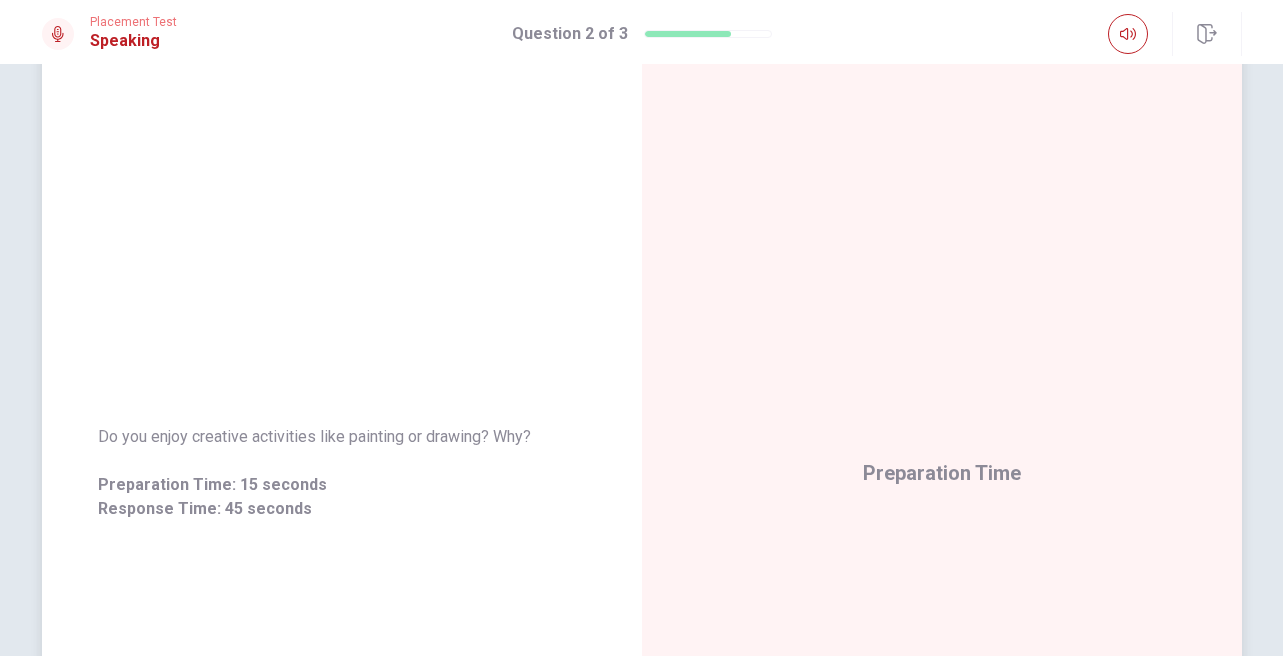 scroll, scrollTop: 69, scrollLeft: 0, axis: vertical 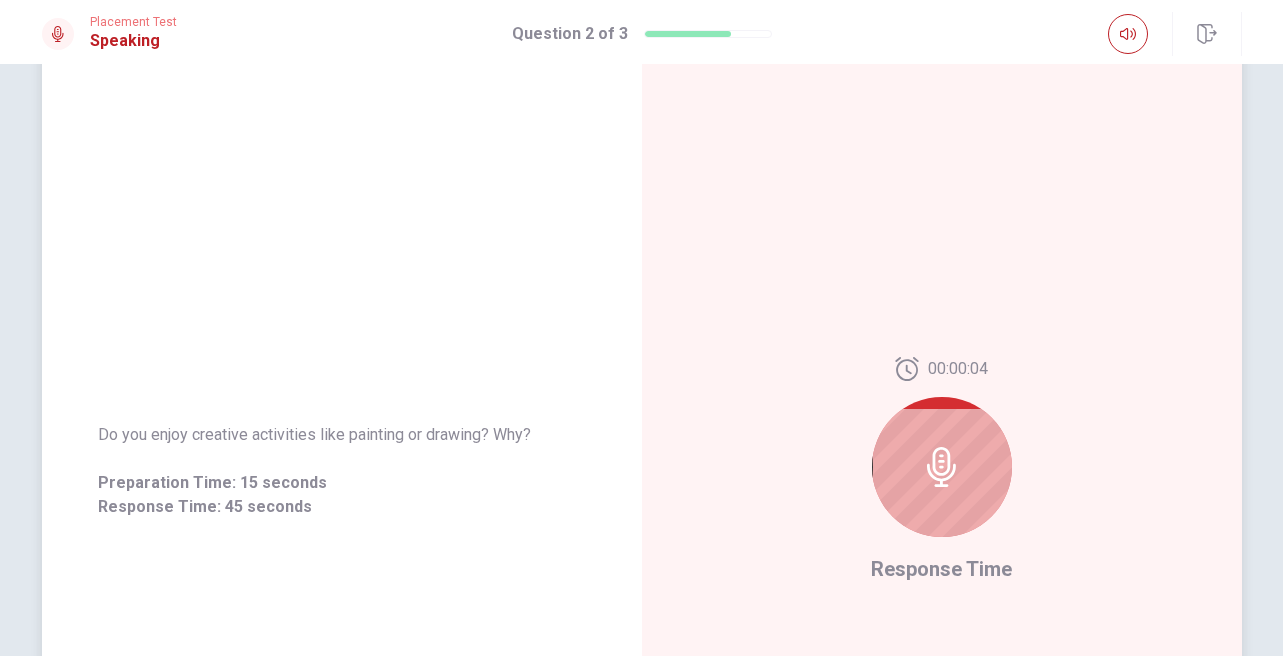 click 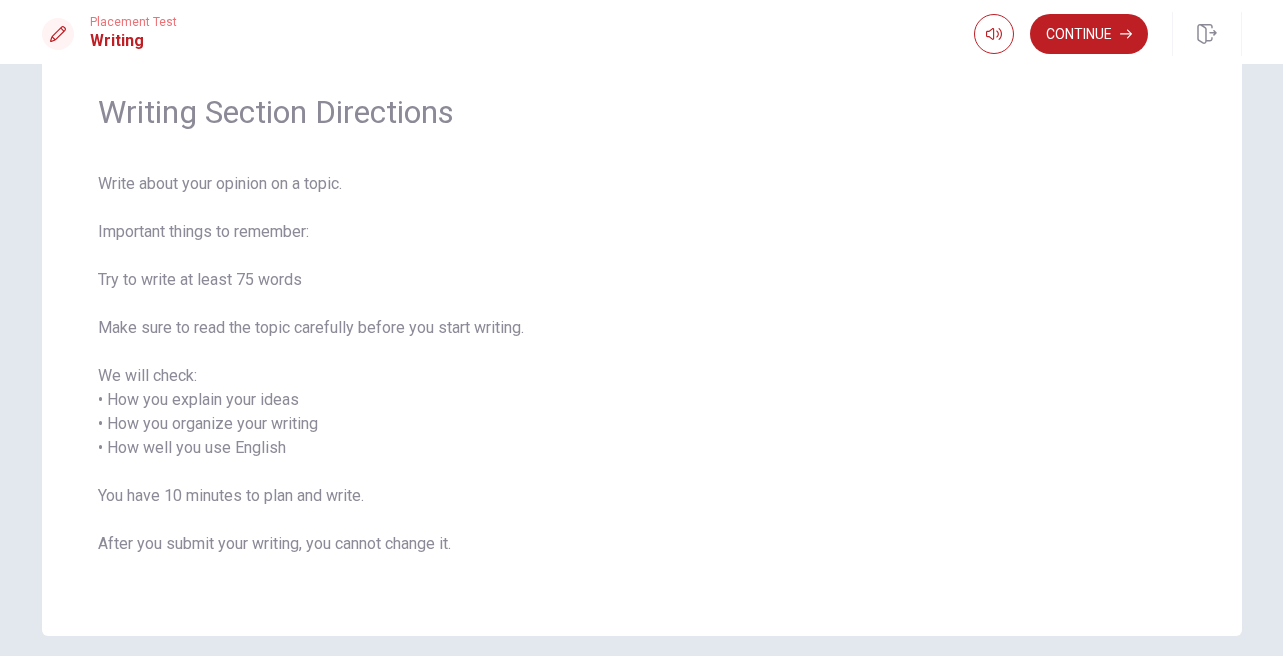 scroll, scrollTop: 72, scrollLeft: 0, axis: vertical 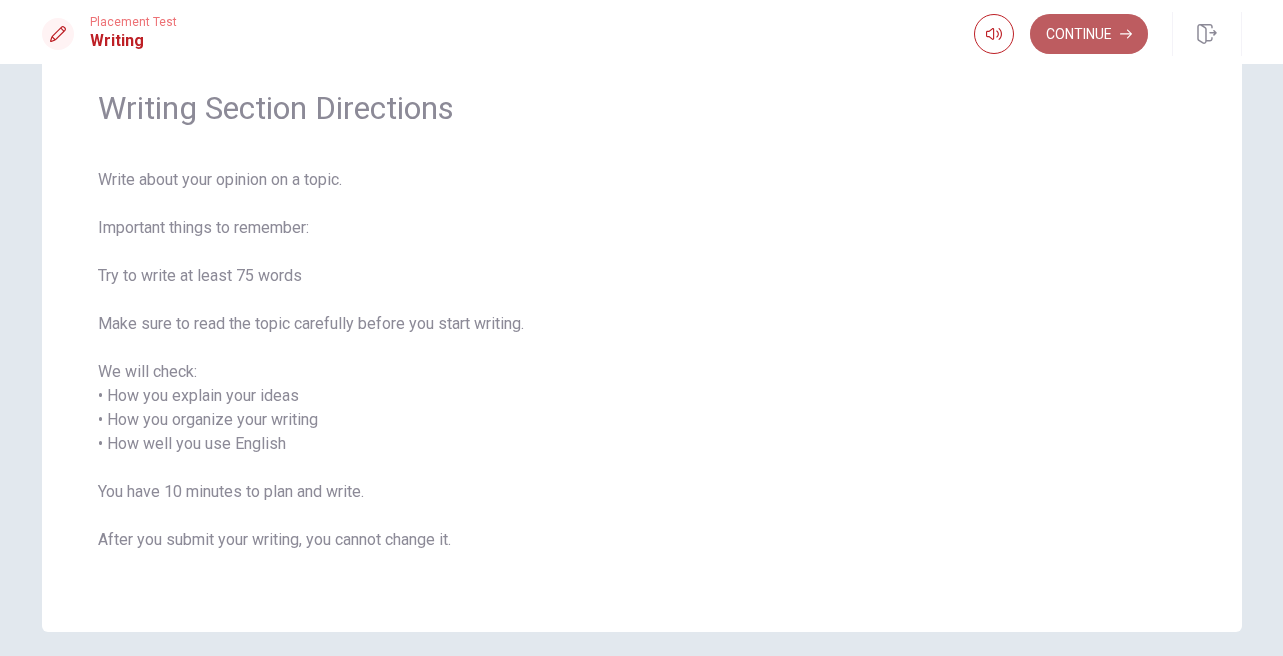 click on "Continue" at bounding box center (1089, 34) 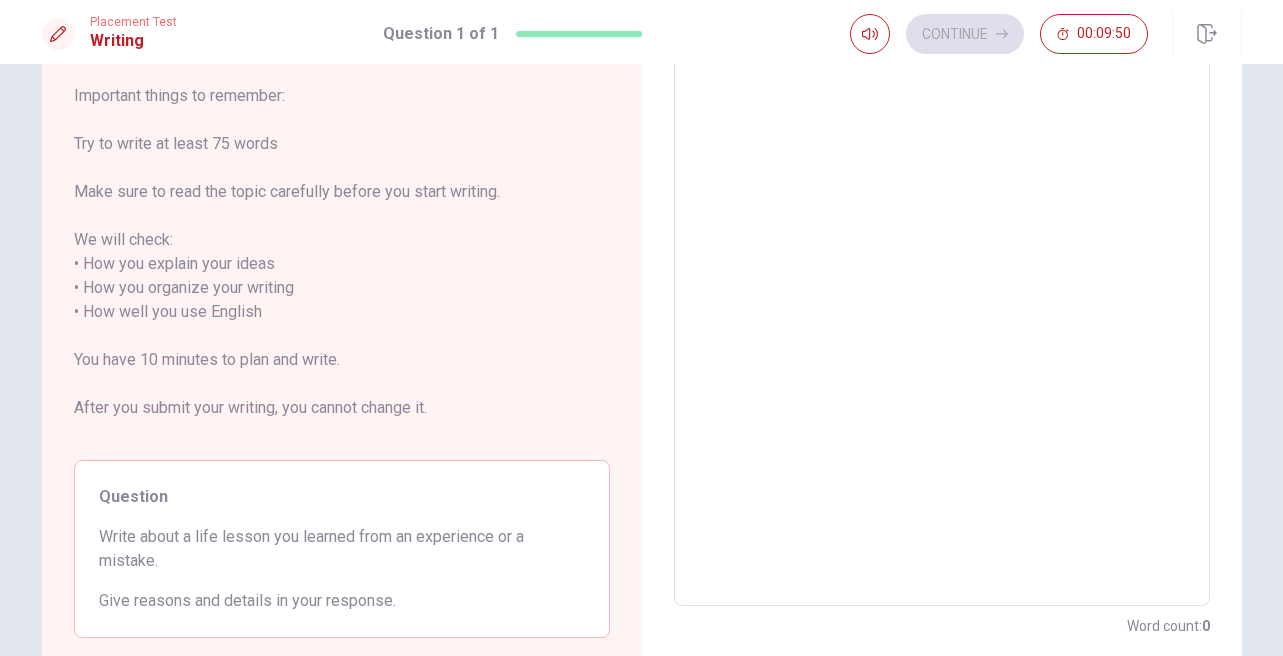 scroll, scrollTop: 0, scrollLeft: 0, axis: both 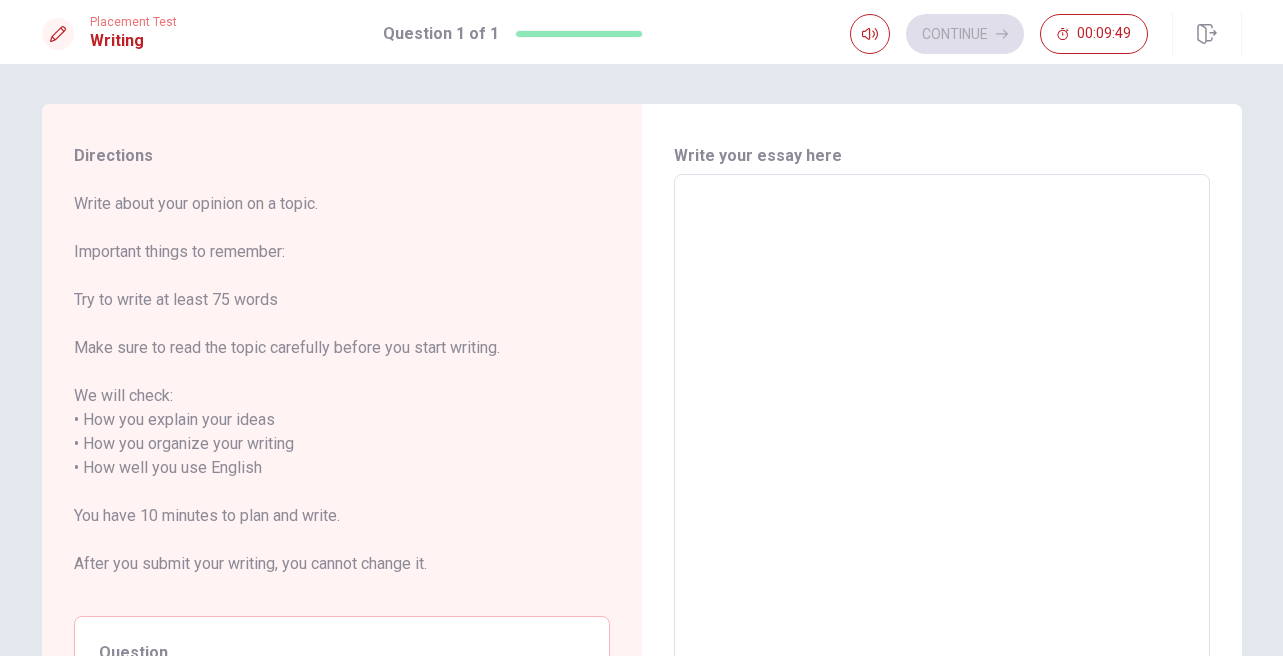 click at bounding box center [942, 468] 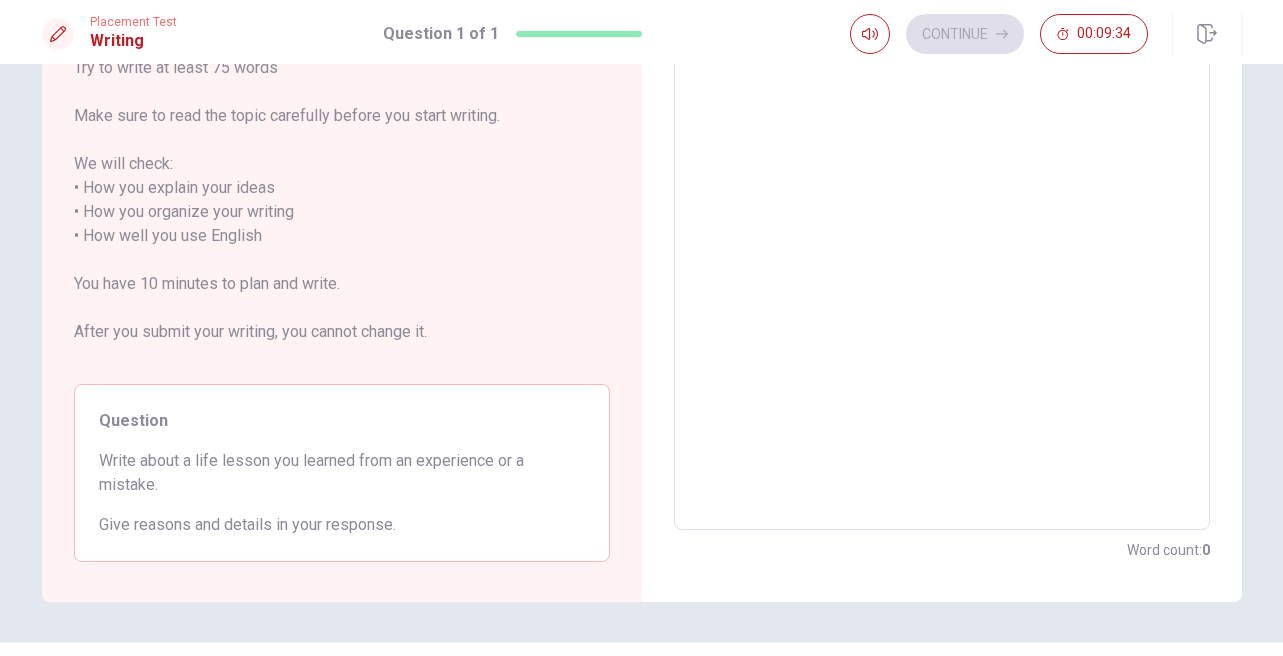 scroll, scrollTop: 0, scrollLeft: 0, axis: both 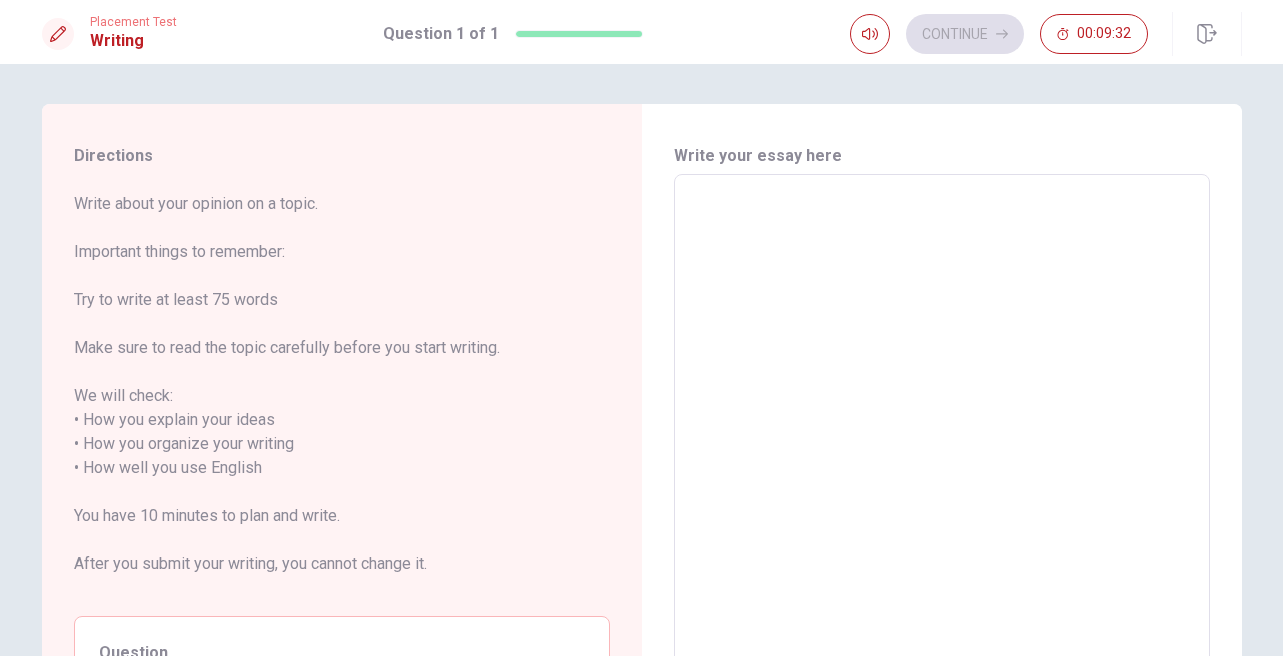 type on "l" 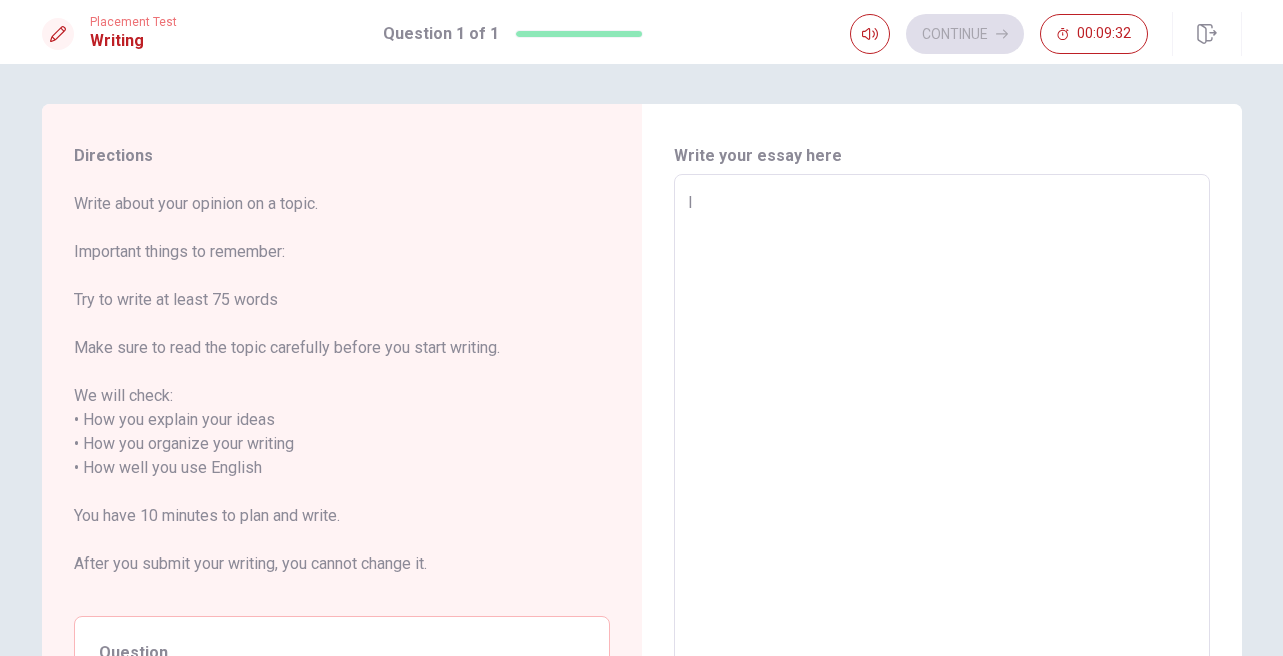 type on "x" 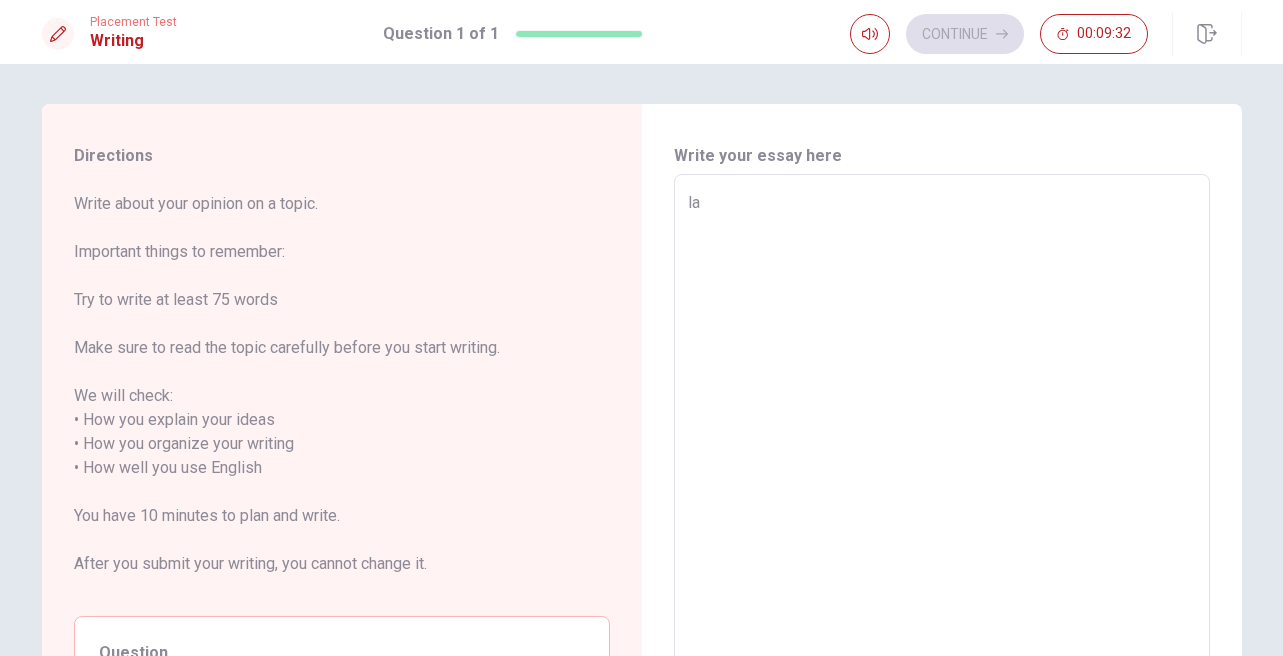 type on "x" 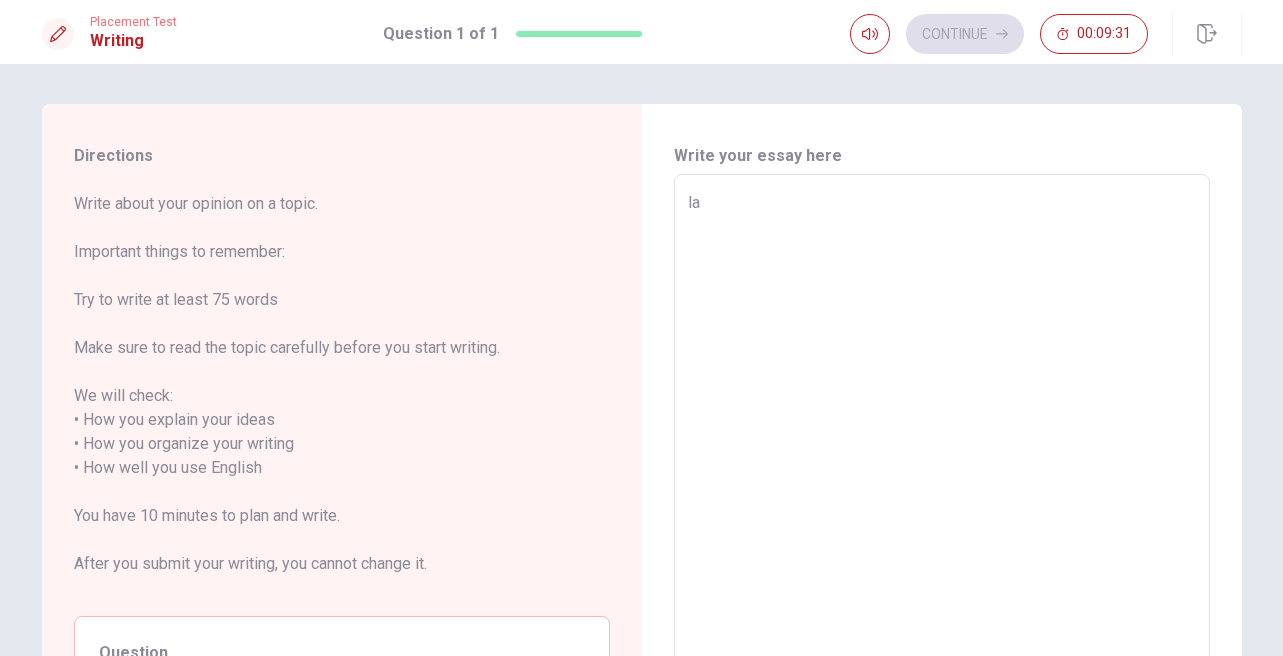 type on "las" 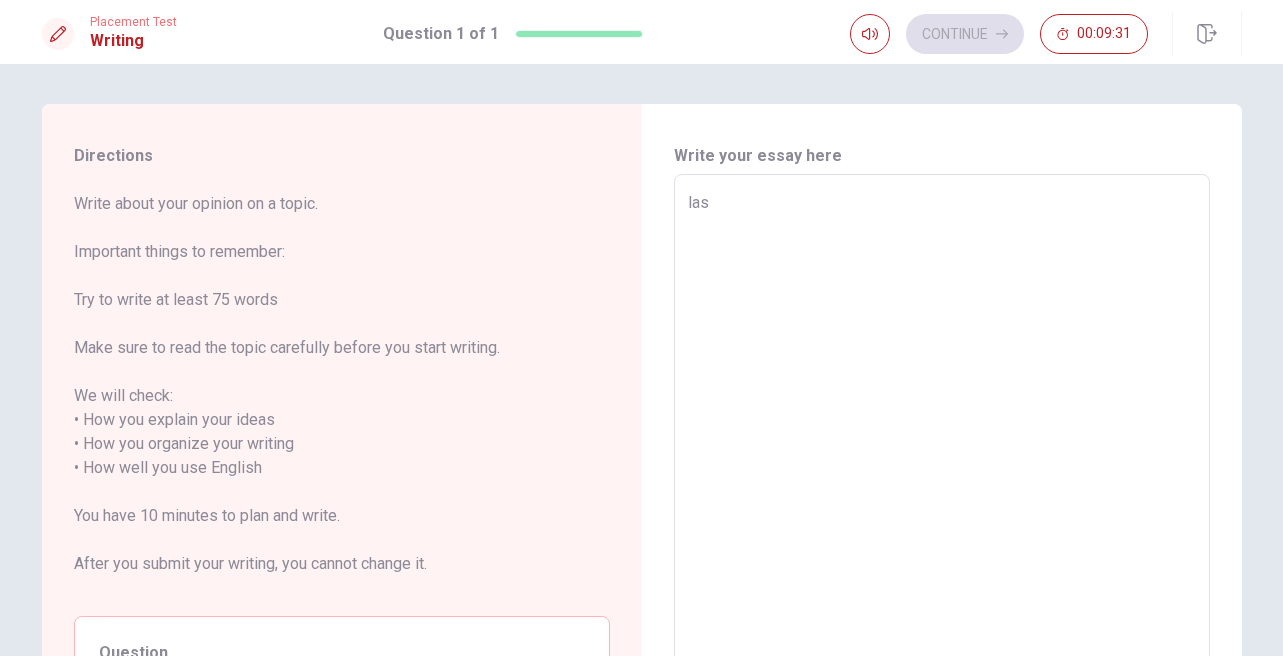 type on "x" 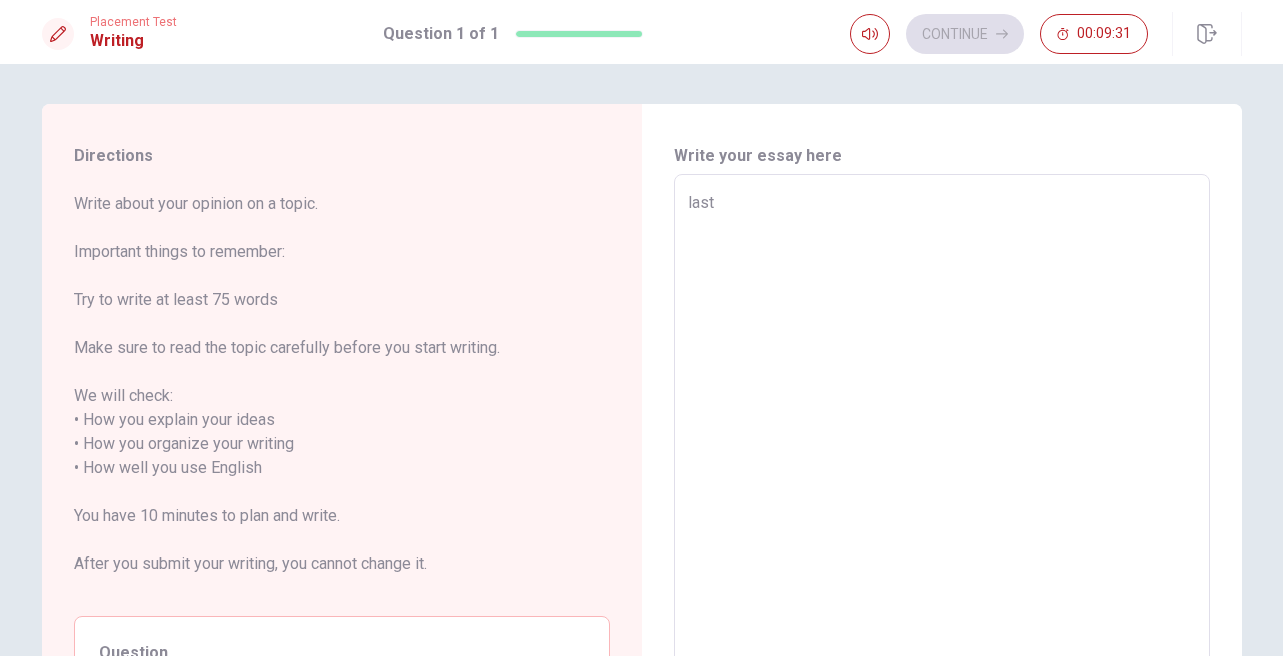 type on "x" 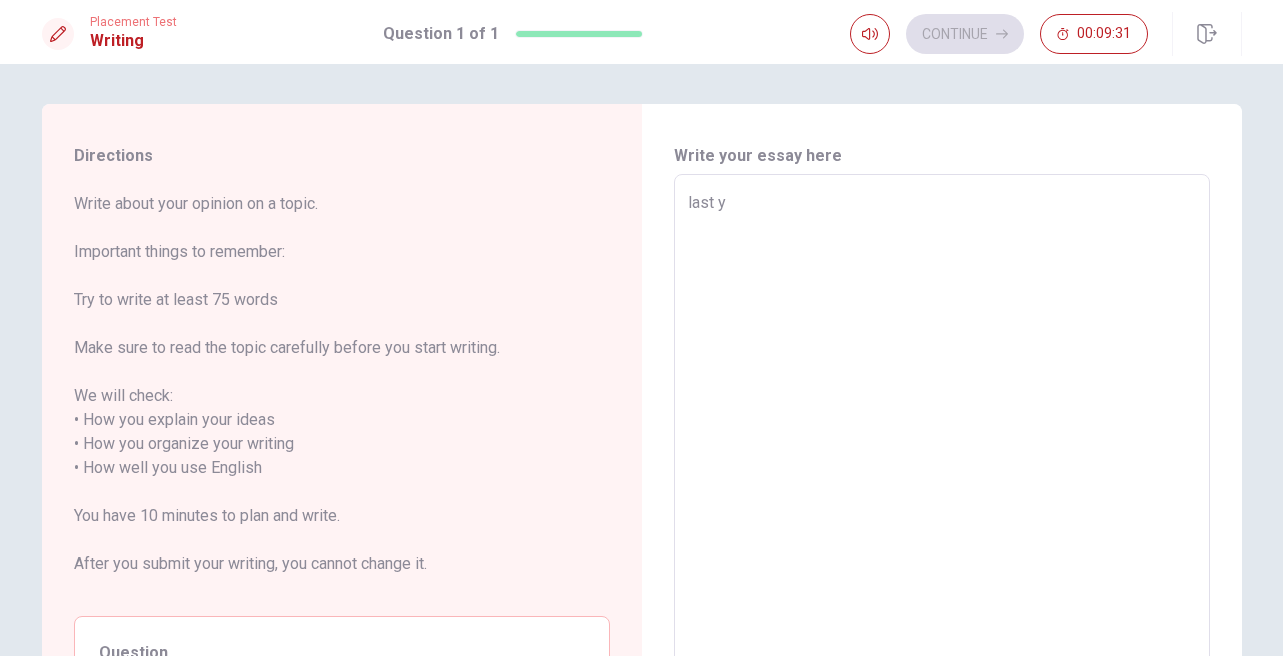 type on "x" 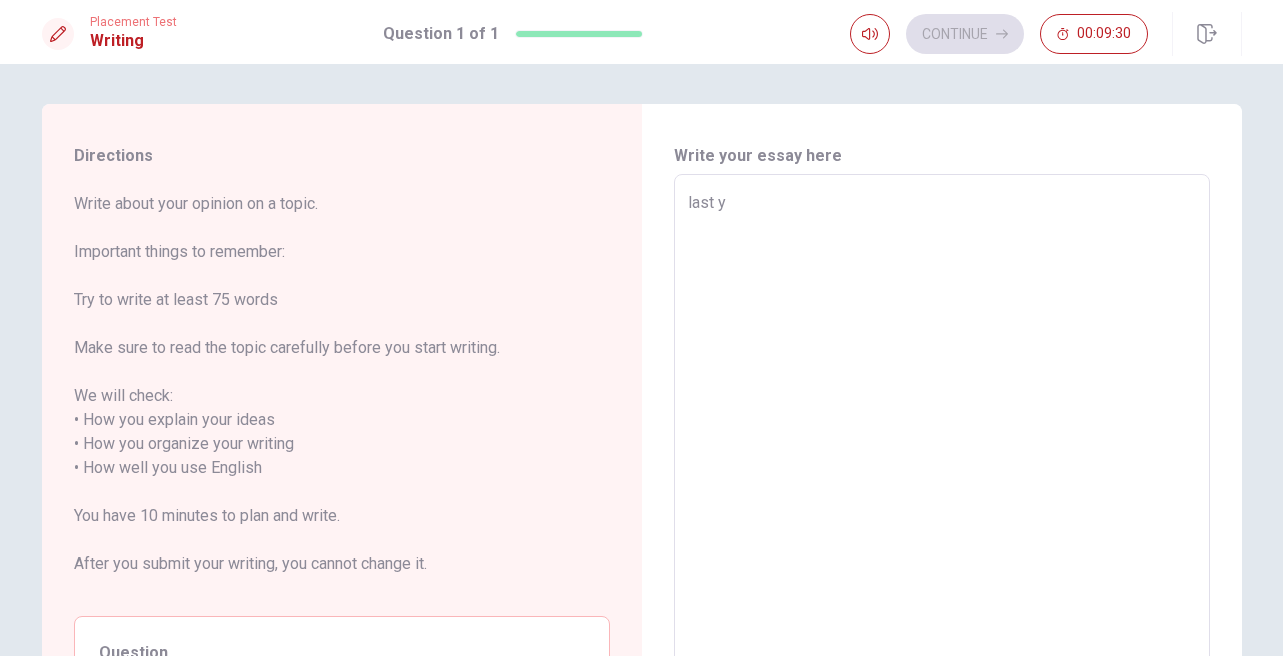 type on "last ye" 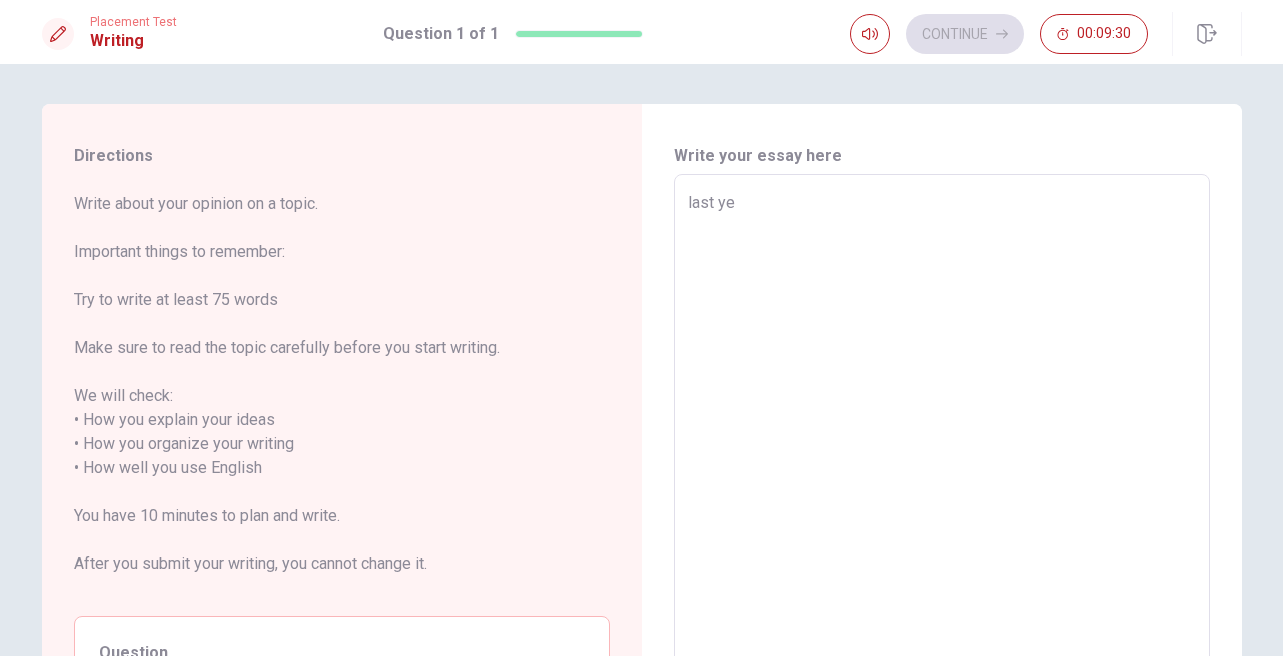 type on "last yea" 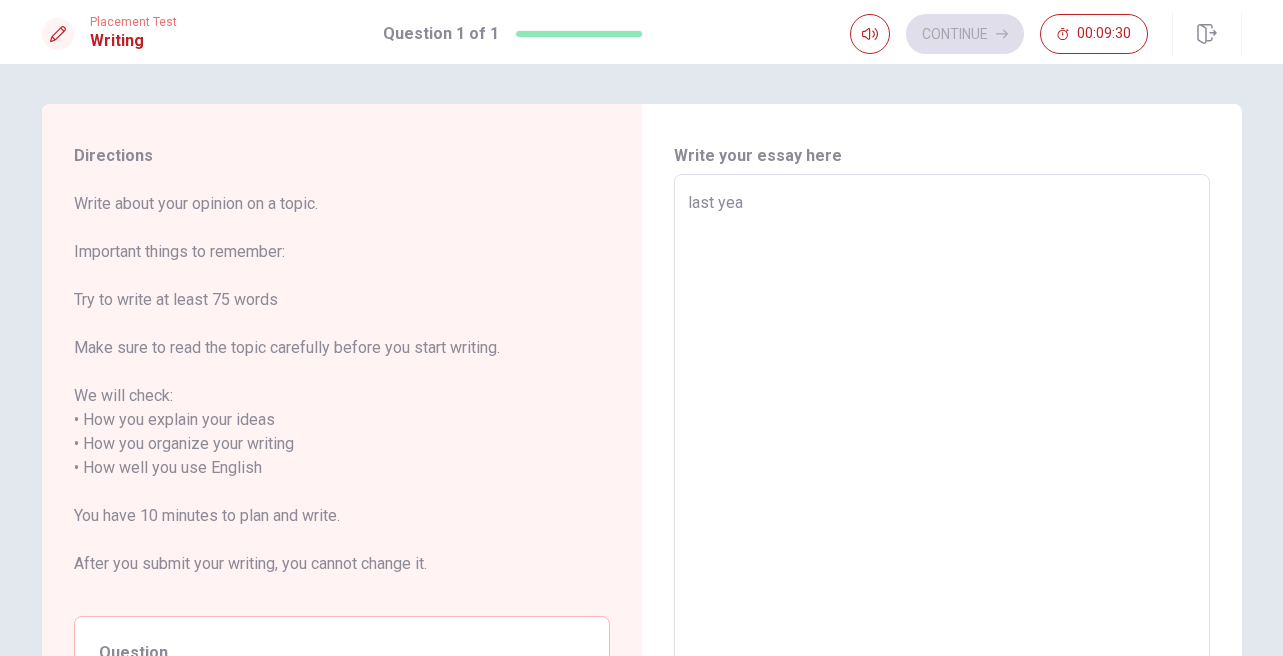 type on "x" 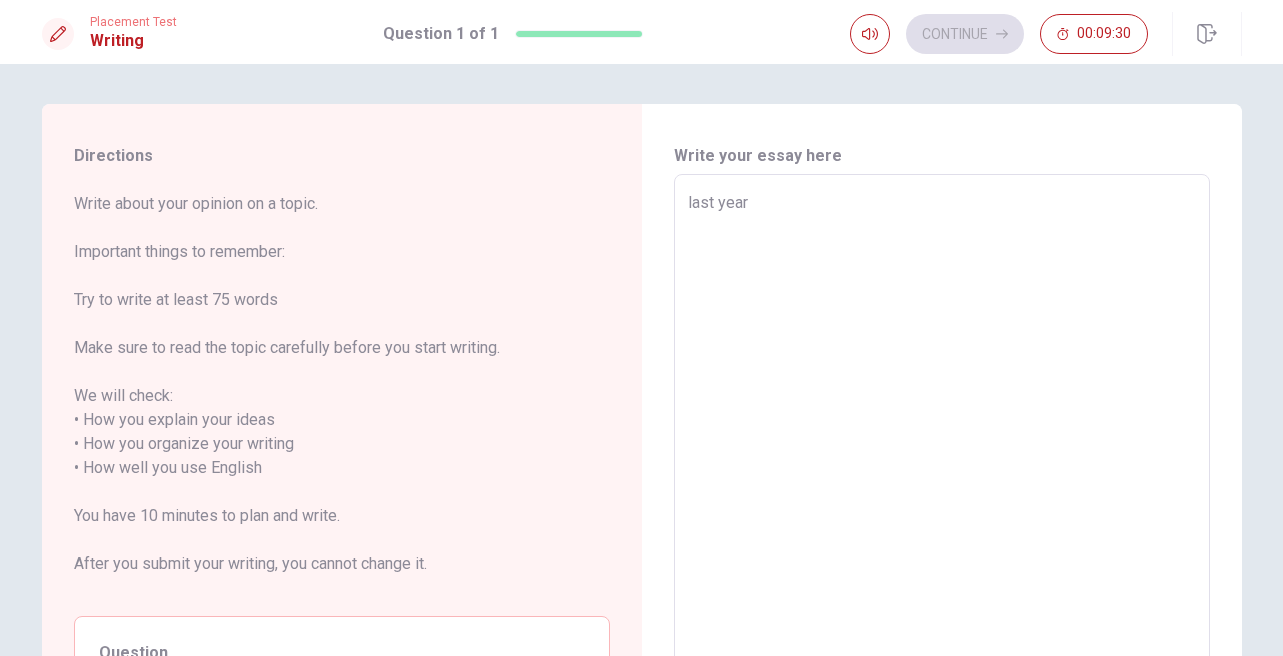 type on "x" 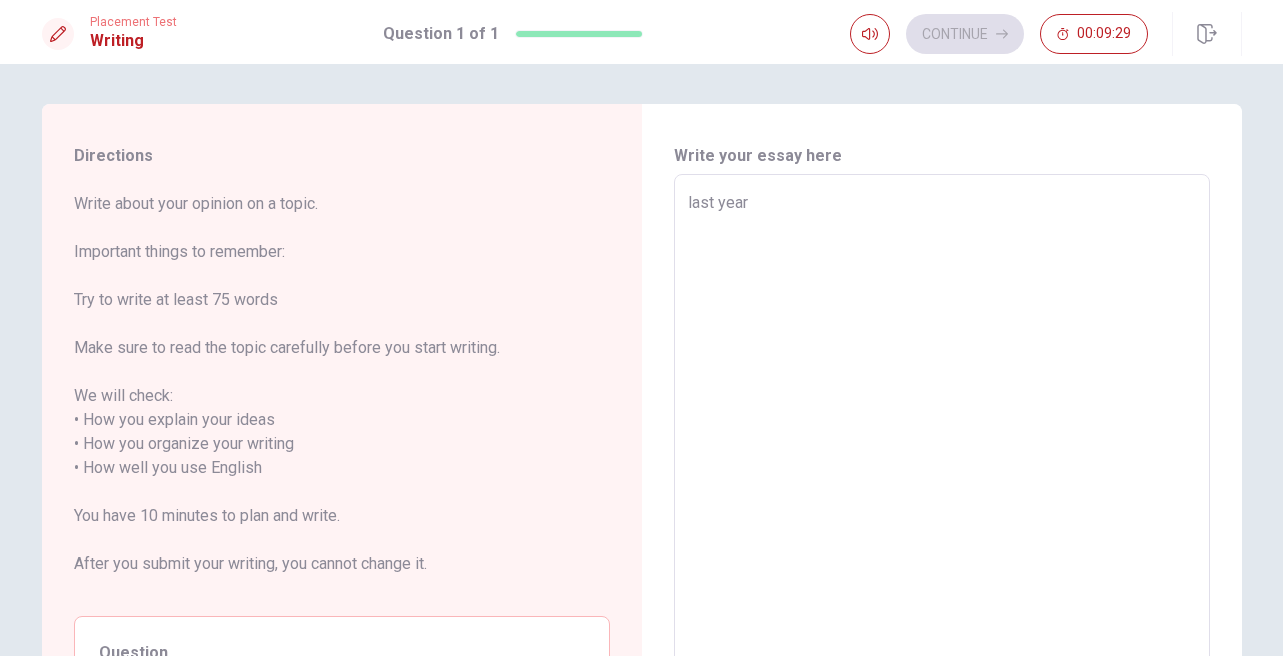 type on "last year I" 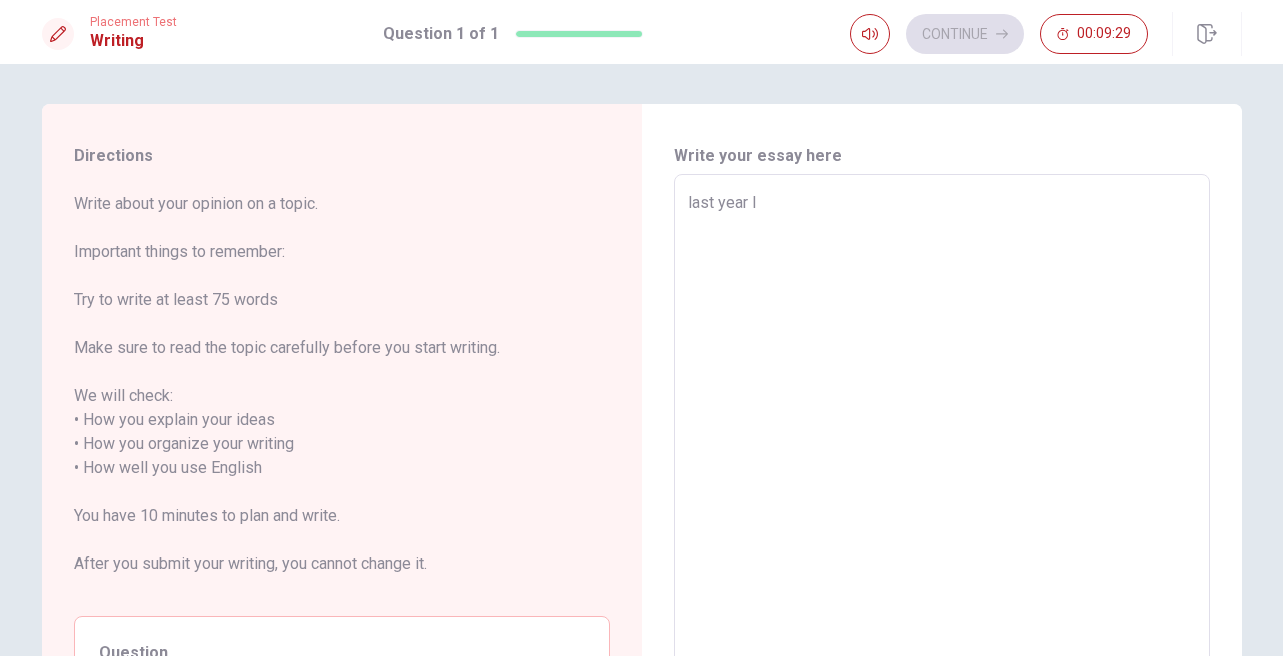 type on "x" 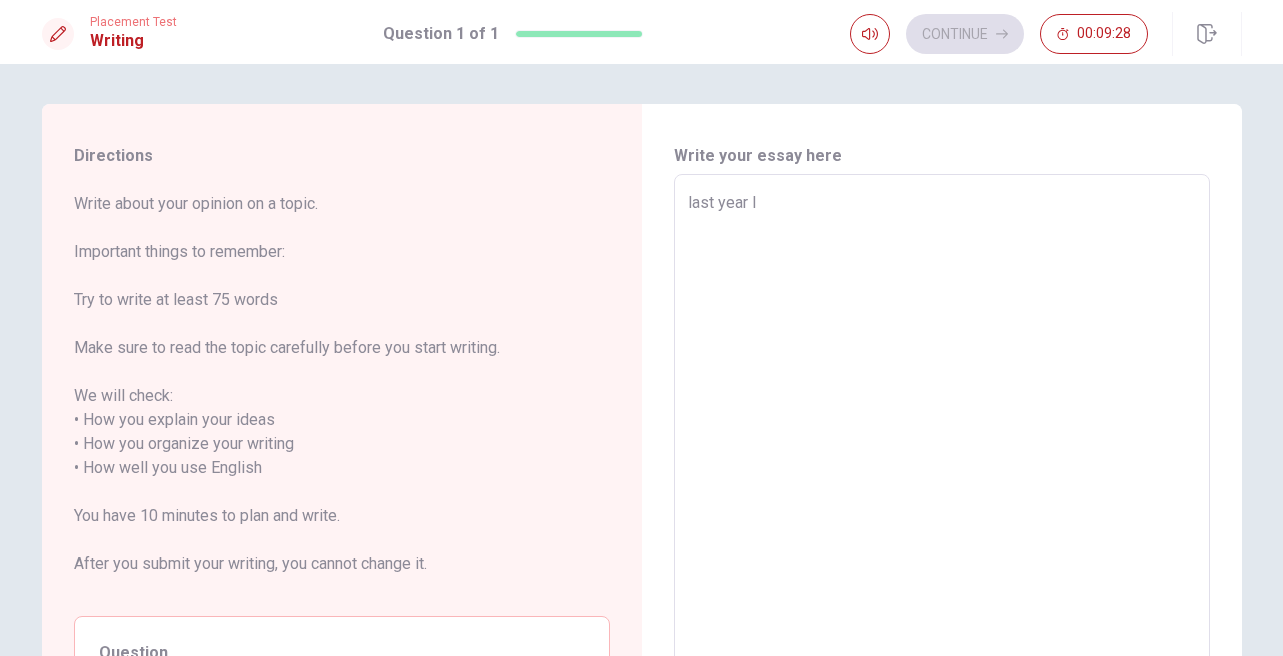 type on "last year I h" 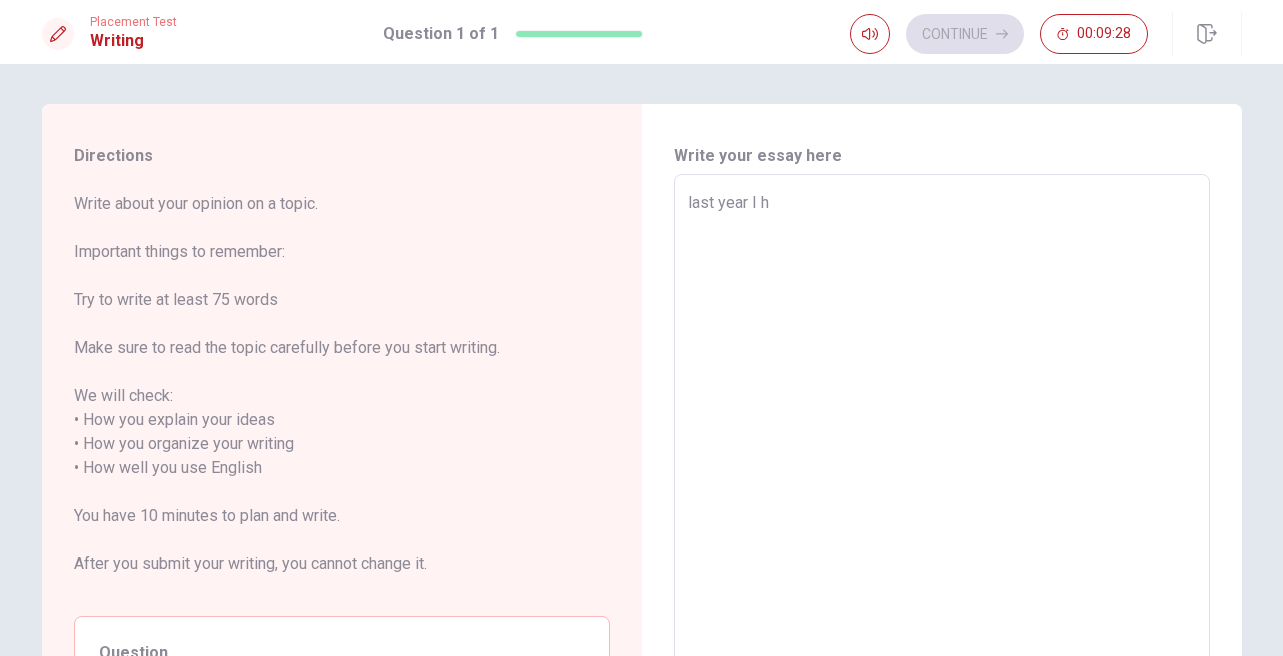 type on "x" 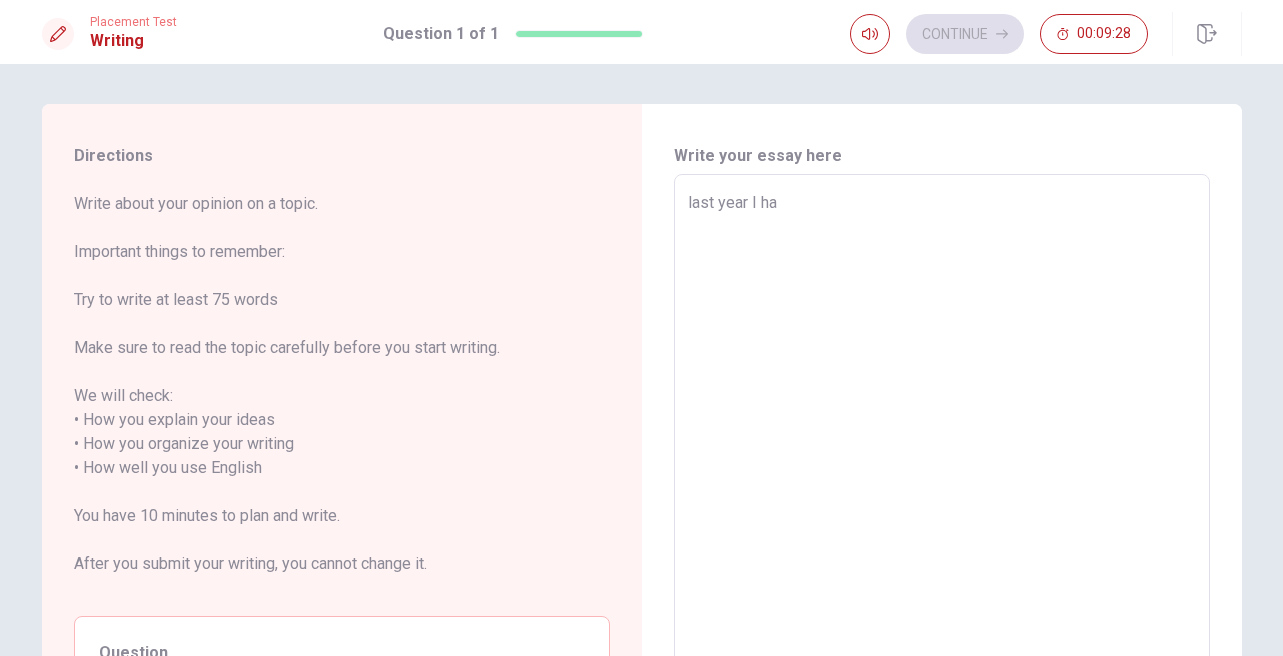 type on "x" 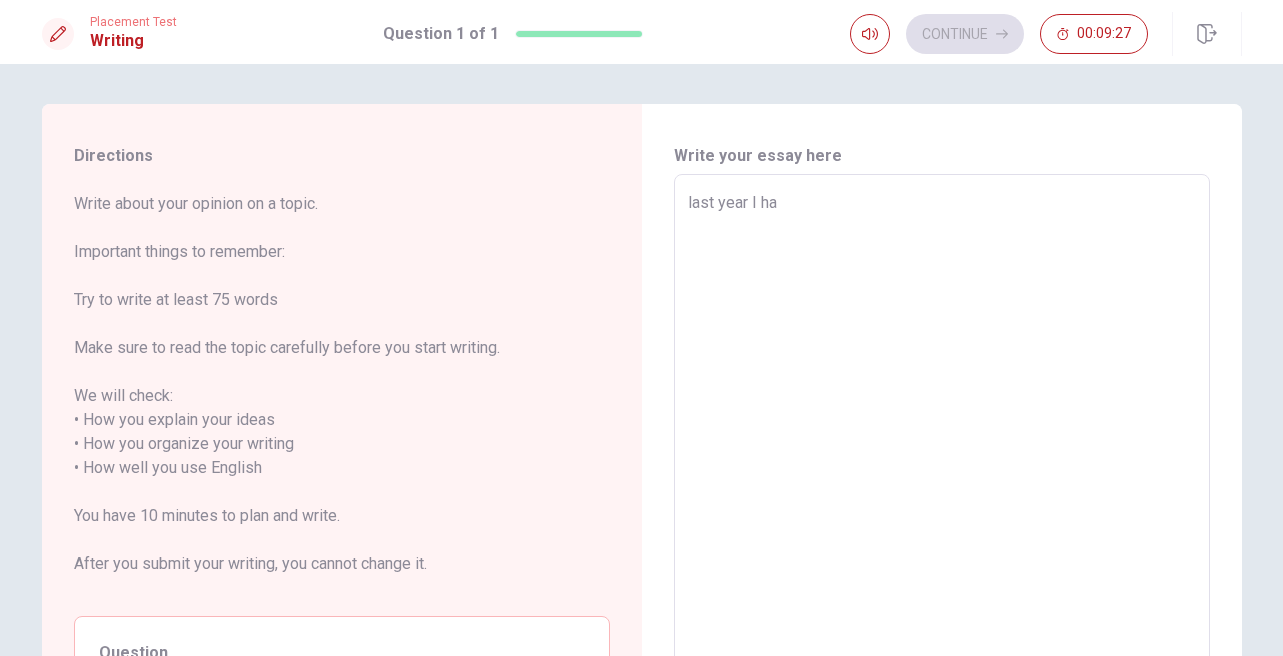 type on "last year I had" 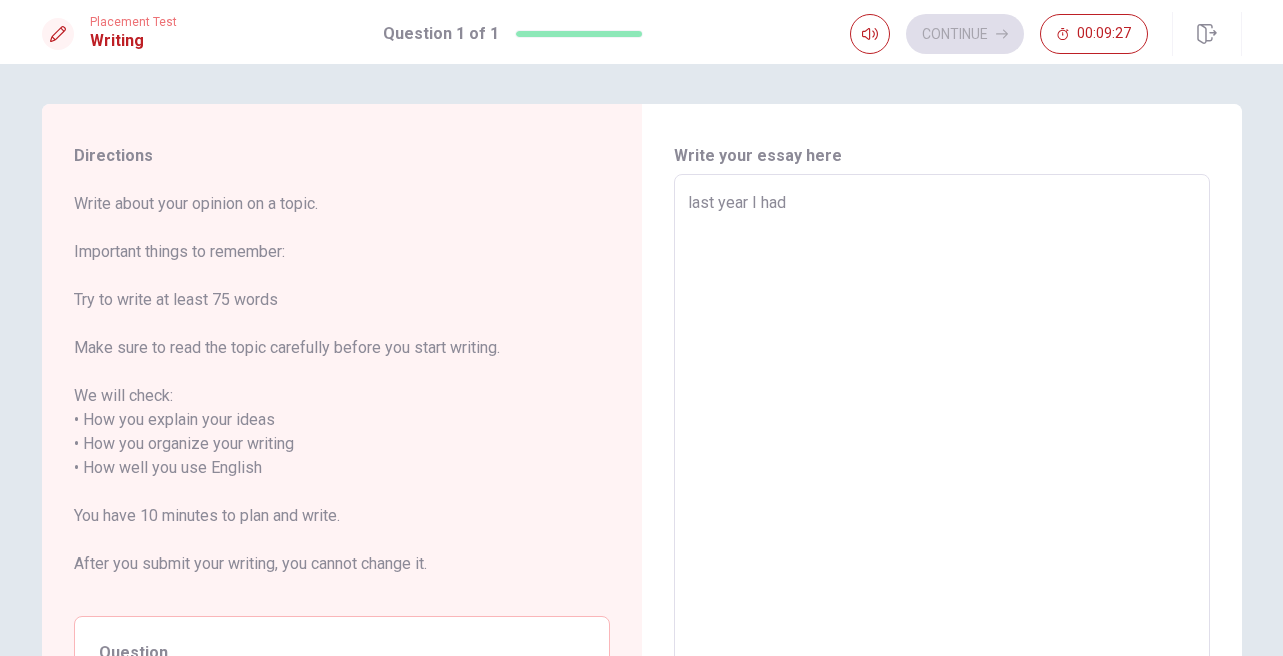 type on "x" 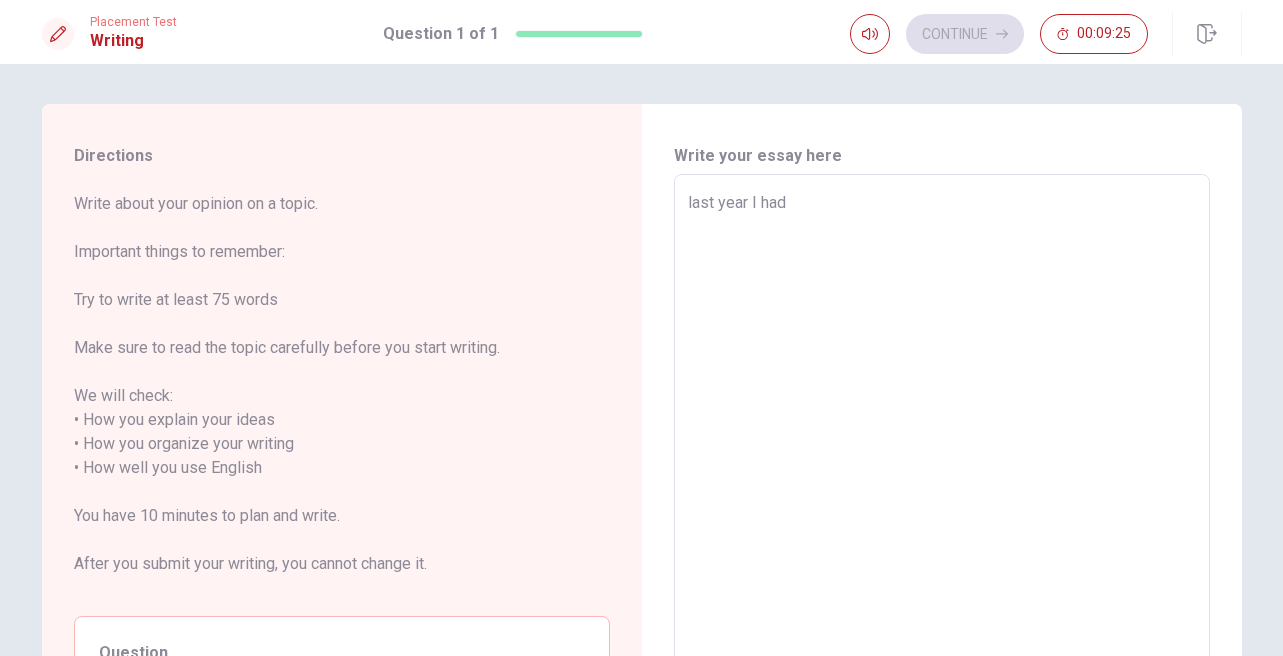 type on "x" 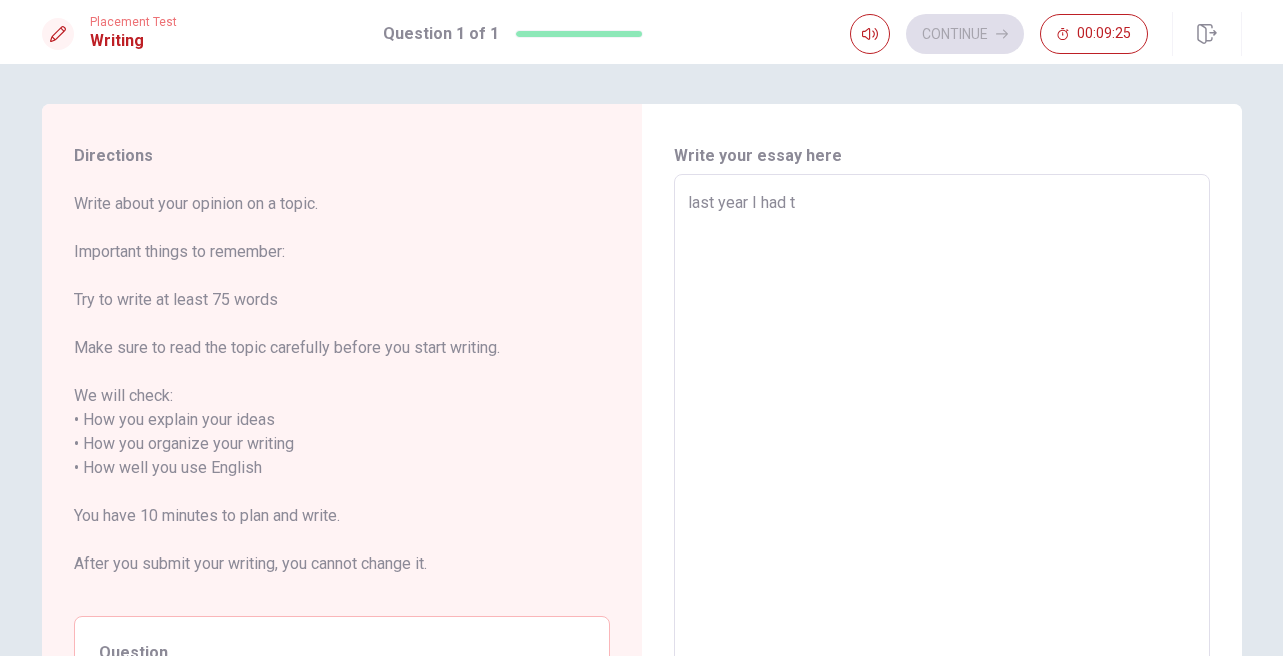 type on "x" 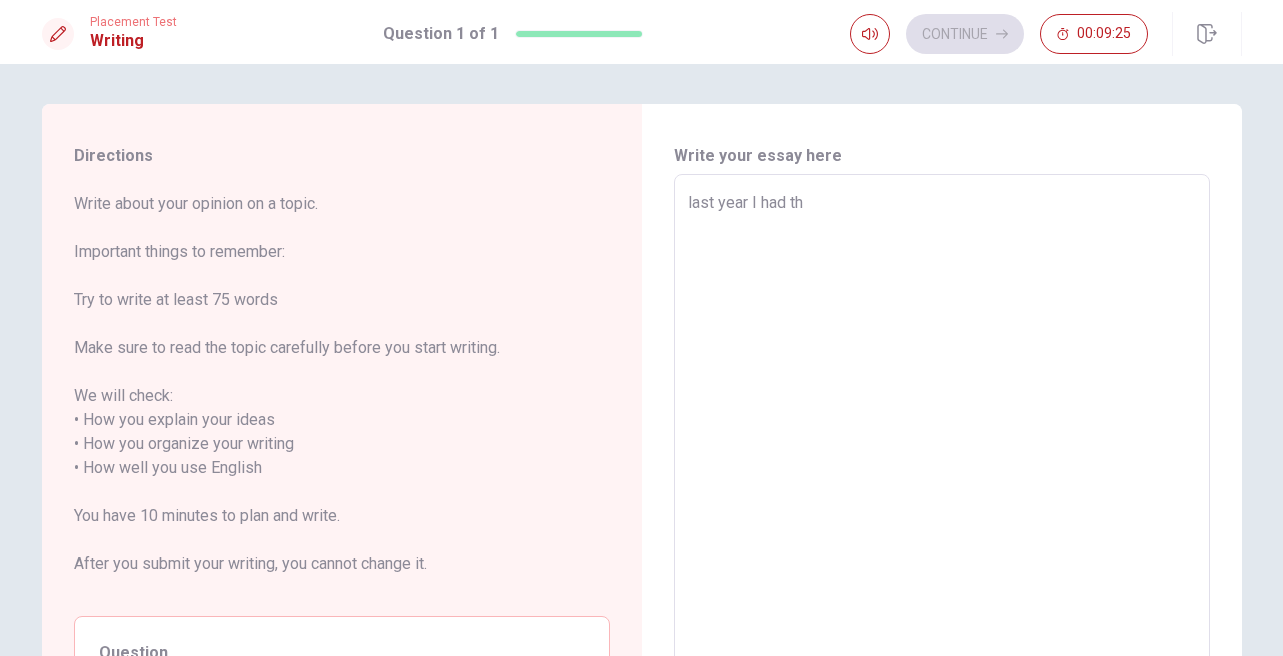 type on "x" 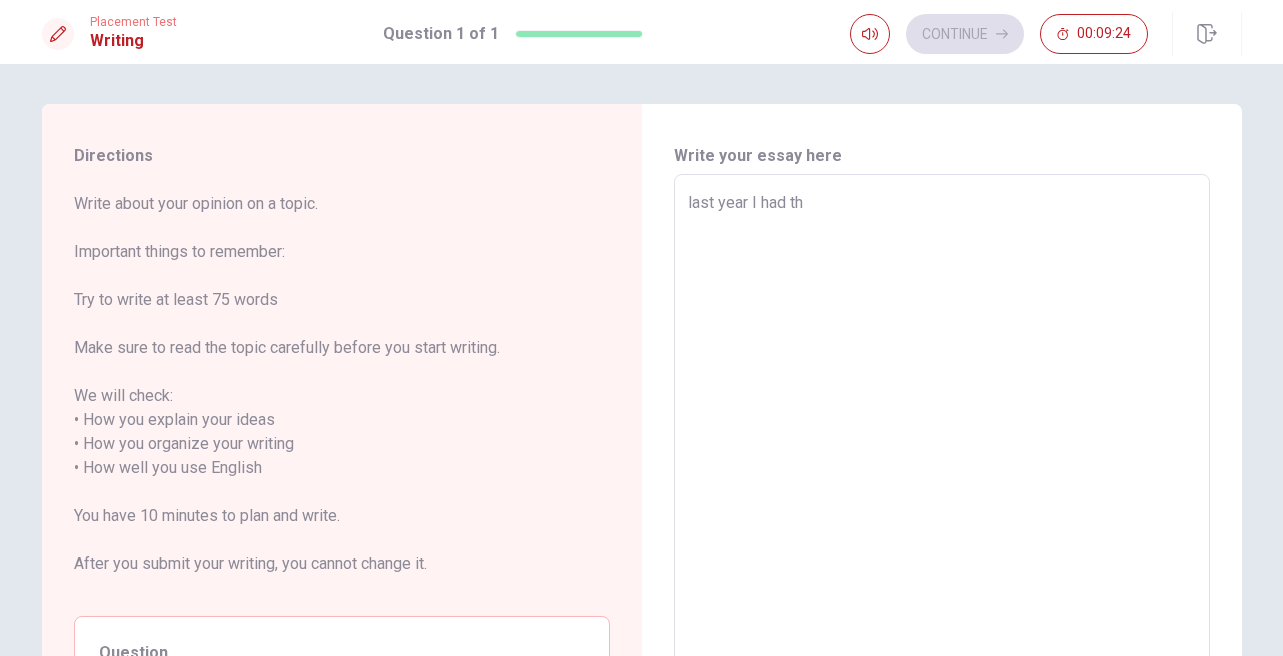 type on "last year I had the" 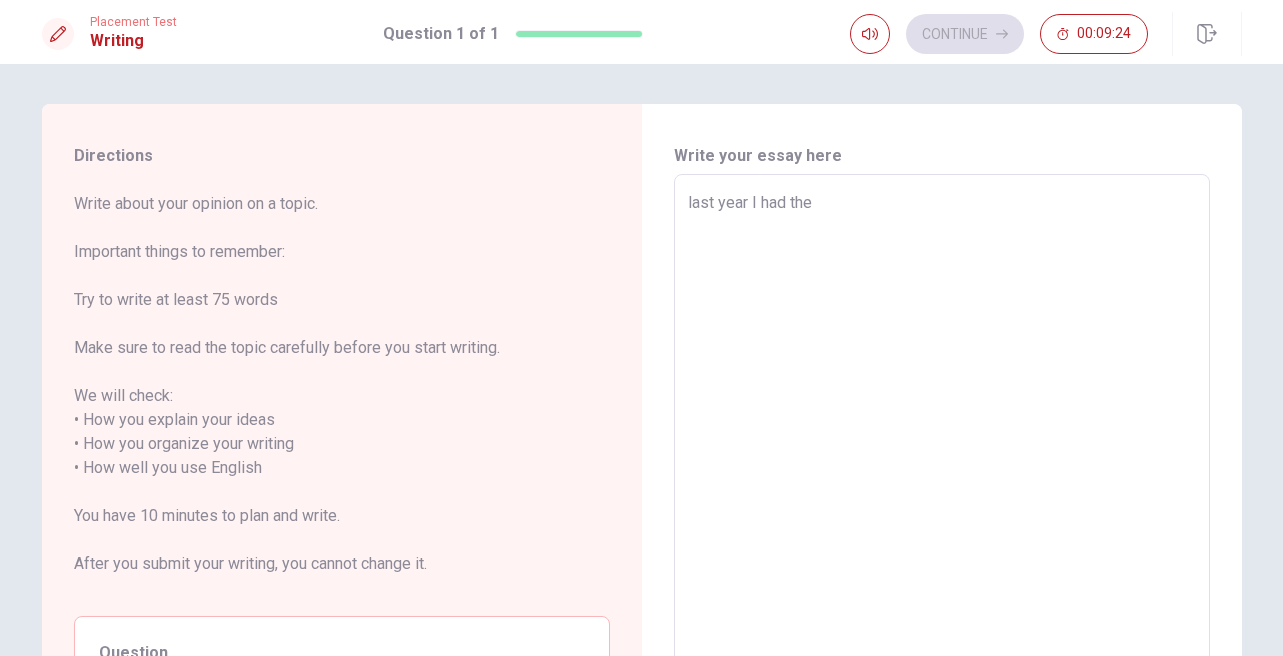 type on "x" 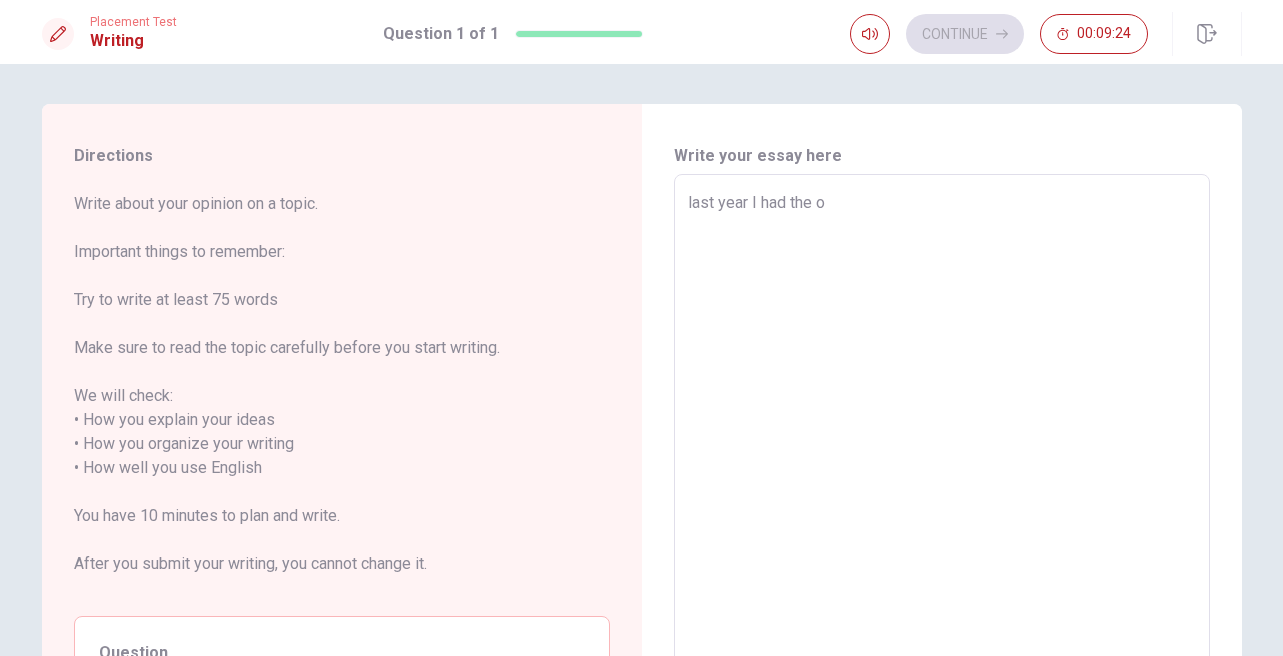type on "x" 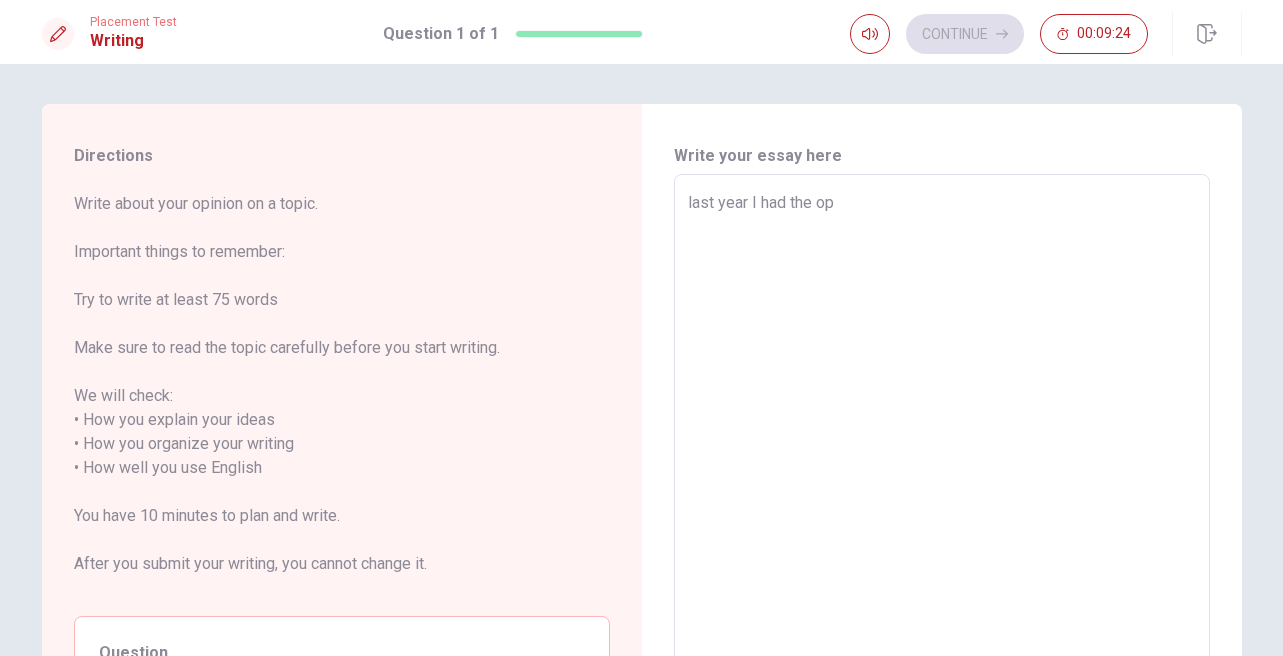 type on "x" 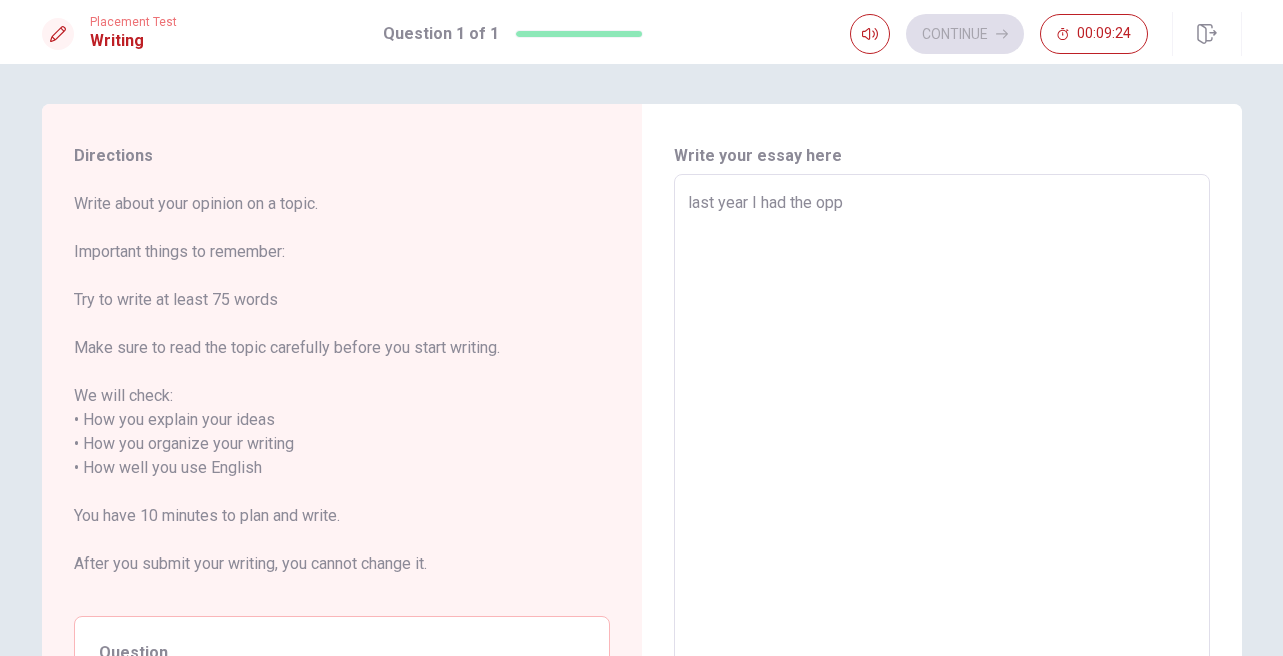 type on "x" 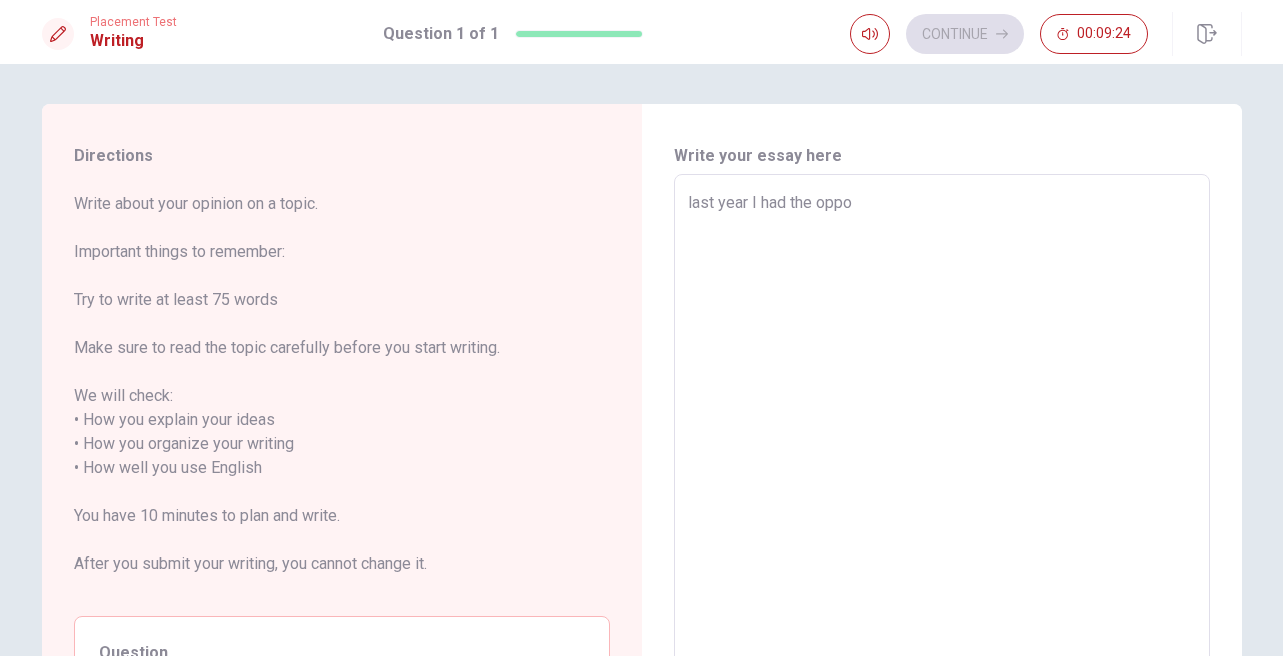 type on "x" 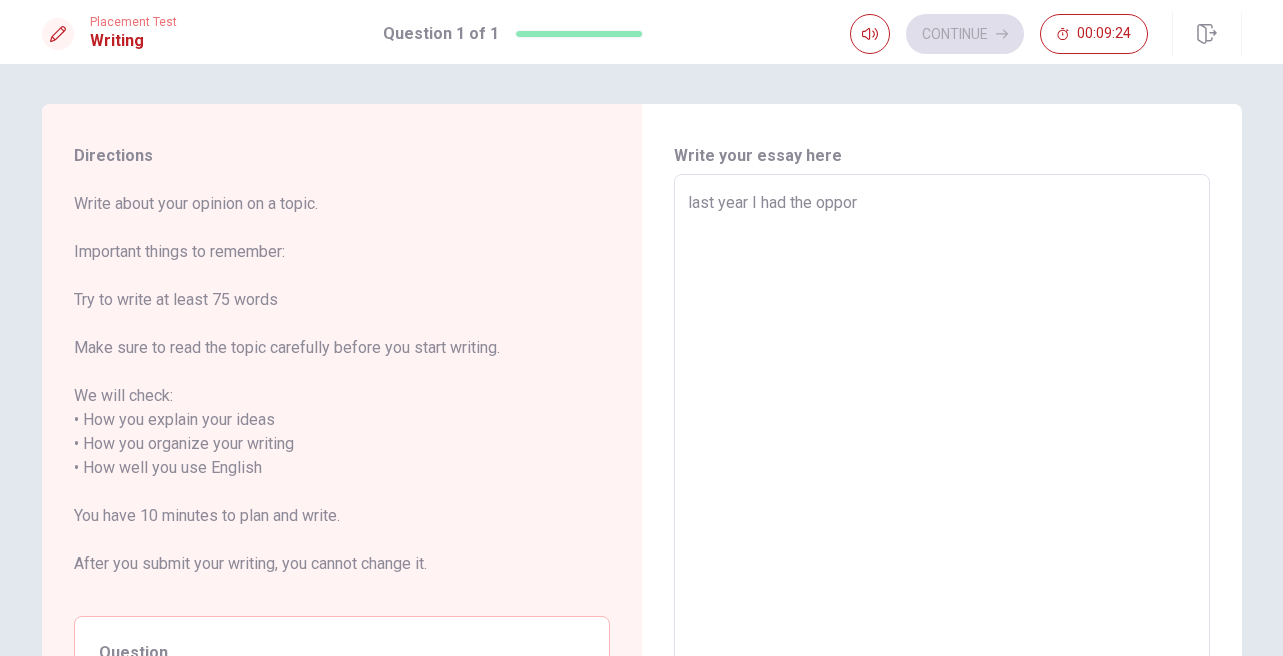 type on "x" 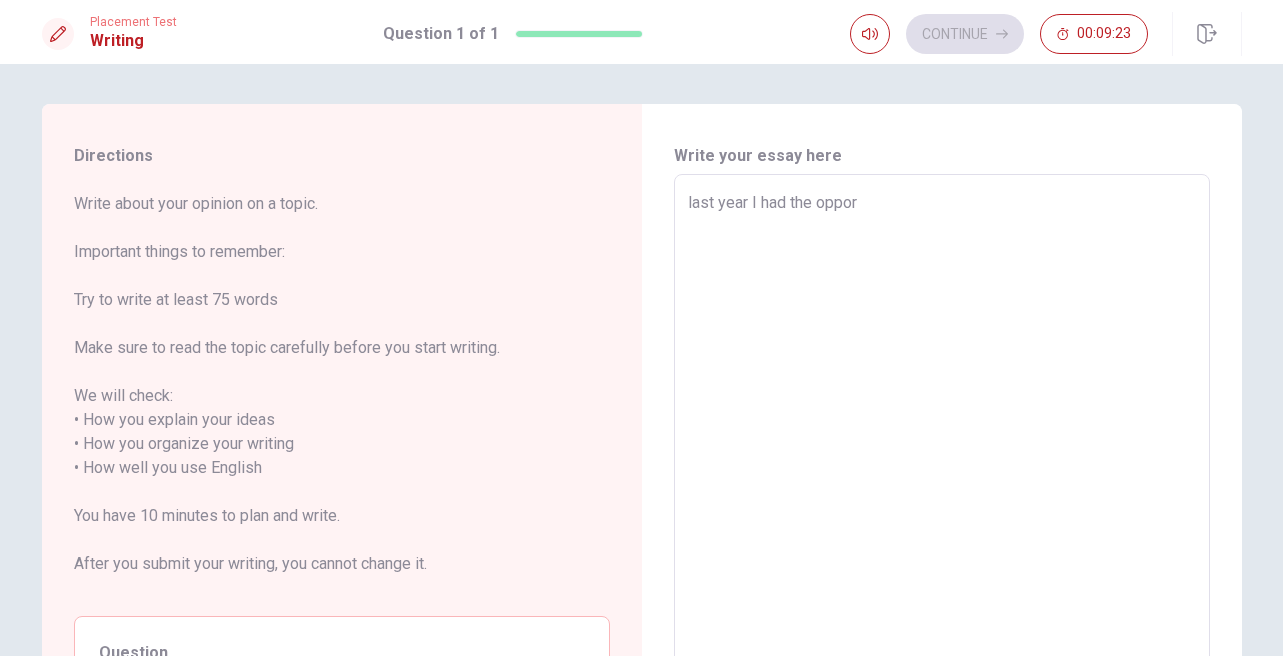 type on "last year I had the opport" 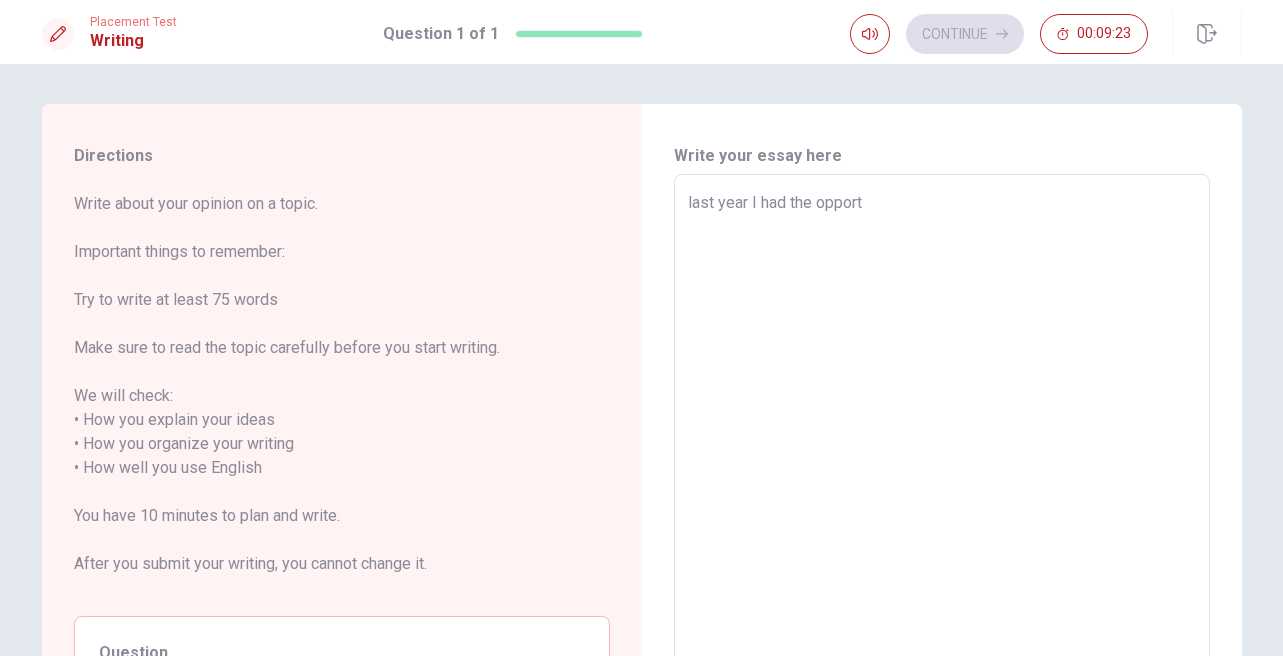 type on "x" 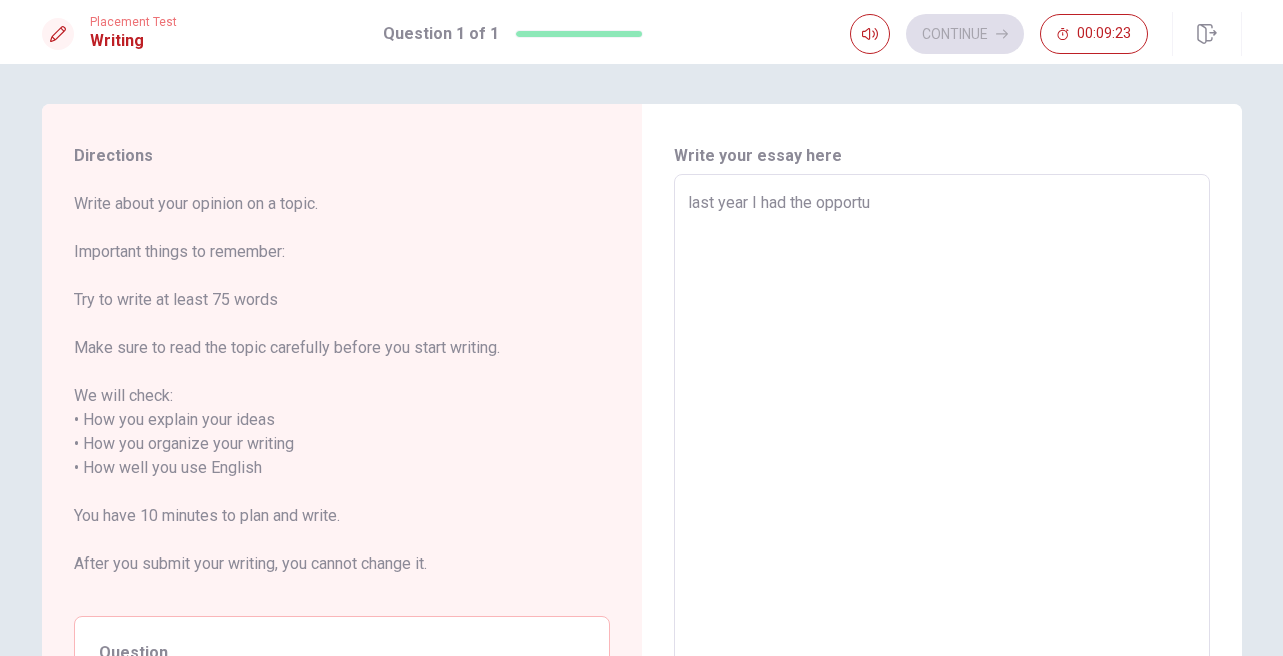 type on "x" 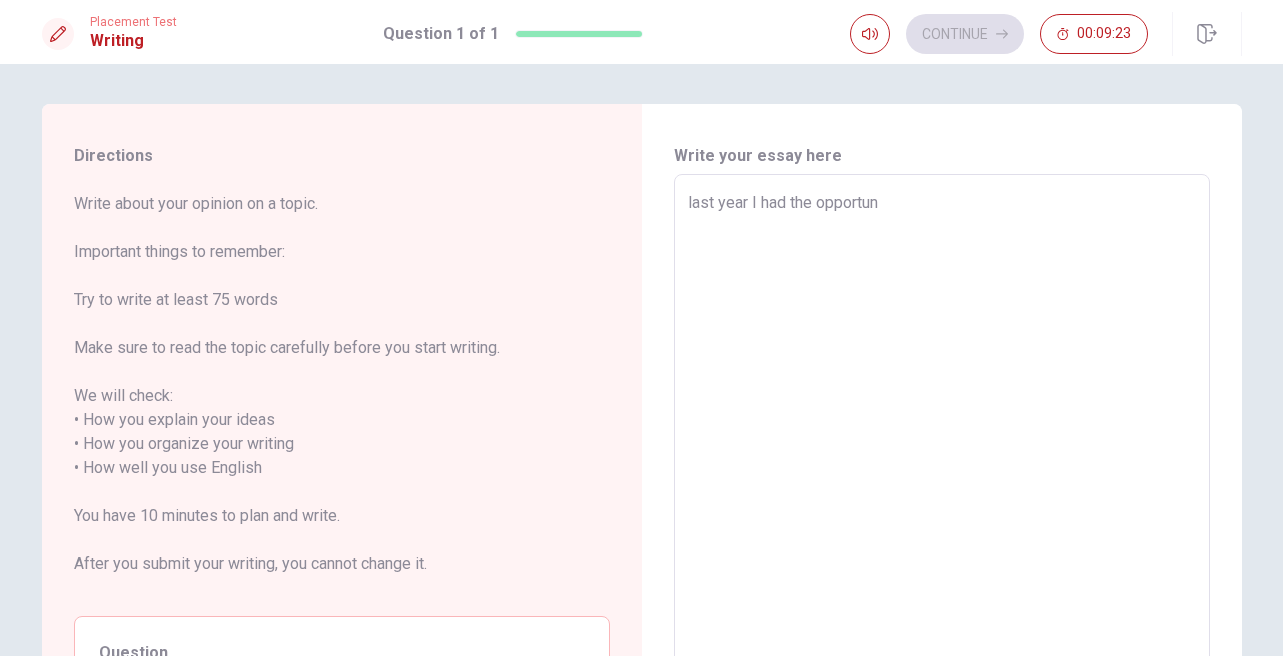 type on "x" 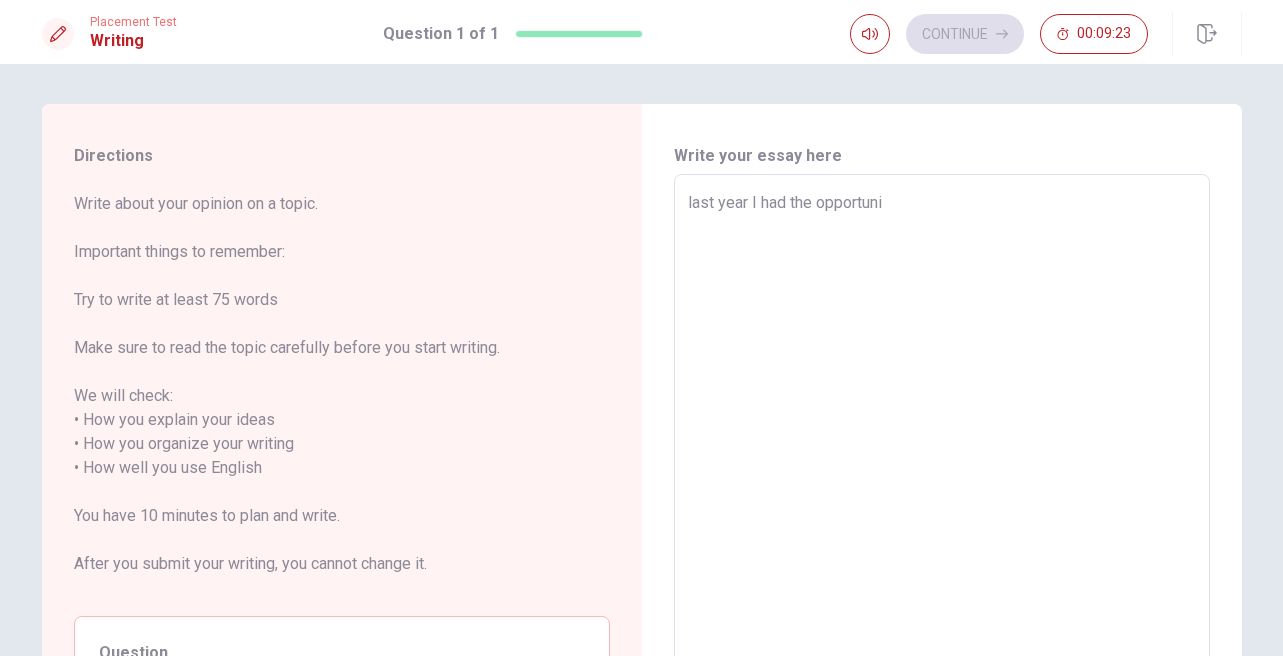 type on "x" 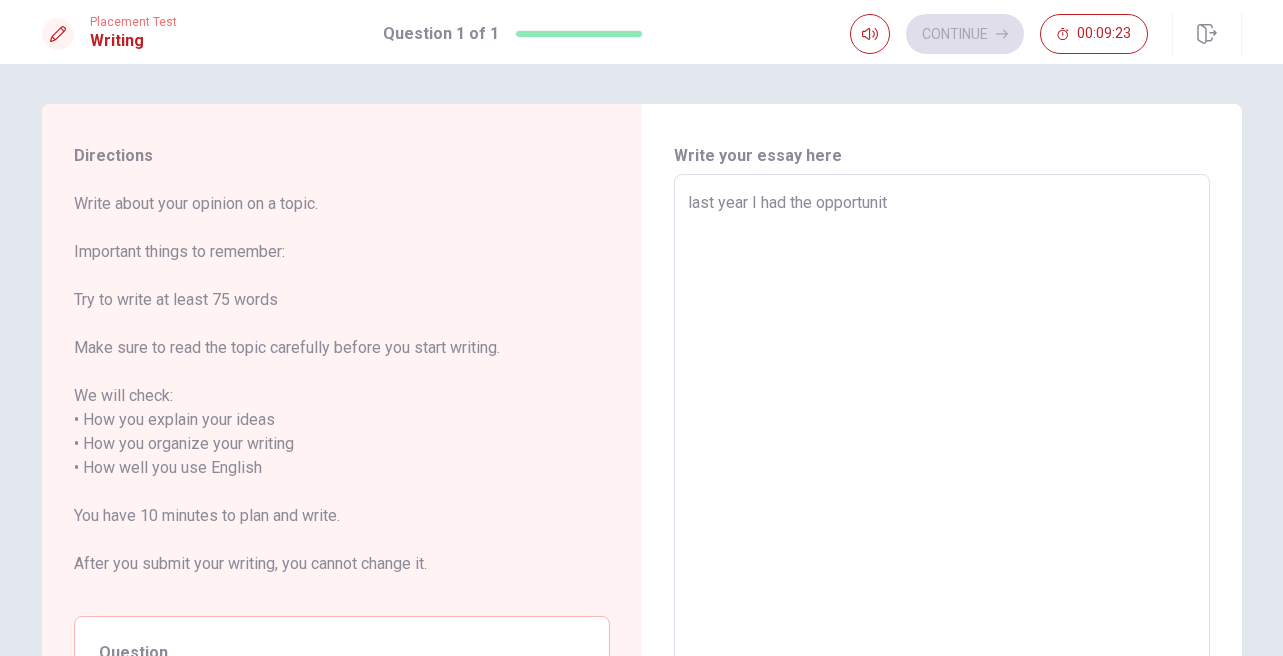 type on "x" 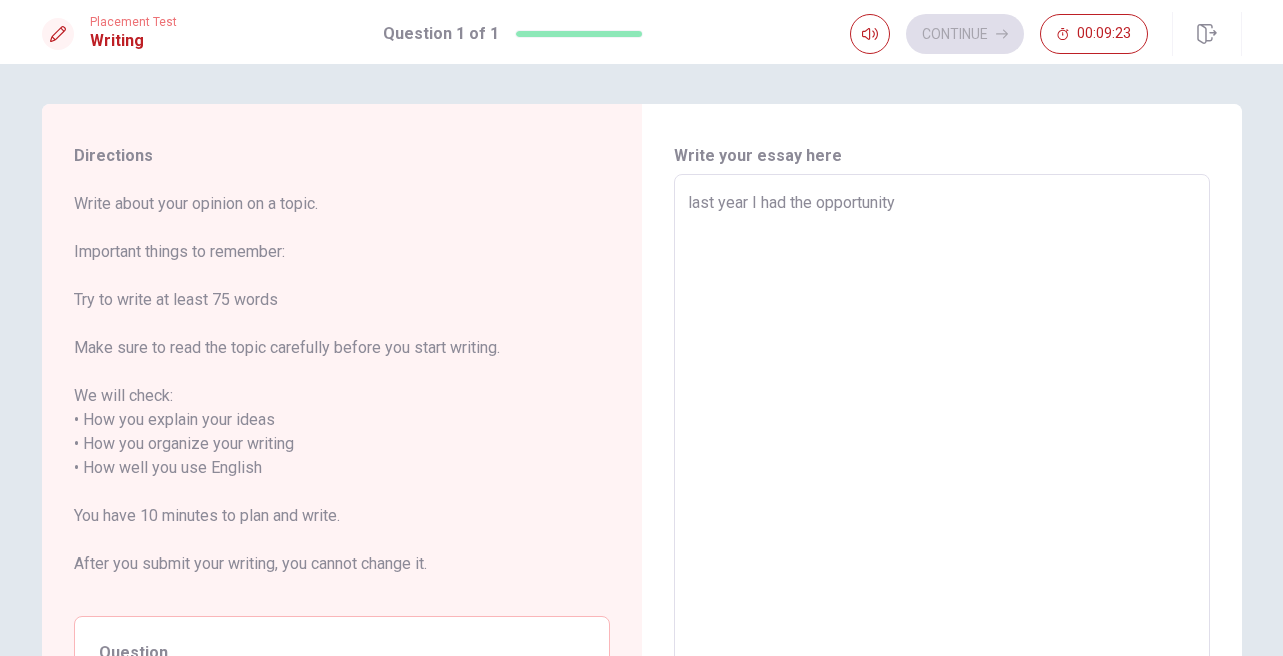 type on "x" 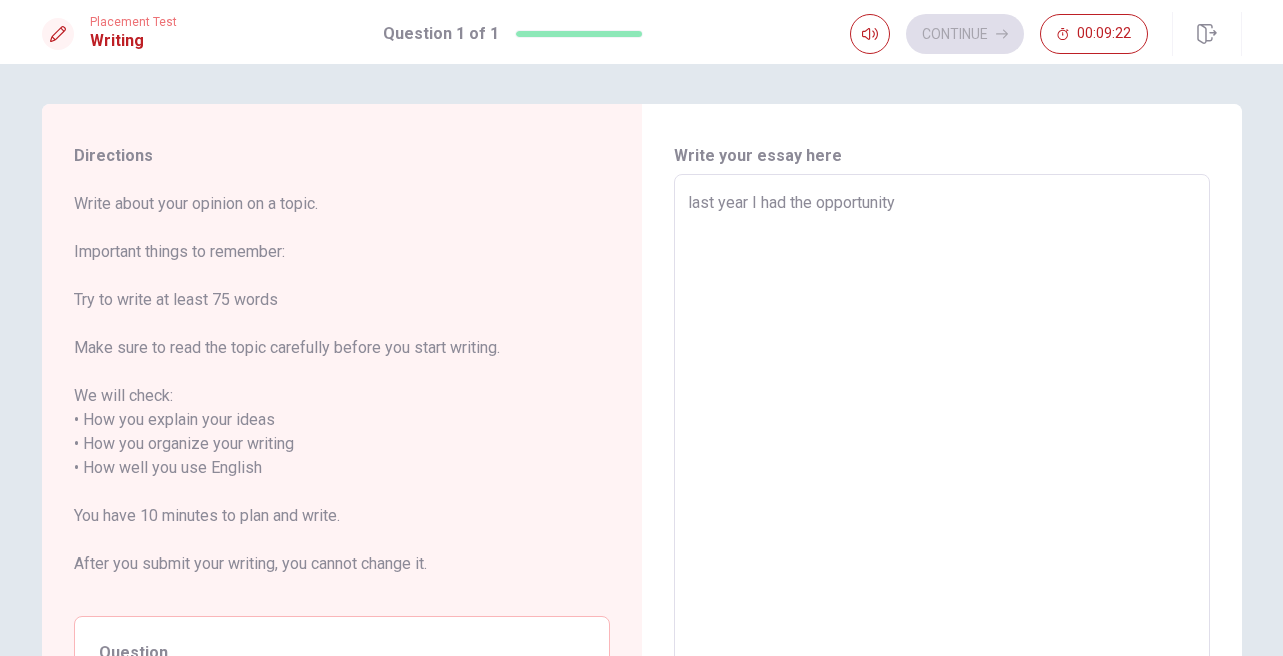 type on "last year I had the opportunity" 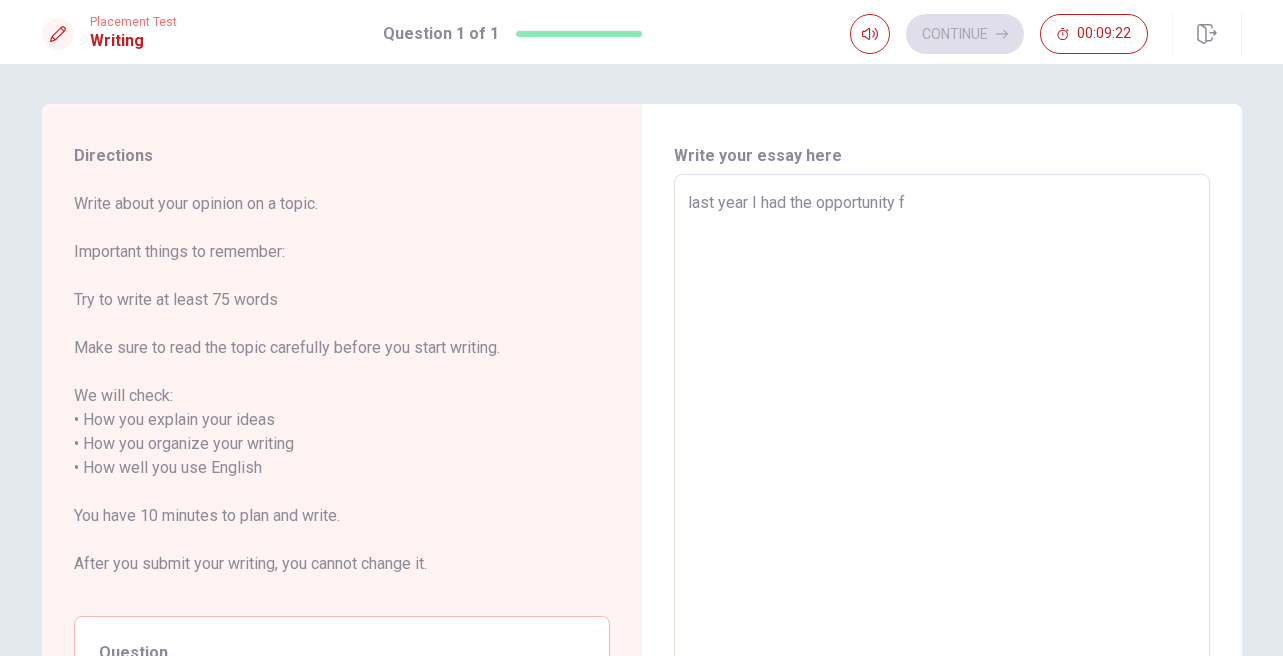 type on "x" 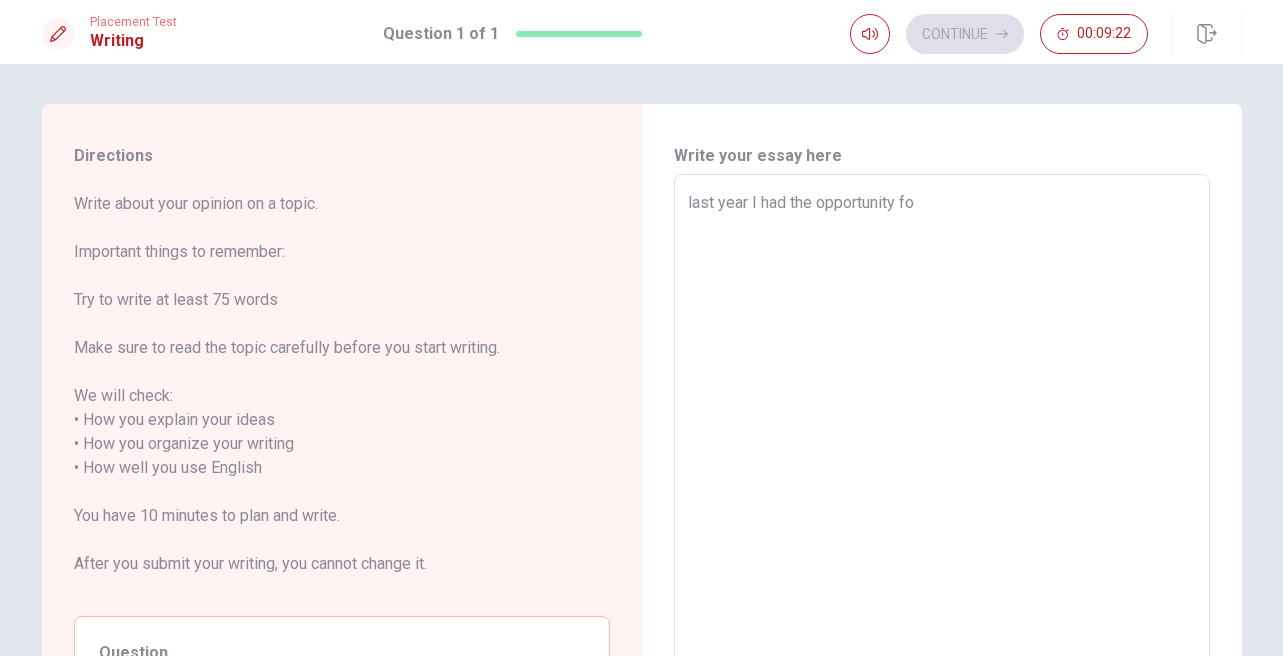 type on "x" 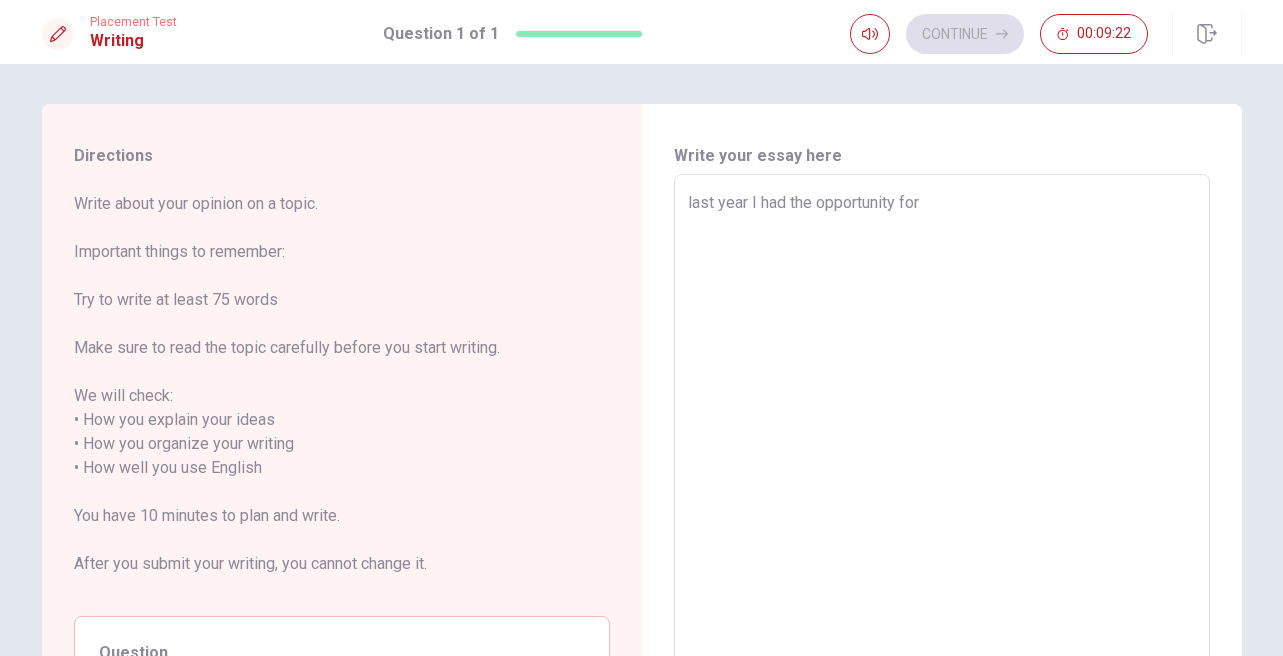 type on "x" 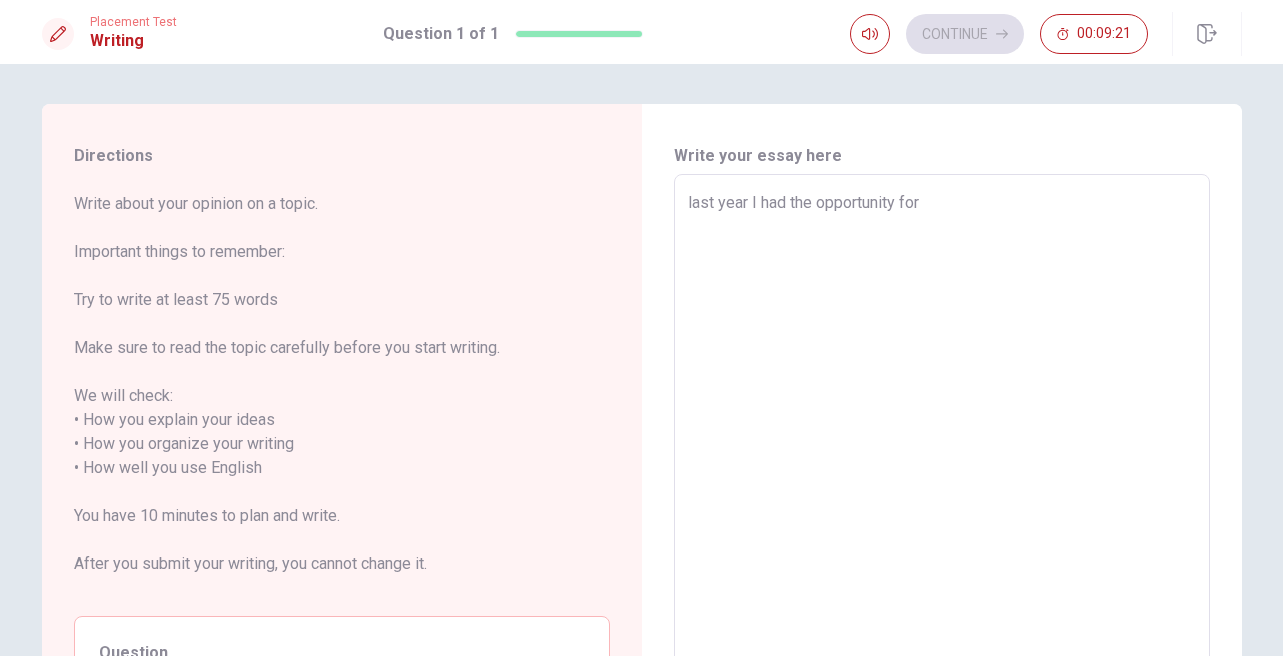 type on "last year I had the opportunity for" 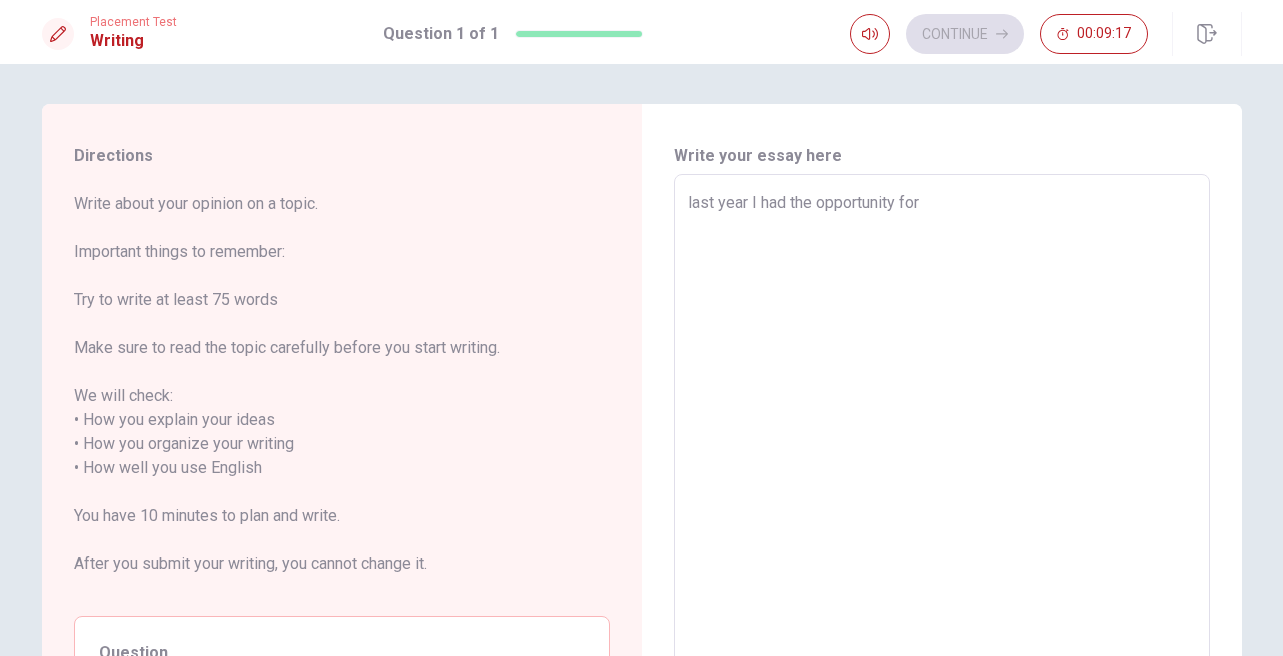 type on "x" 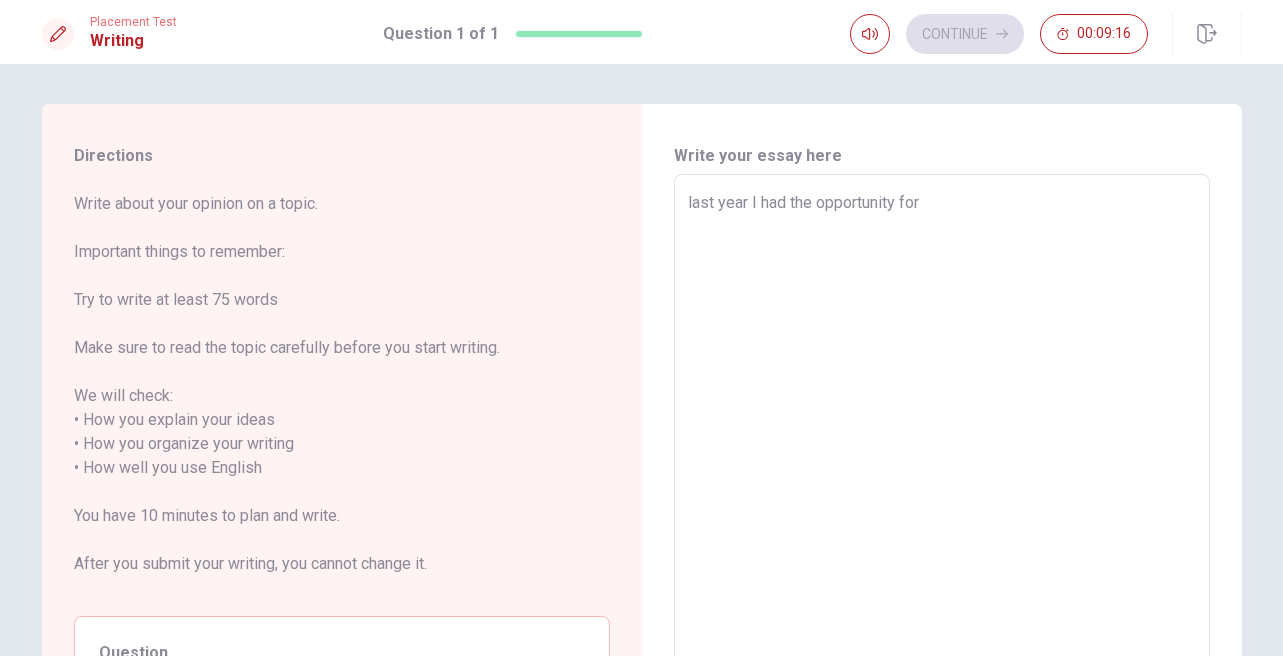 type on "last year I had the opportunity for" 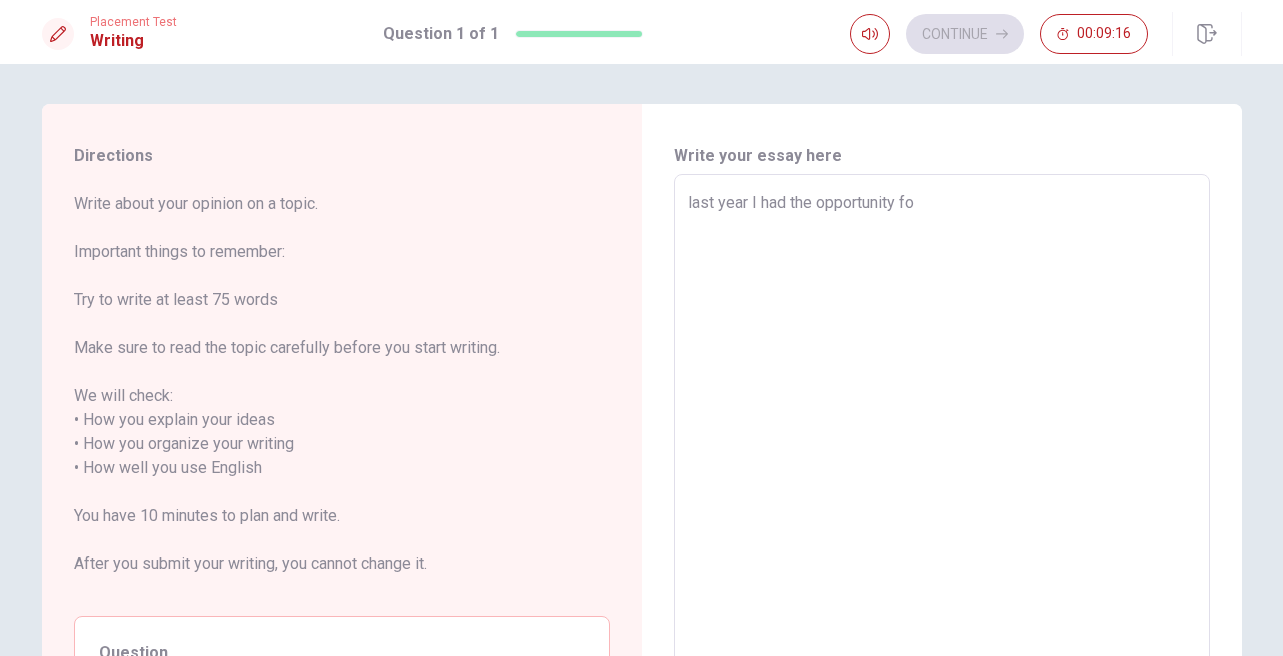 type on "x" 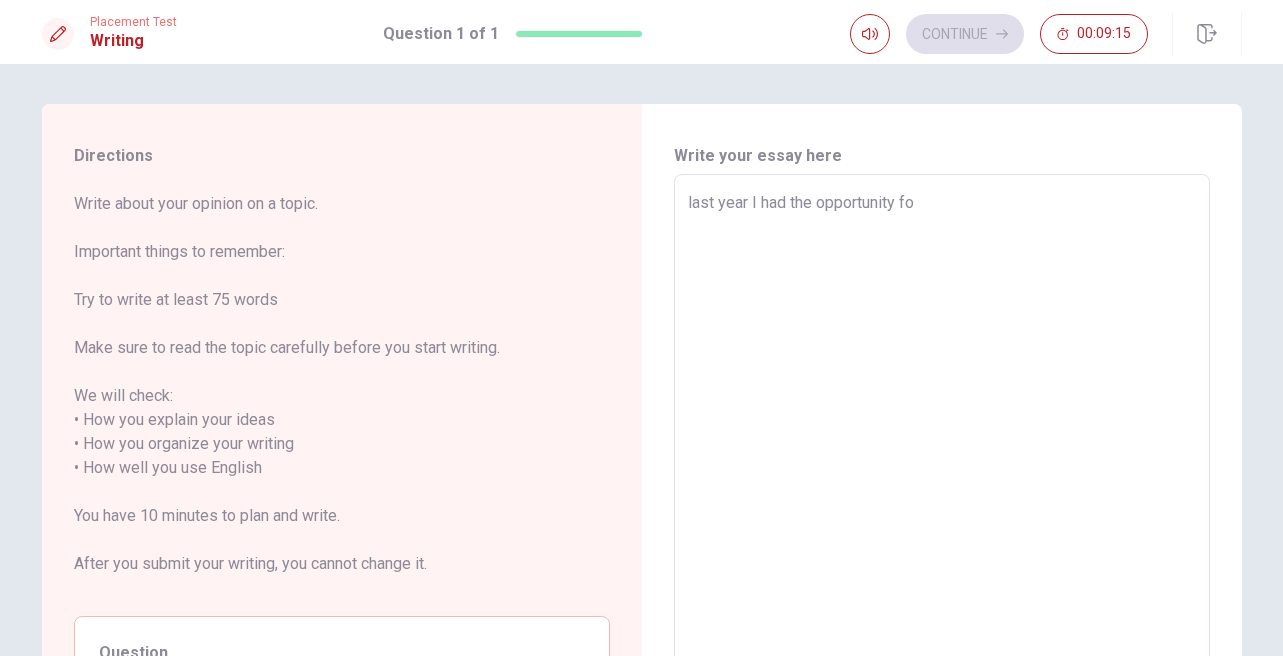 type on "last year I had the opportunity f" 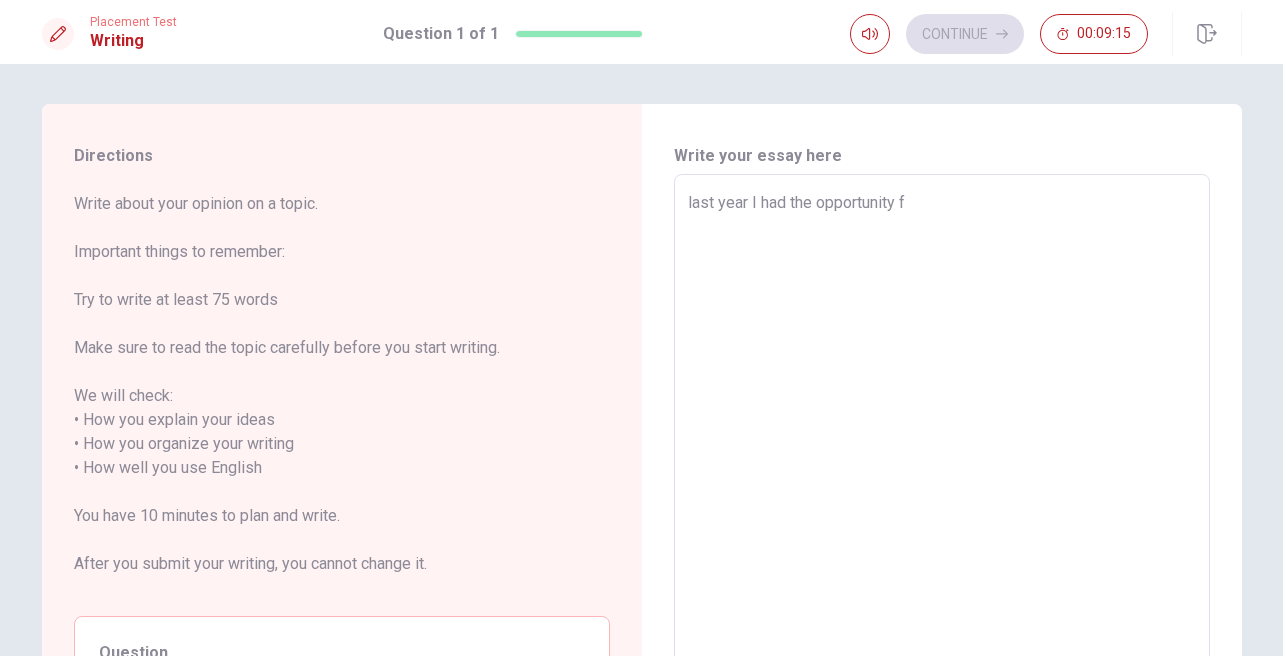 type on "x" 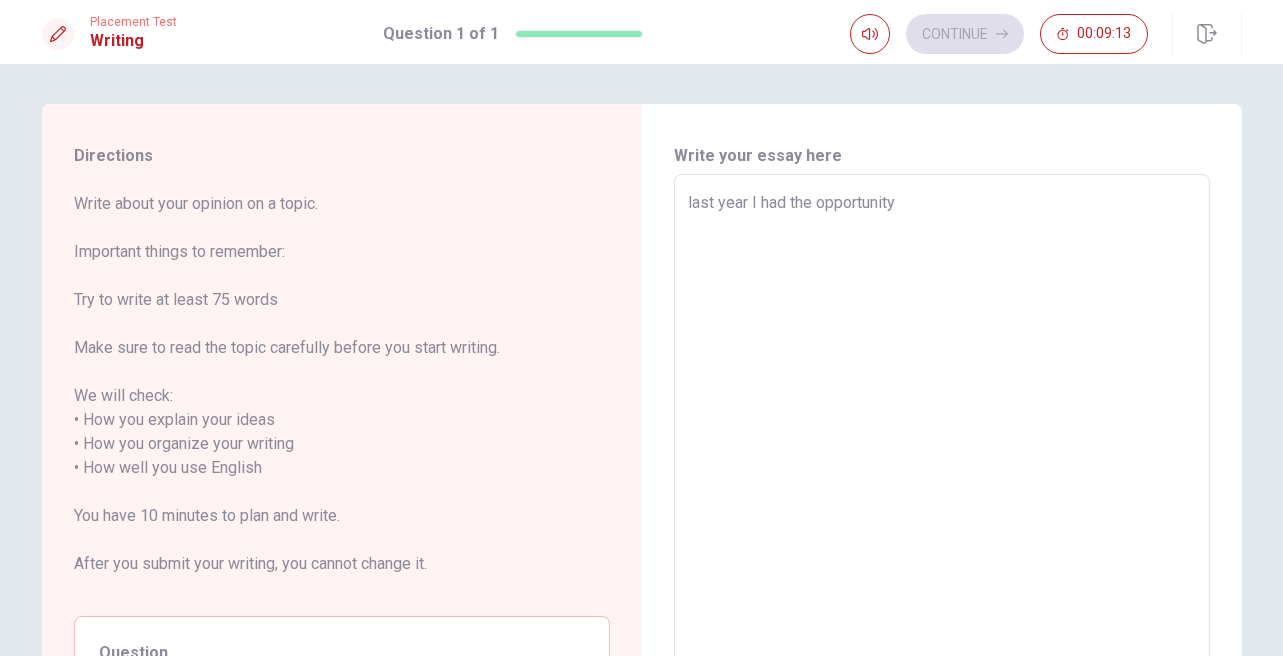 type on "x" 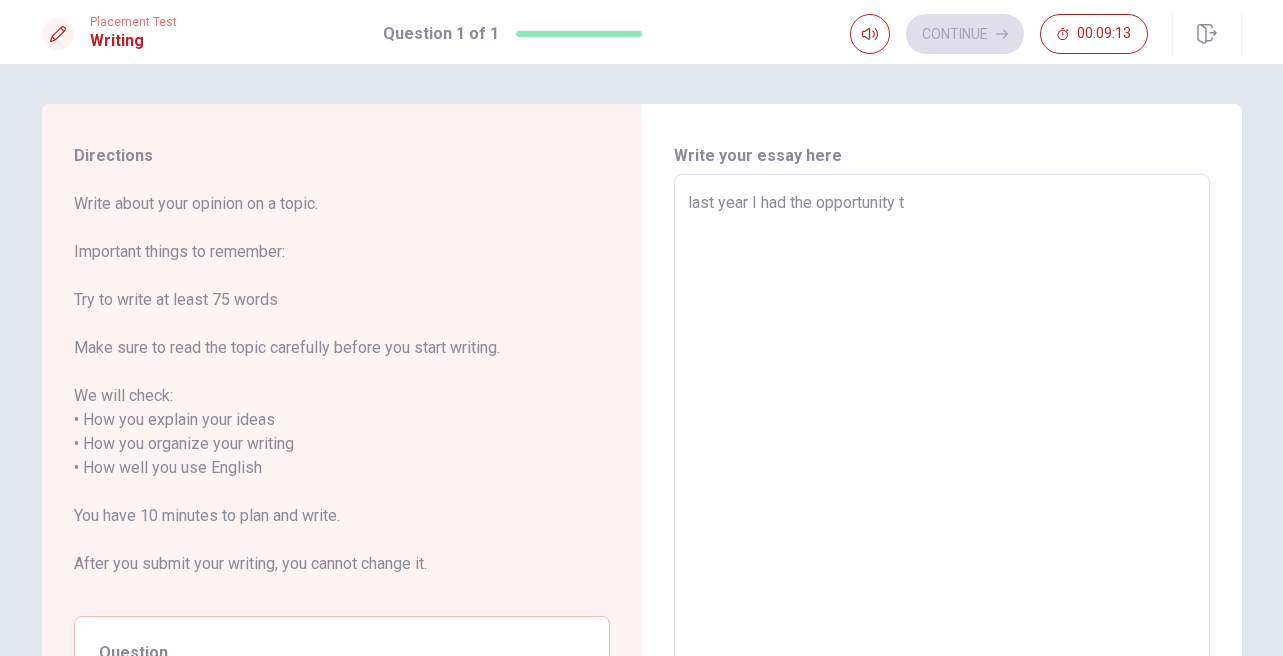 type on "x" 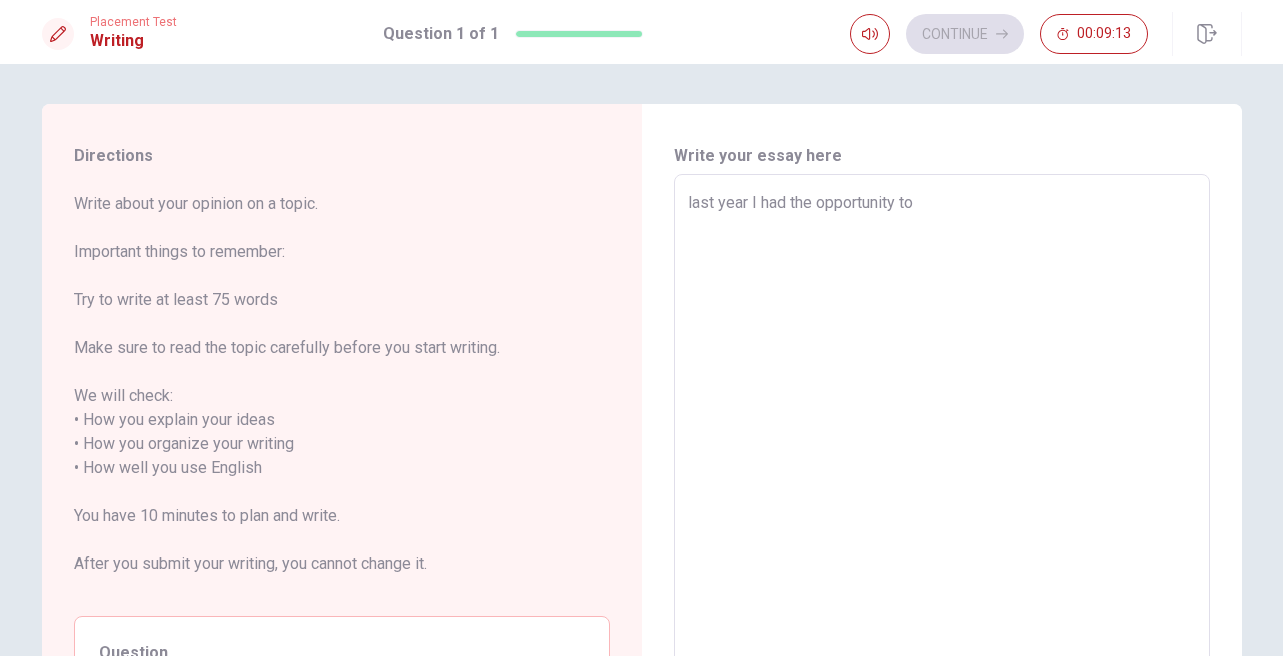 type on "x" 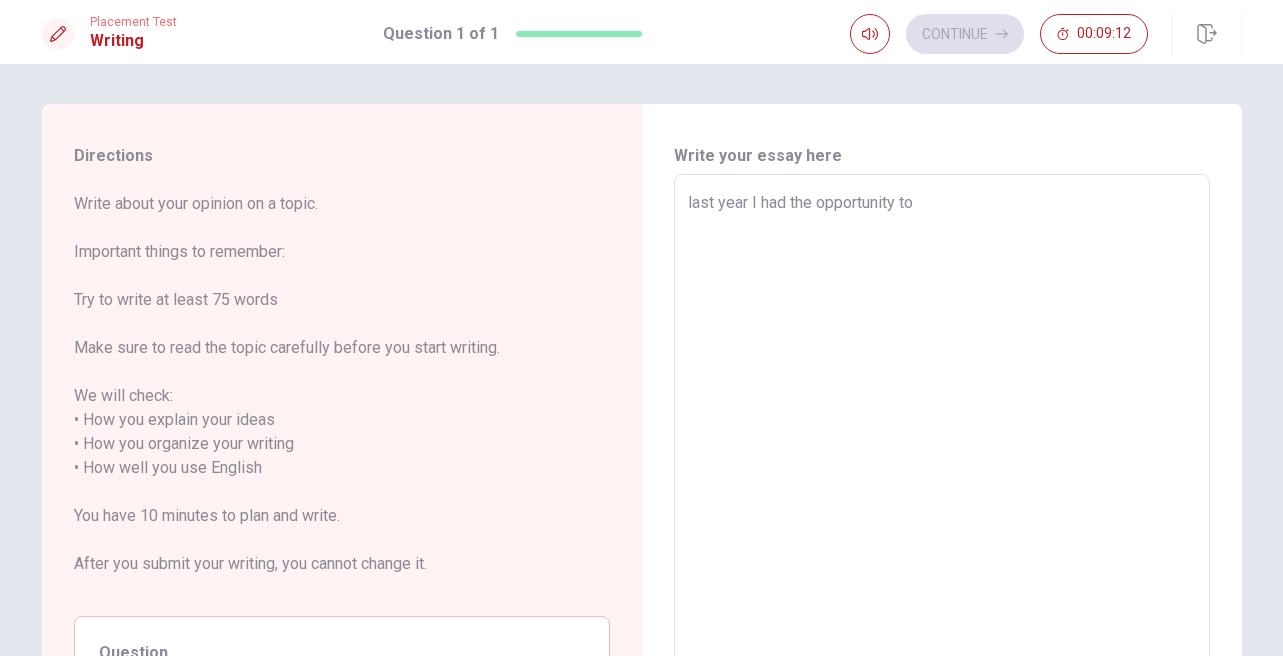type on "last year I had the opportunity to" 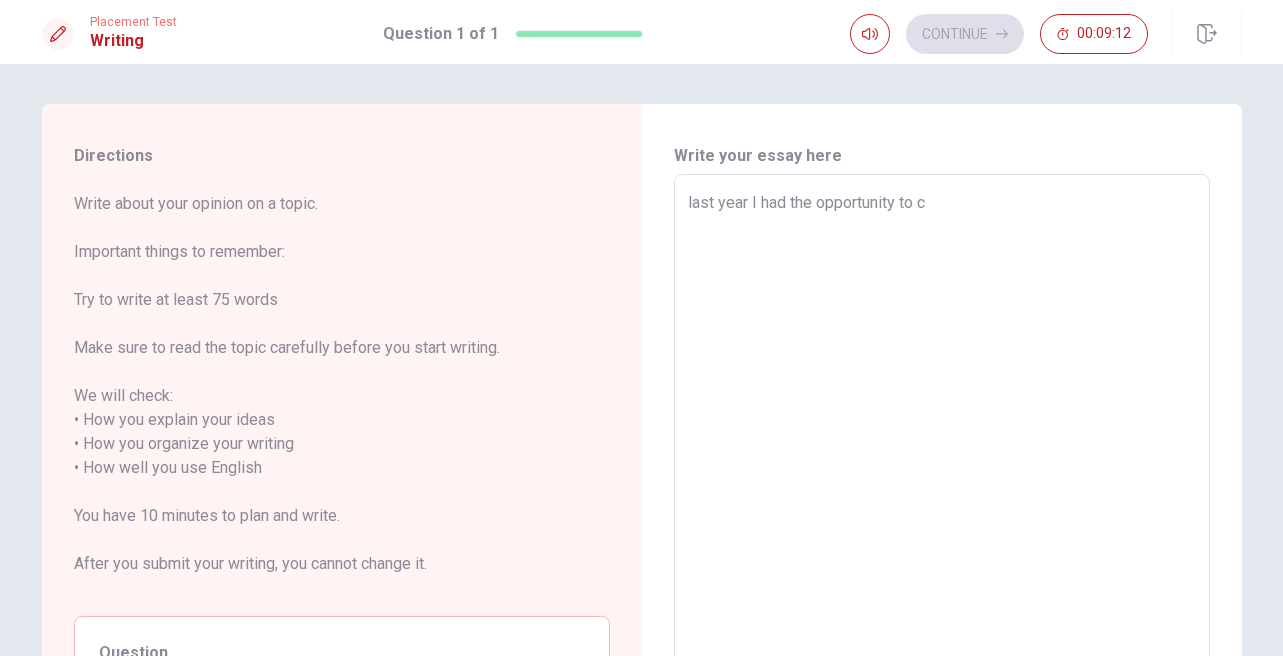 type on "x" 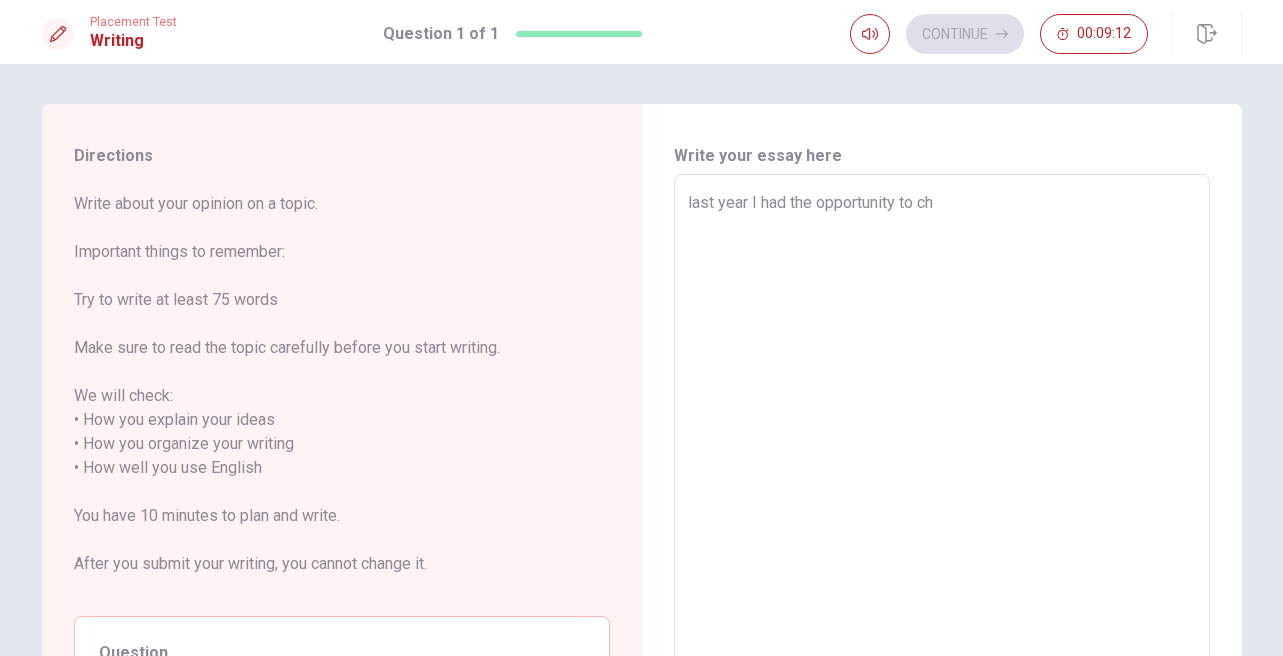 type on "x" 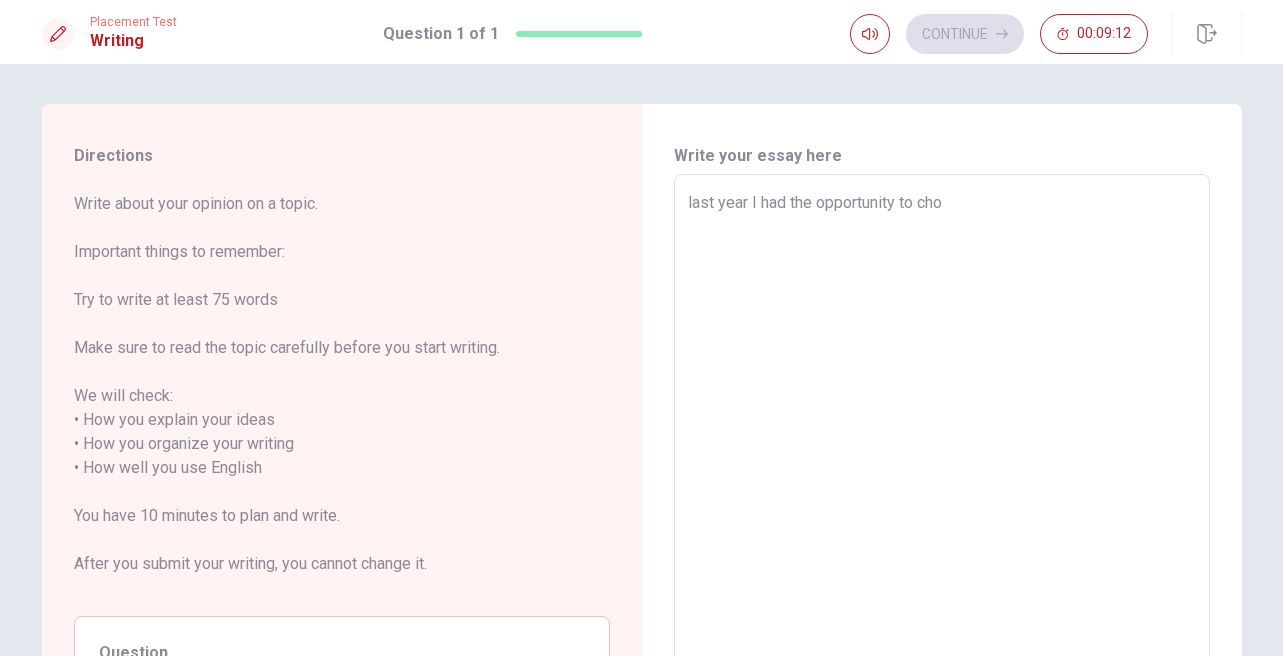 type on "x" 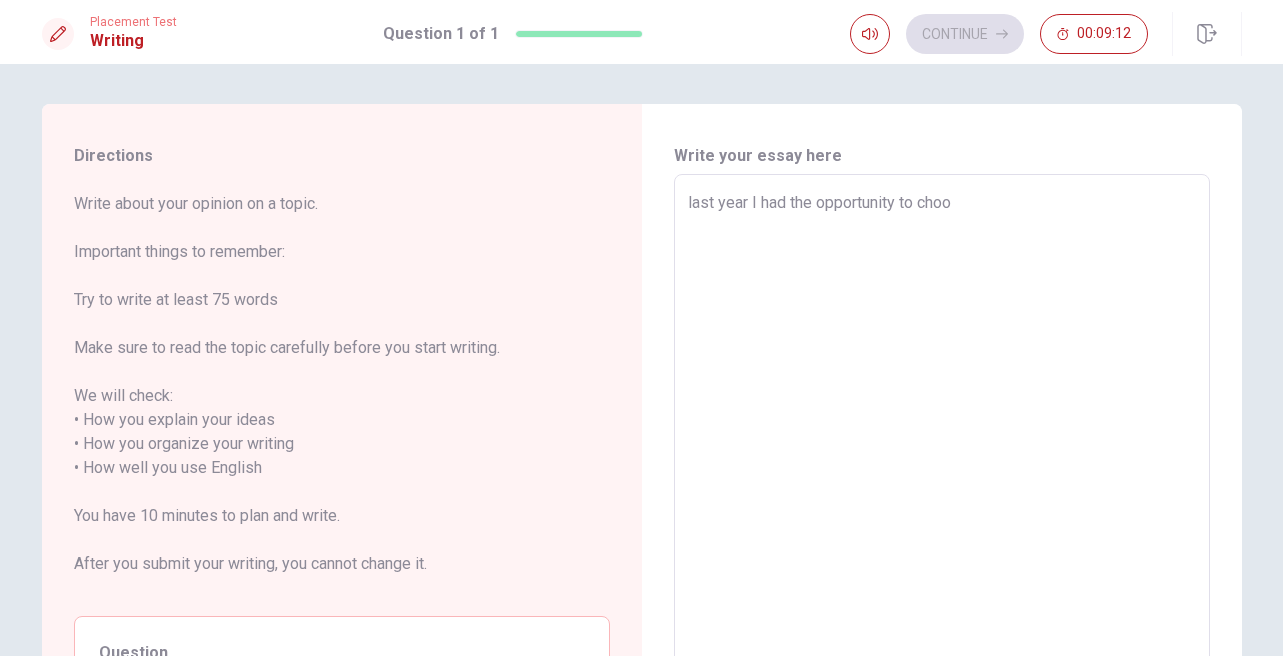 type on "x" 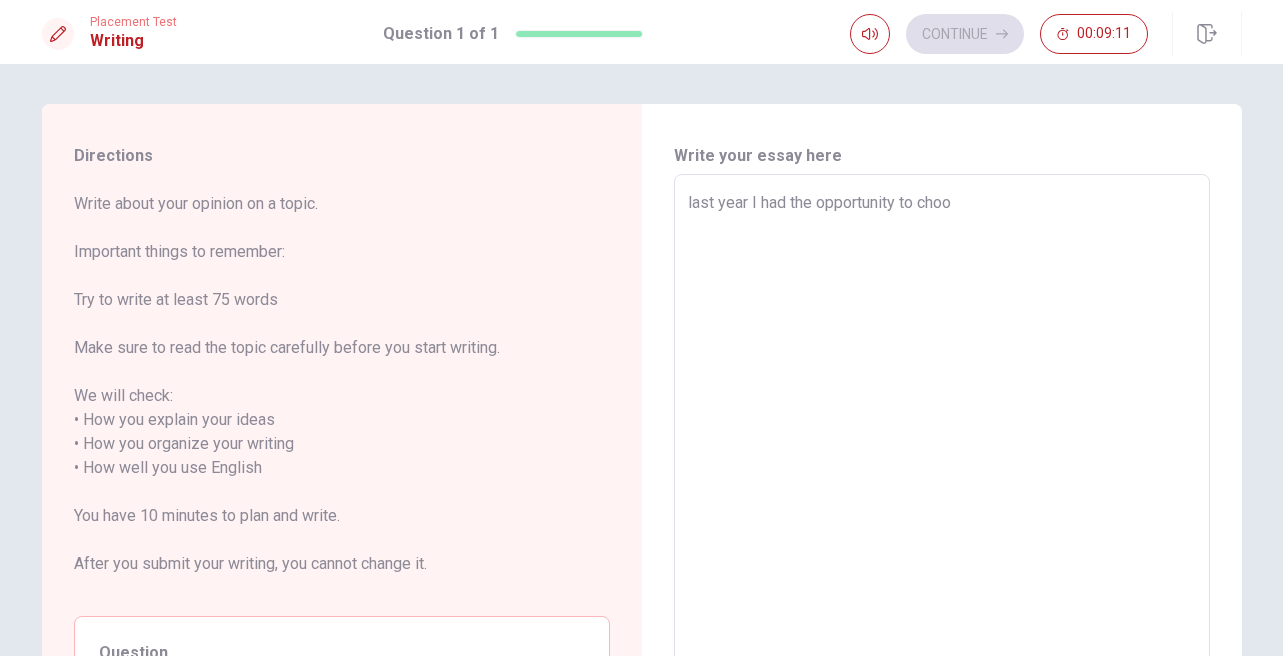 type on "last year I had the opportunity to choos" 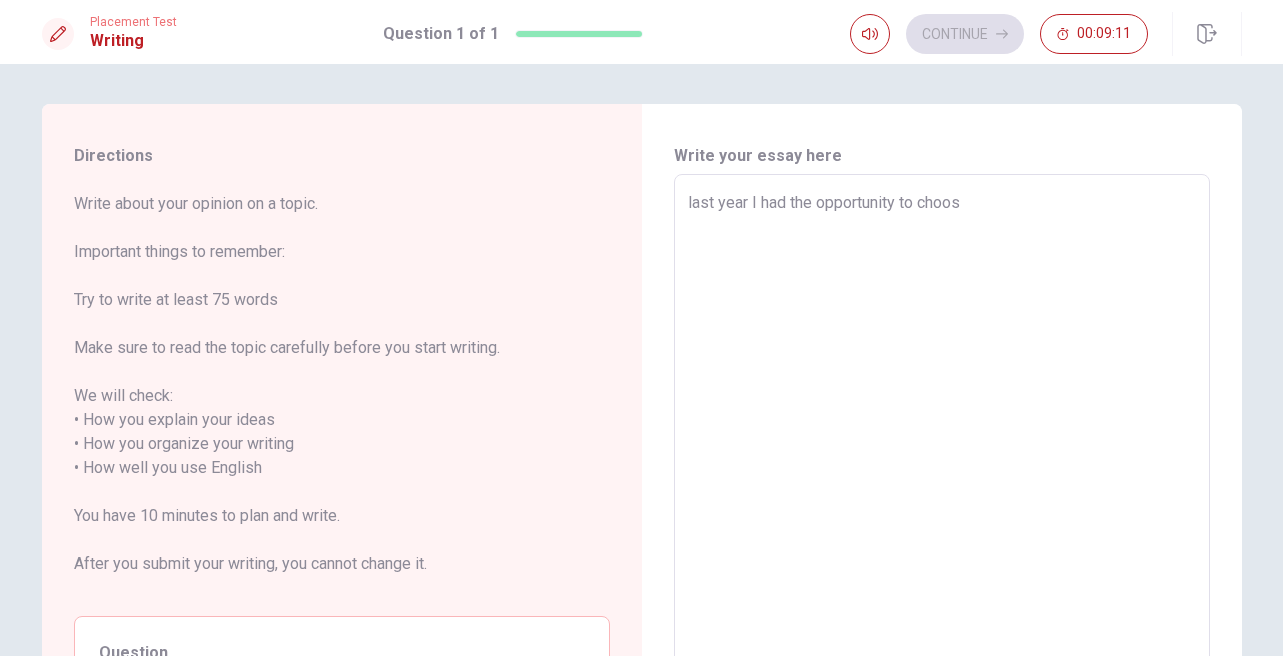 type on "x" 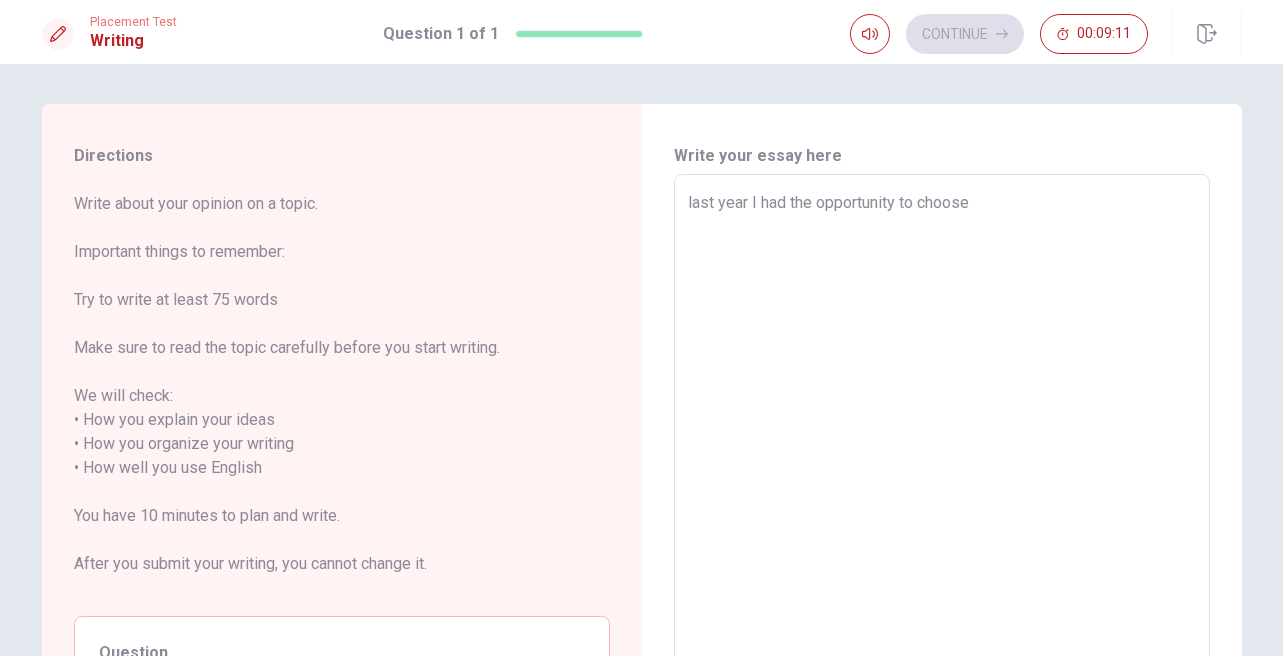 type on "x" 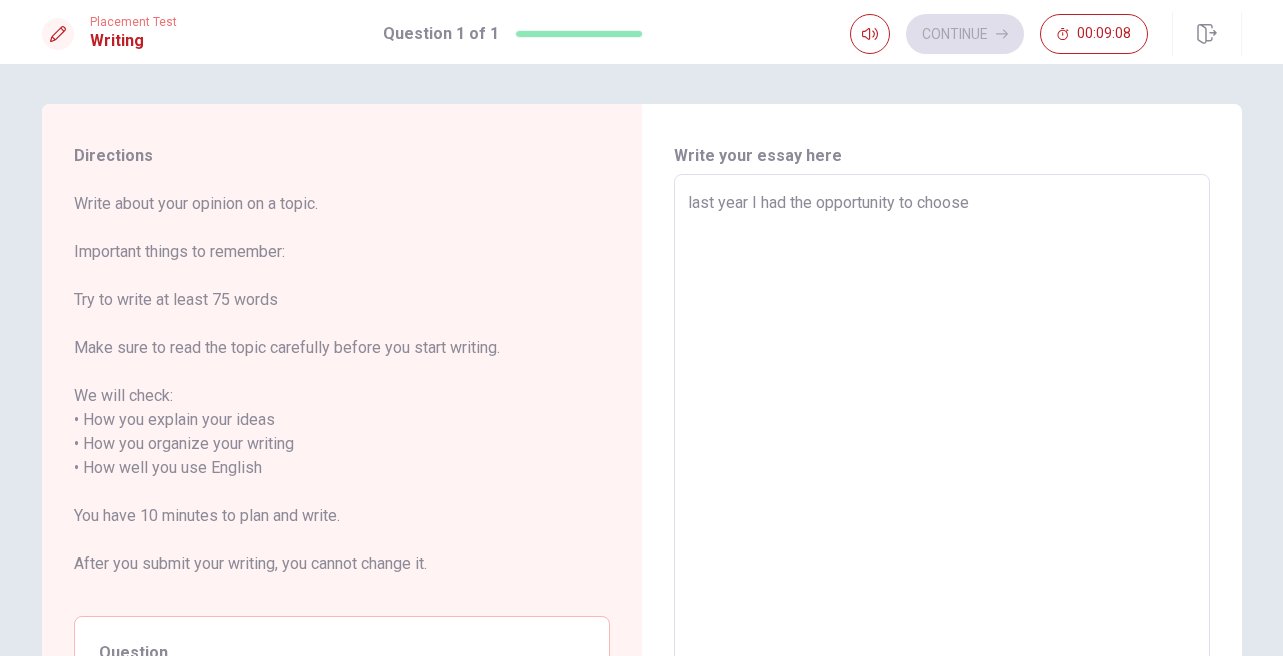 type on "x" 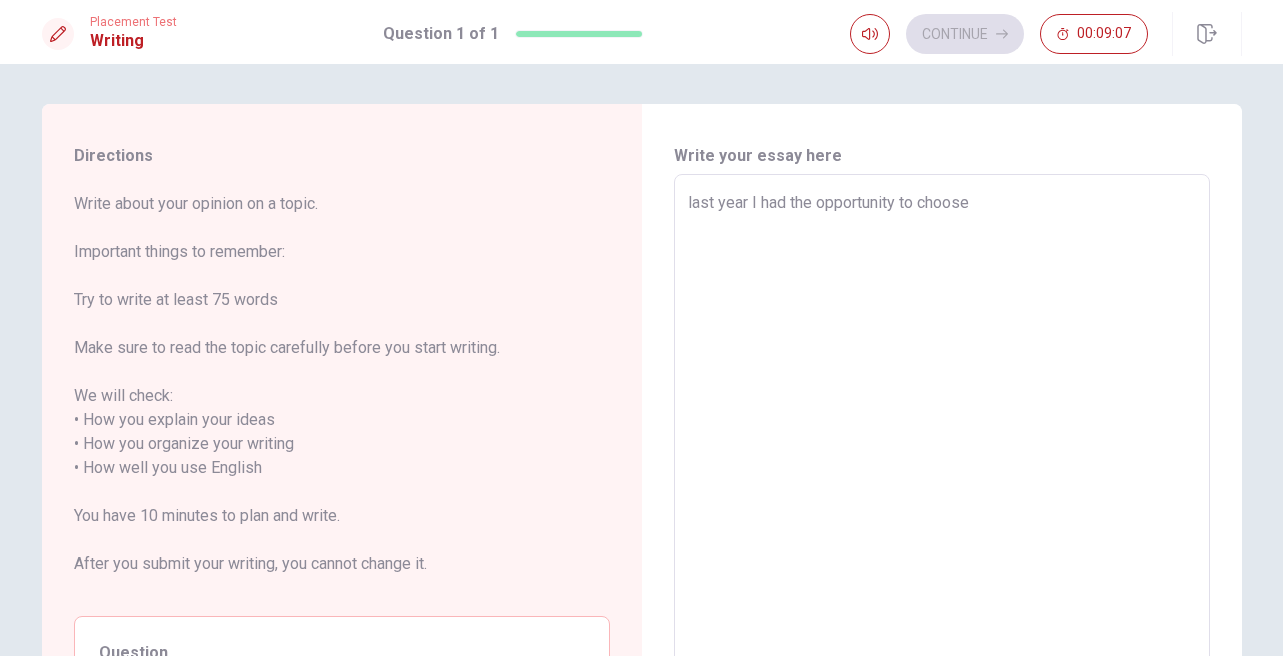 type on "last year I had the opportunity to choose a" 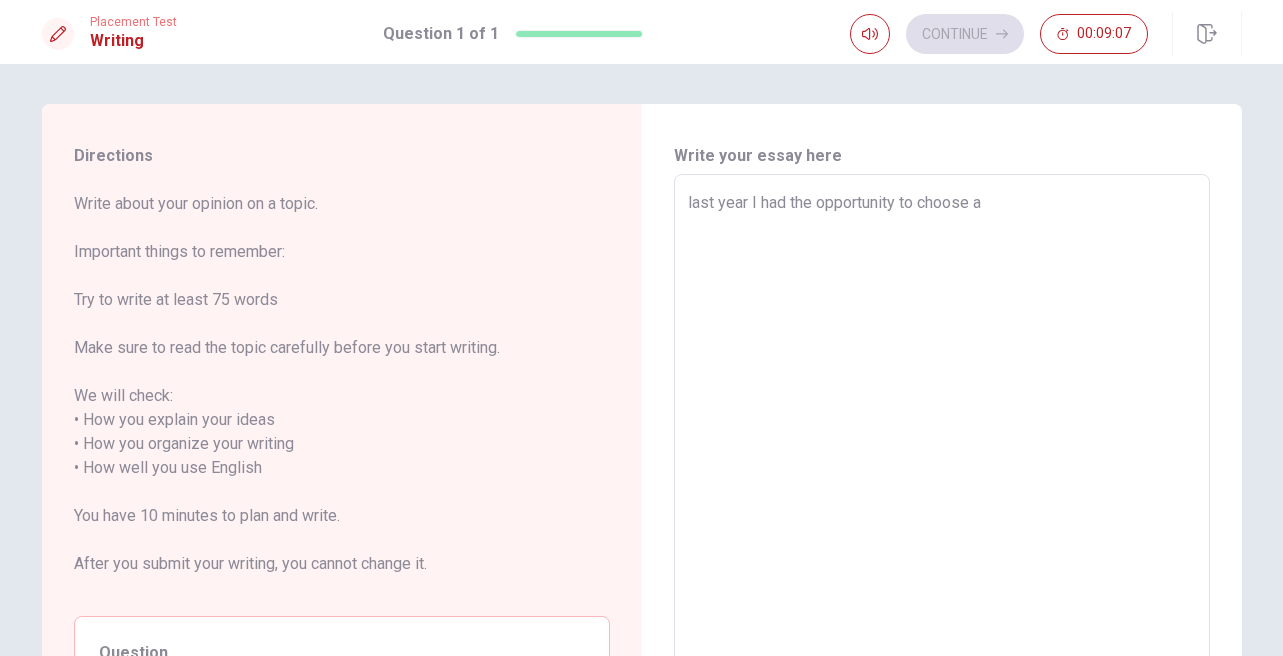 type on "x" 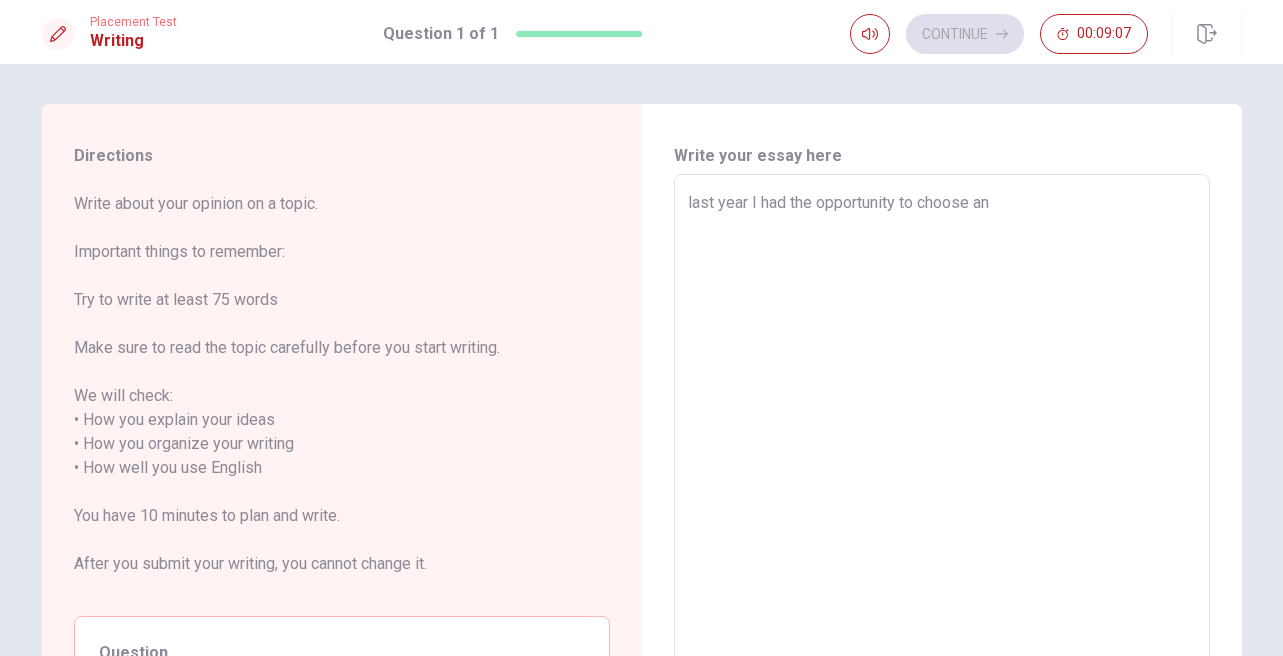 type on "x" 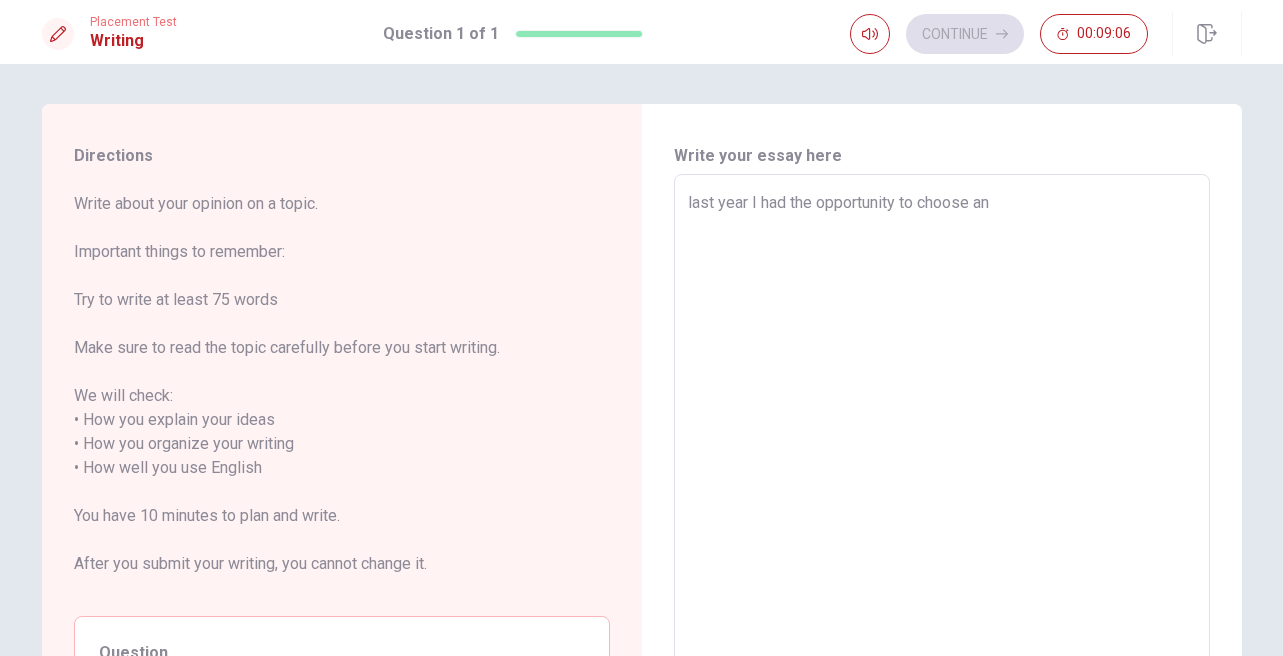 type on "last year I had the opportunity to choose an e" 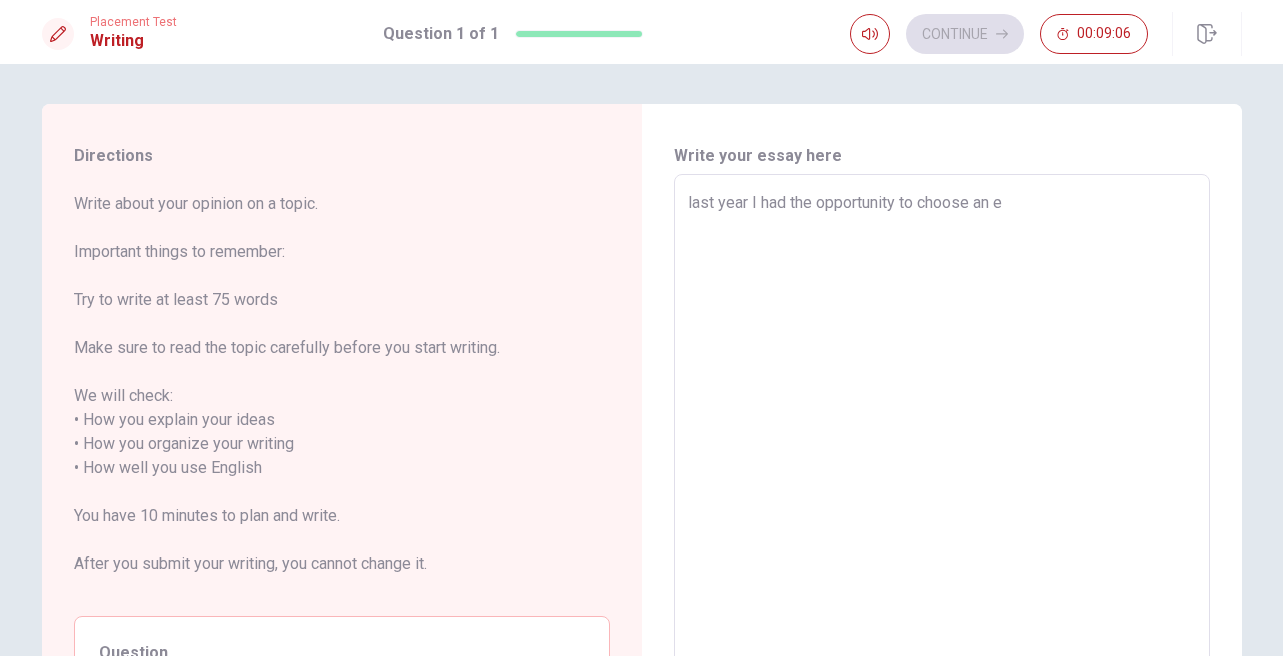 type on "x" 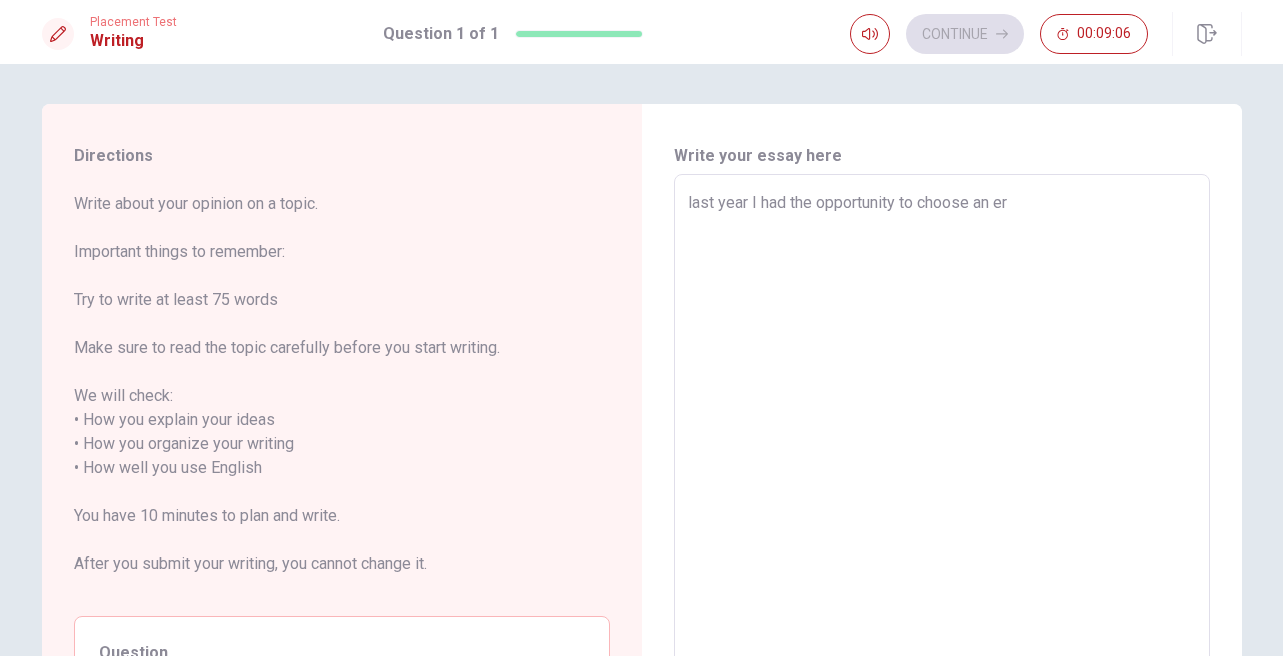 type on "x" 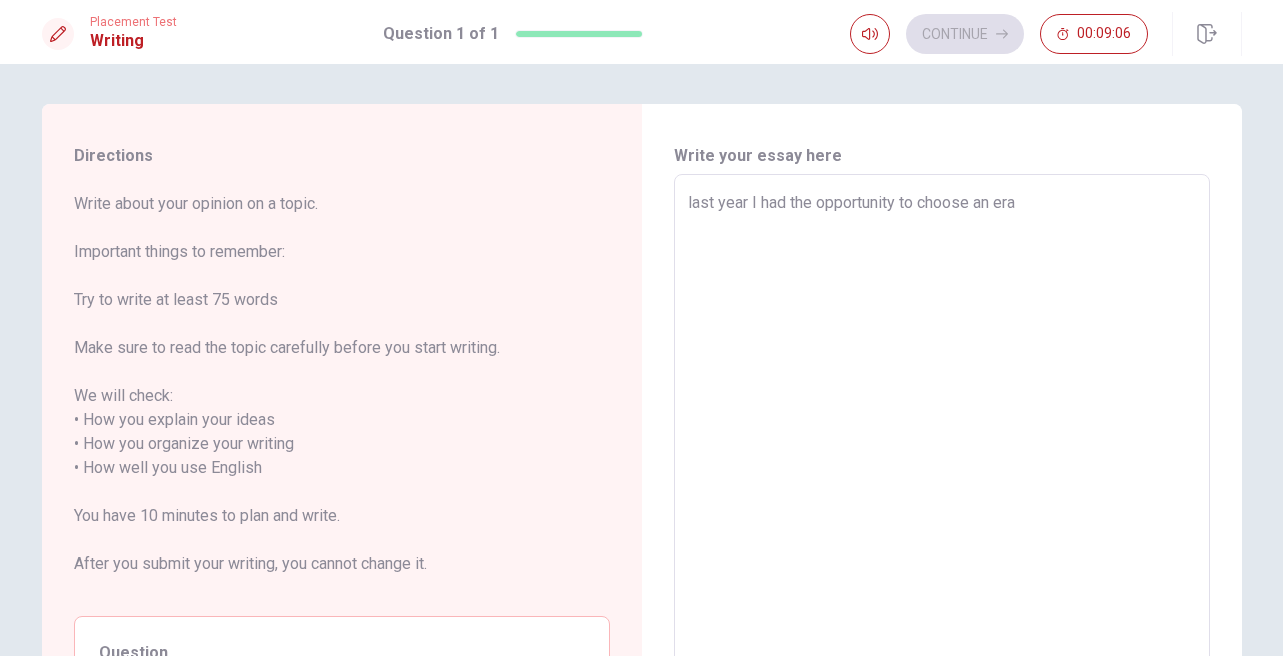 type on "x" 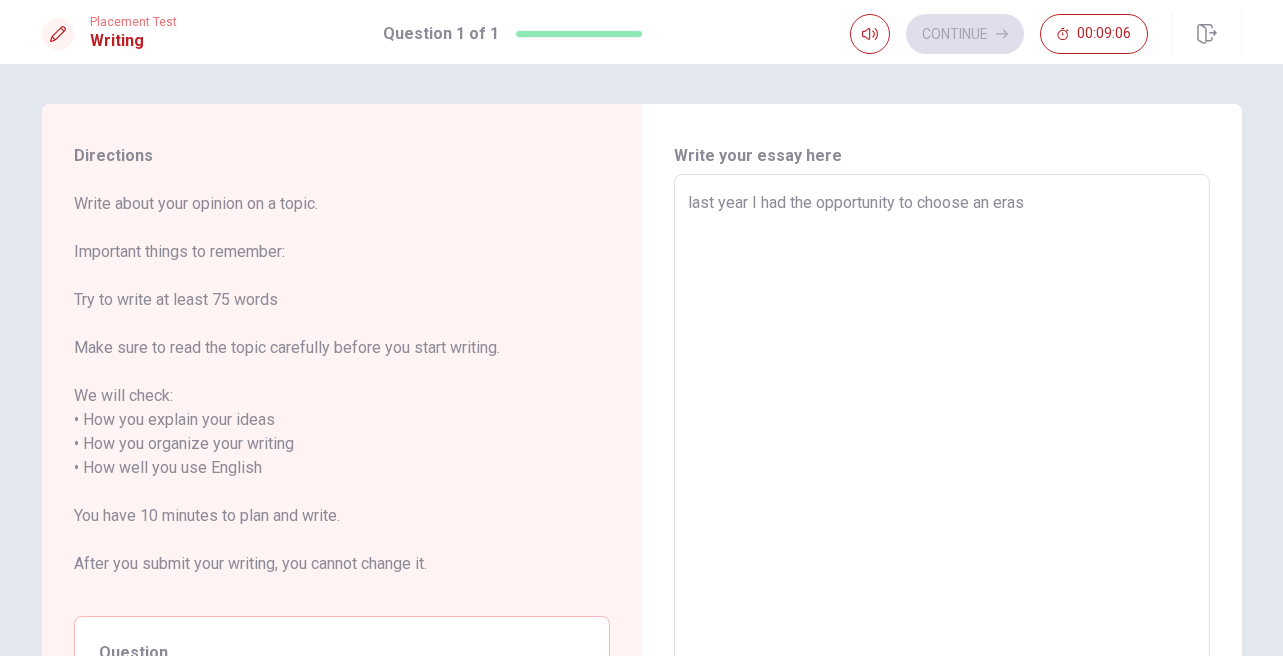 type on "x" 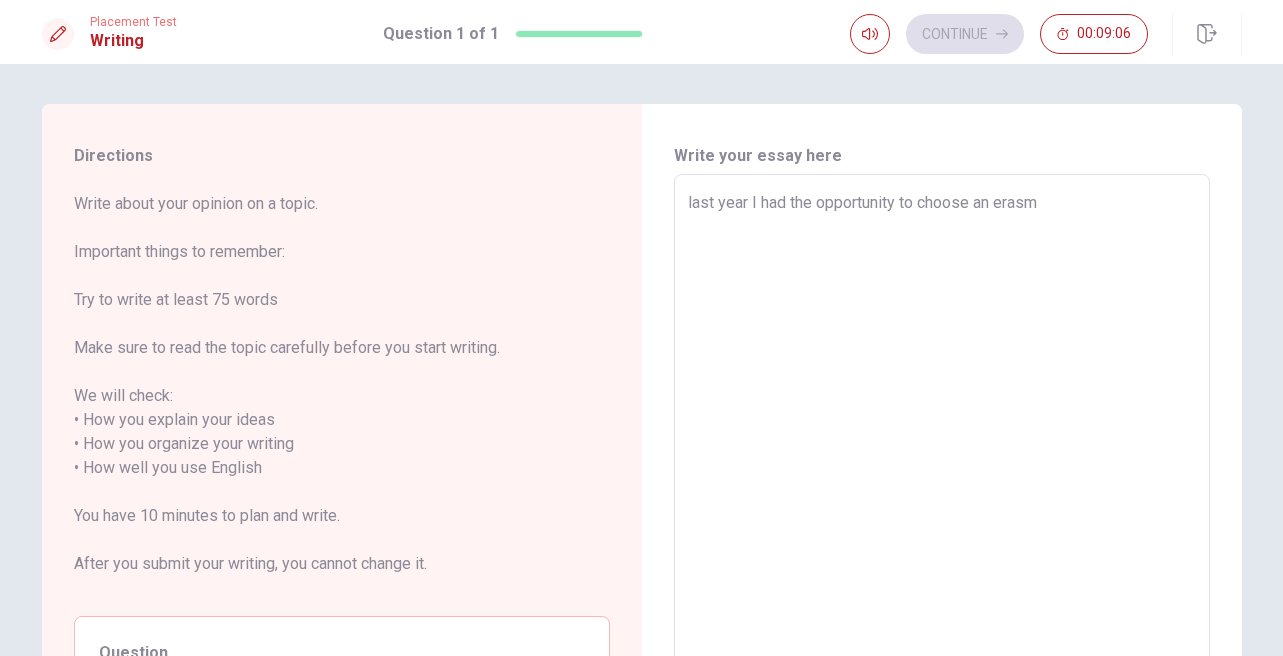 type on "x" 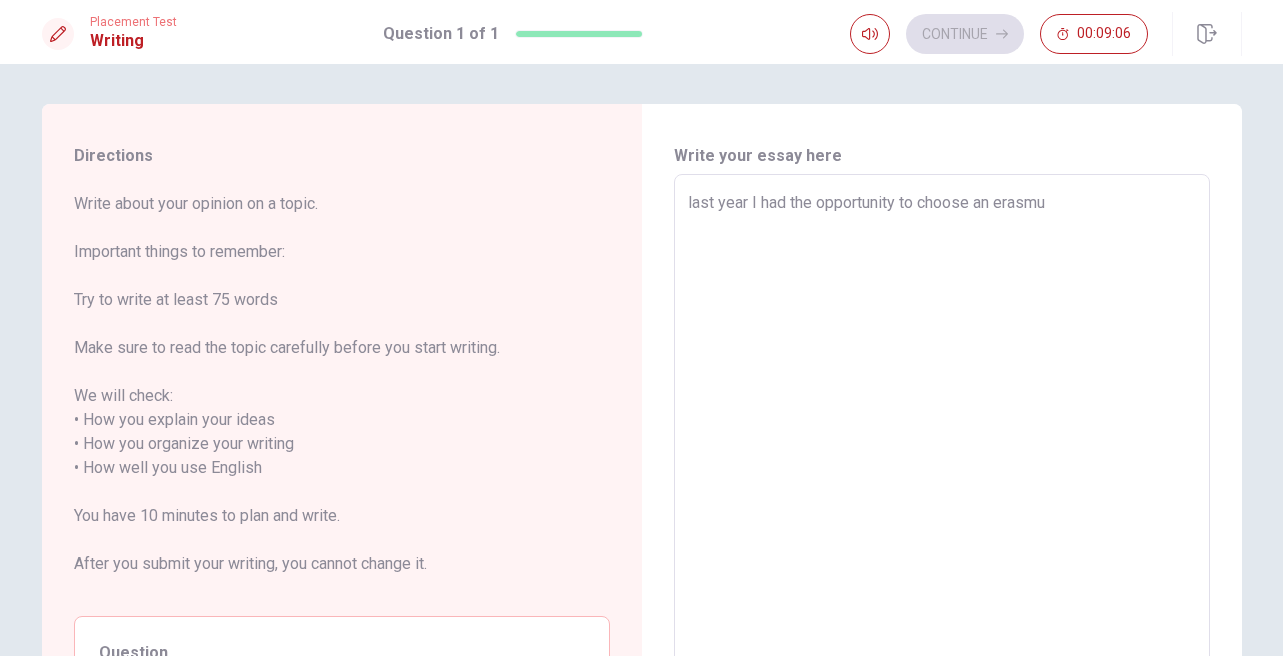 type on "x" 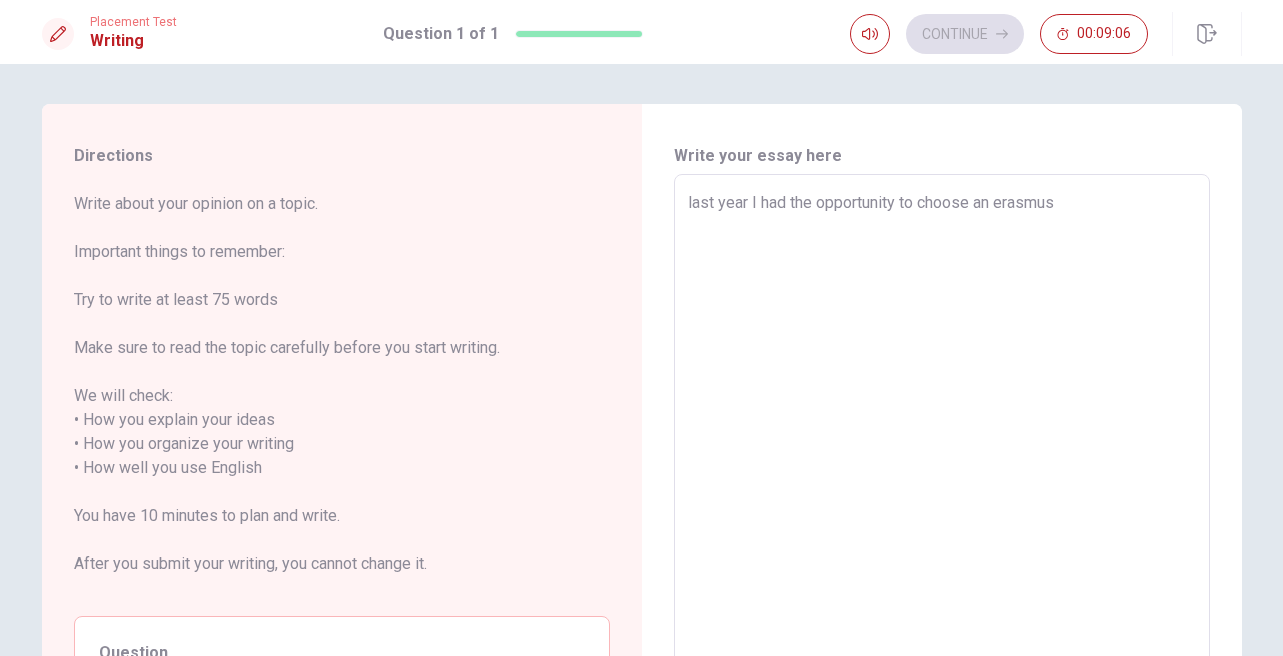 type on "x" 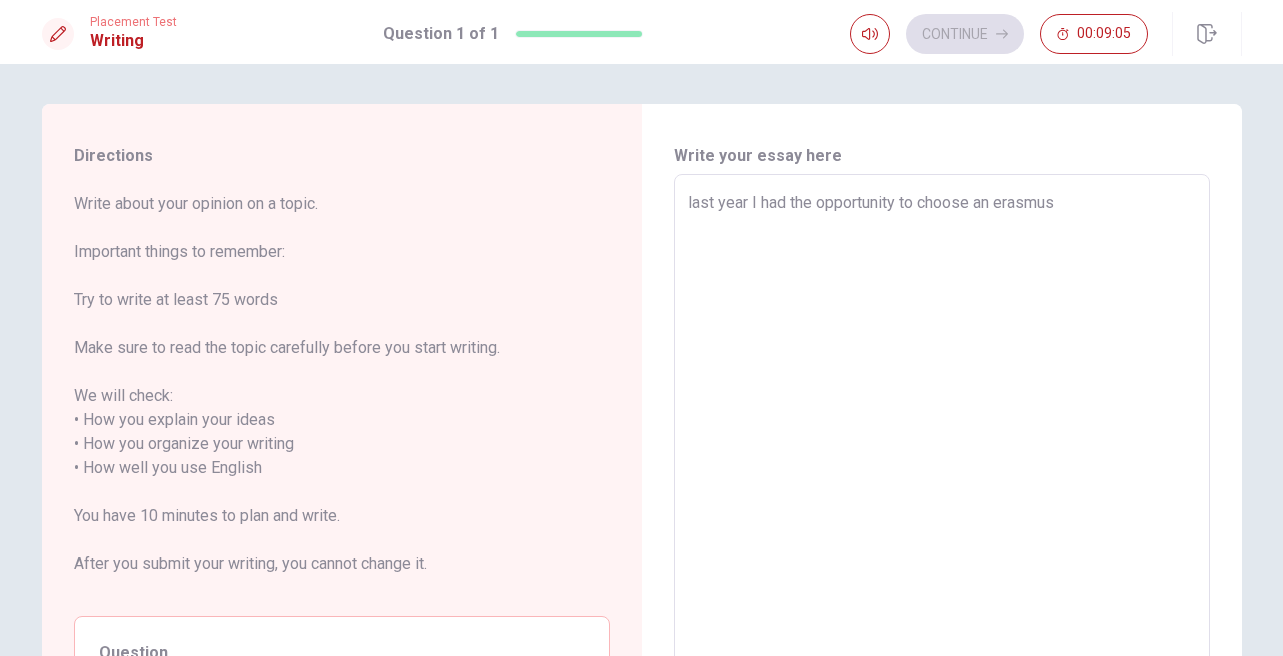 type on "last year I had the opportunity to choose an erasmus e" 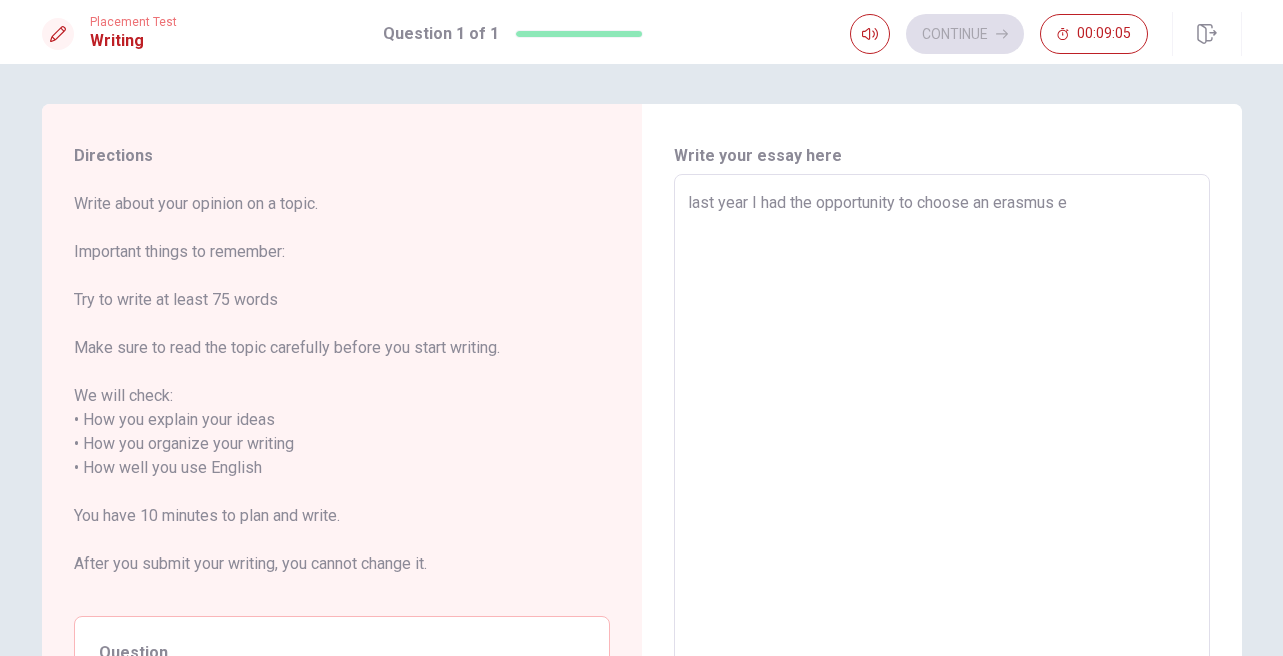 type on "x" 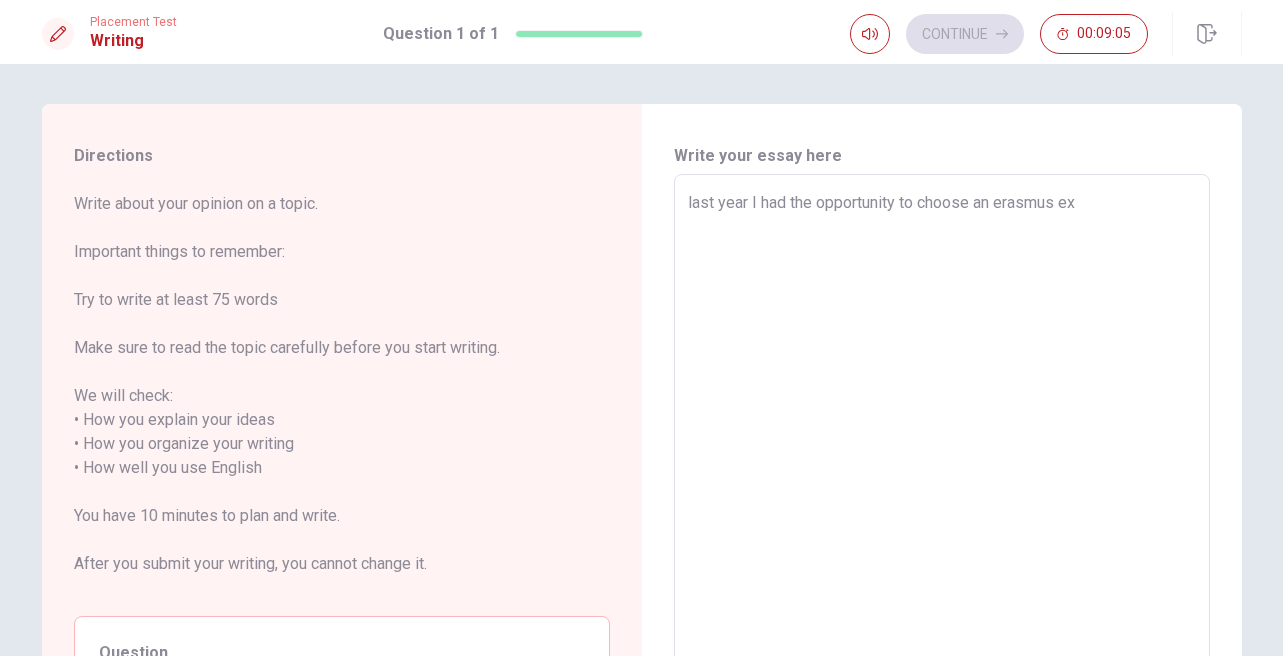 type on "x" 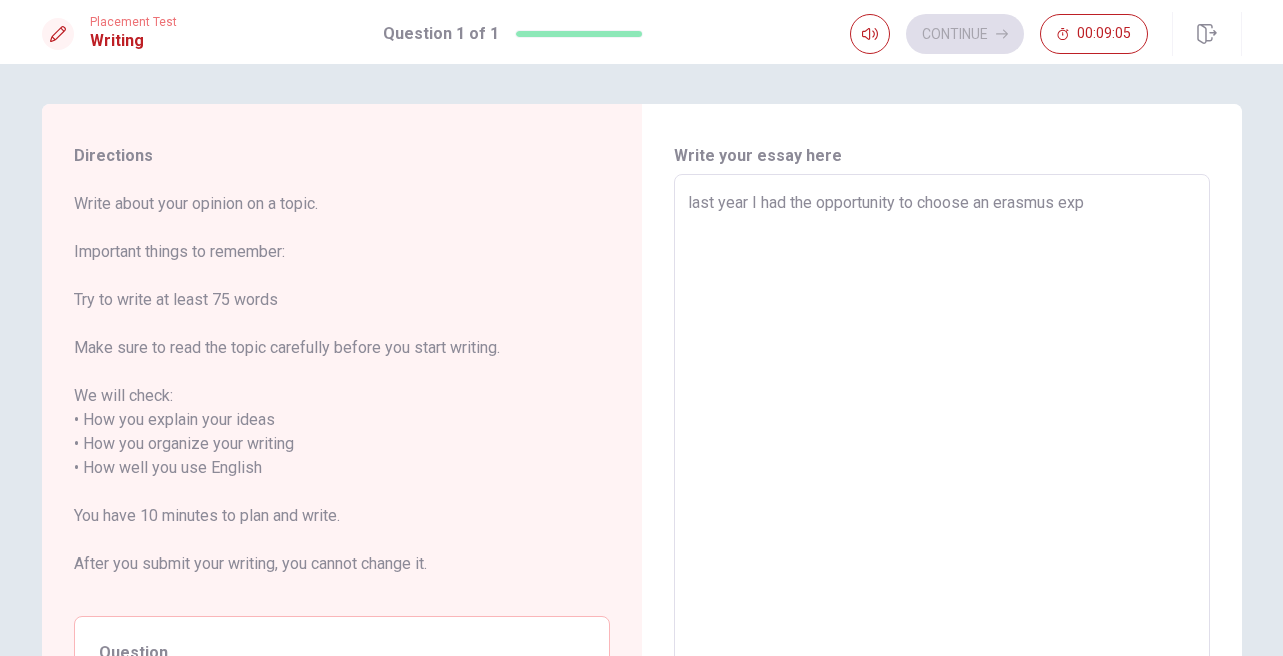 type on "x" 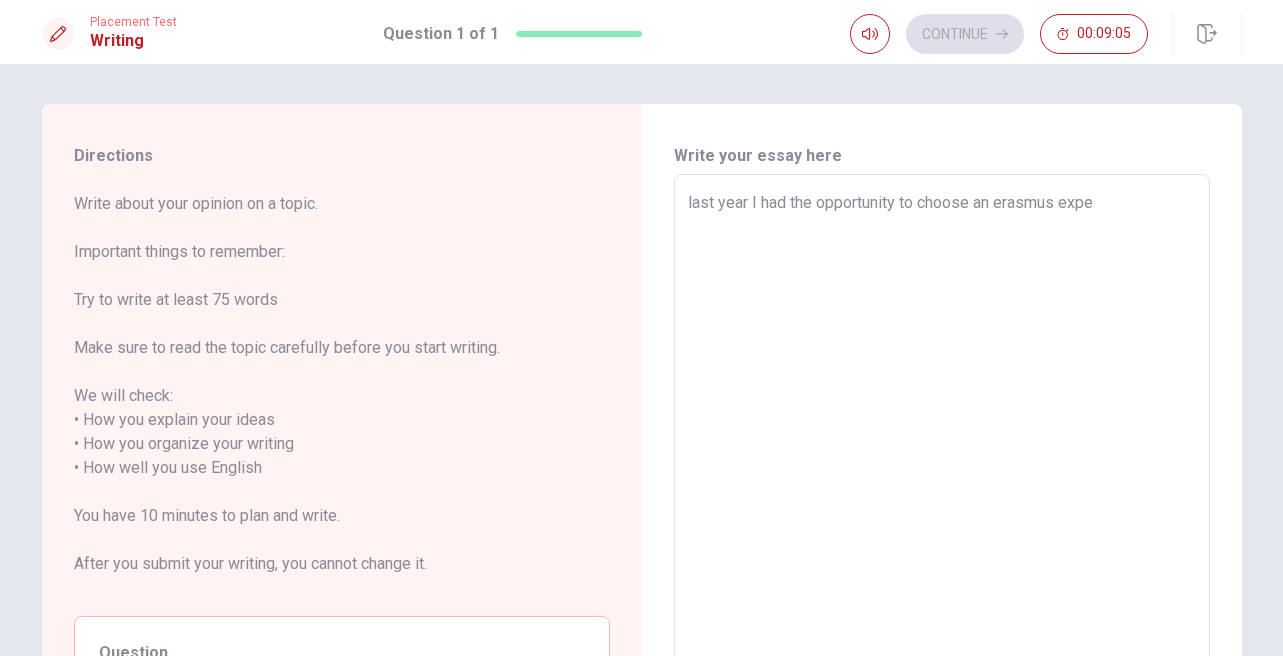 type on "x" 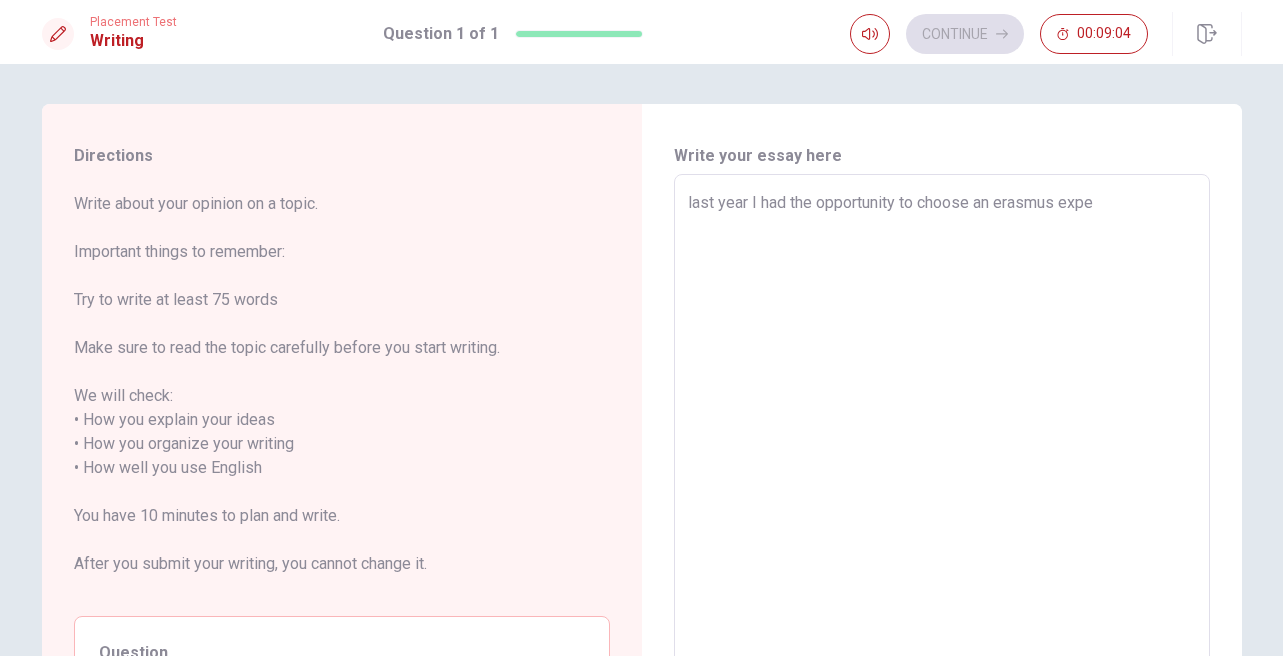 type on "last year I had the opportunity to choose an erasmus exper" 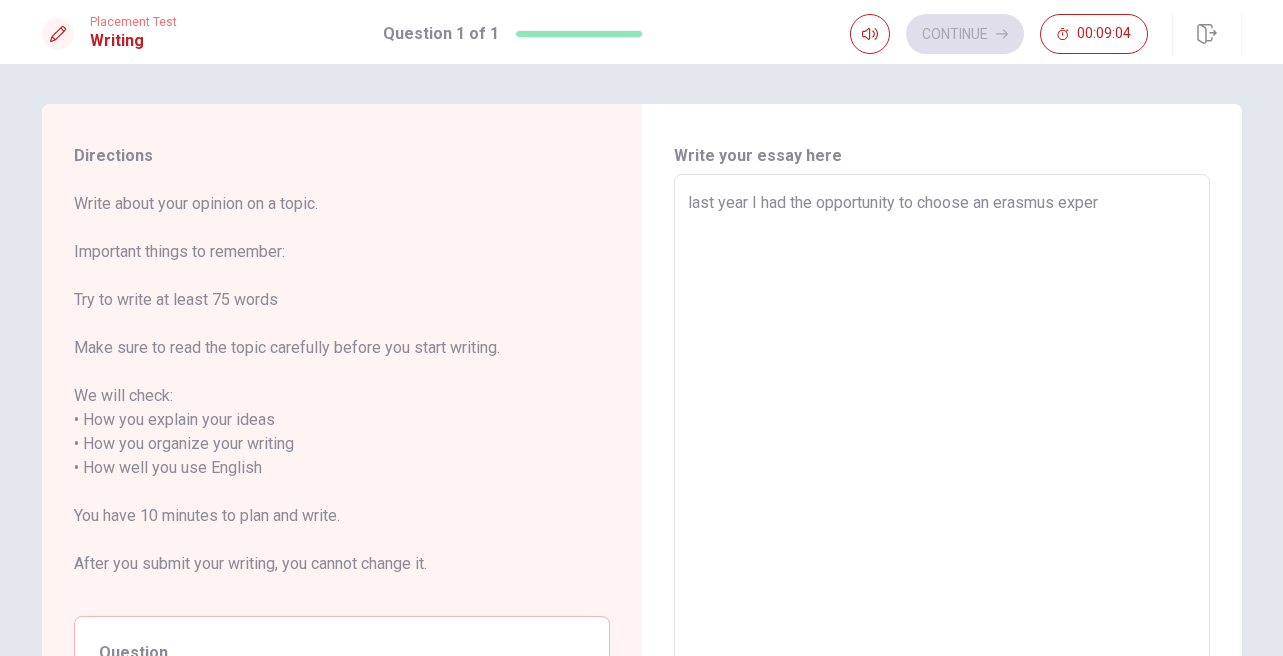 type on "x" 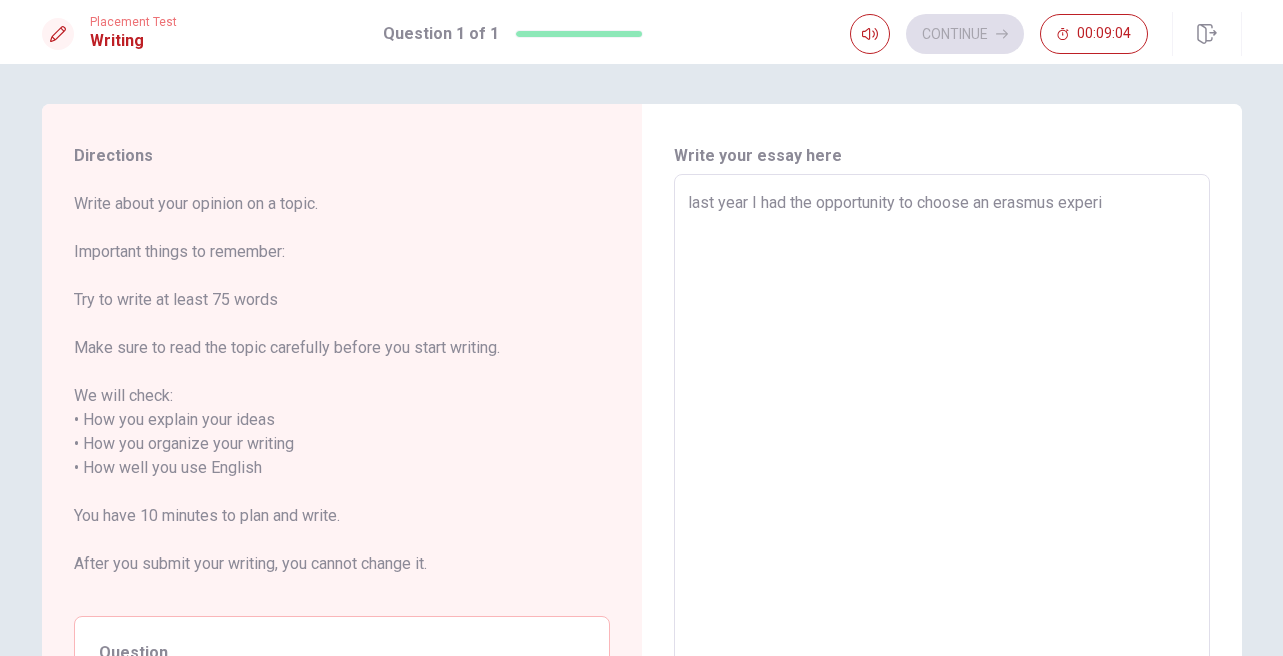 type on "x" 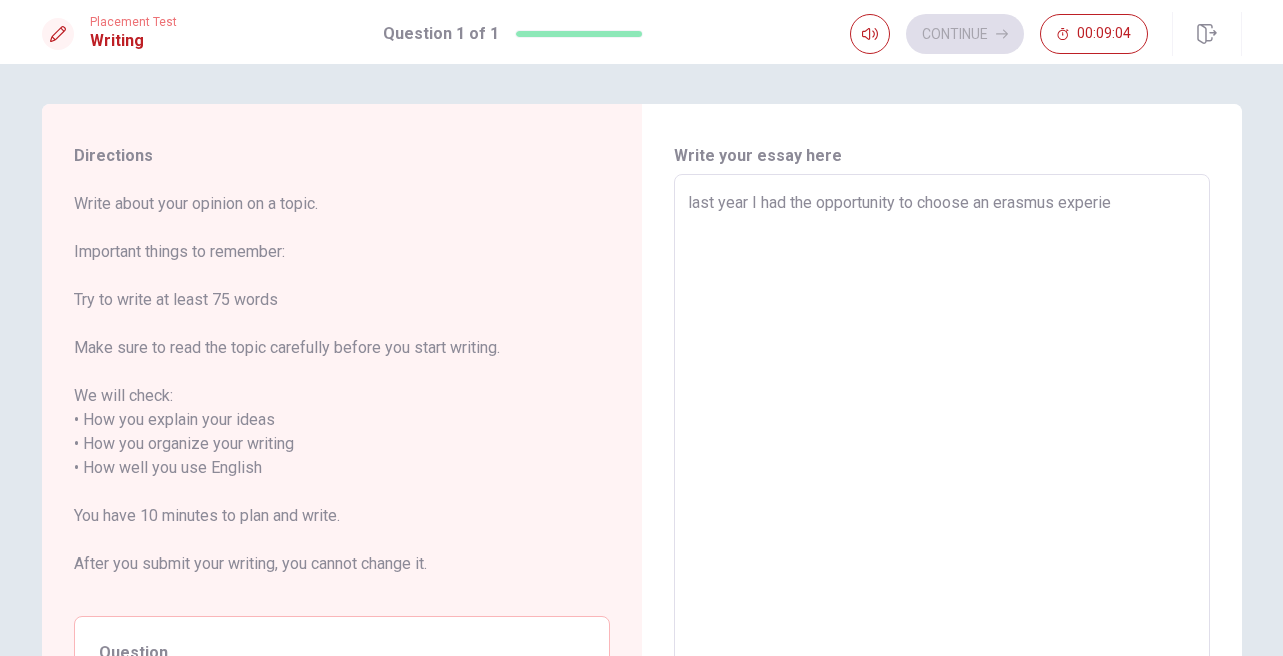 type on "x" 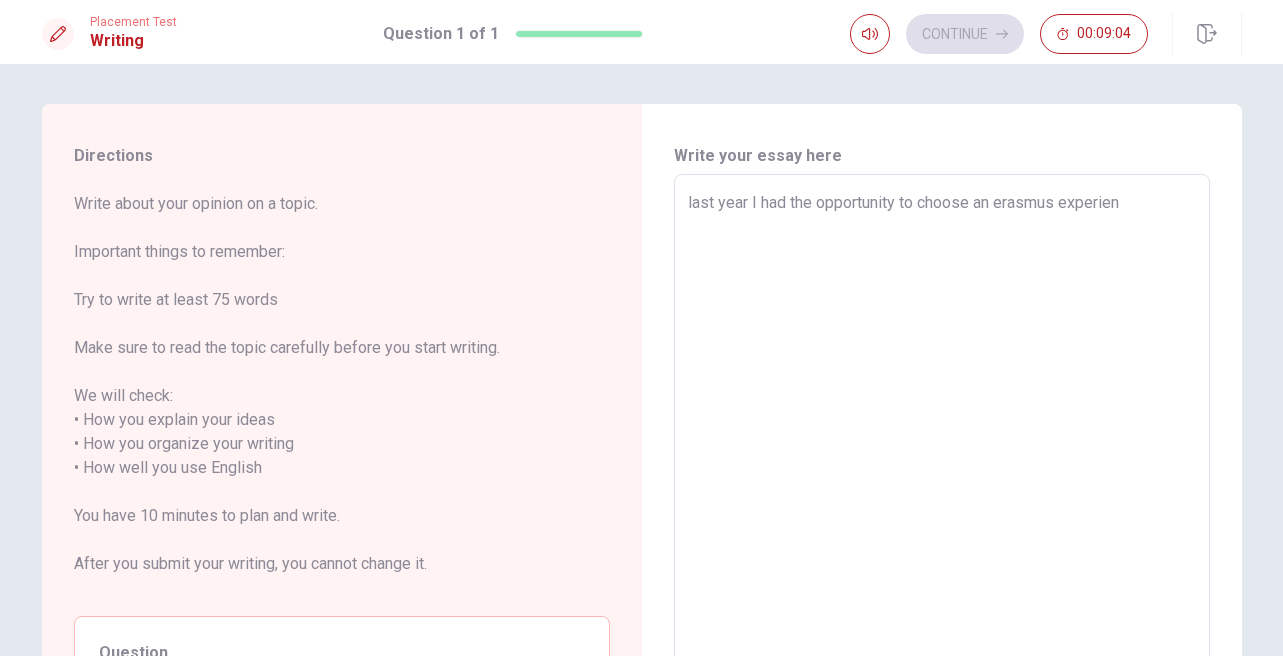 type on "last year I had the opportunity to choose an erasmus experienc" 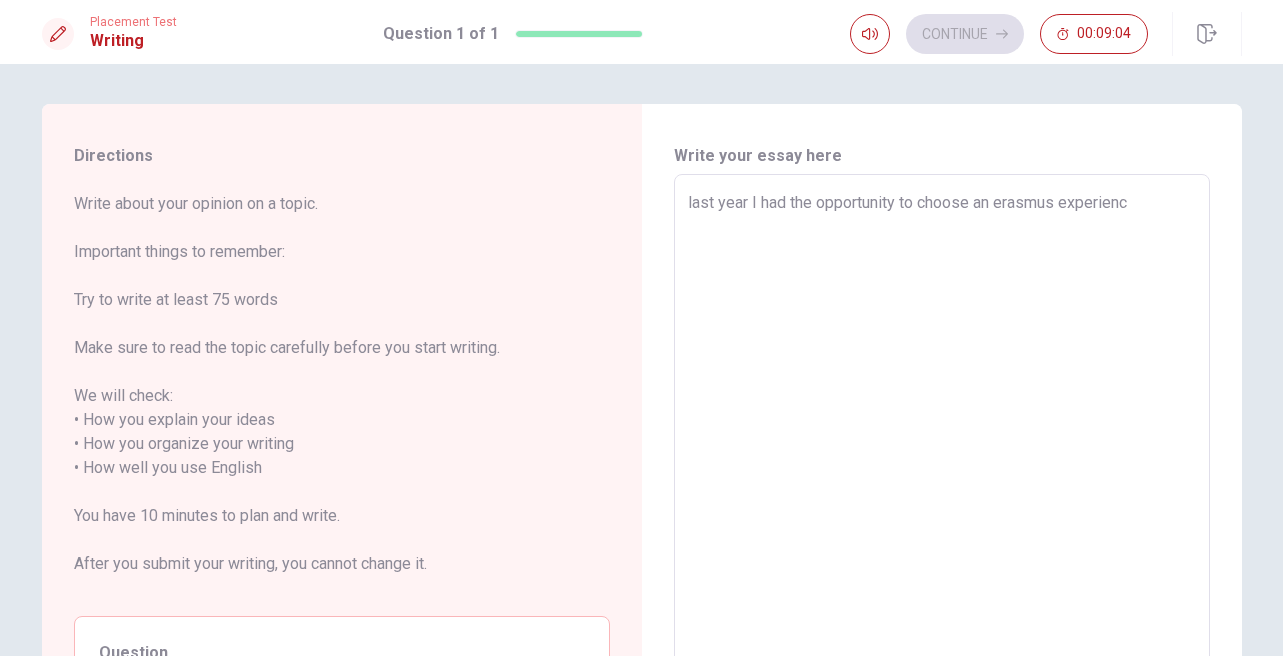 type on "x" 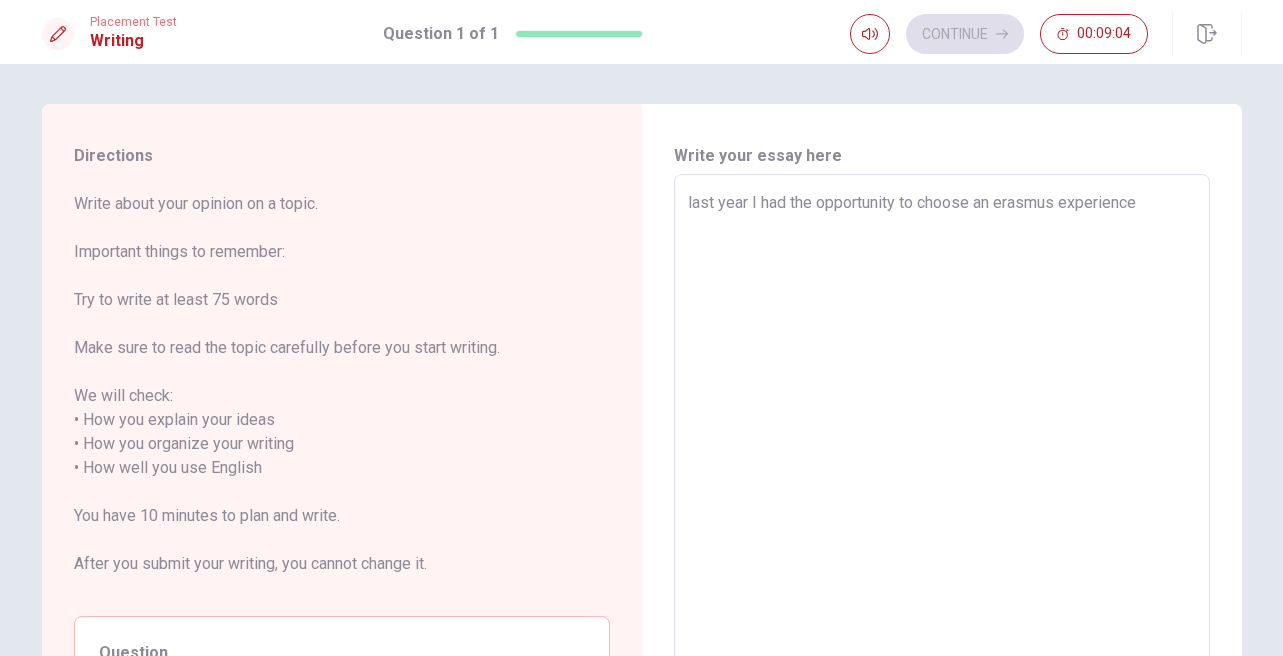 type on "x" 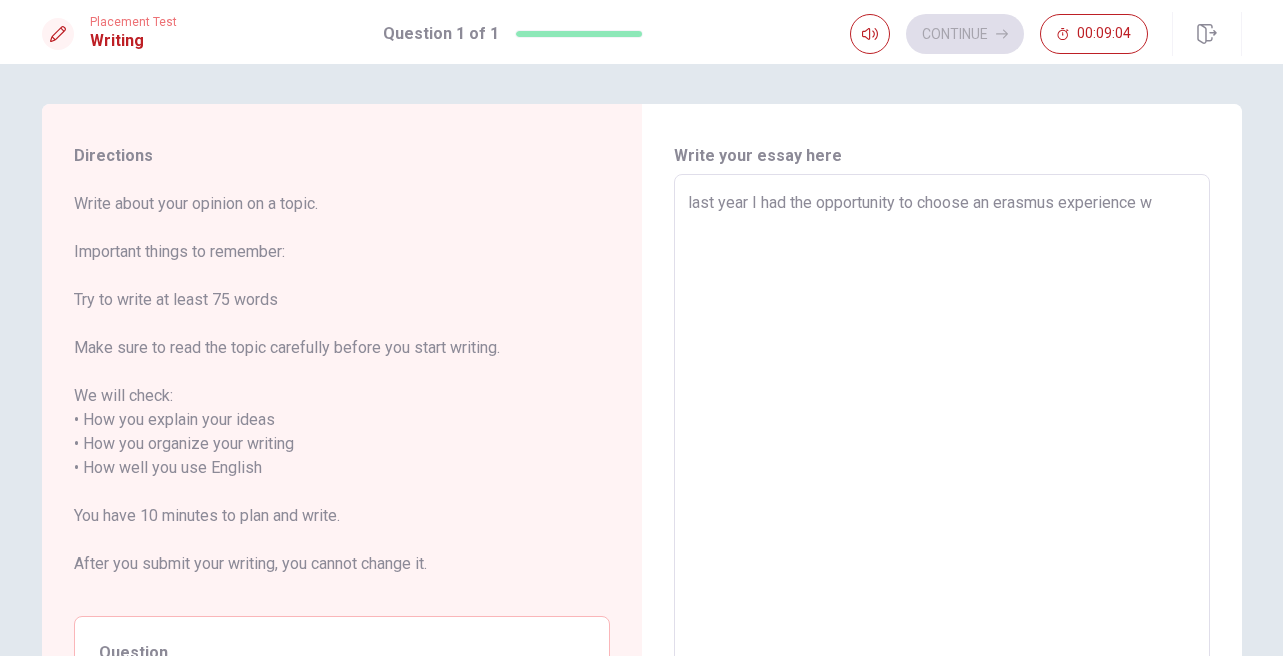 type on "x" 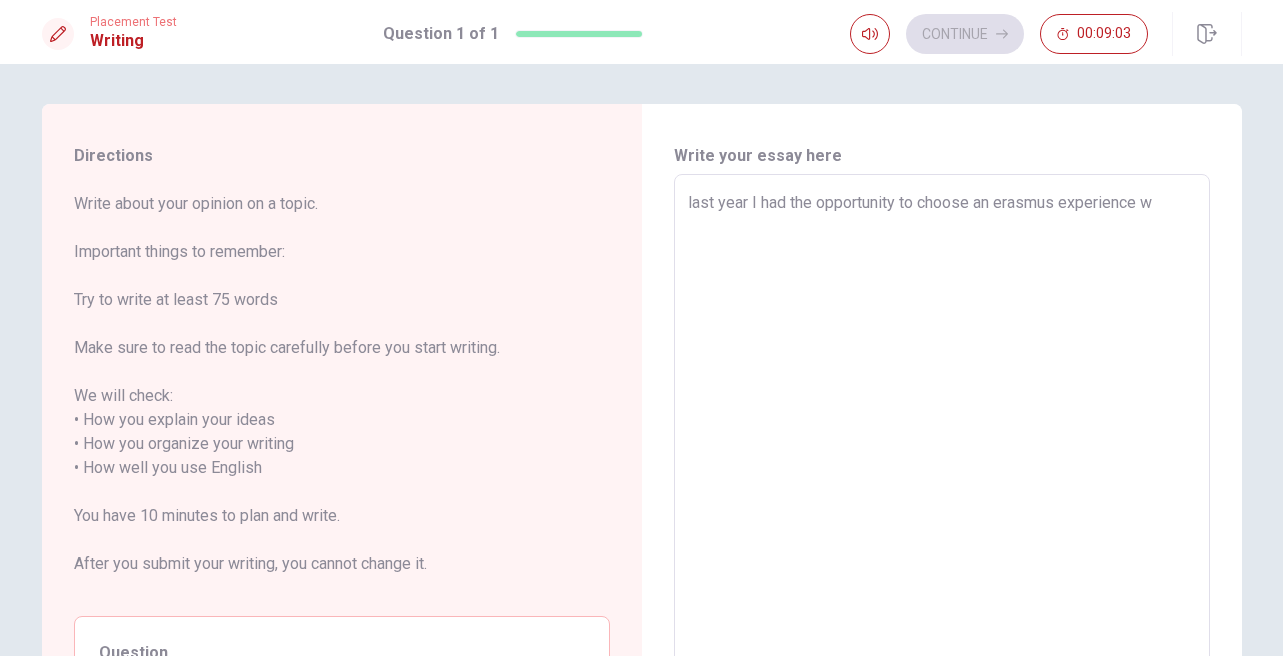 type on "last year I had the opportunity to choose an erasmus experience wi" 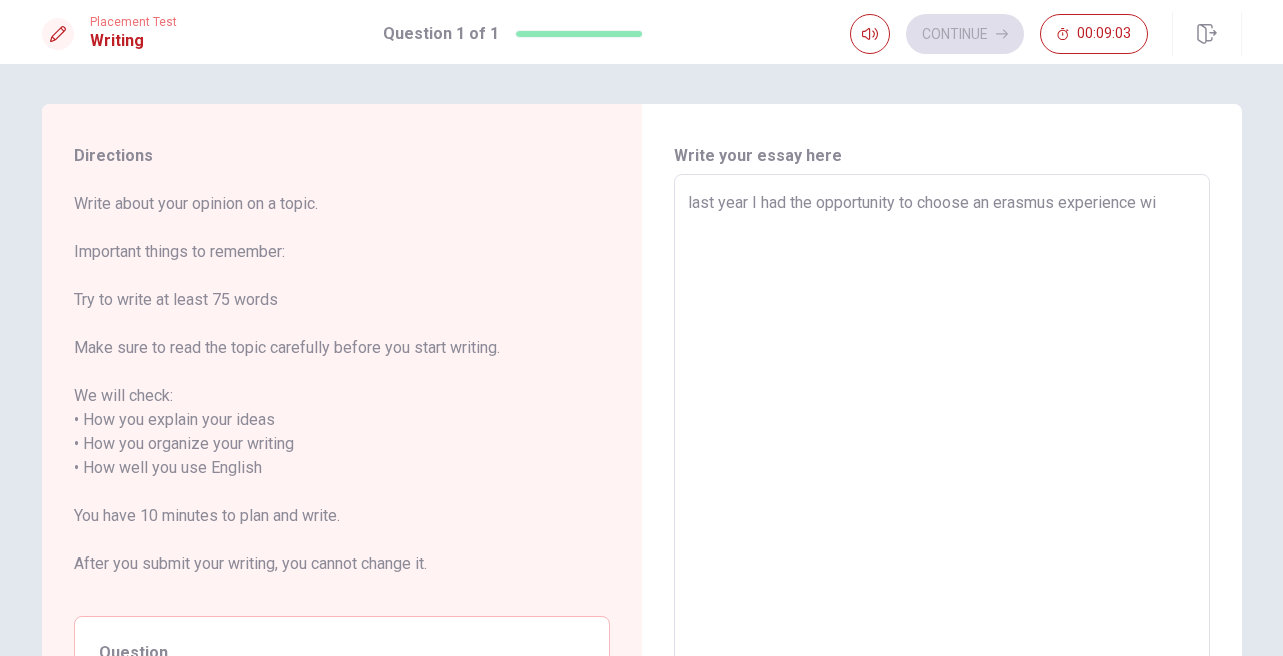 type on "x" 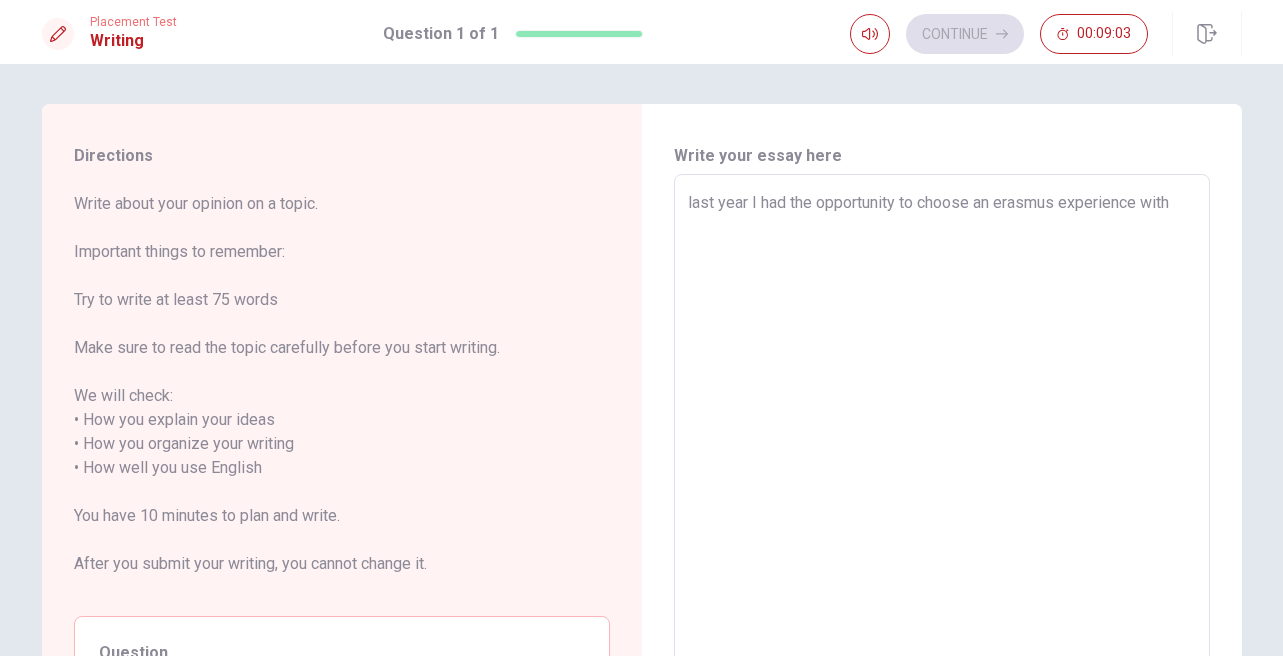 type on "x" 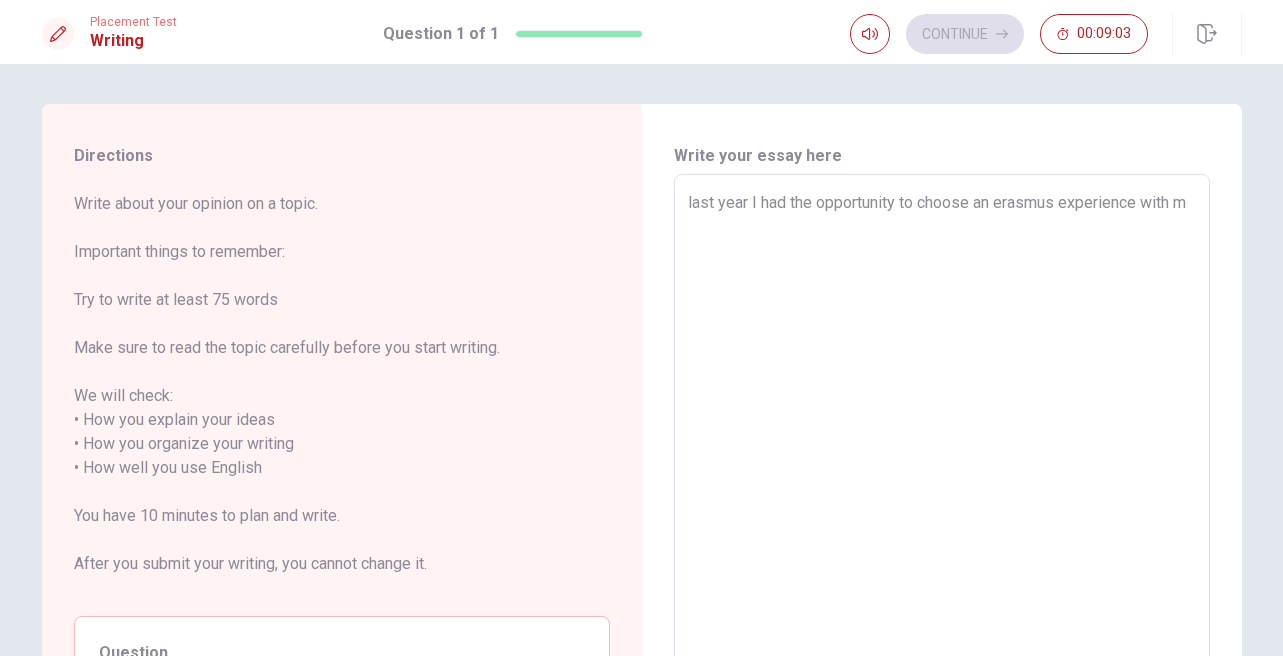 type on "x" 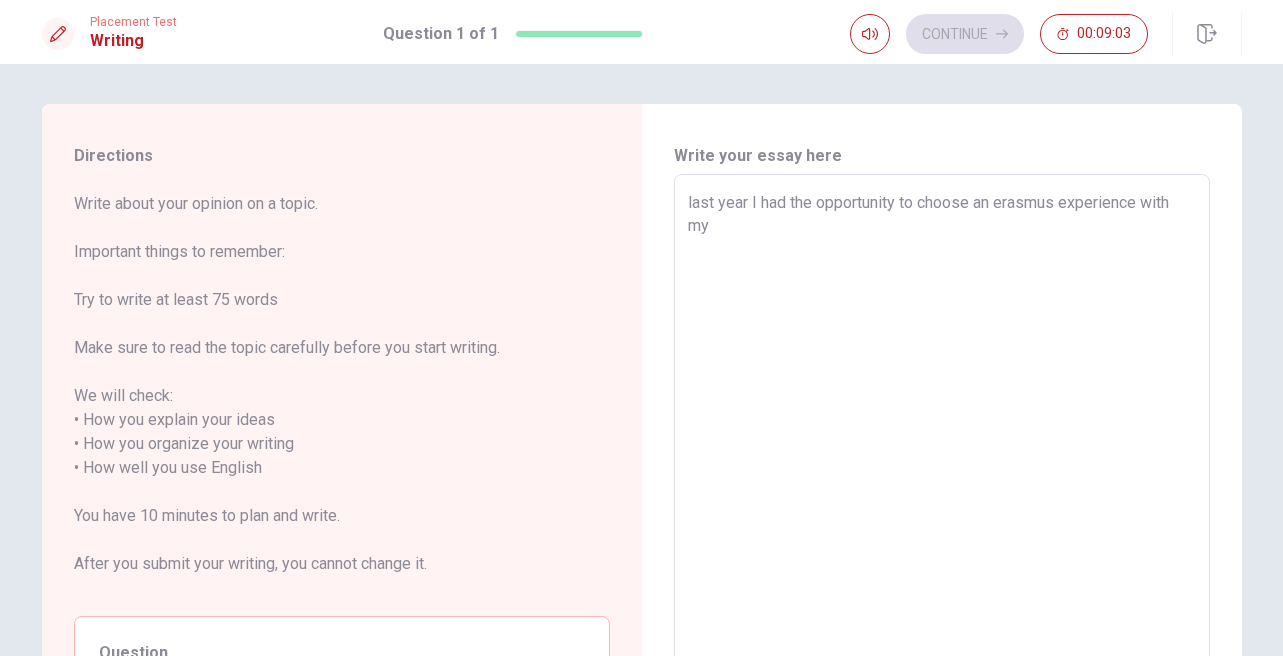 type on "x" 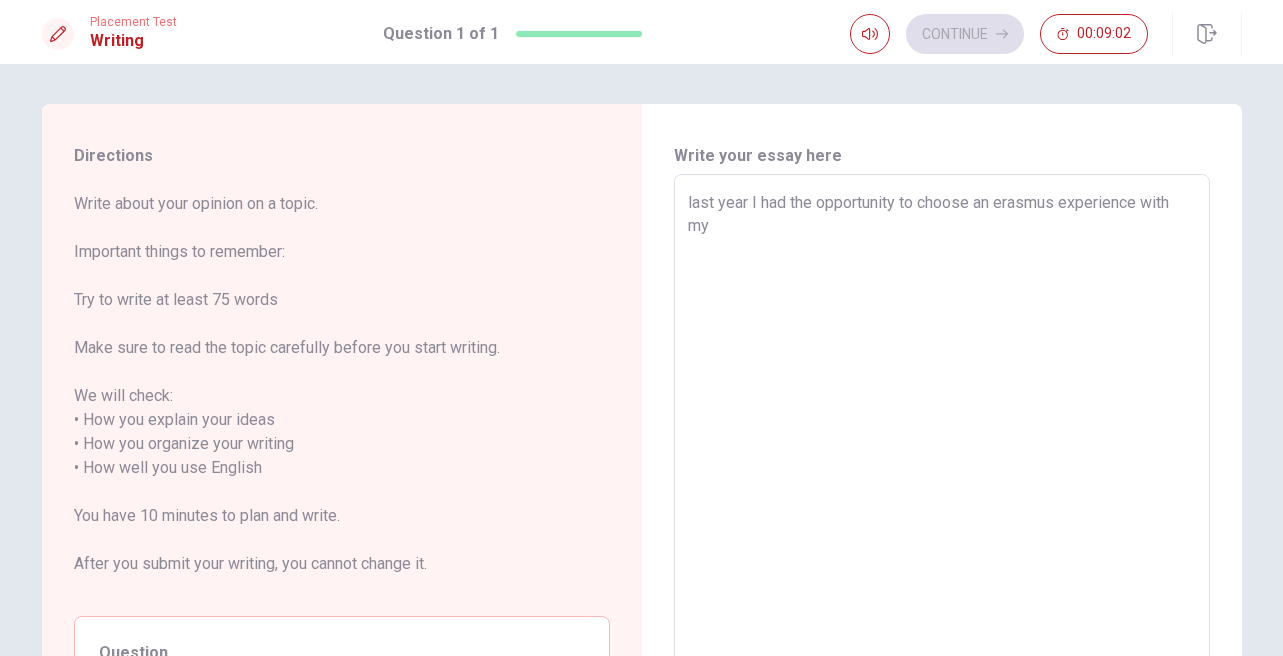 type on "last year I had the opportunity to choose an erasmus experience with my" 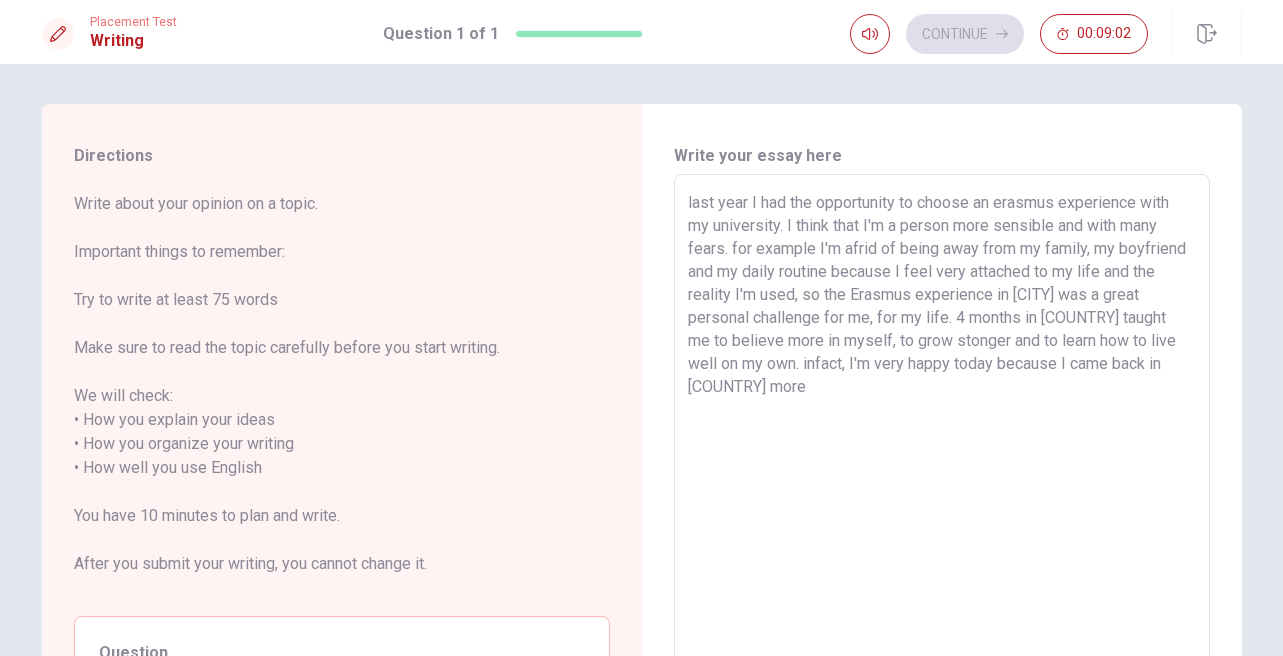 type on "x" 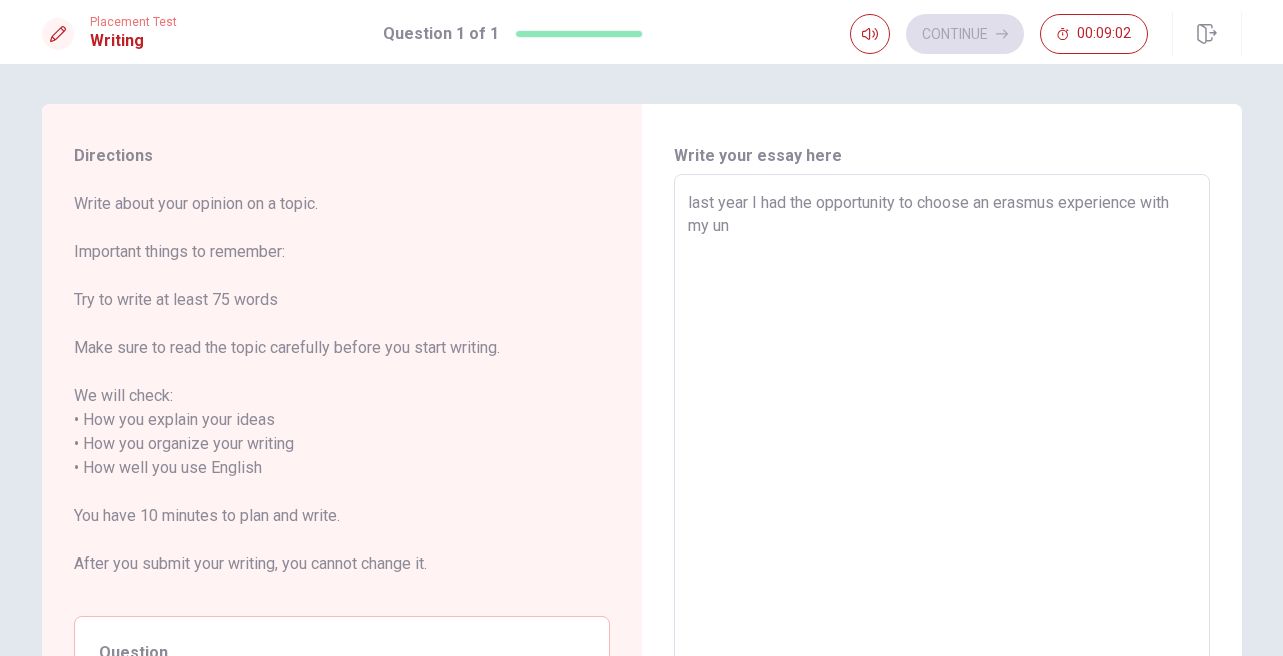 type on "x" 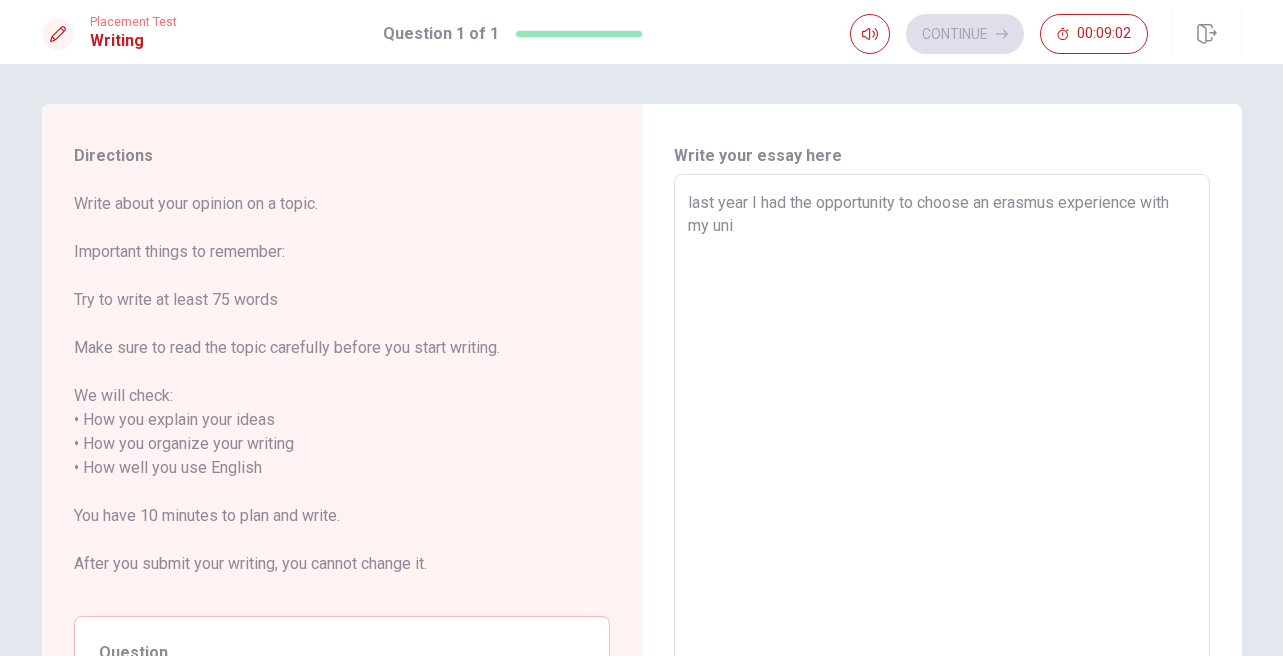 type on "x" 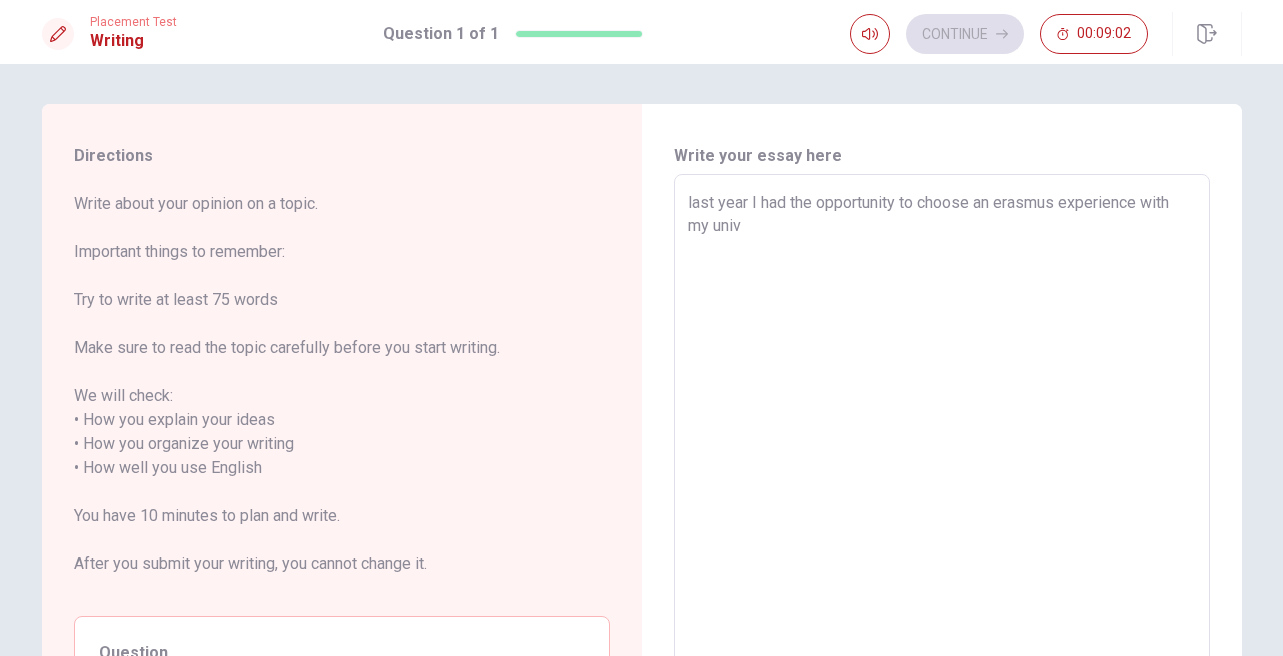 type on "x" 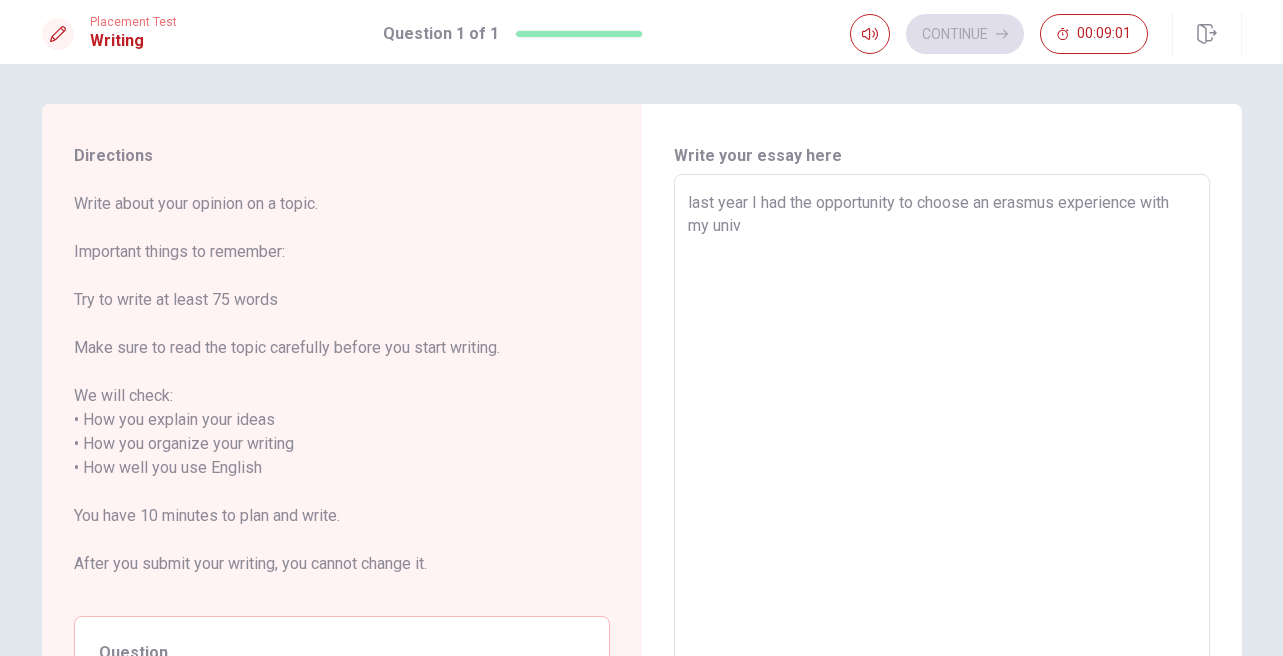 type on "last year I had the opportunity to choose an erasmus experience with my unive" 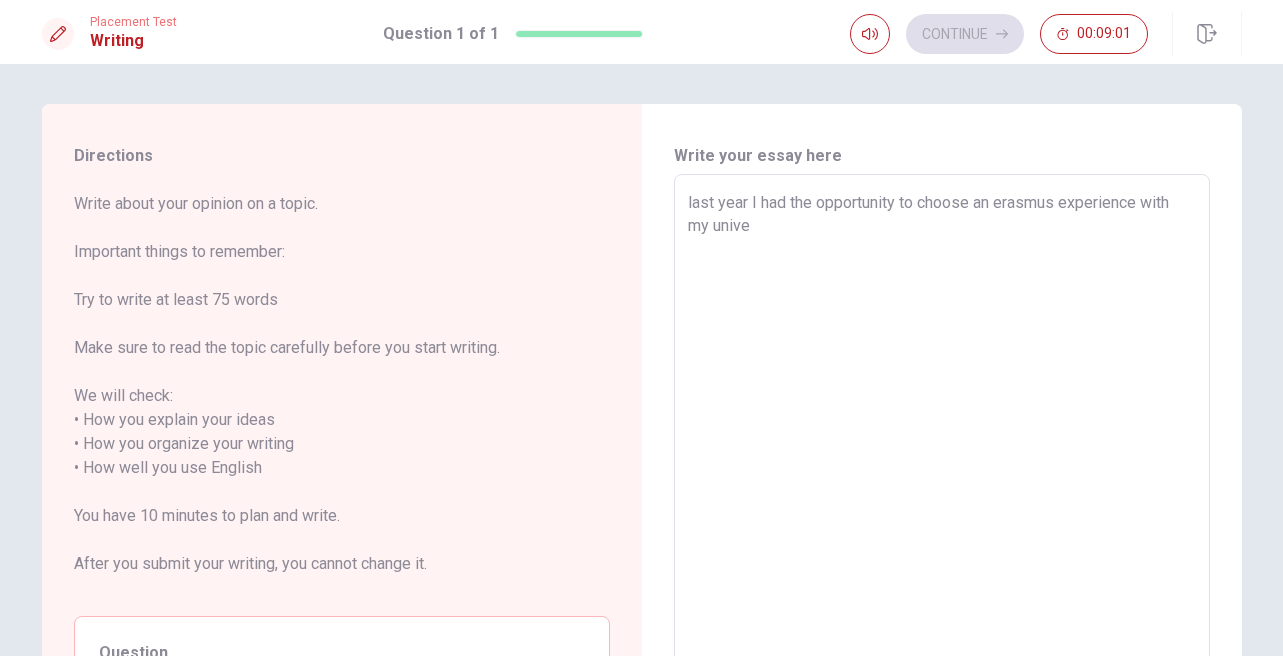 type on "x" 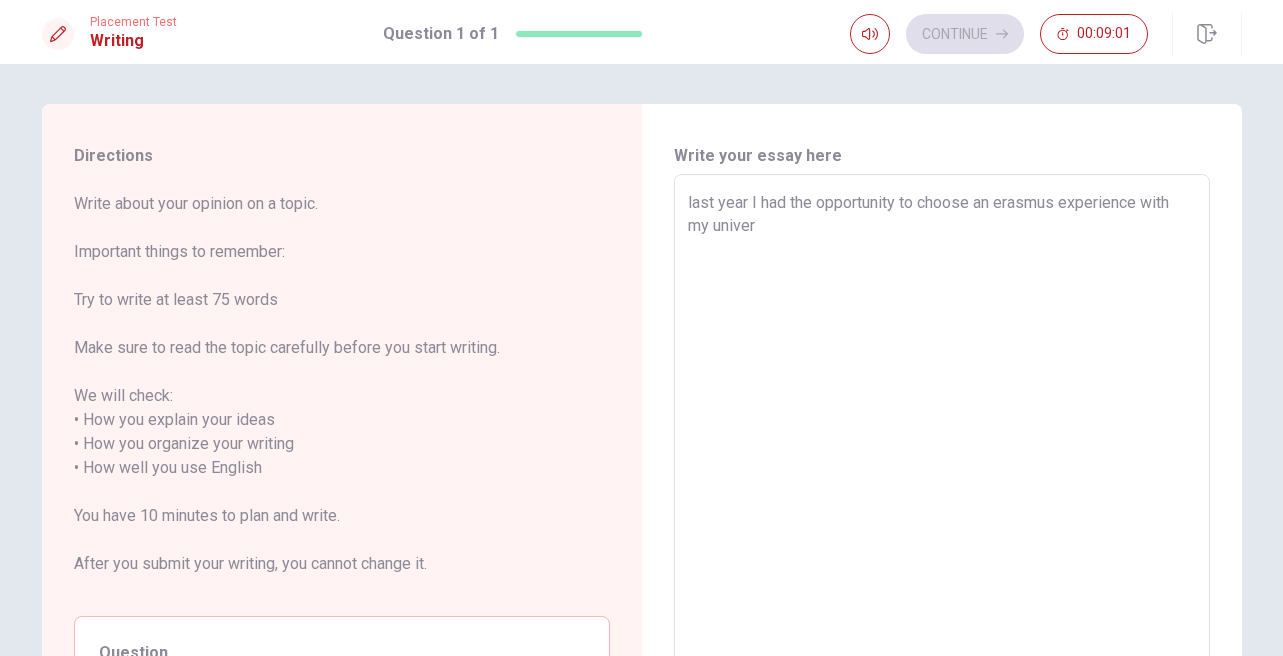type on "x" 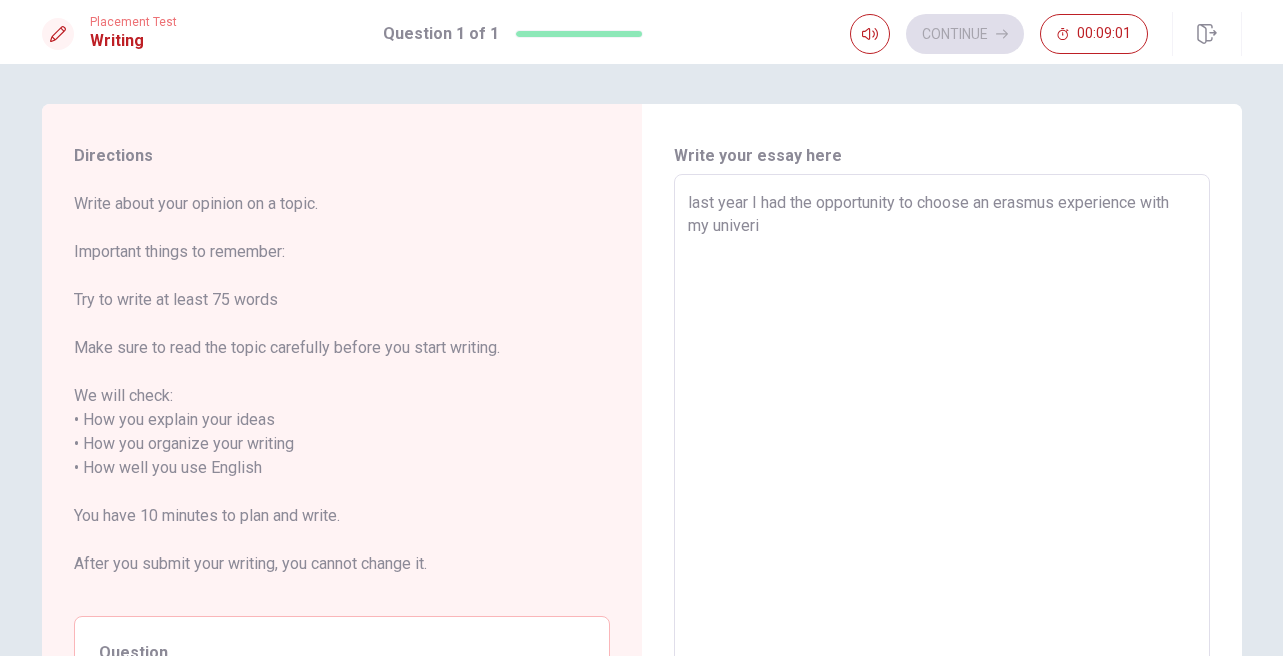 type on "x" 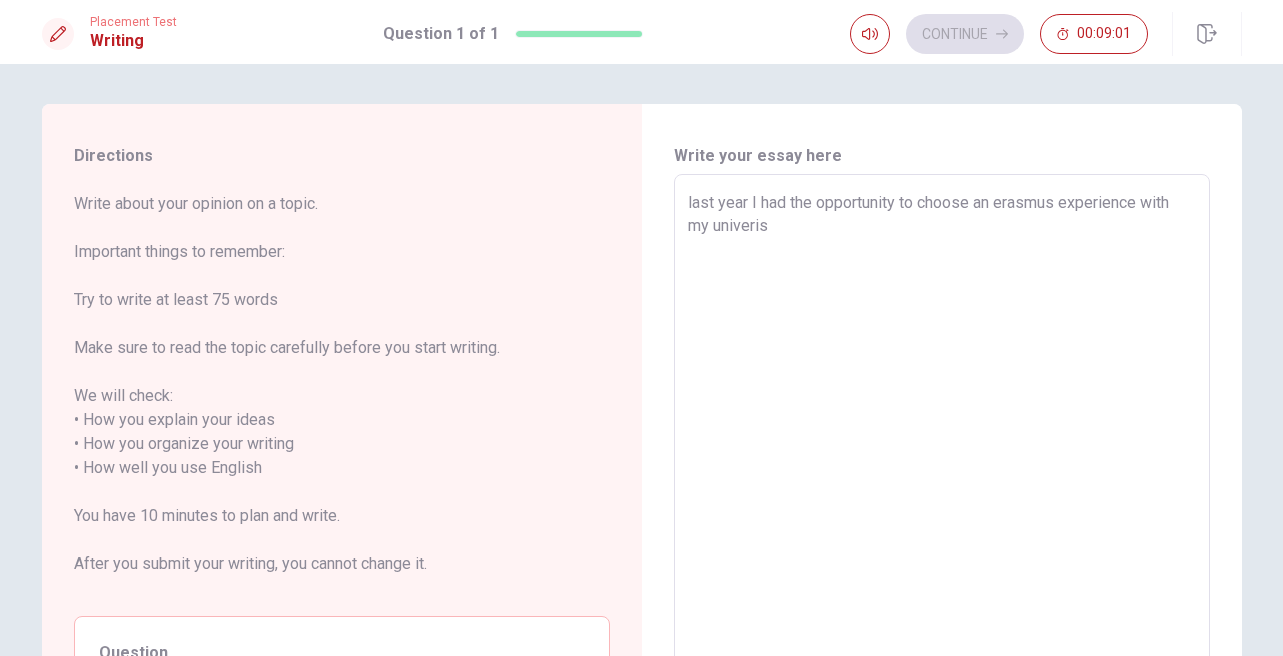 type on "x" 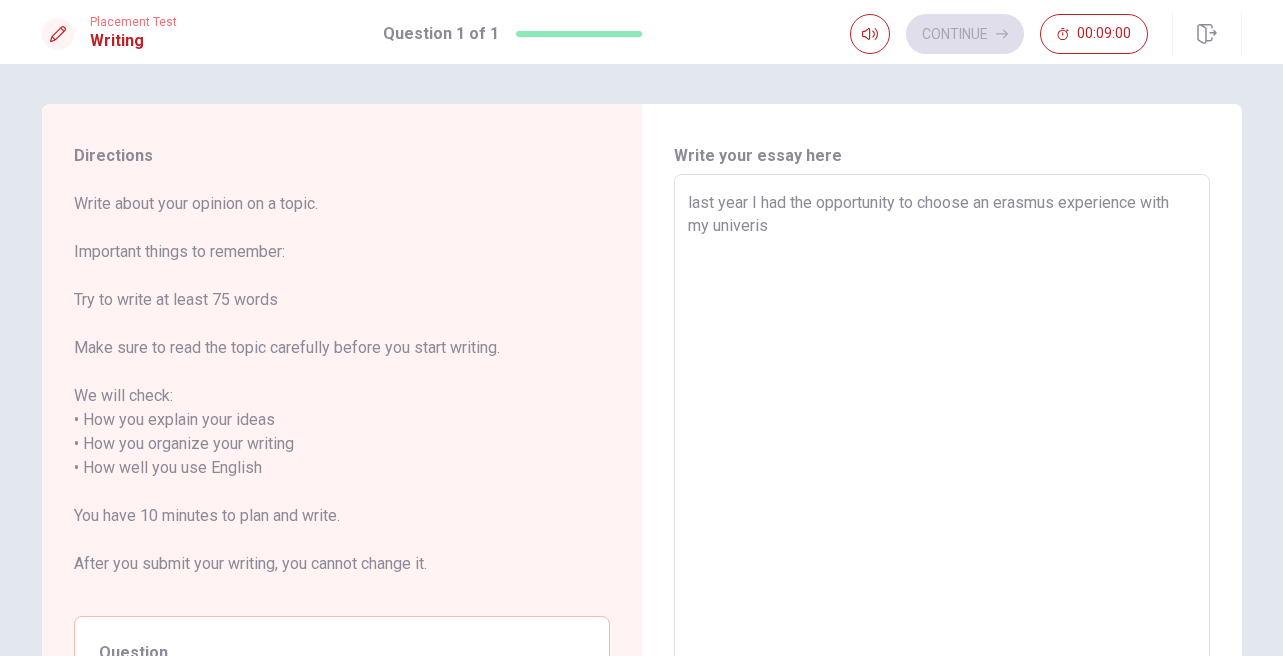 type on "last year I had the opportunity to choose an erasmus experience with my univerist" 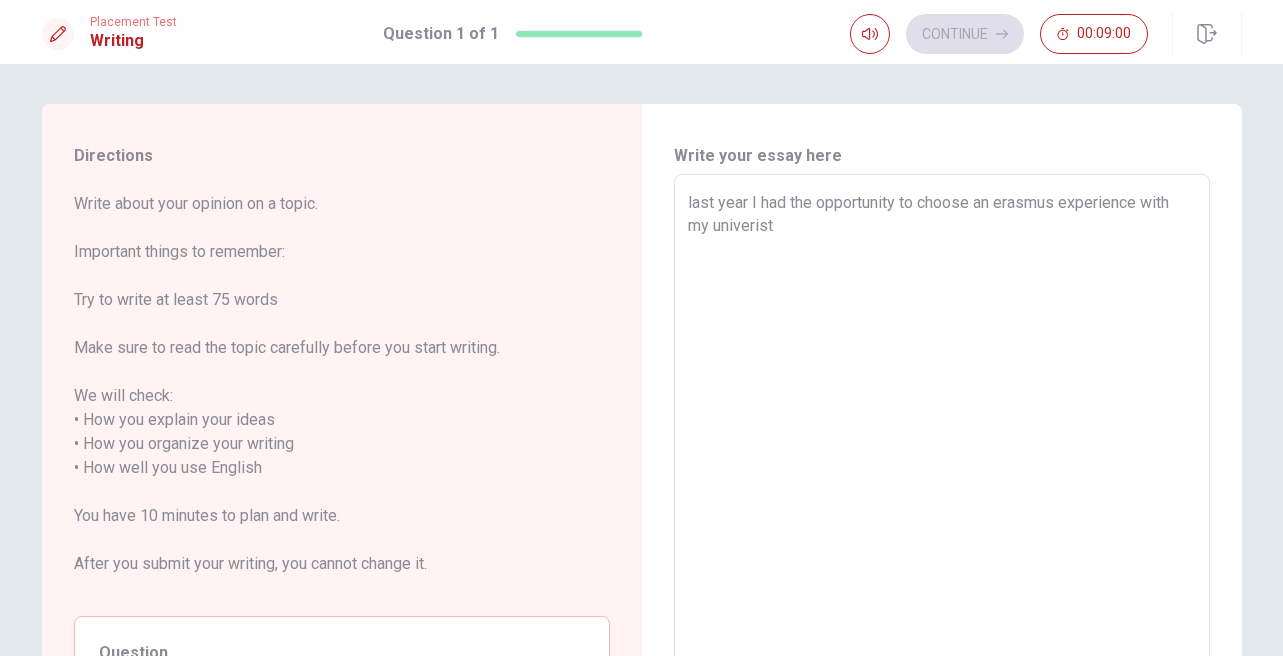 type on "x" 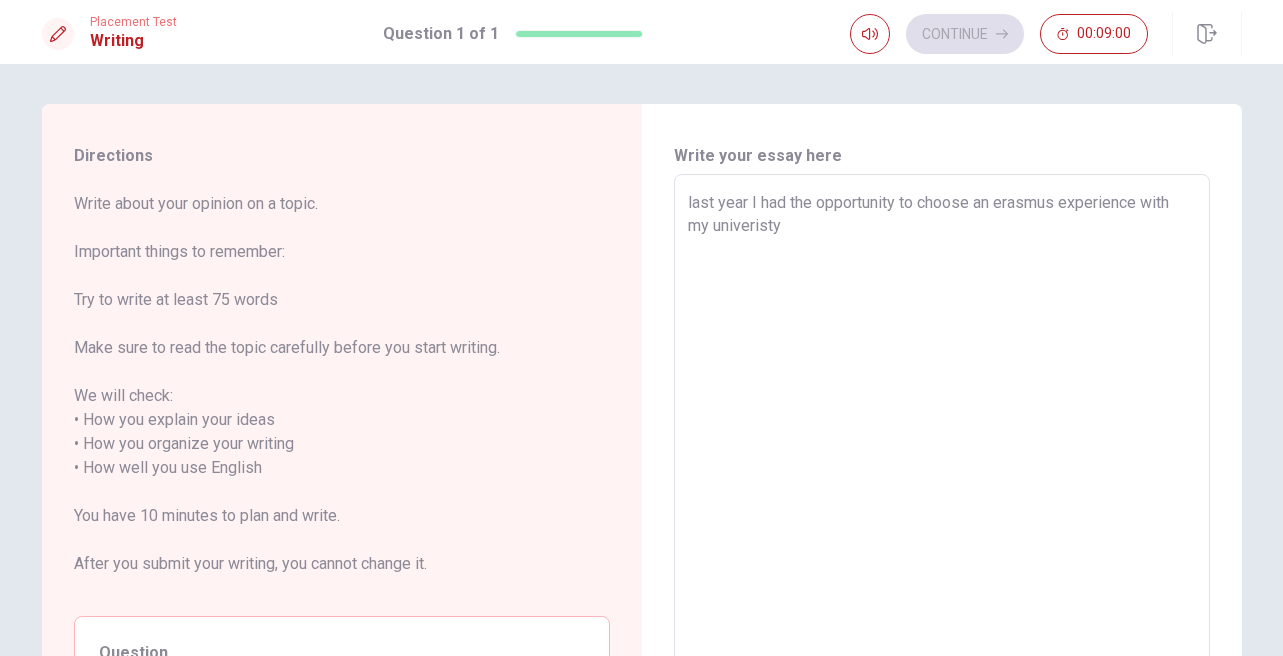 type on "last year I had the opportunity to choose an erasmus experience with my univeristy" 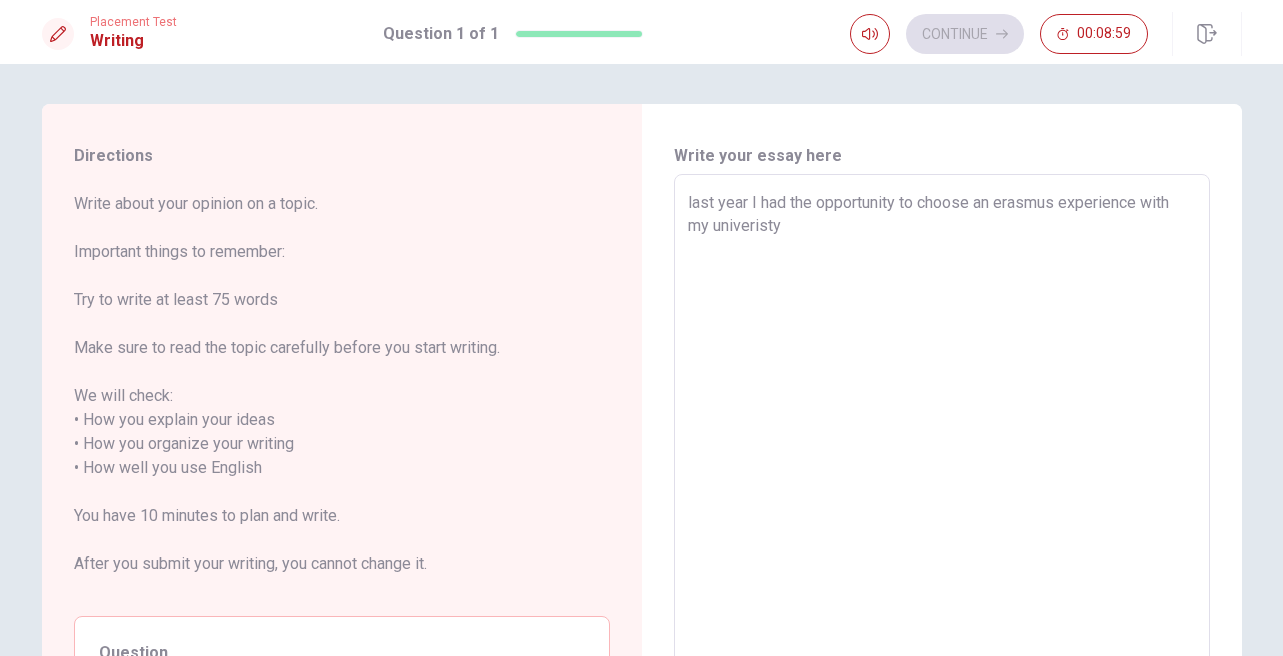 type on "x" 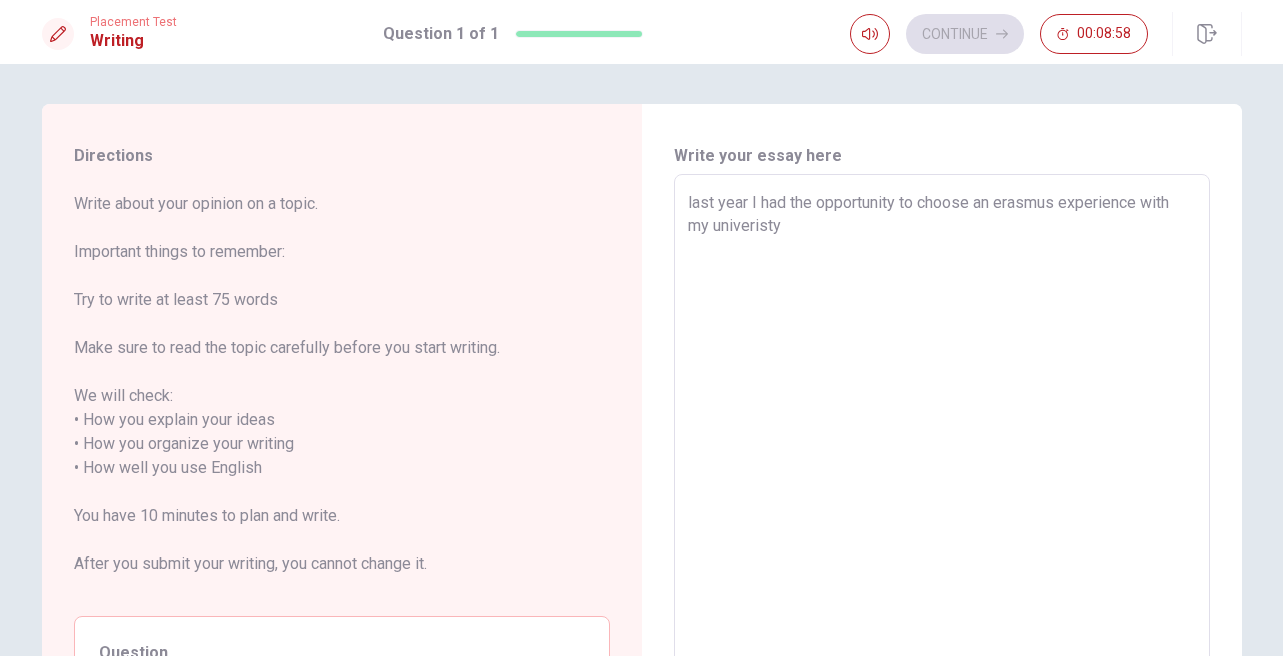 type on "last year I had the opportunity to choose an erasmus experience with my univerist" 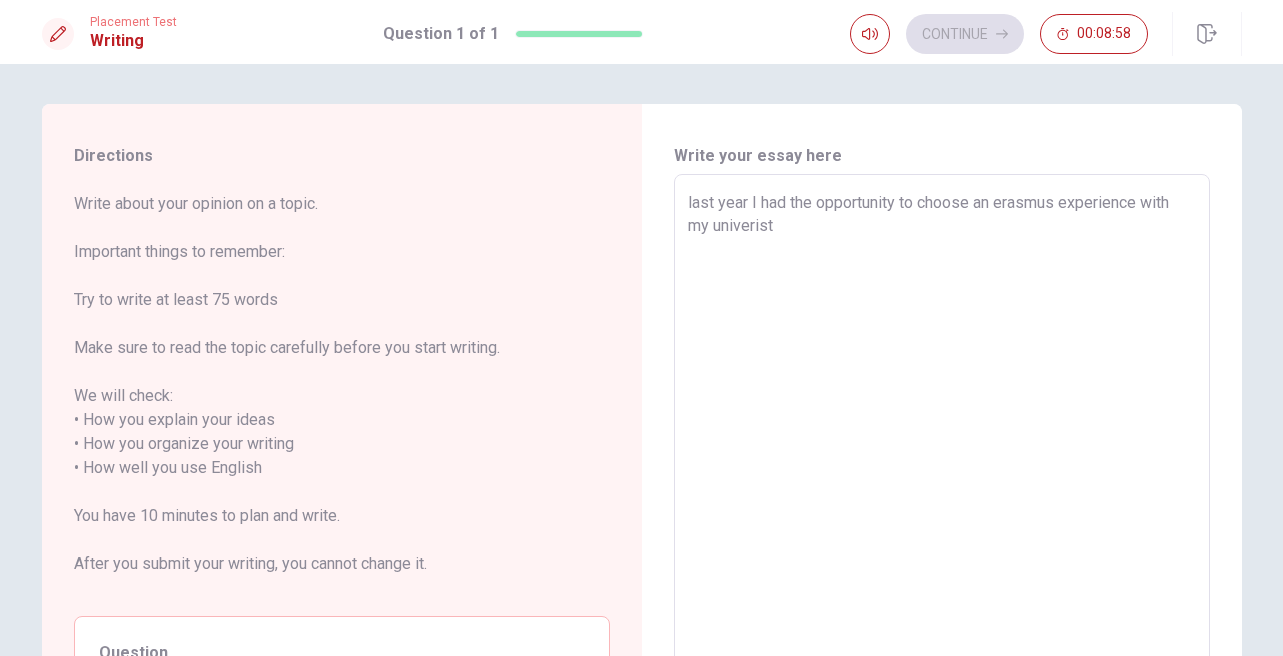 type on "x" 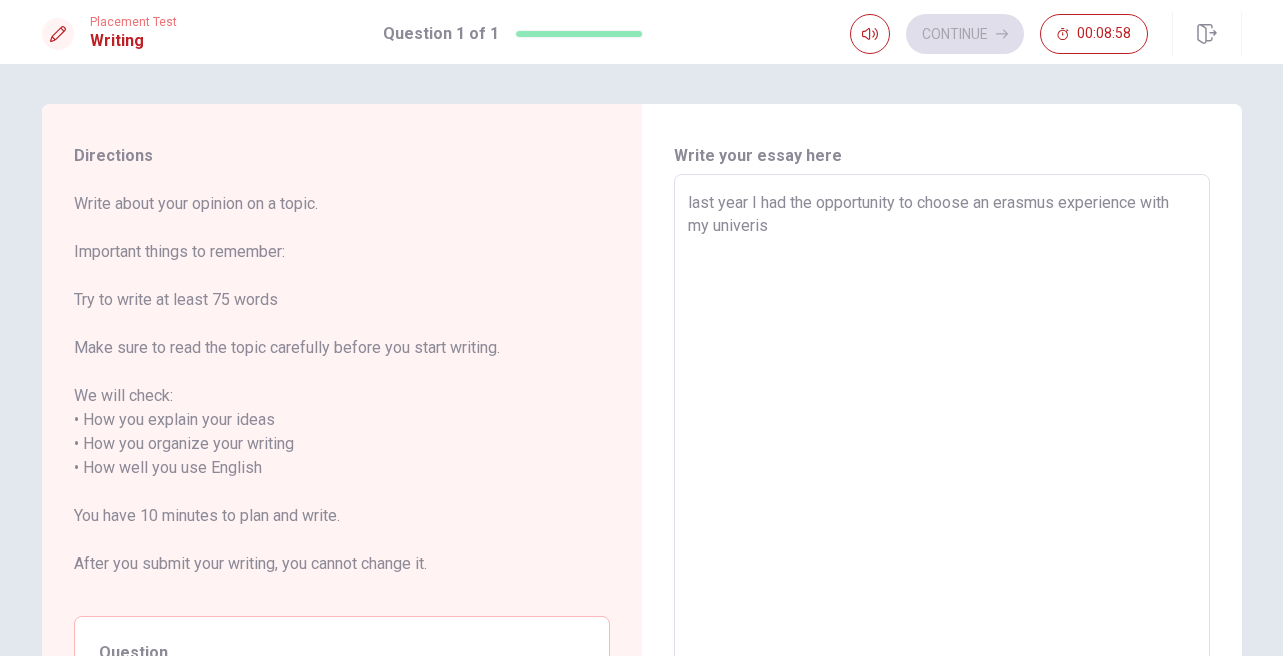 type on "x" 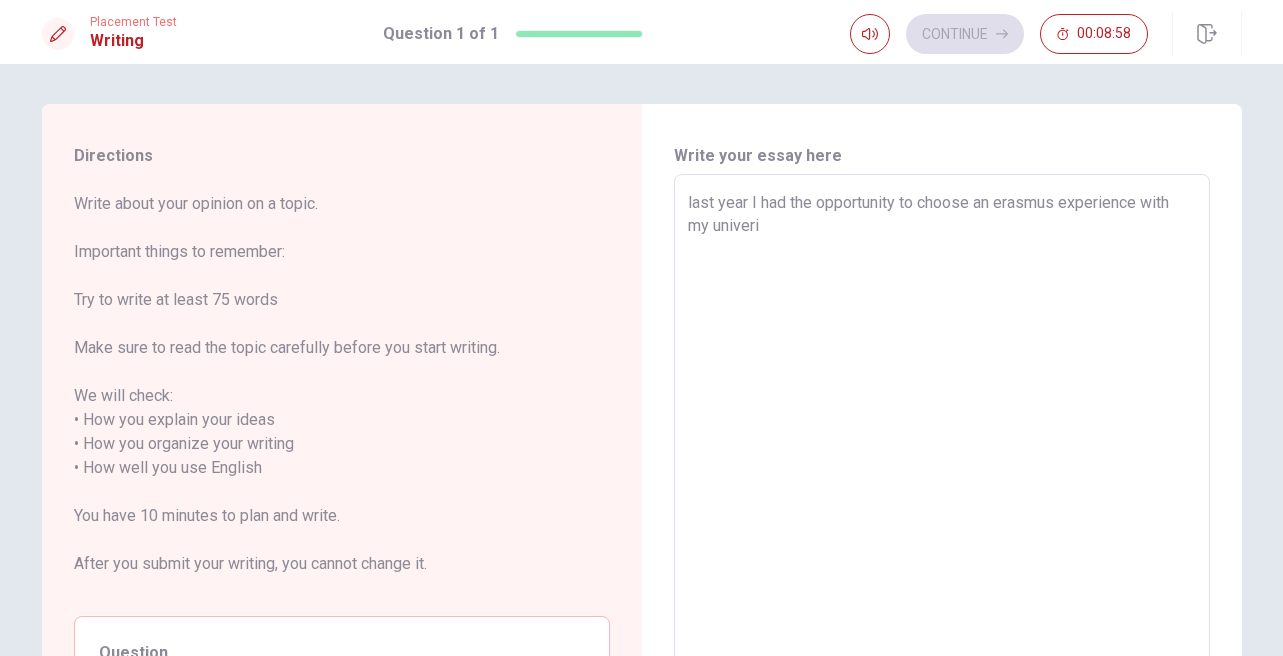 type on "x" 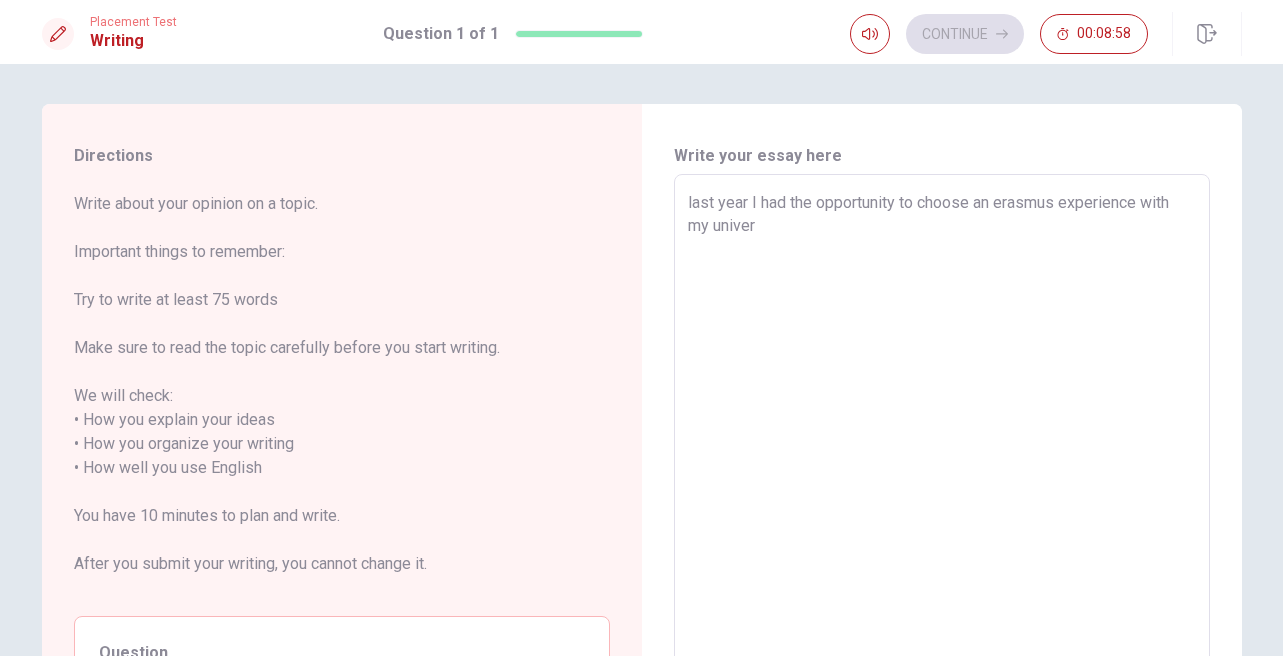 type on "x" 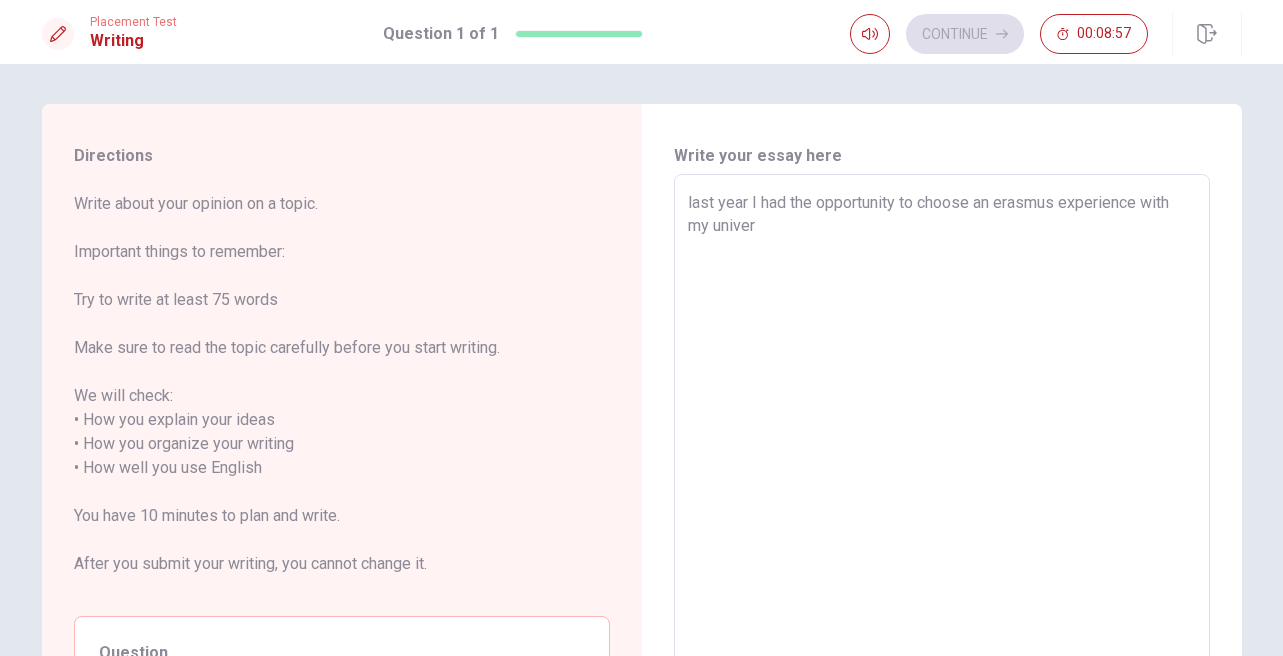 type on "last year I had the opportunity to choose an erasmus experience with my univers" 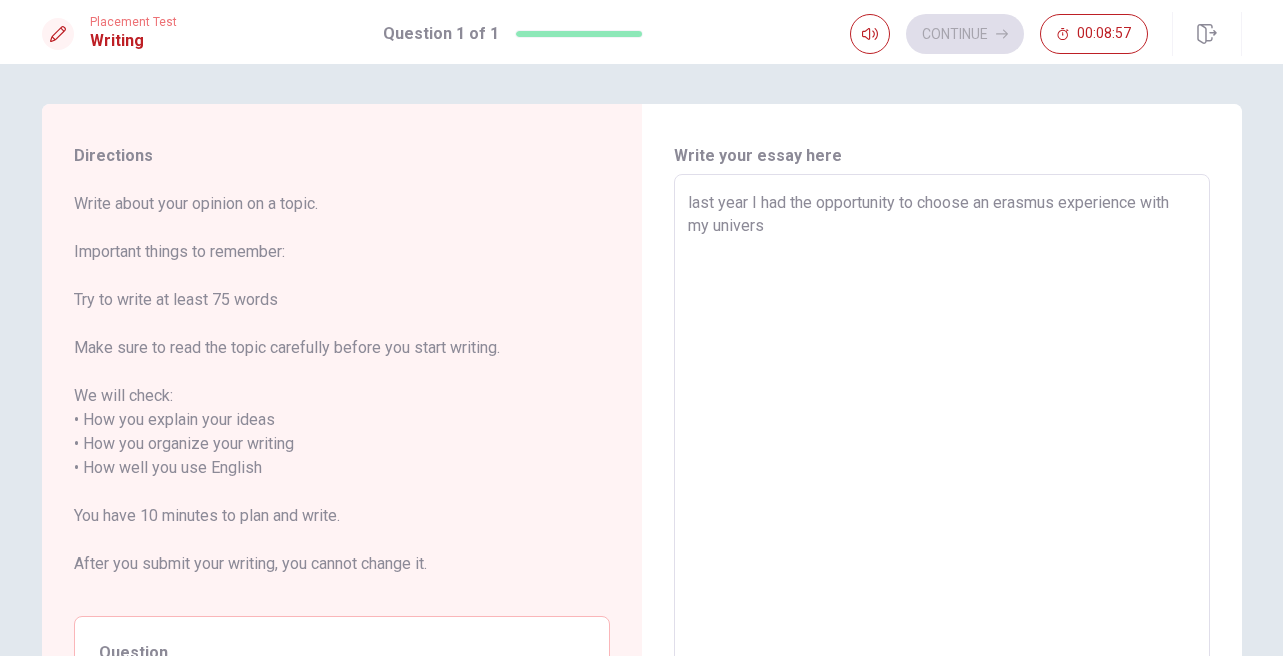 type on "x" 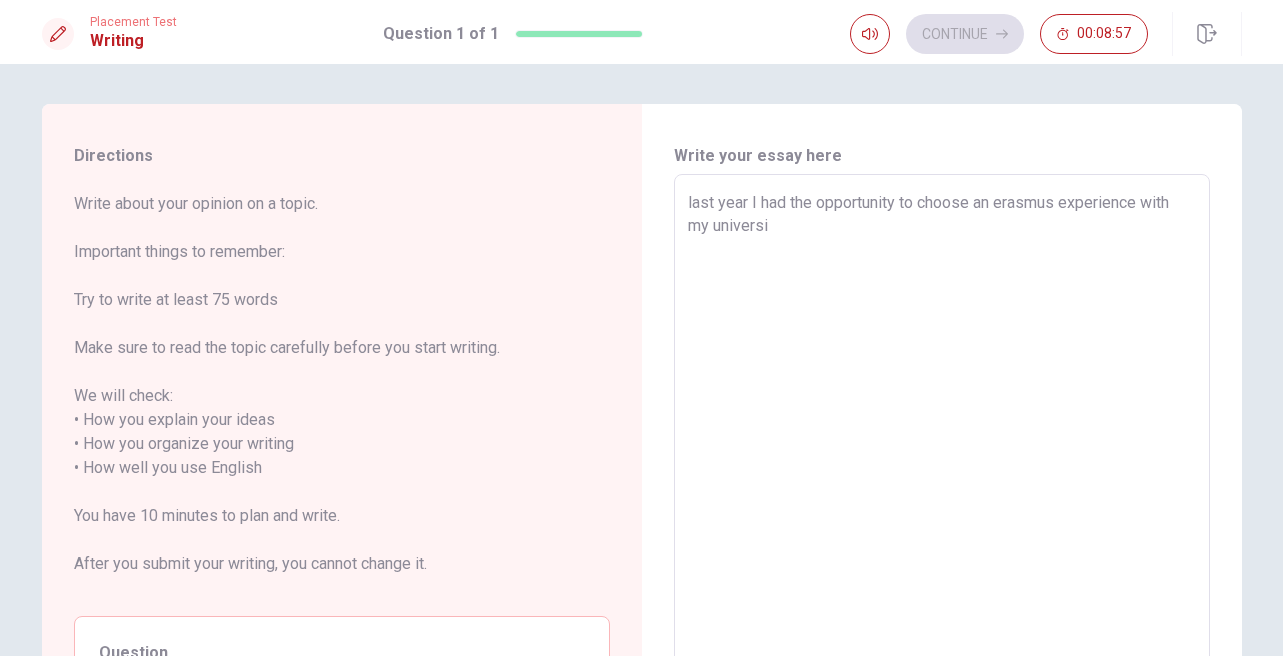 type on "x" 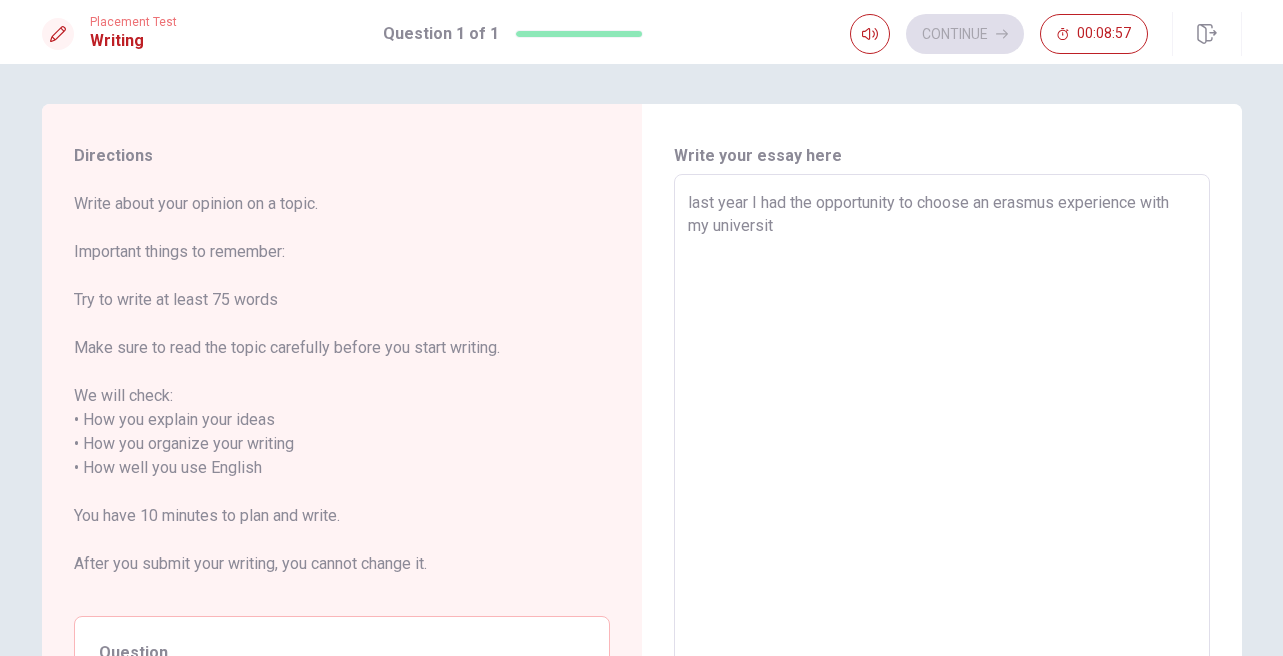type 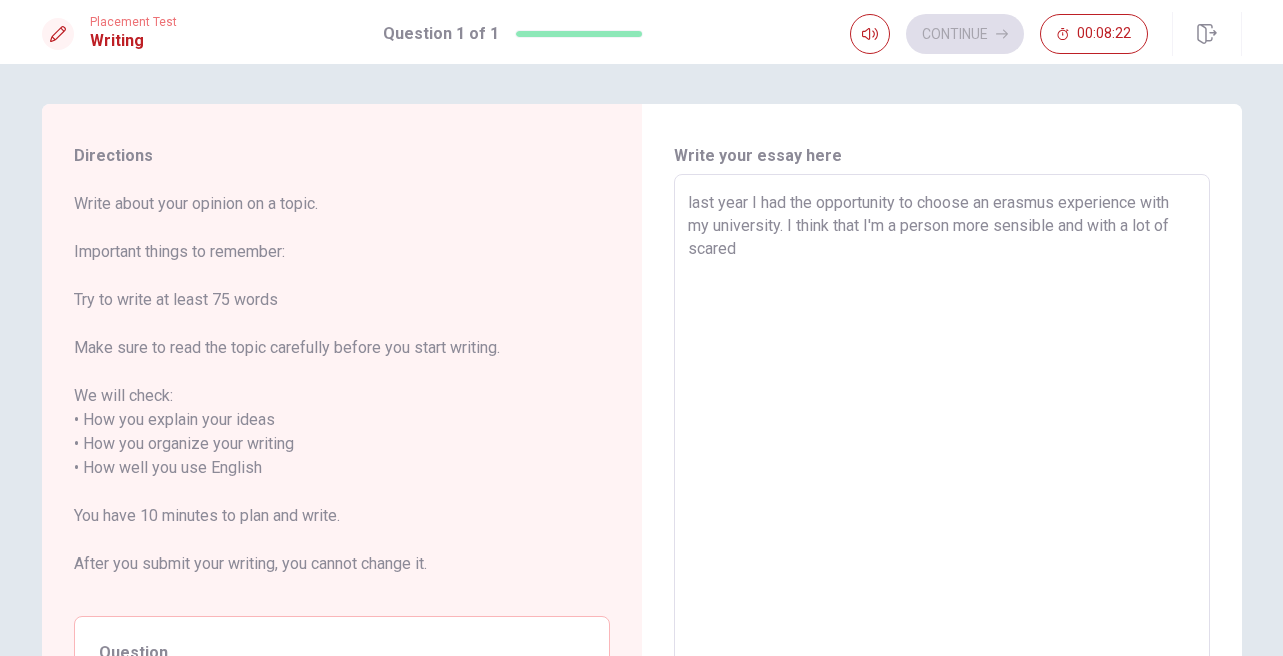 click on "last year I had the opportunity to choose an erasmus experience with my university. I think that I'm a person more sensible and with a lot of scared" at bounding box center (942, 468) 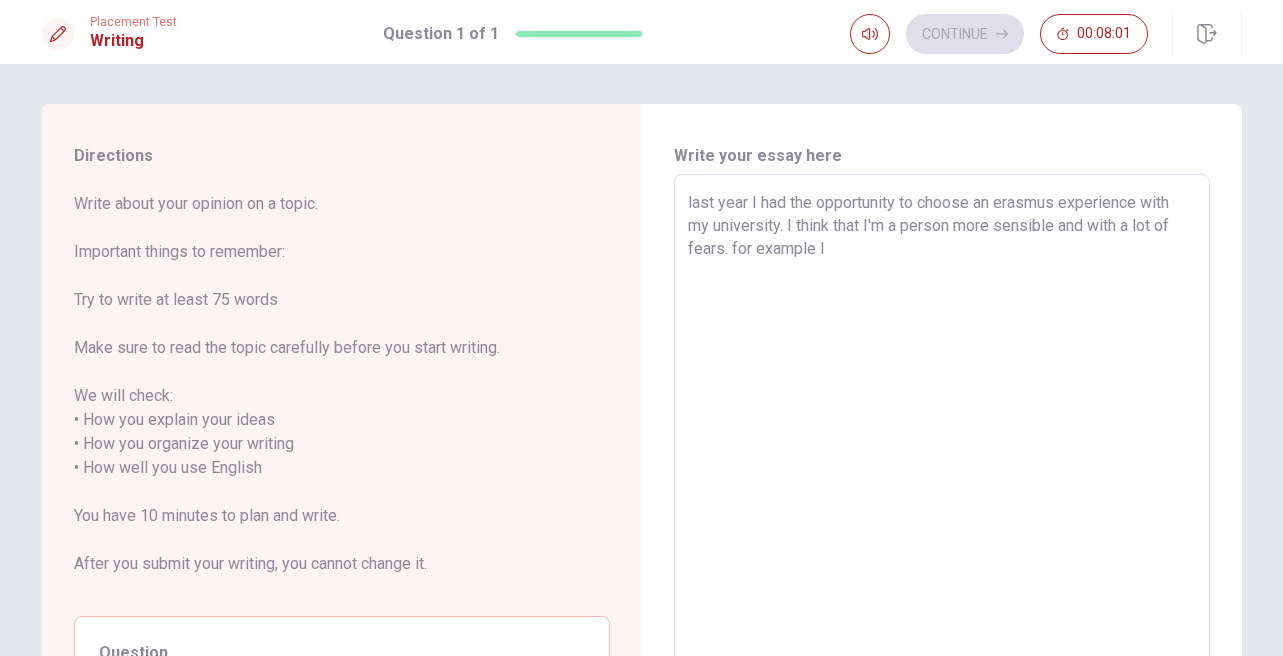 drag, startPoint x: 1131, startPoint y: 227, endPoint x: 1195, endPoint y: 226, distance: 64.00781 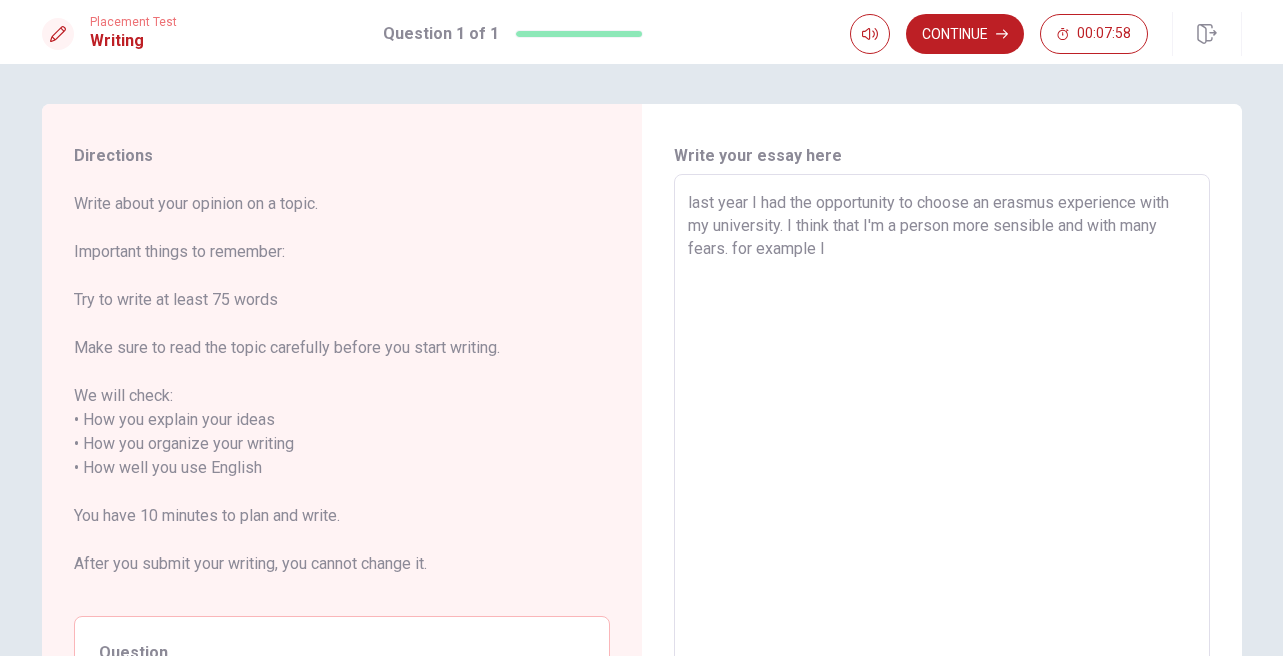 click on "last year I had the opportunity to choose an erasmus experience with my university. I think that I'm a person more sensible and with many fears. for example I" at bounding box center [942, 468] 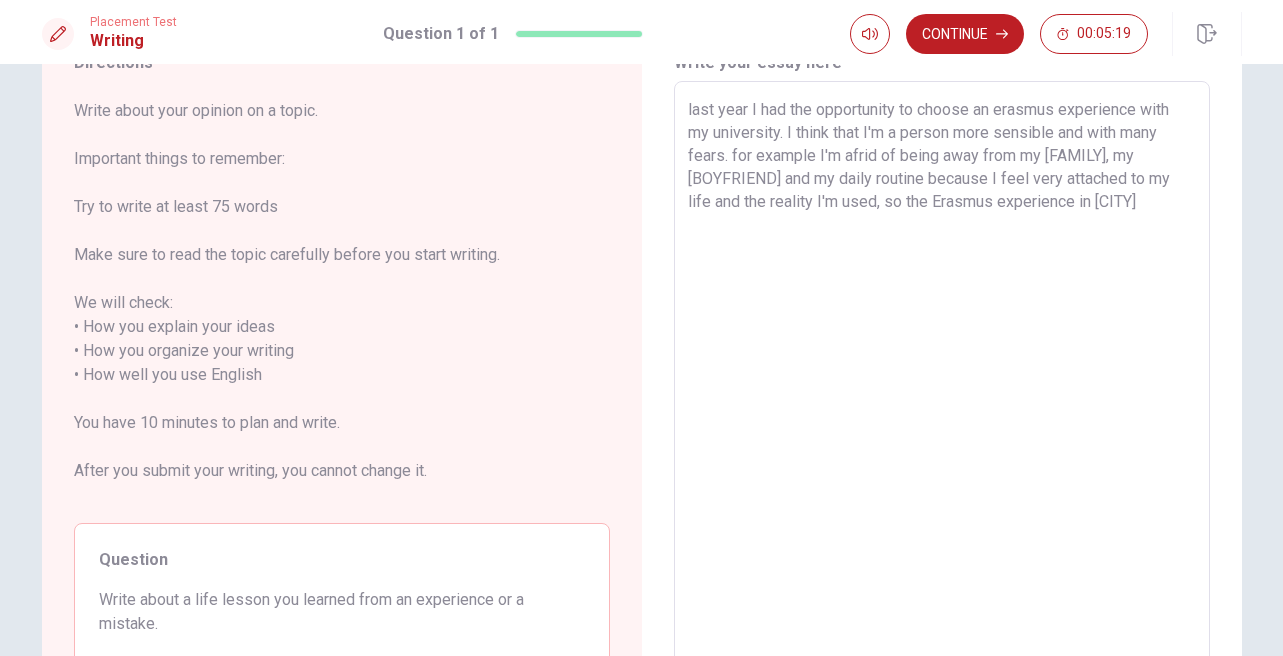 scroll, scrollTop: 0, scrollLeft: 0, axis: both 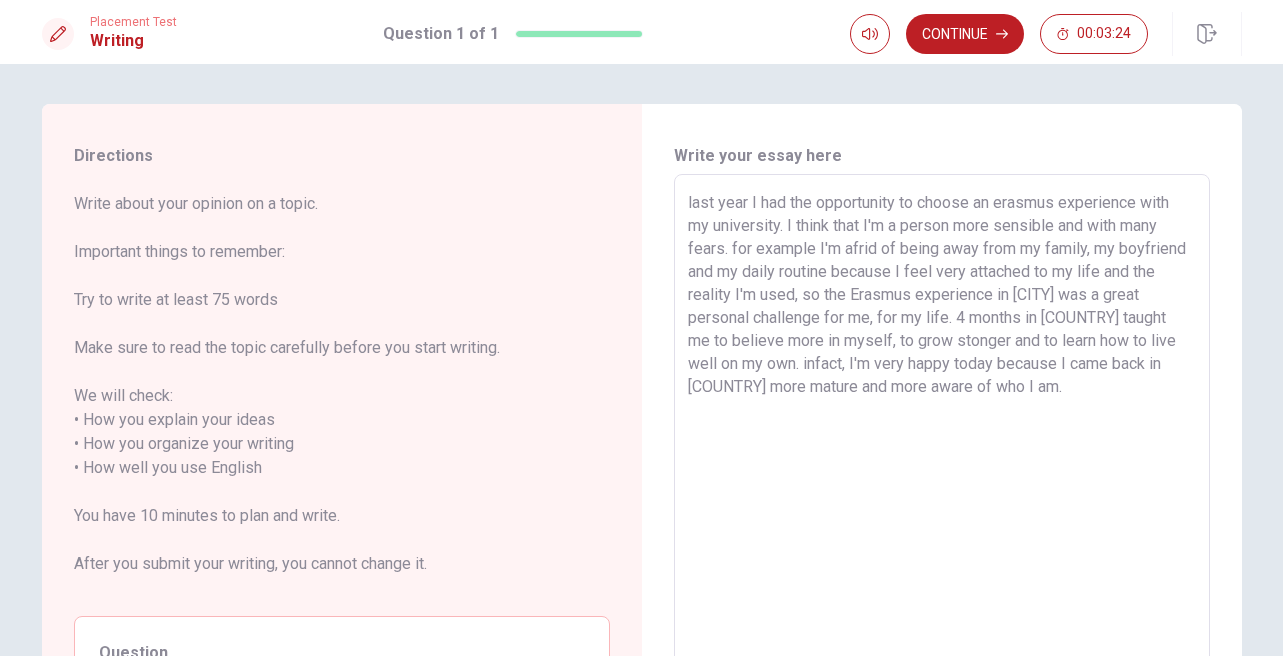drag, startPoint x: 891, startPoint y: 387, endPoint x: 1098, endPoint y: 390, distance: 207.02174 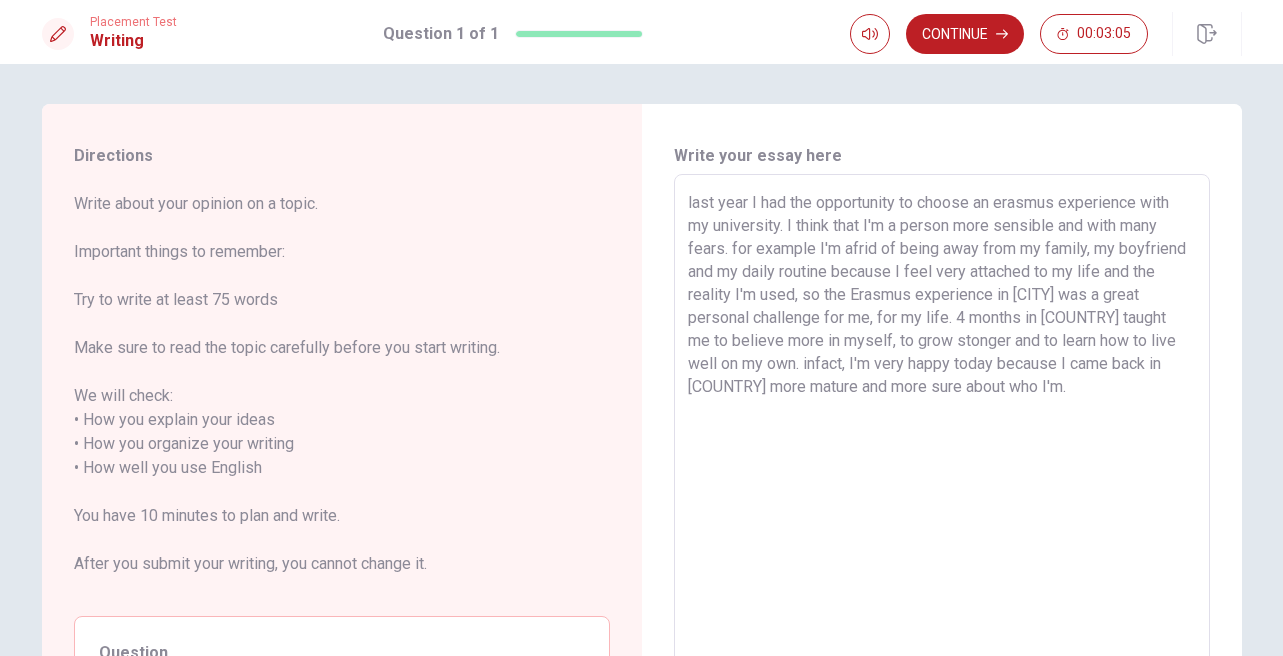drag, startPoint x: 868, startPoint y: 227, endPoint x: 788, endPoint y: 227, distance: 80 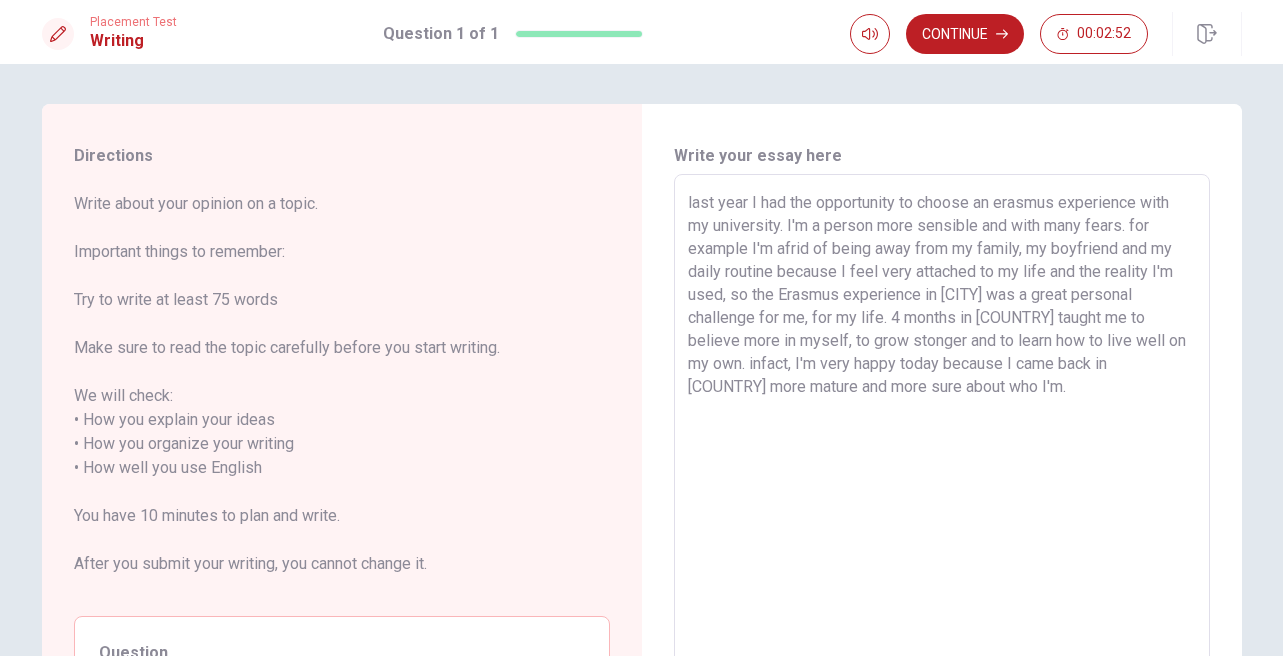 click on "last year I had the opportunity to choose an erasmus experience with my university. I'm a person more sensible and with many fears. for example I'm afrid of being away from my family, my boyfriend and my daily routine because I feel very attached to my life and the reality I'm used, so the Erasmus experience in [CITY] was a great personal challenge for me, for my life. 4 months in [COUNTRY] taught me to believe more in myself, to grow stonger and to learn how to live well on my own. infact, I'm very happy today because I came back in [COUNTRY] more mature and more sure about who I'm." at bounding box center (942, 468) 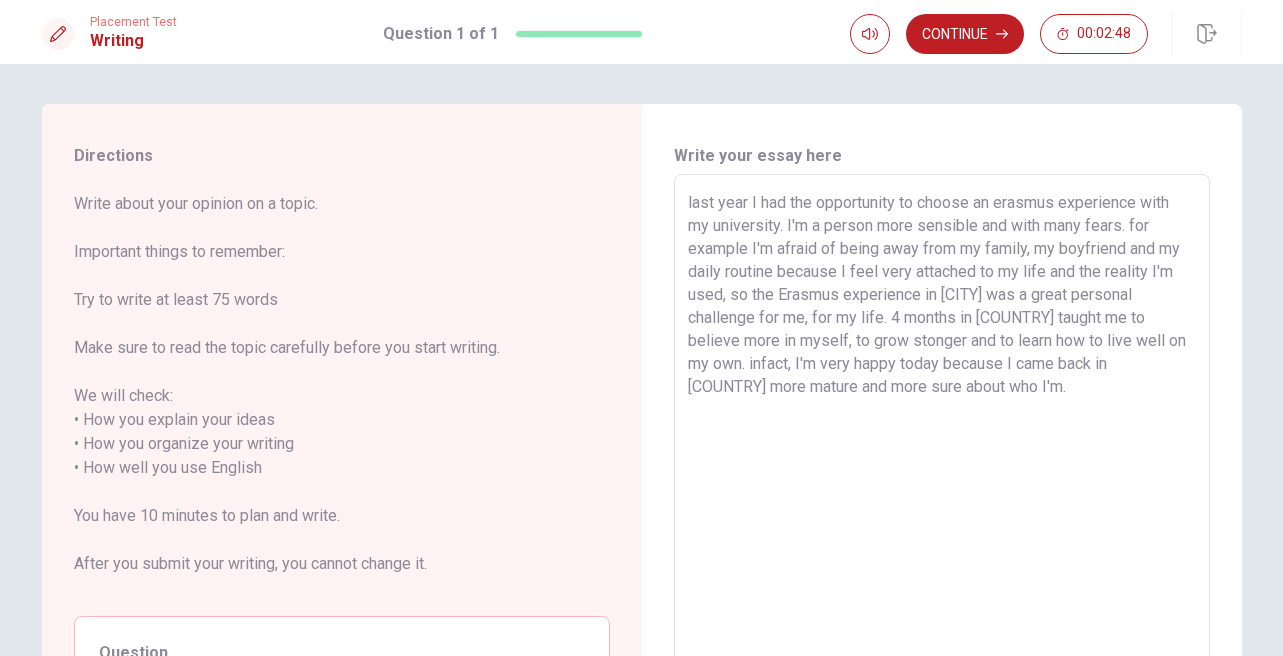 click on "last year I had the opportunity to choose an erasmus experience with my university. I'm a person more sensible and with many fears. for example I'm afraid of being away from my family, my boyfriend and my daily routine because I feel very attached to my life and the reality I'm used, so the Erasmus experience in [CITY] was a great personal challenge for me, for my life. 4 months in [COUNTRY] taught me to believe more in myself, to grow stonger and to learn how to live well on my own. infact, I'm very happy today because I came back in [COUNTRY] more mature and more sure about who I'm." at bounding box center [942, 468] 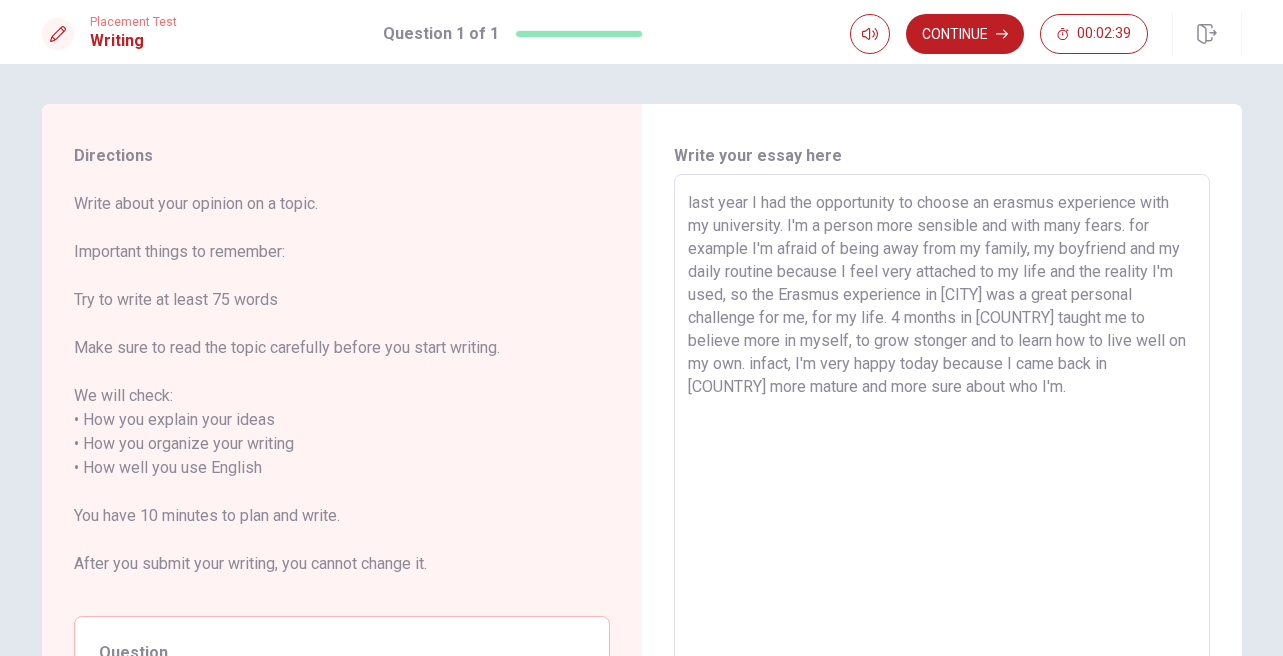click on "last year I had the opportunity to choose an erasmus experience with my university. I'm a person more sensible and with many fears. for example I'm afraid of being away from my family, my boyfriend and my daily routine because I feel very attached to my life and the reality I'm used, so the Erasmus experience in [CITY] was a great personal challenge for me, for my life. 4 months in [COUNTRY] taught me to believe more in myself, to grow stonger and to learn how to live well on my own. infact, I'm very happy today because I came back in [COUNTRY] more mature and more sure about who I'm." at bounding box center [942, 468] 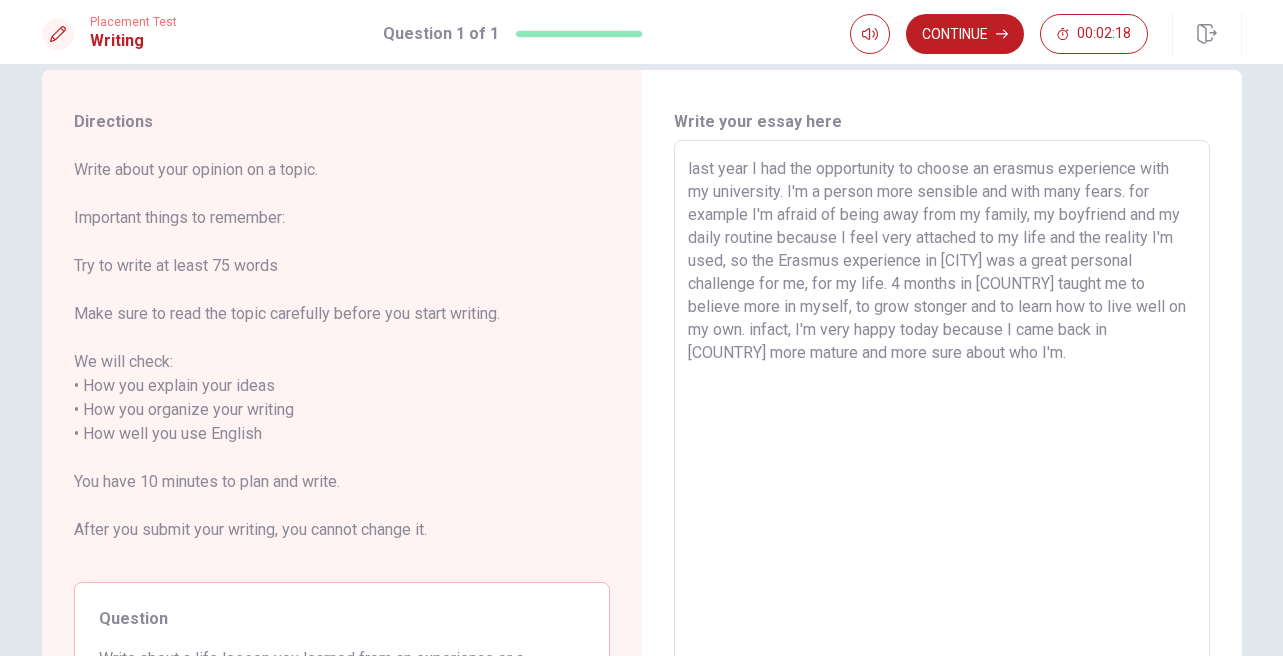 scroll, scrollTop: 22, scrollLeft: 0, axis: vertical 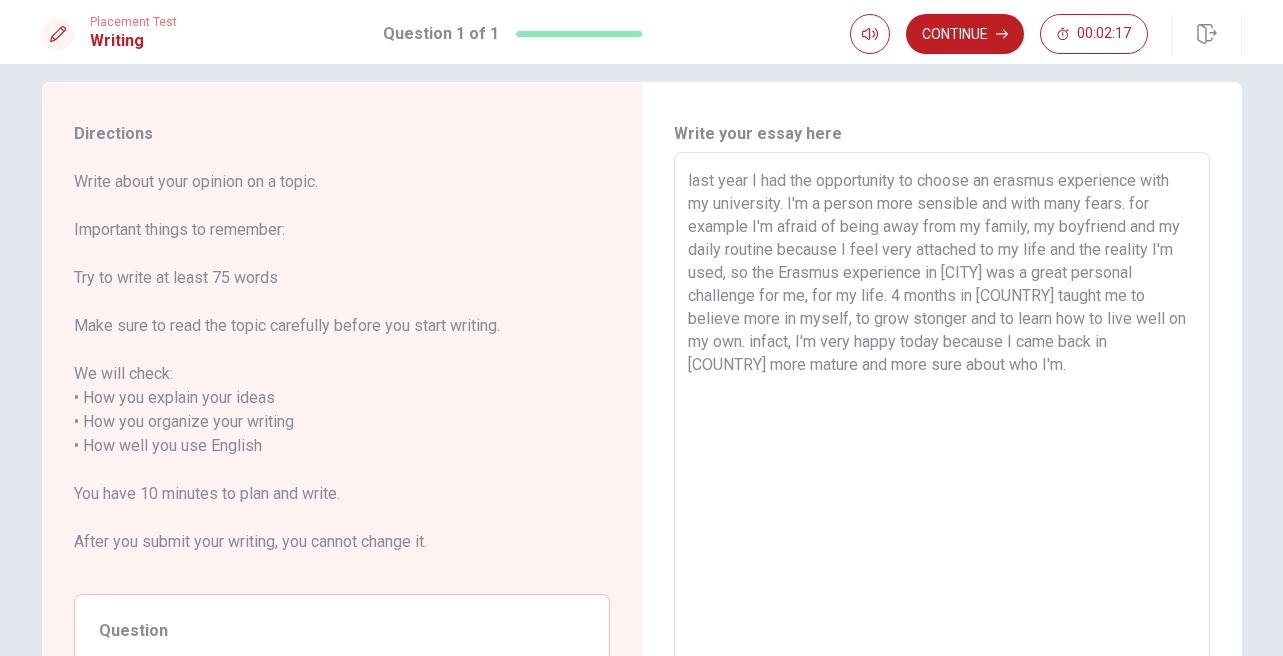 click on "last year I had the opportunity to choose an erasmus experience with my university. I'm a person more sensible and with many fears. for example I'm afraid of being away from my family, my boyfriend and my daily routine because I feel very attached to my life and the reality I'm used, so the Erasmus experience in [CITY] was a great personal challenge for me, for my life. 4 months in [COUNTRY] taught me to believe more in myself, to grow stonger and to learn how to live well on my own. infact, I'm very happy today because I came back in [COUNTRY] more mature and more sure about who I'm." at bounding box center [942, 446] 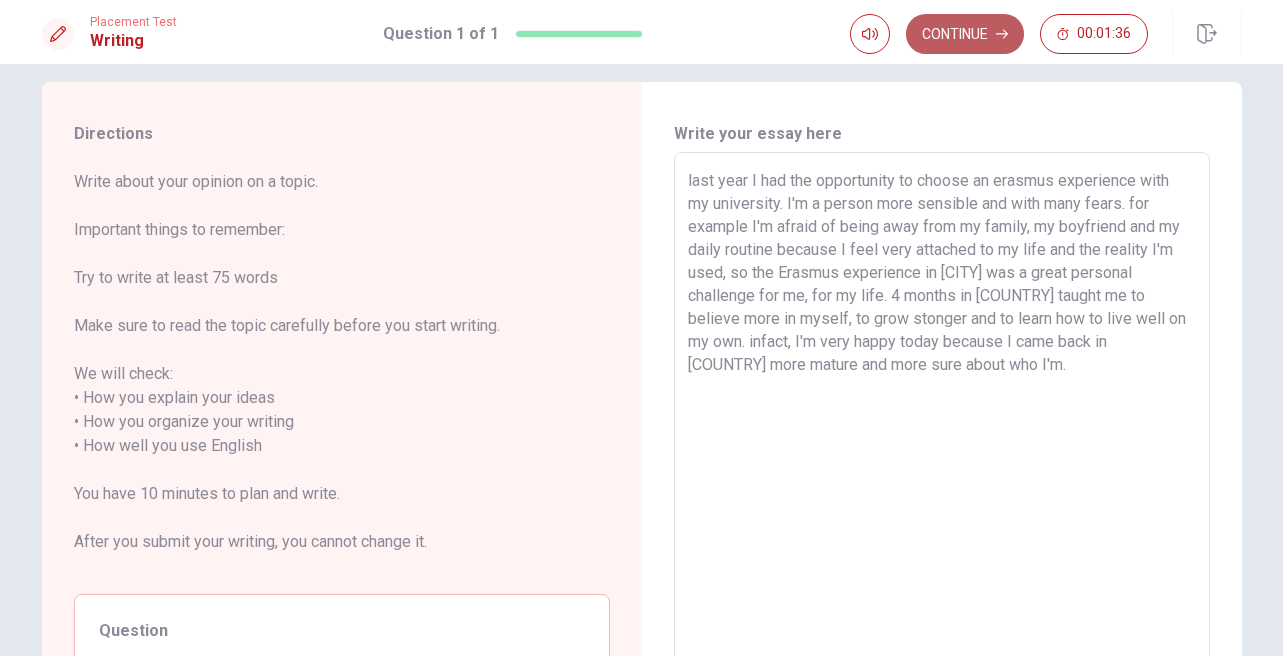 click on "Continue" at bounding box center (965, 34) 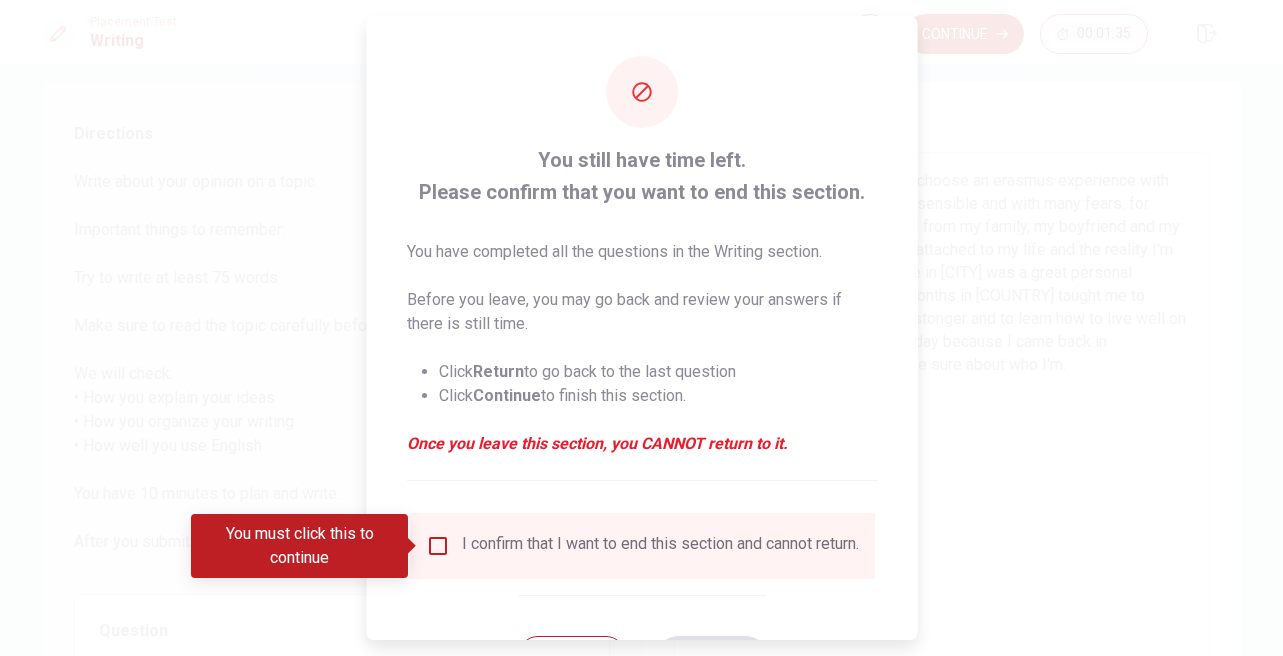 click at bounding box center (437, 546) 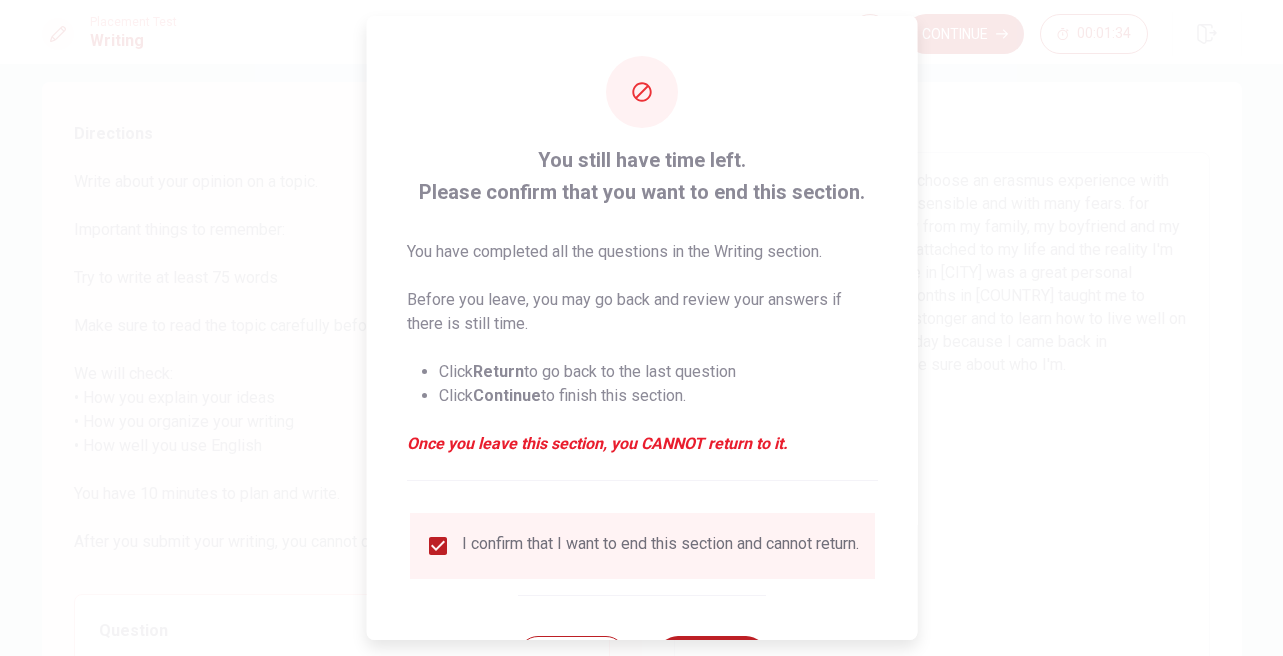 scroll, scrollTop: 90, scrollLeft: 0, axis: vertical 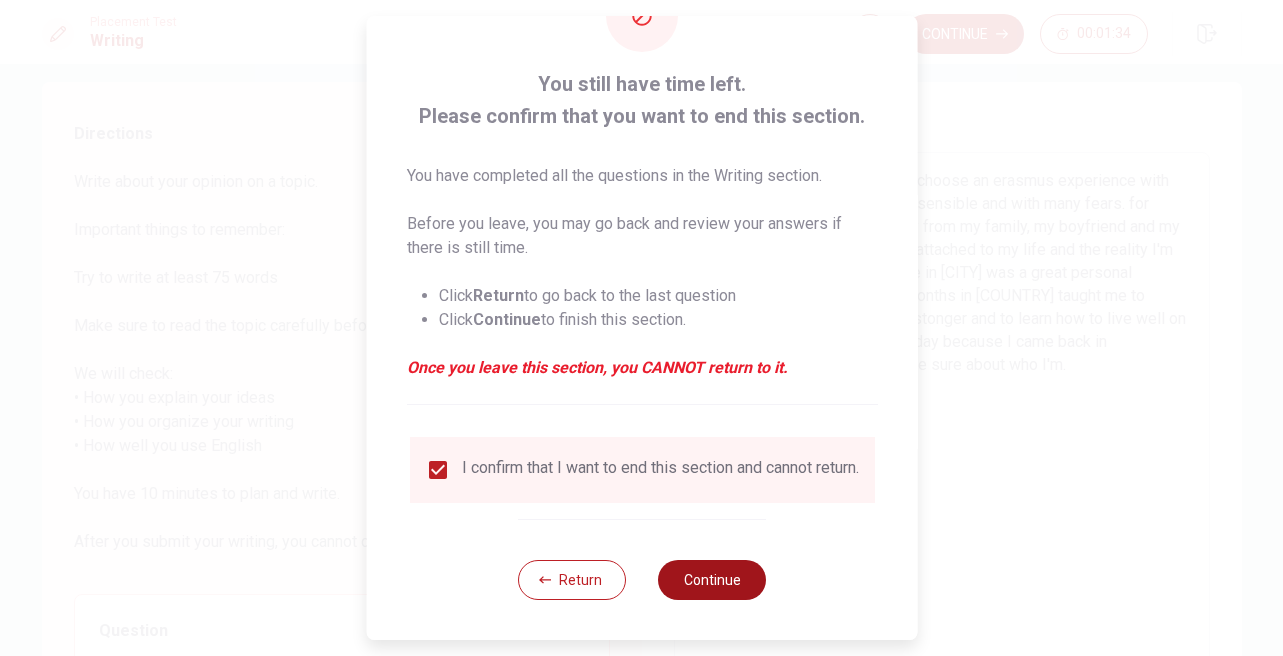 click on "Continue" at bounding box center (712, 580) 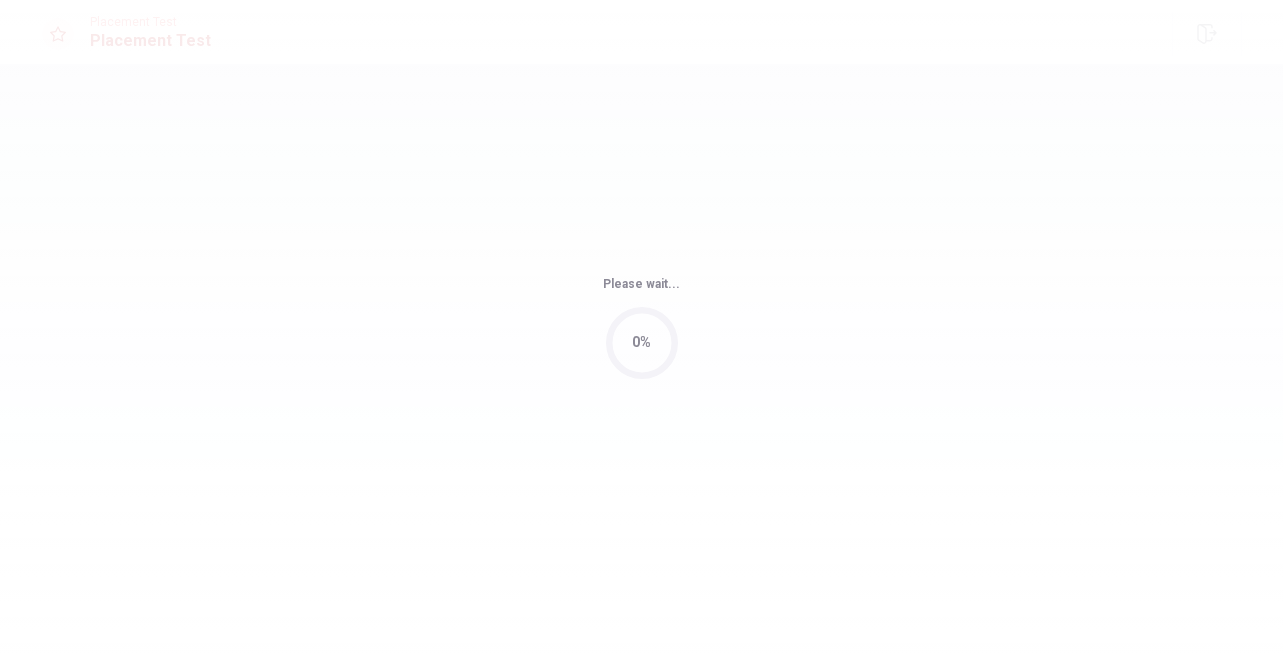 scroll, scrollTop: 0, scrollLeft: 0, axis: both 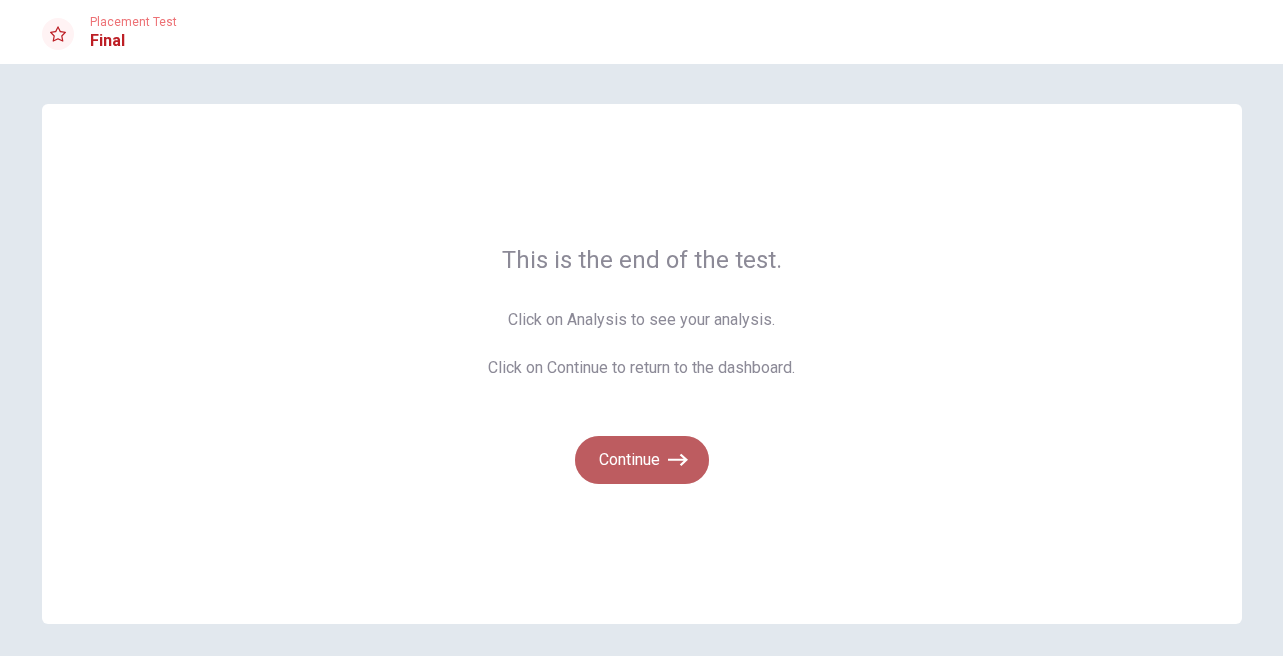 click on "Continue" at bounding box center (642, 460) 